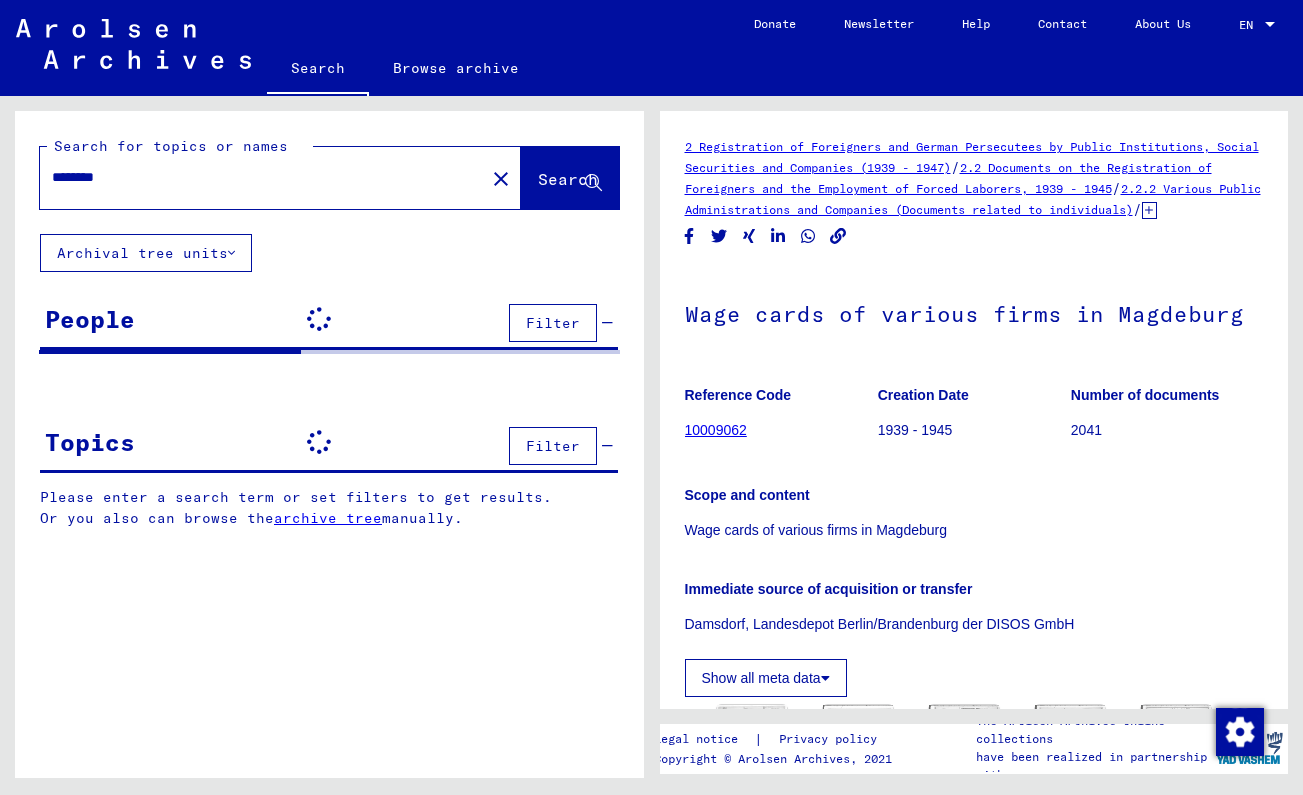 scroll, scrollTop: 0, scrollLeft: 0, axis: both 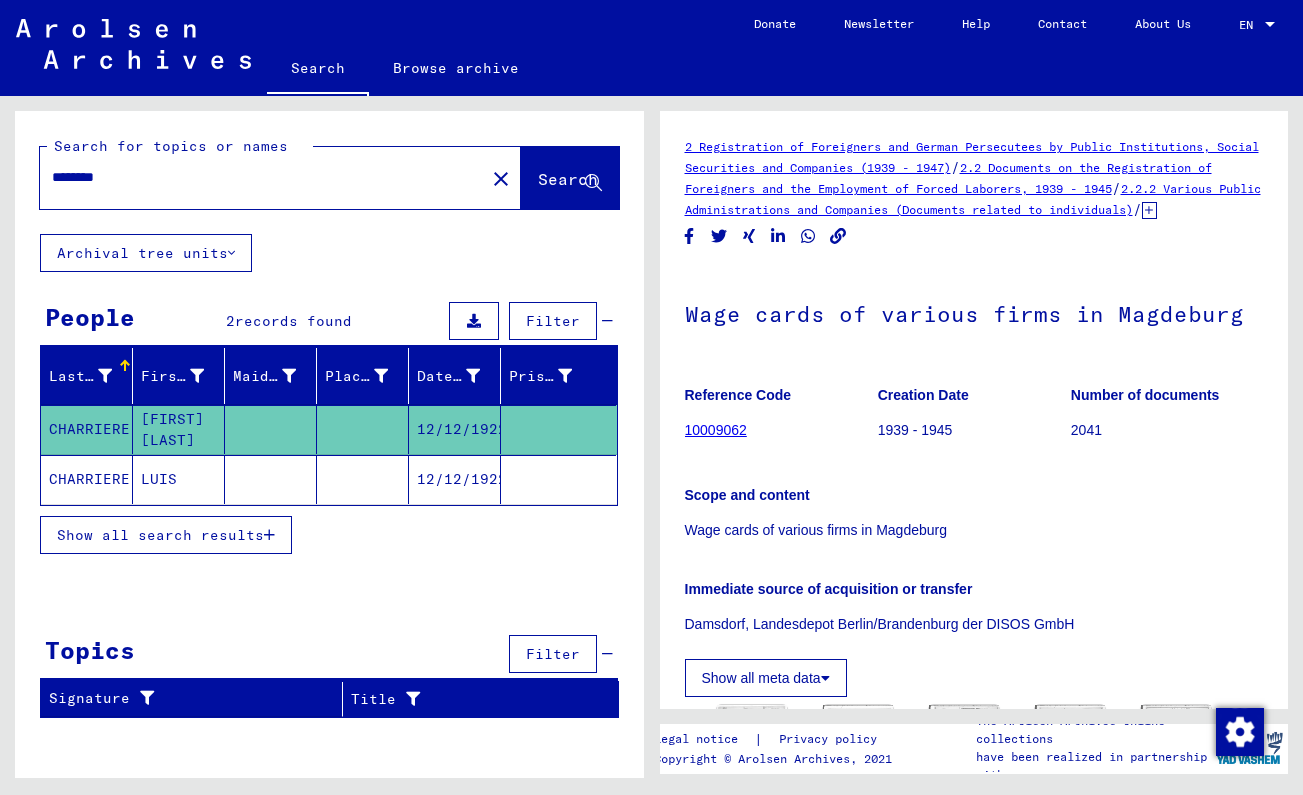 click on "********" 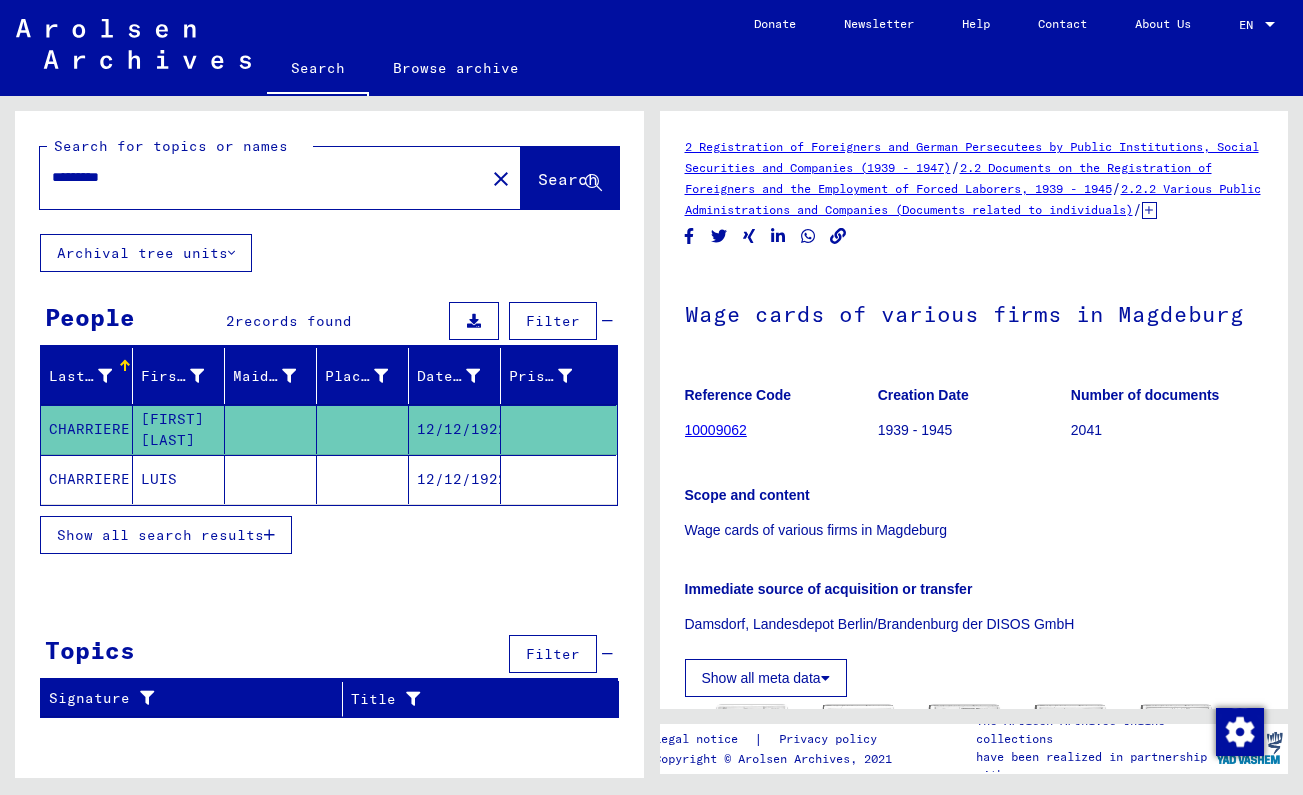 type on "*********" 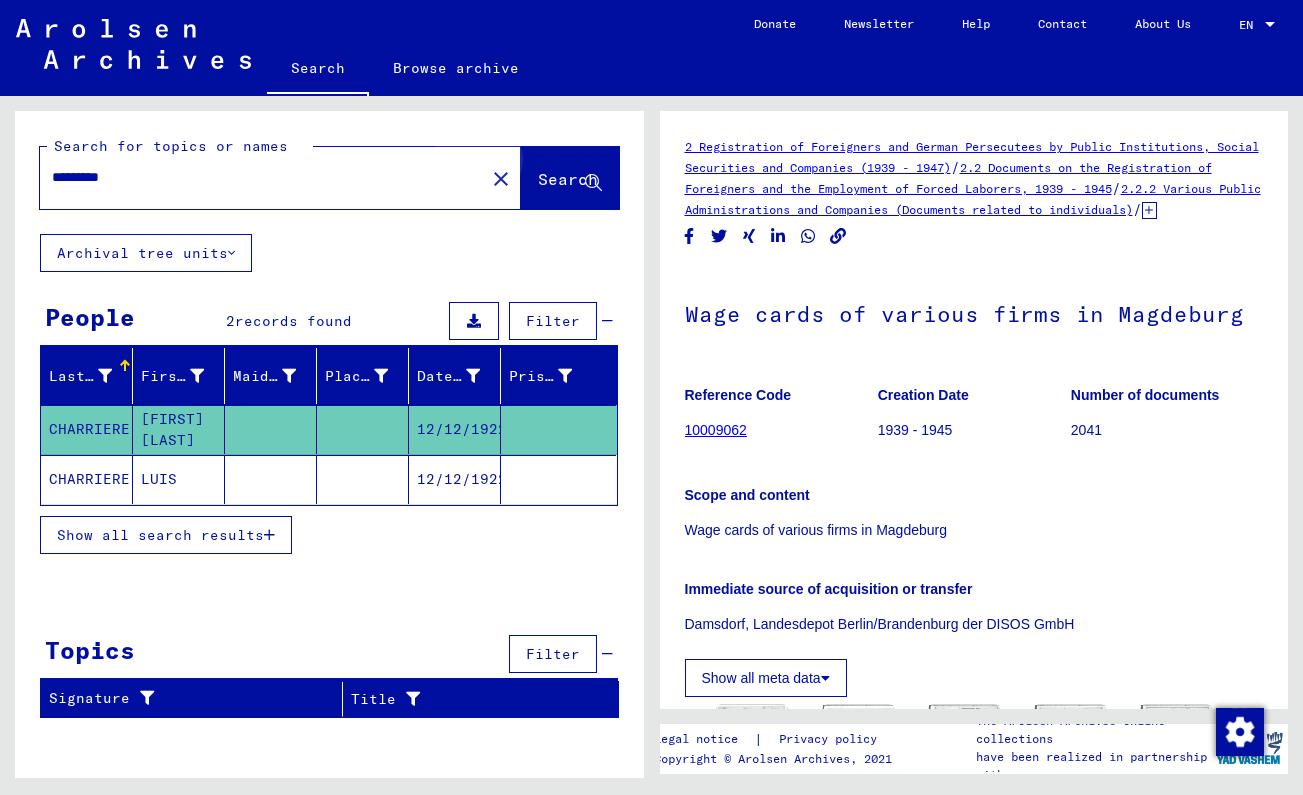click on "Search" 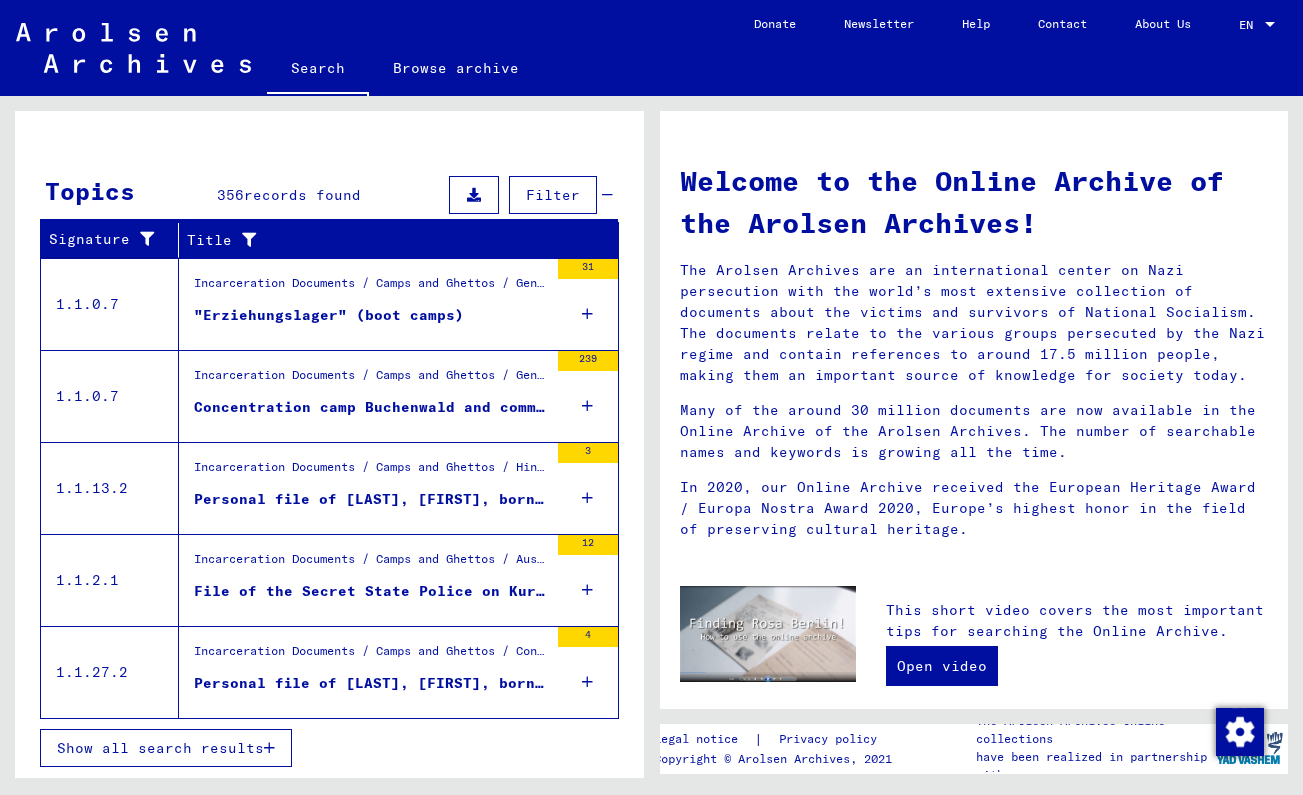 scroll, scrollTop: 604, scrollLeft: 0, axis: vertical 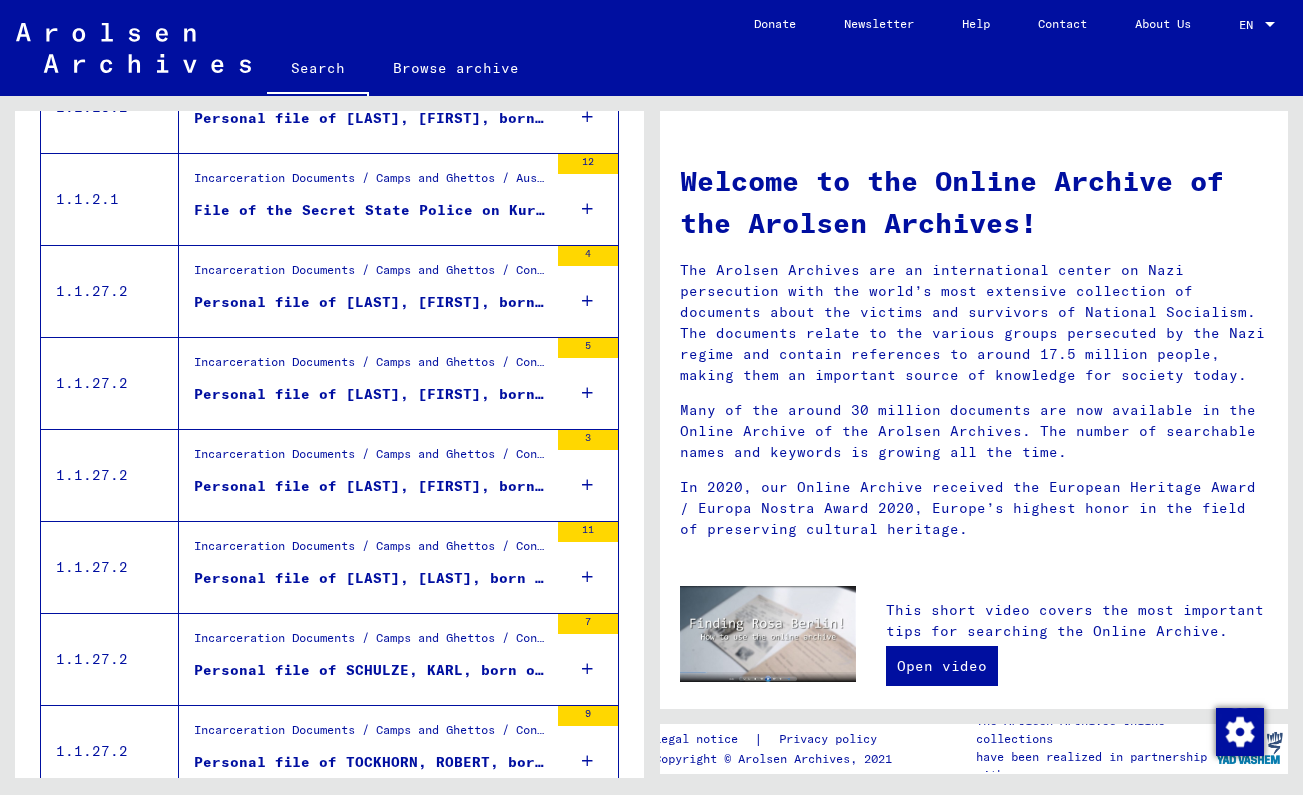 click on "Personal file of [LAST], [FIRST], born on [DATE], born in [CITY]" at bounding box center (371, 399) 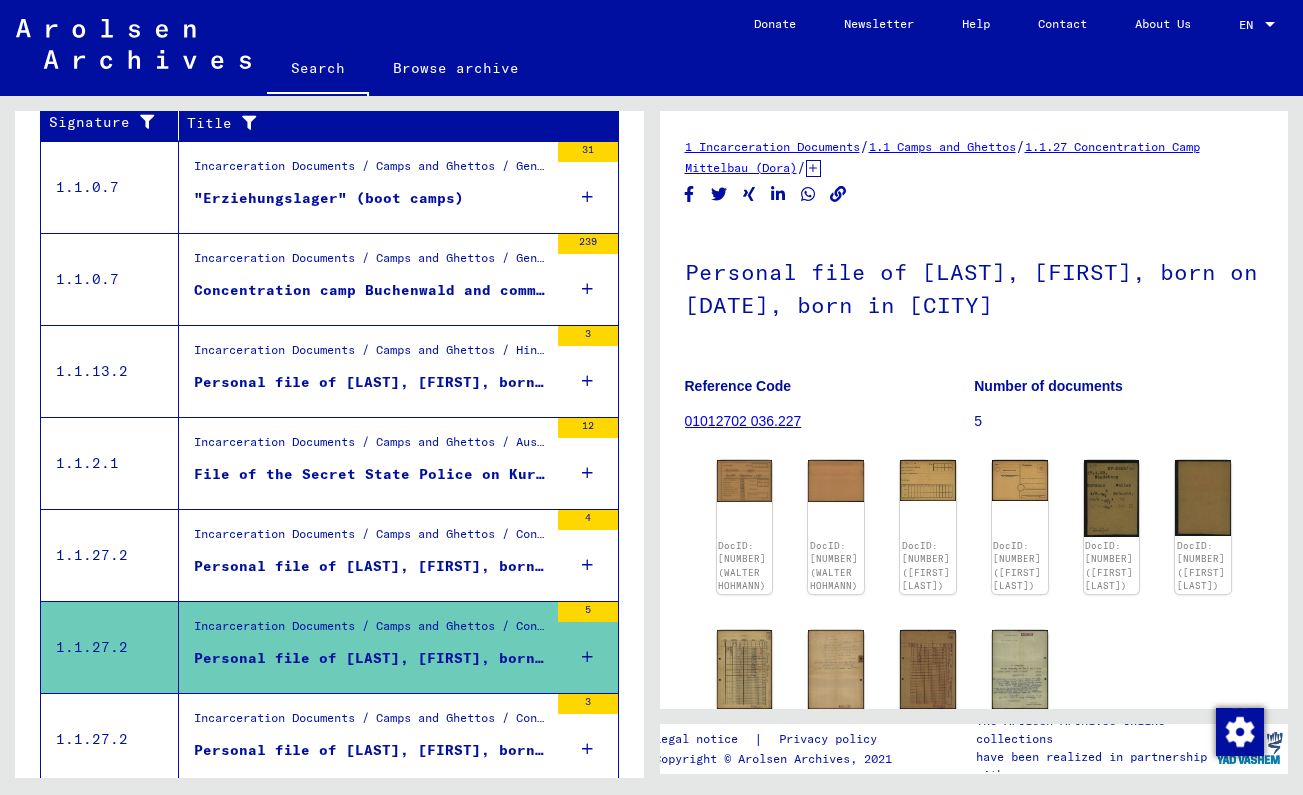 scroll, scrollTop: 371, scrollLeft: 0, axis: vertical 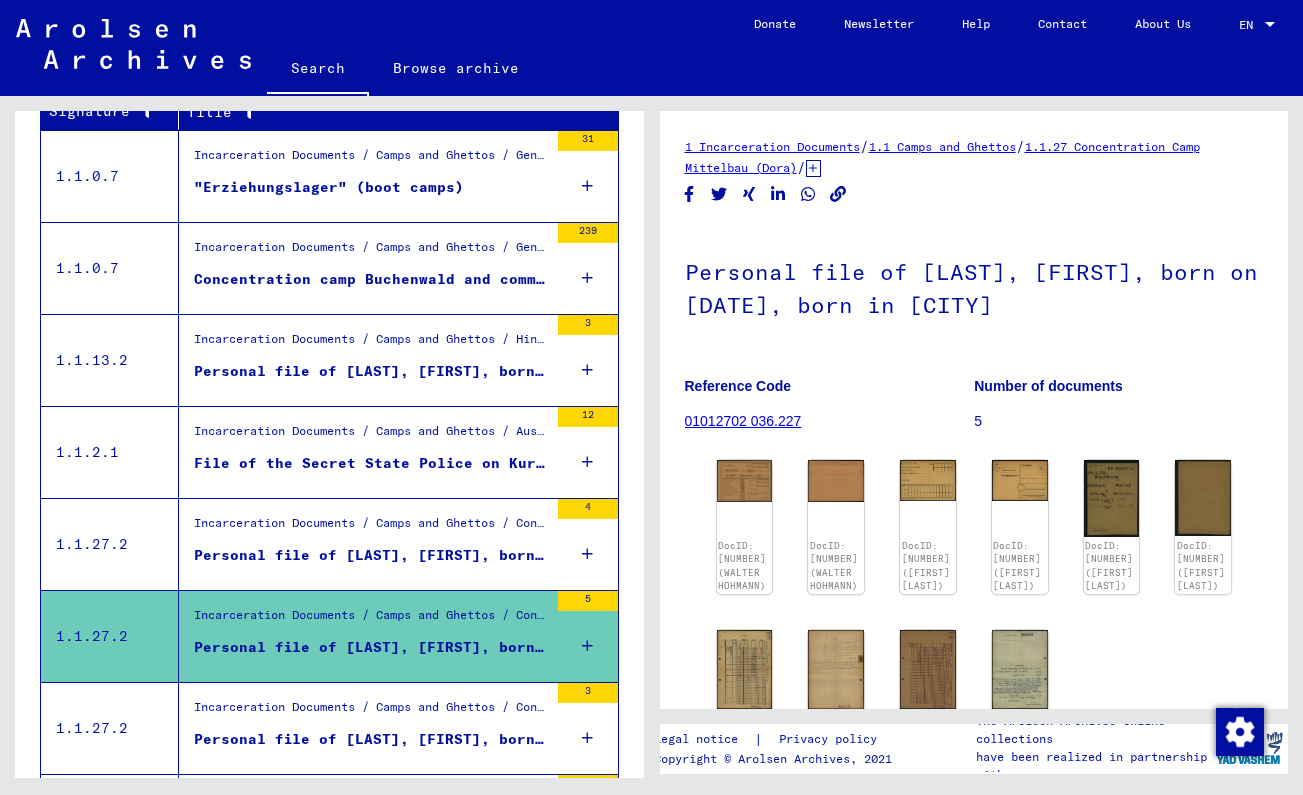 click on "Incarceration Documents / Camps and Ghettos / Auschwitz Concentration and Extermination Camp / List Material Auschwitz / Prisoner personnel files of the Secret State Police, State Police Office Düsseldorf File of the Secret State Police on Kurt [LAST]" at bounding box center (363, 452) 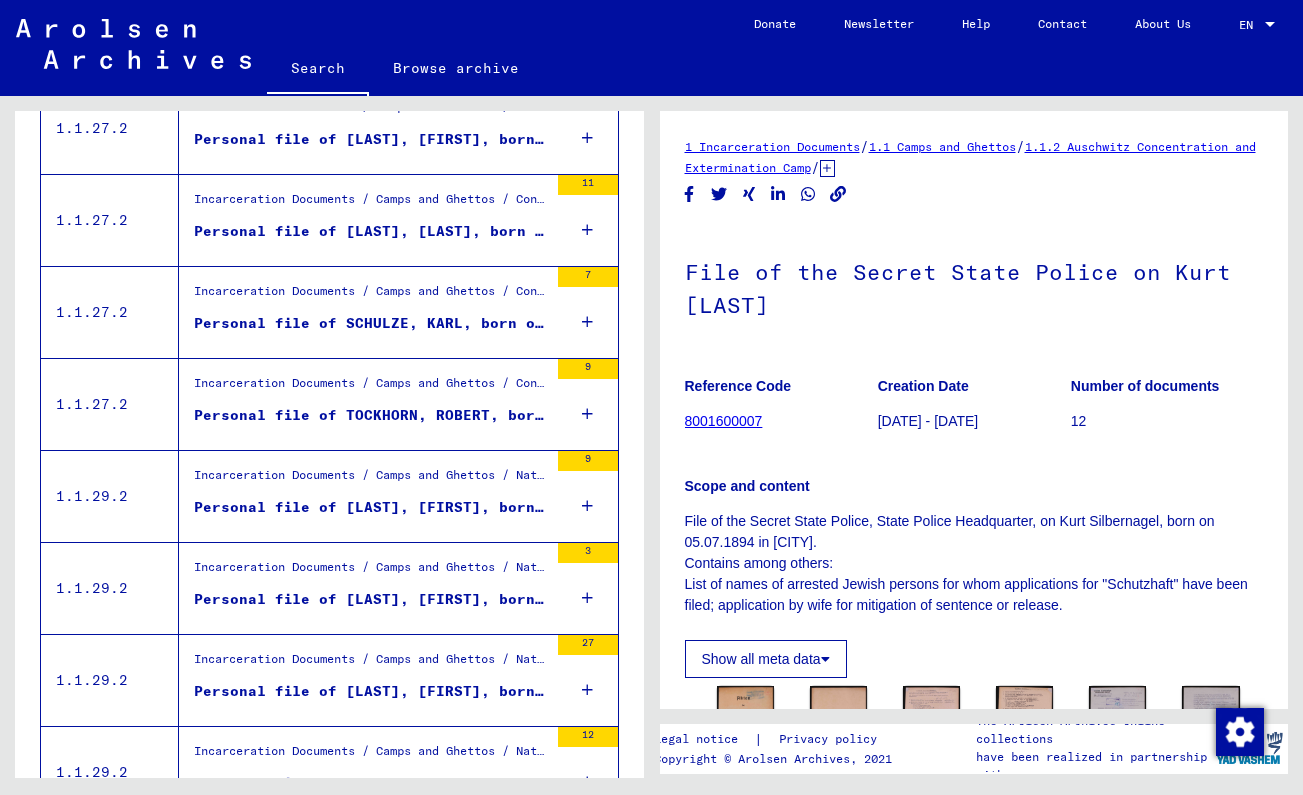 scroll, scrollTop: 1115, scrollLeft: 0, axis: vertical 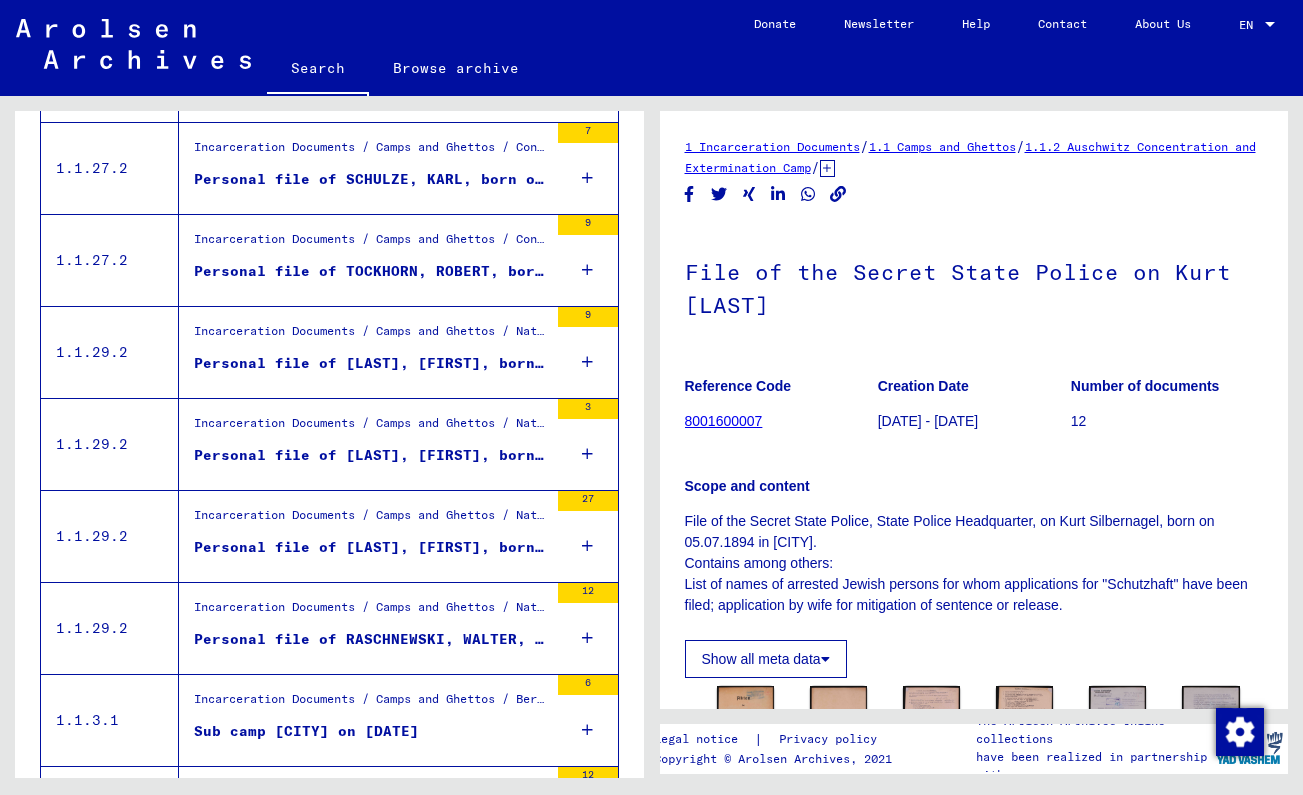 click on "Personal file of [LAST], [FIRST], born on 27-Apr-1889, born in [CITY]" at bounding box center [371, 460] 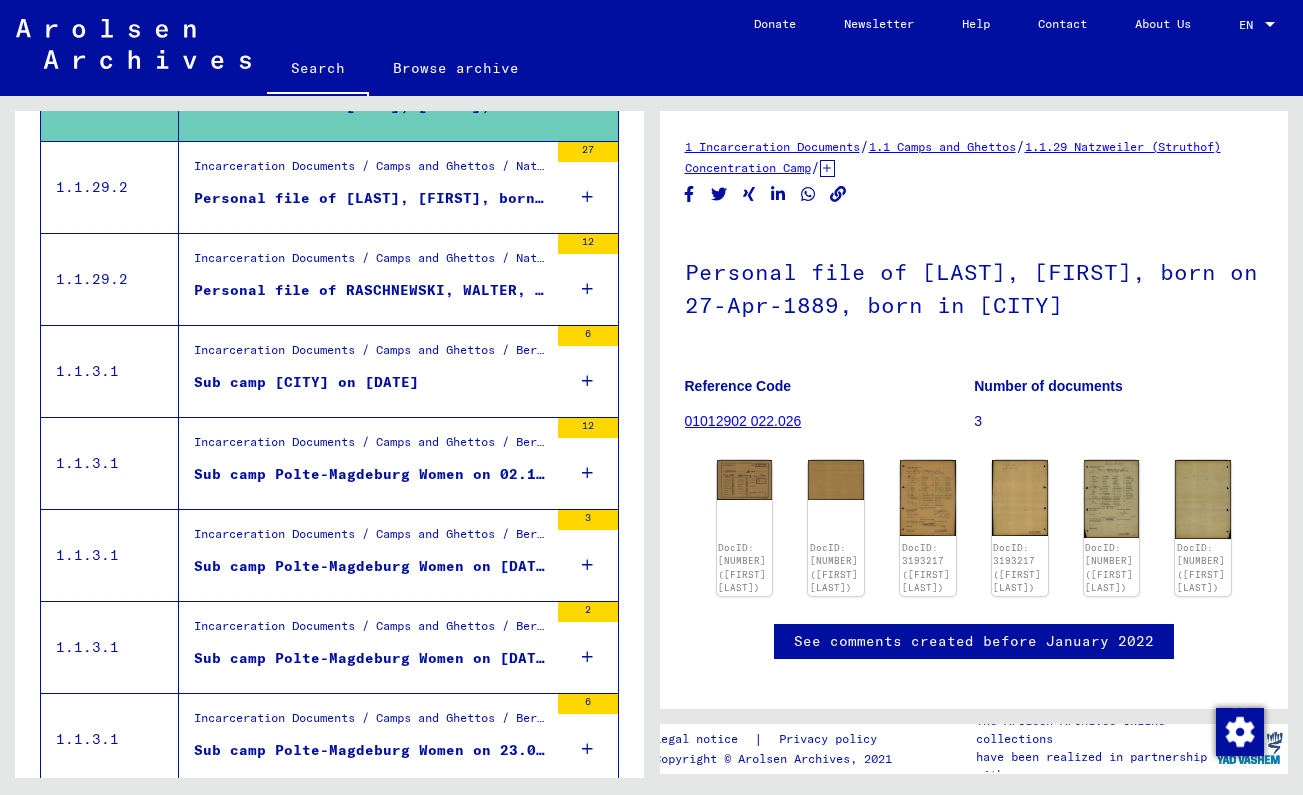 scroll, scrollTop: 1714, scrollLeft: 0, axis: vertical 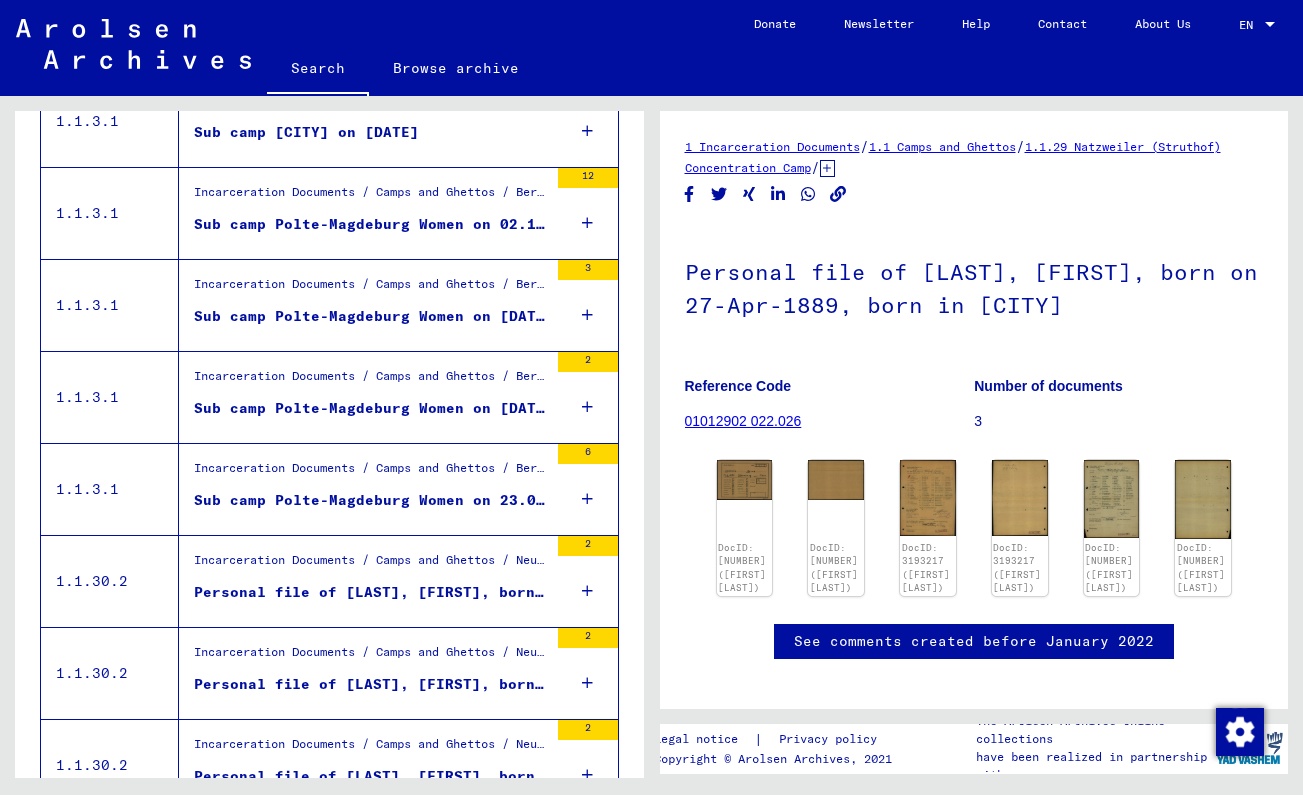 click on "Incarceration Documents / Camps and Ghettos / Bergen-Belsen Concentration Camp / List Material Bergen-Belsen / Transport lists to and from Bergen-Belsen concentration camp / Transports from Buchenwald concentration camp and sub camps to Bergen      Belsen concentration camp (men and women) from 30.04.1943 to 23.03.1945" at bounding box center [371, 473] 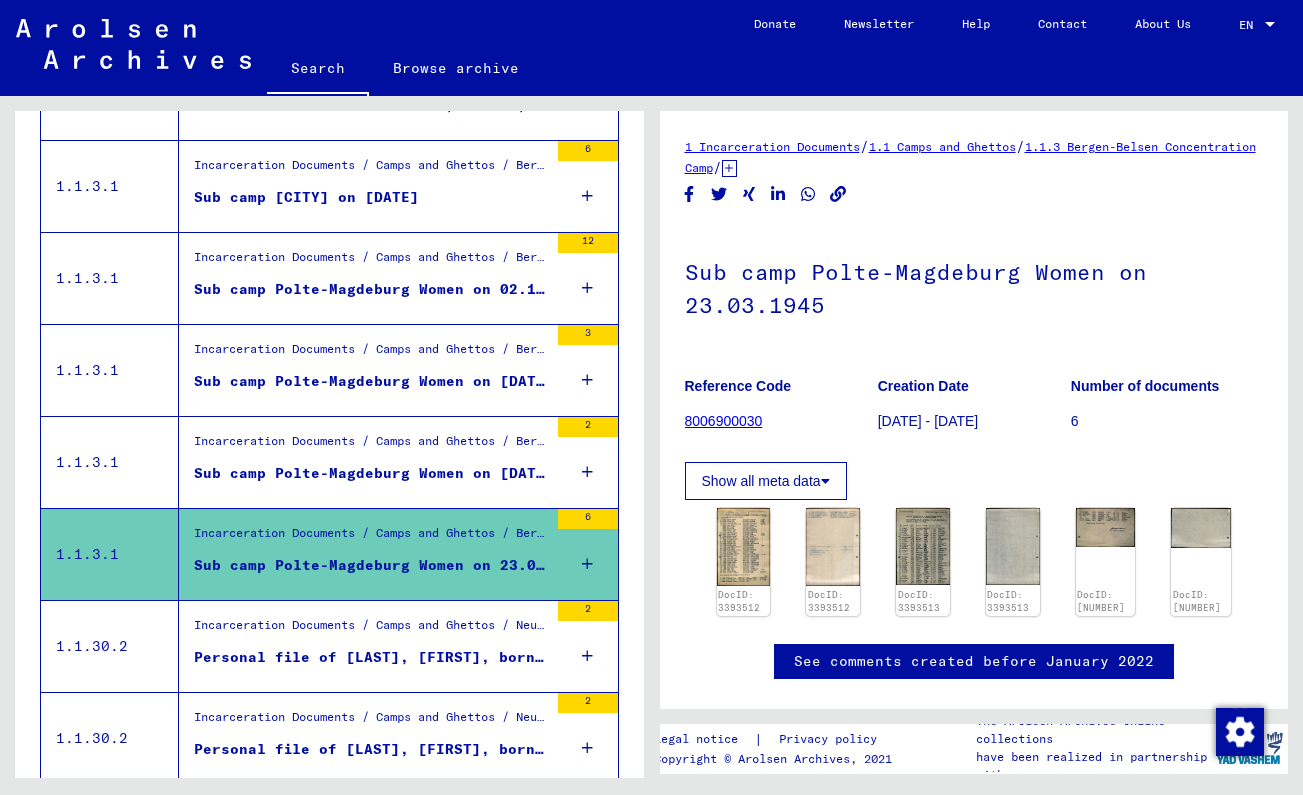 scroll, scrollTop: 1646, scrollLeft: 0, axis: vertical 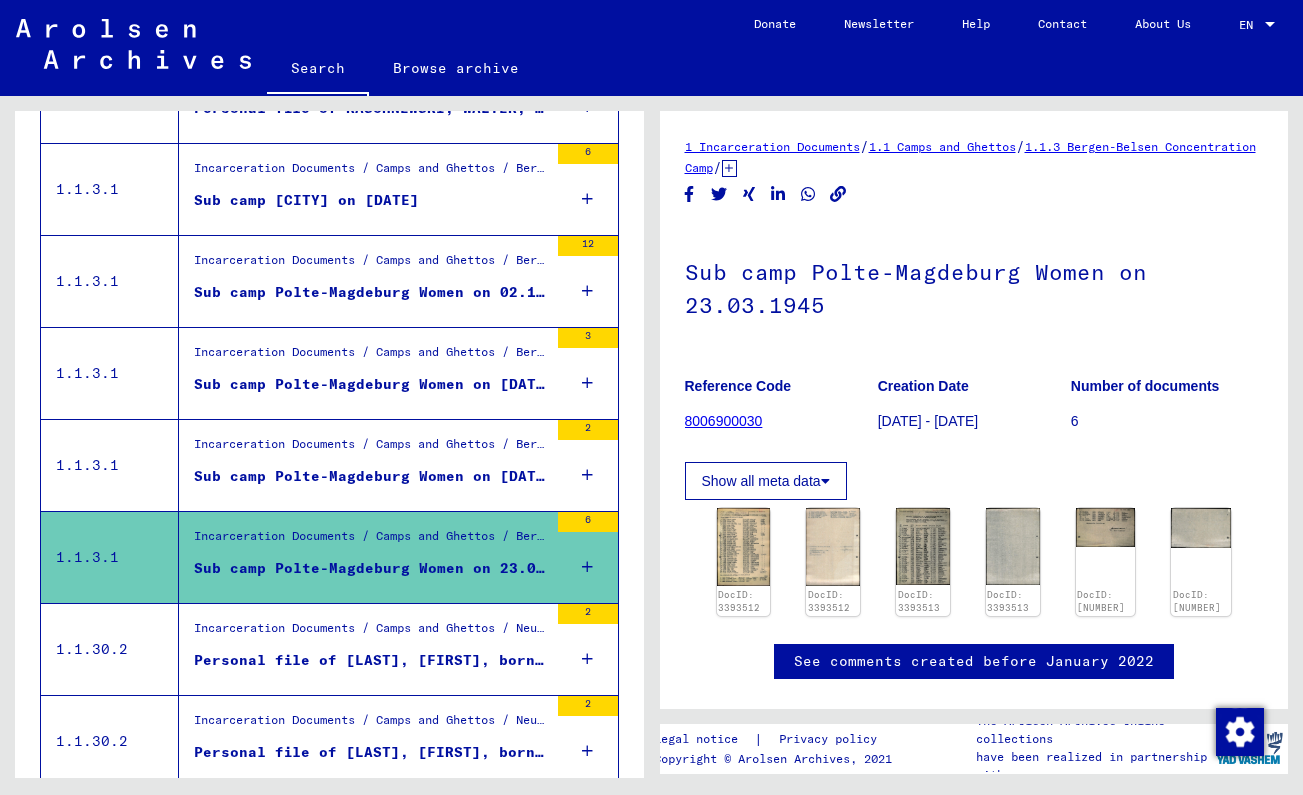 click on "Sub camp Polte-Magdeburg Women on [DATE]: Correspondence concerning the pregnancy of the female prisoner [LAST]" at bounding box center [371, 384] 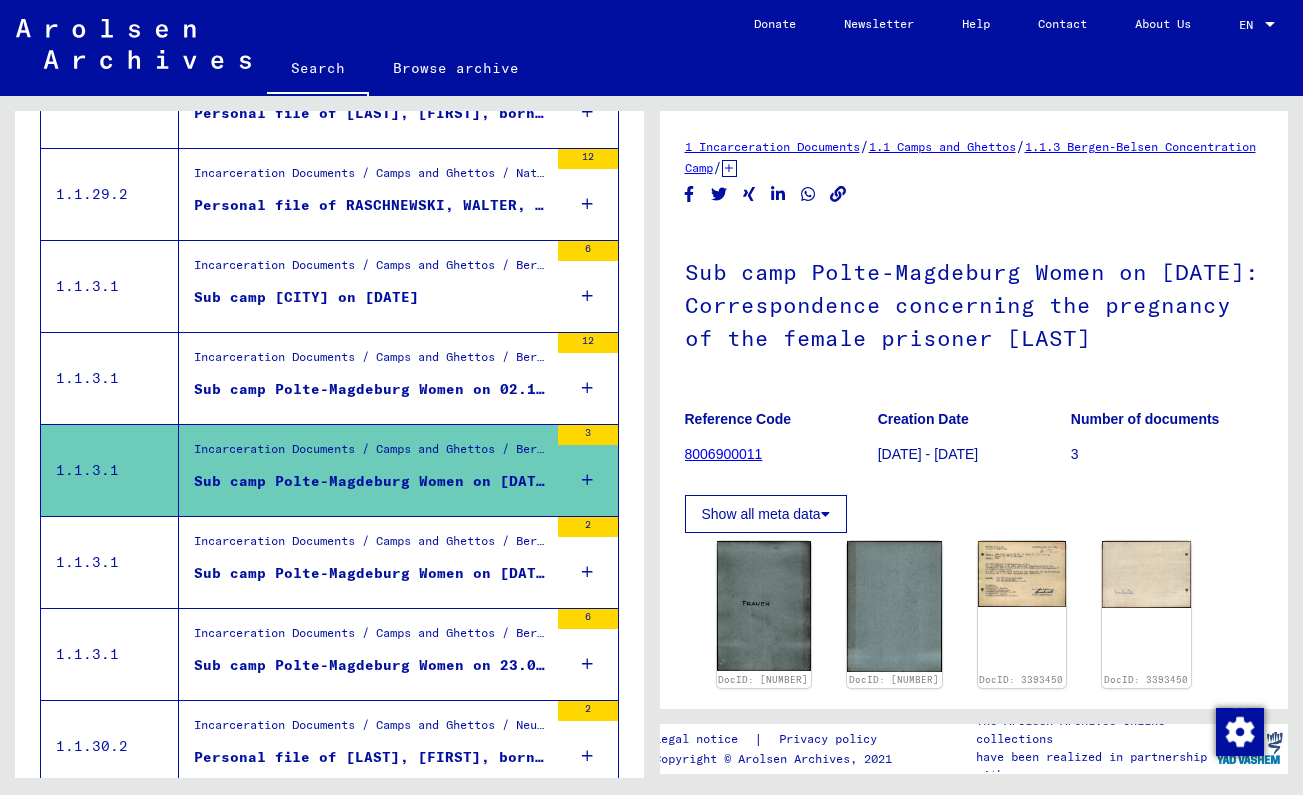 scroll, scrollTop: 1544, scrollLeft: 0, axis: vertical 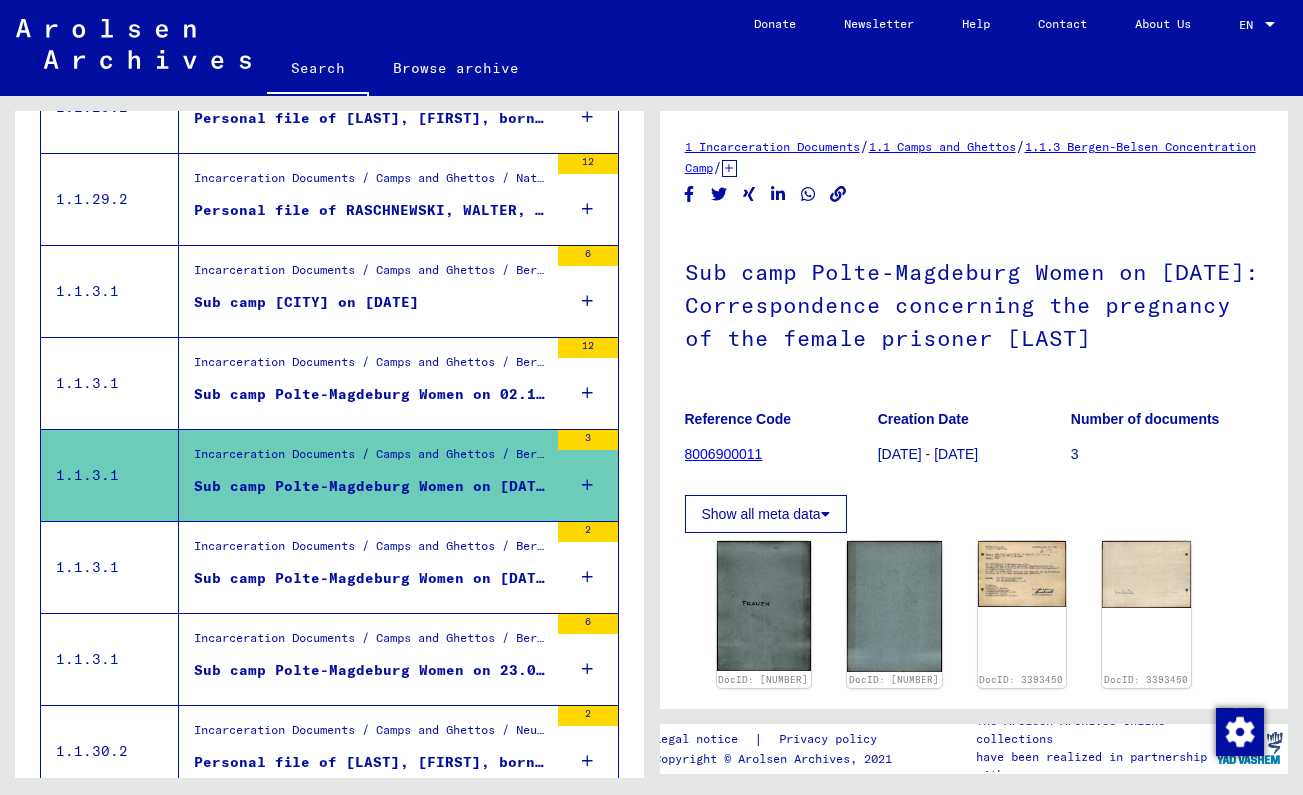 click on "Sub camp [CITY] on [DATE]" at bounding box center [306, 302] 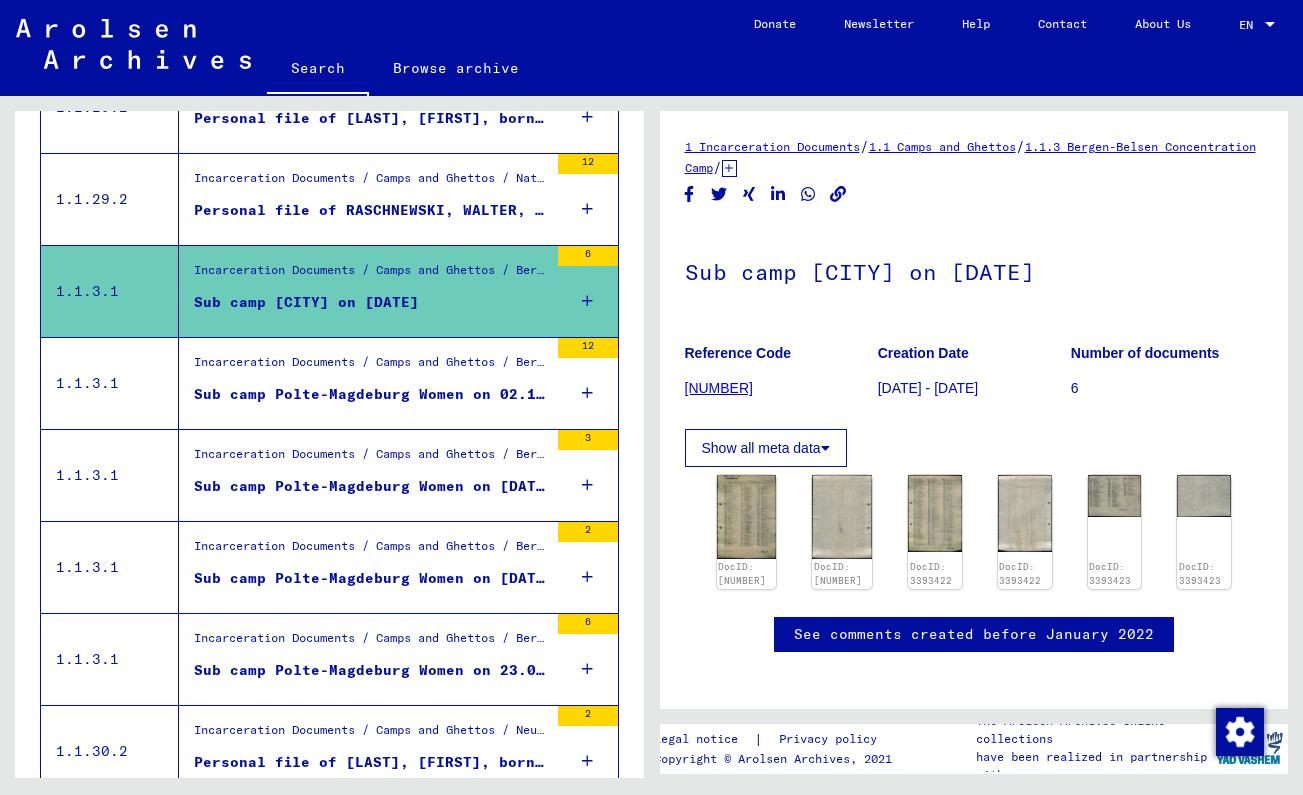 click on "Incarceration Documents / Camps and Ghettos / Natzweiler (Struthof) Concentration Camp / Individual Documents Natzweiler / Personal Files - Natzweiler (Struthof) Concentration Camp / Files with names from PORCZYNSKI" at bounding box center (371, 183) 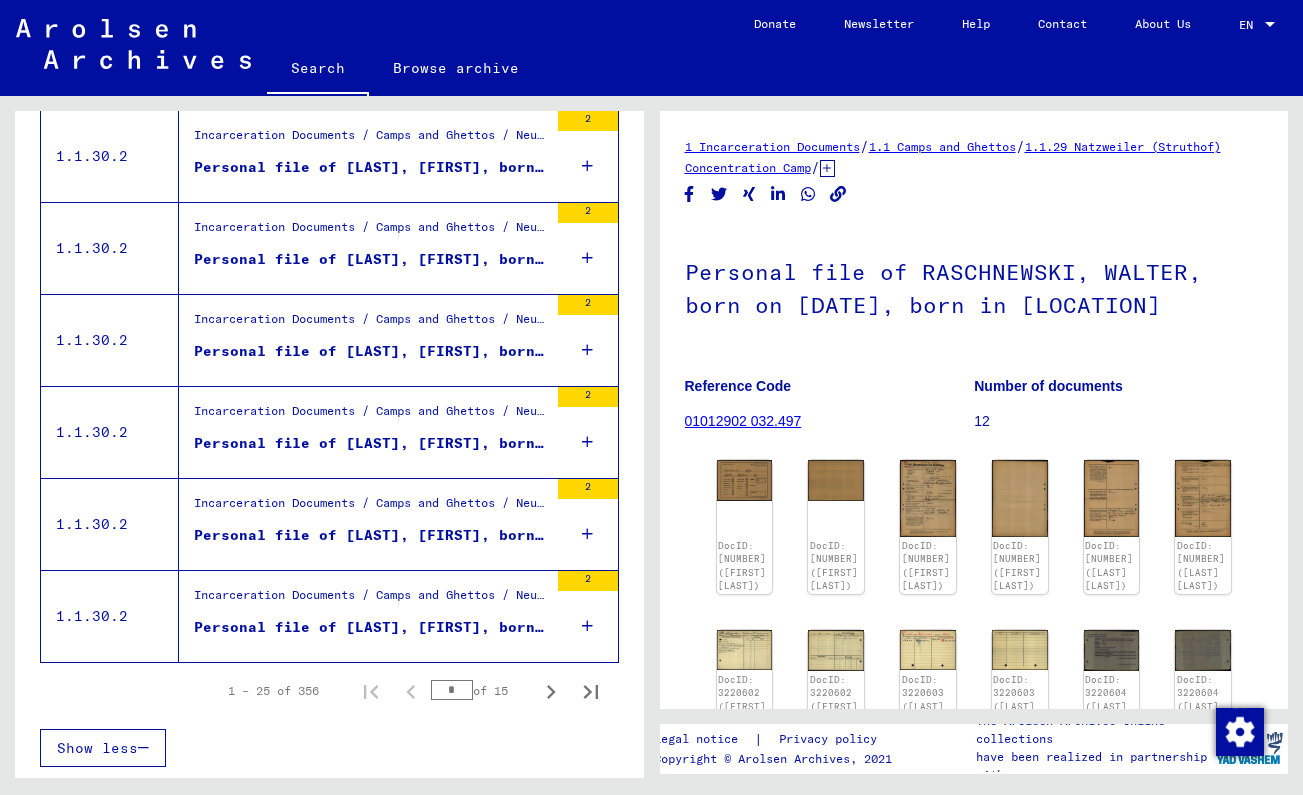 scroll, scrollTop: 2139, scrollLeft: 0, axis: vertical 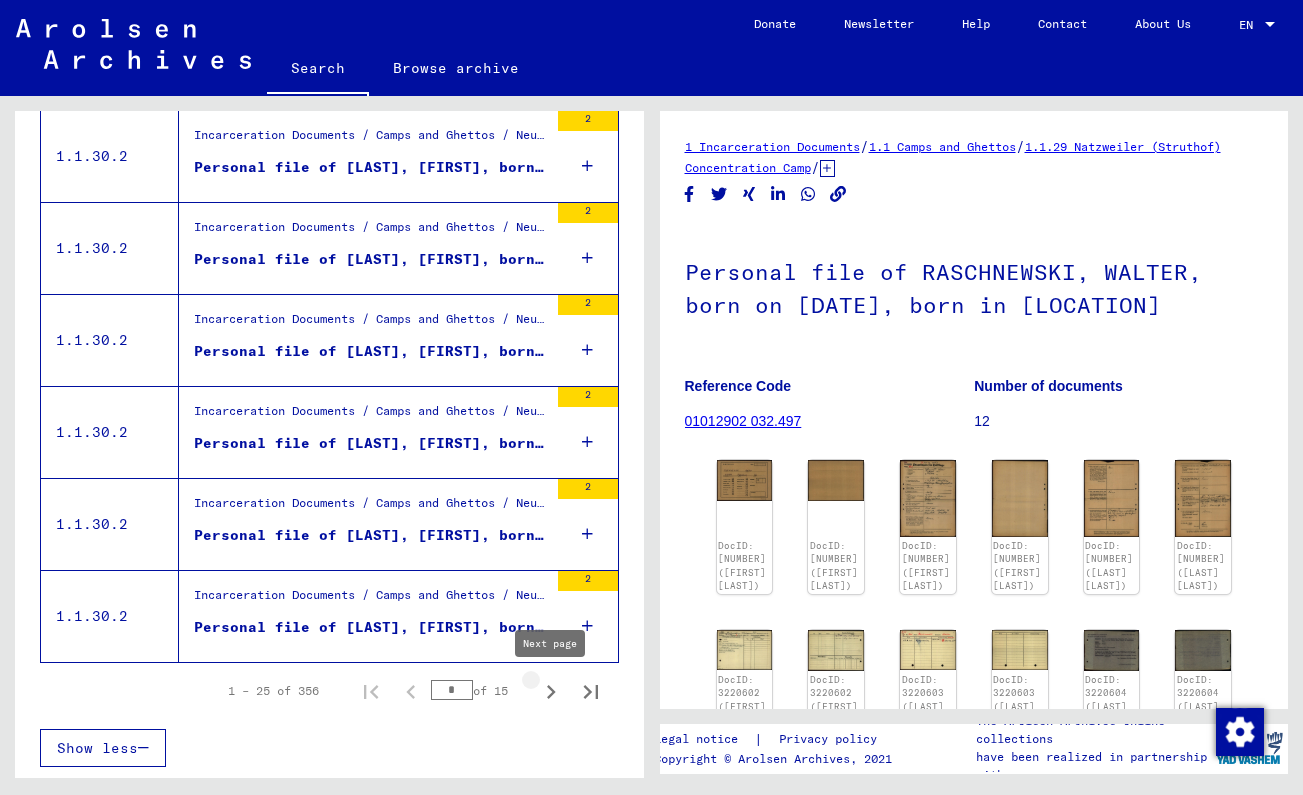 click 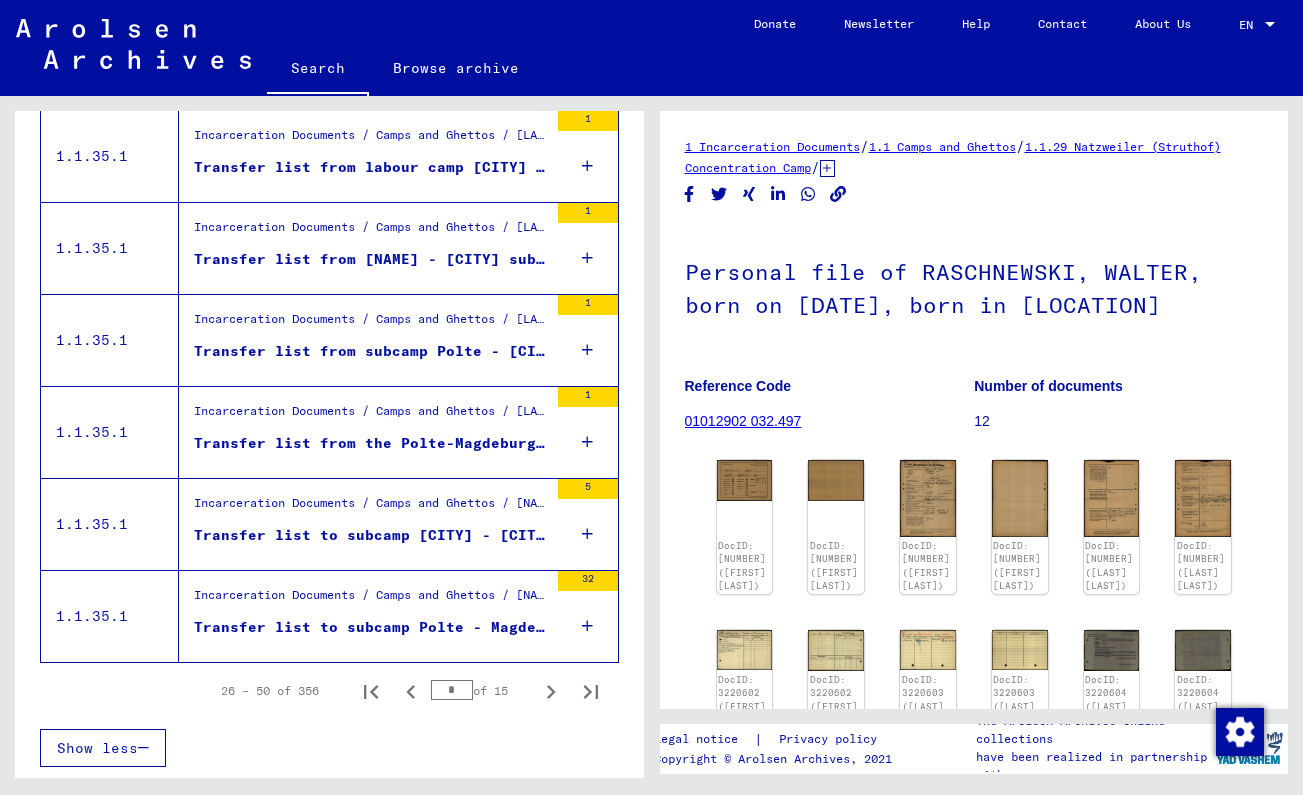 click on "Transfer list to subcamp Polte - Magdeburg - 31.08.1944" at bounding box center (371, 632) 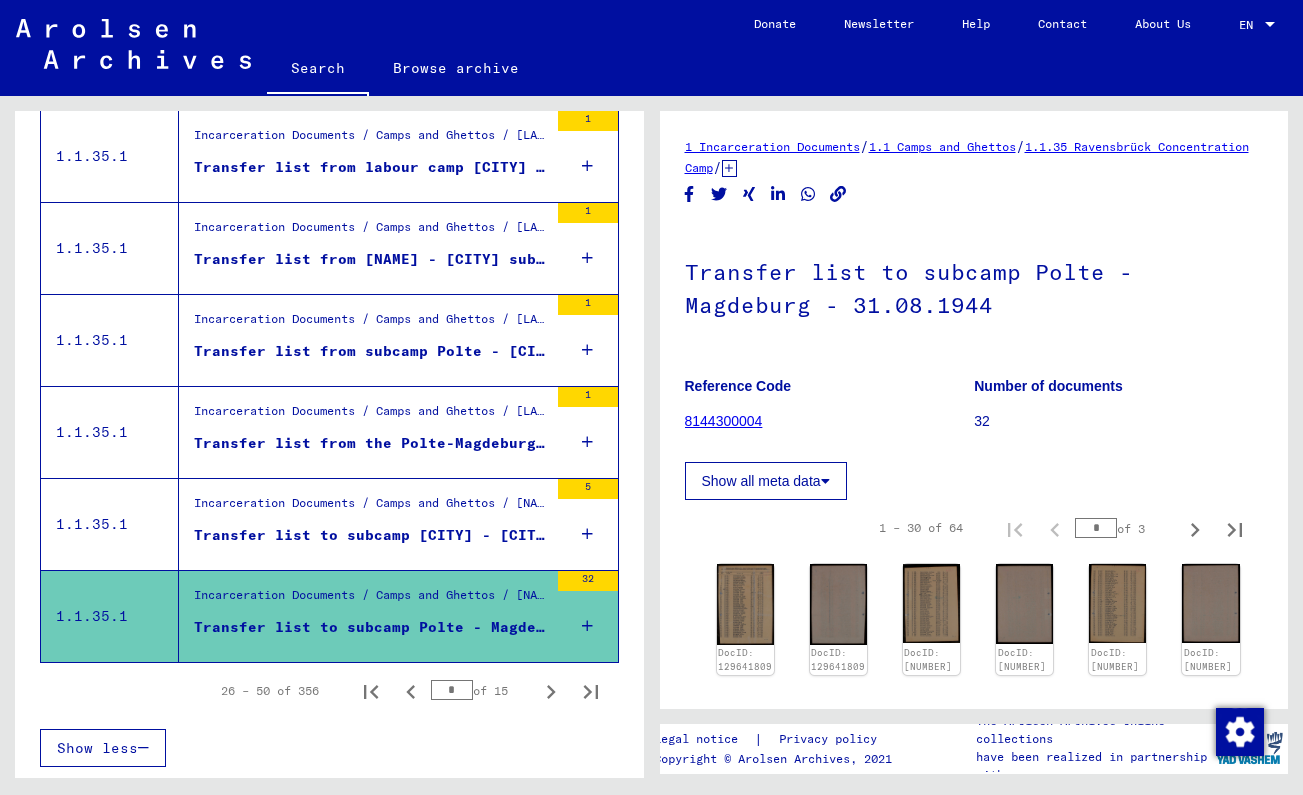 click on "Incarceration Documents / Camps and Ghettos / Ravensbrück Concentration Camp / List Material Ravensbrück / Transport lists and entry lists of Ravensbrück concentration camp: Transfers of women to subcamps of Buchenwald concentration camp (1944-1945) Transfer list to subcamp Polte - Magdeburg - [DATE]" at bounding box center (363, 524) 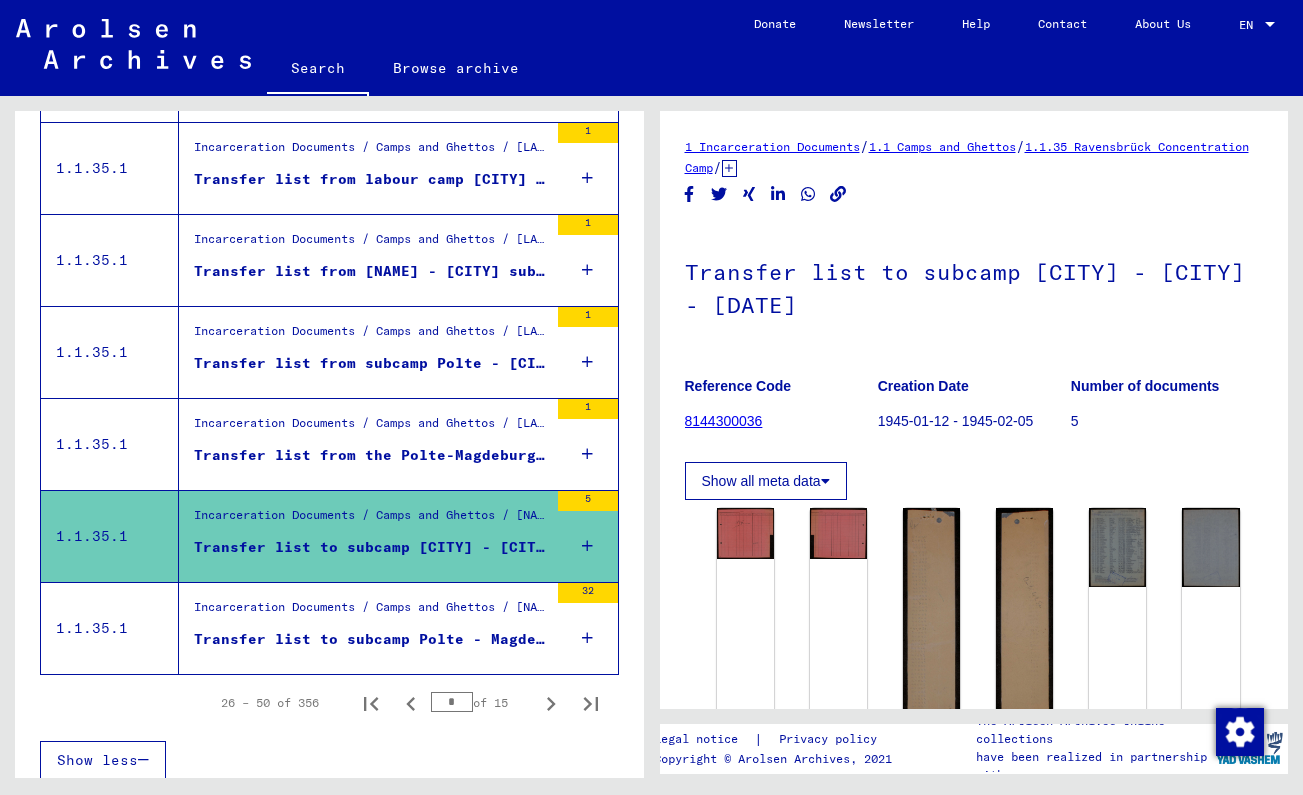 scroll, scrollTop: 2112, scrollLeft: 0, axis: vertical 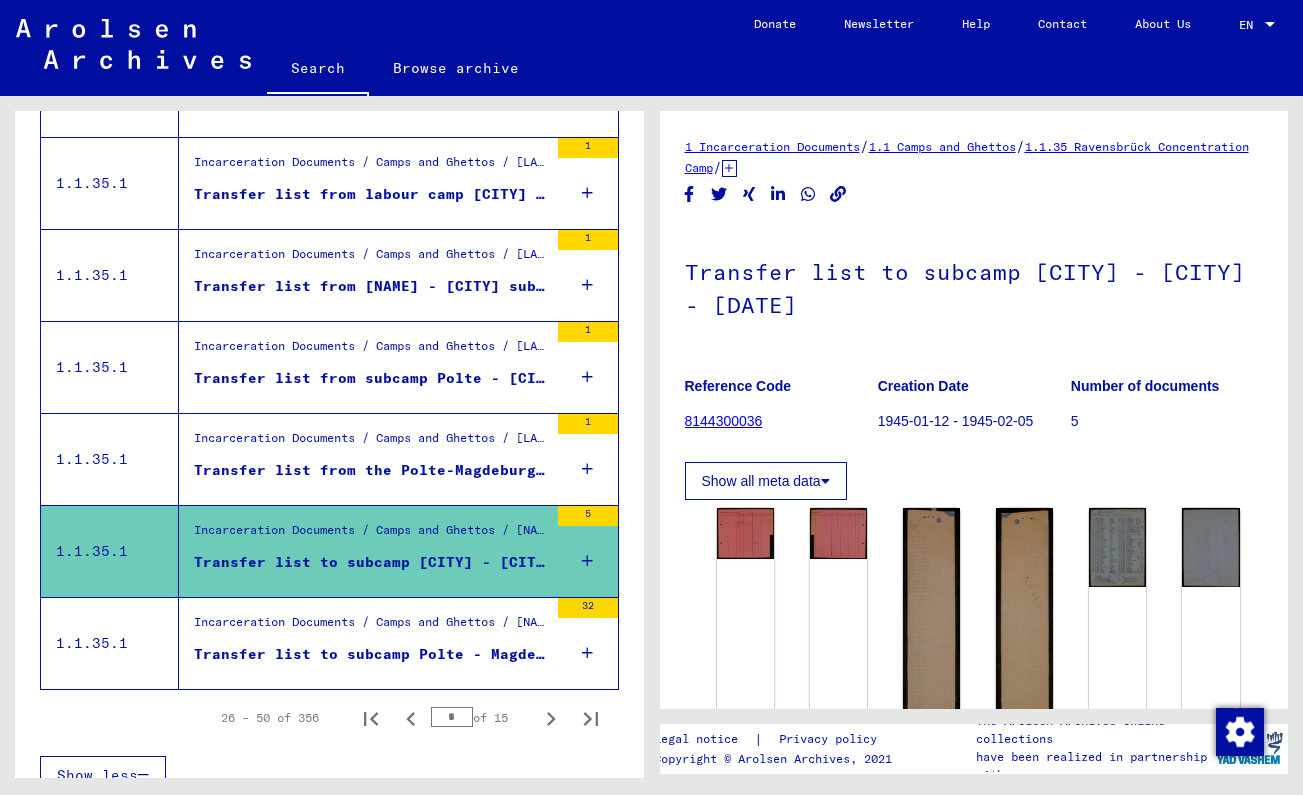 click on "Incarceration Documents / Camps and Ghettos / Ravensbrück Concentration Camp / List Material Ravensbrück / Transport lists of Ravensbrück concentration camp: Arrivals from Buchenwald concentration camp (1941-1945) Transfer list from subcamp Polte - [CITY] (female prisoners) - 24.11.1944" at bounding box center (363, 367) 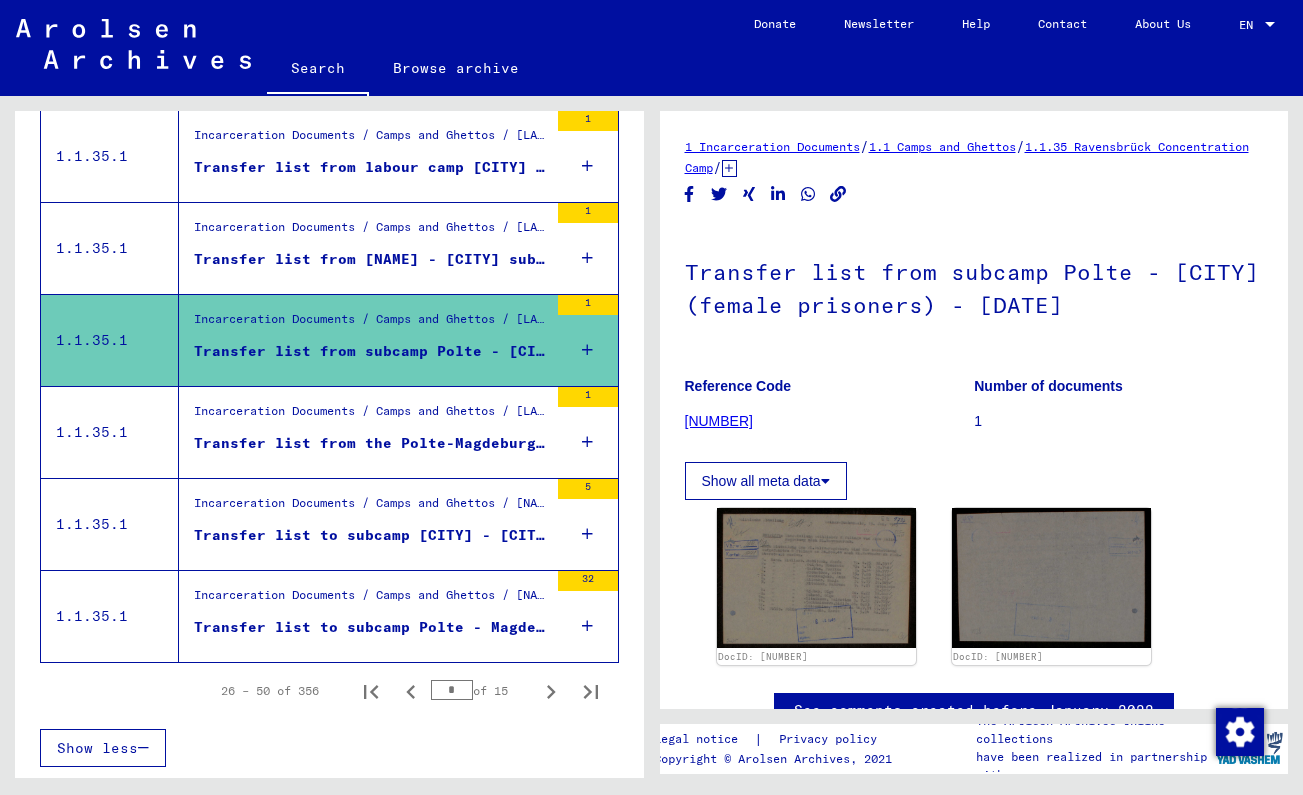 scroll, scrollTop: 2139, scrollLeft: 0, axis: vertical 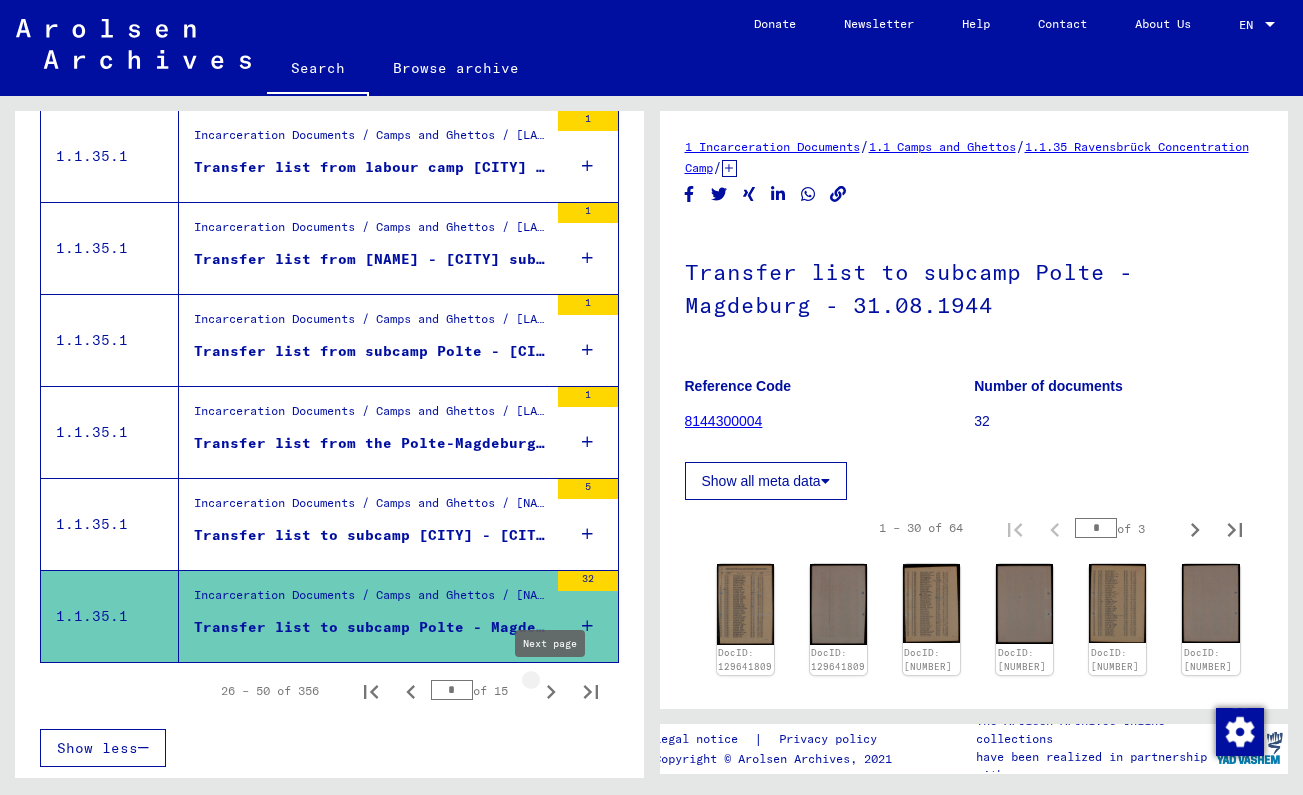 click 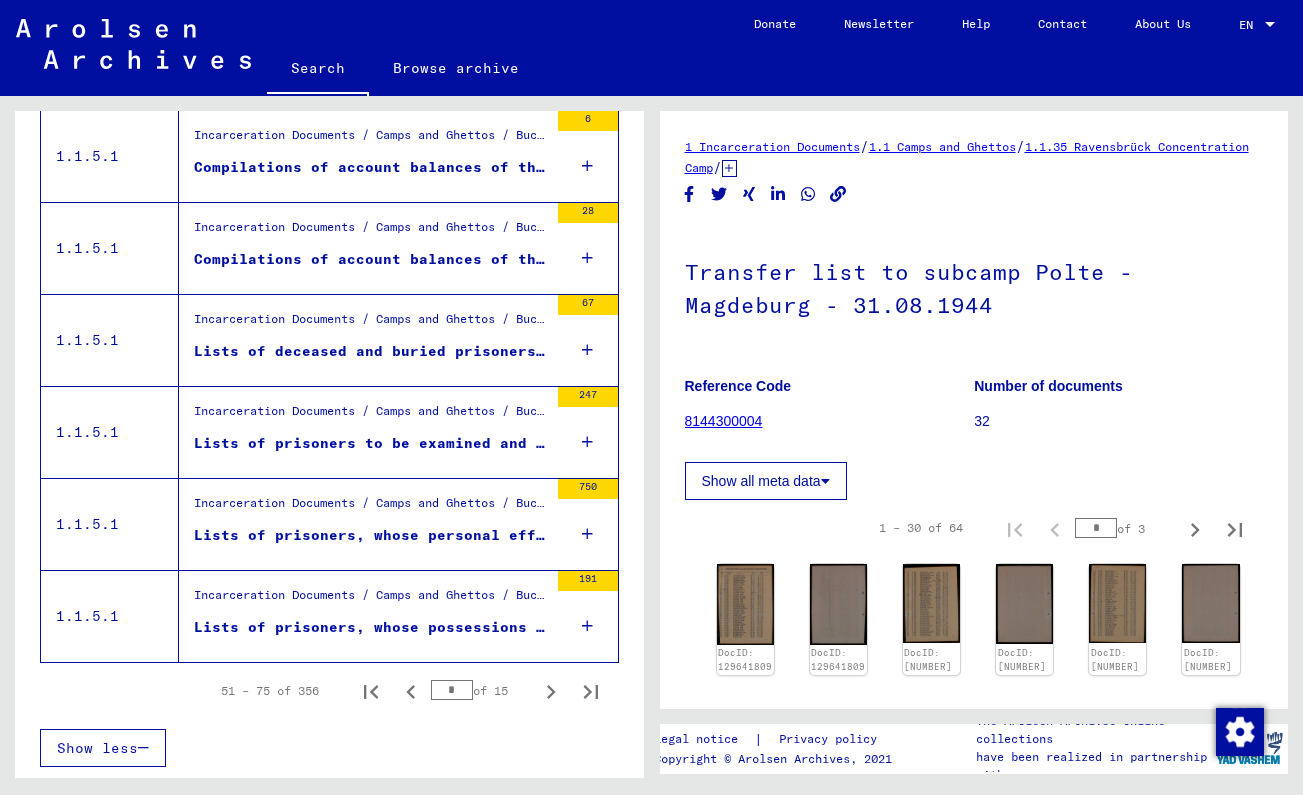 click on "Lists of prisoners, whose possessions were handed over to various prisons      and "Staatspolizei" branches inside and outside the German Reich by CC      Buchenwald, 1942 - 1945" at bounding box center (371, 627) 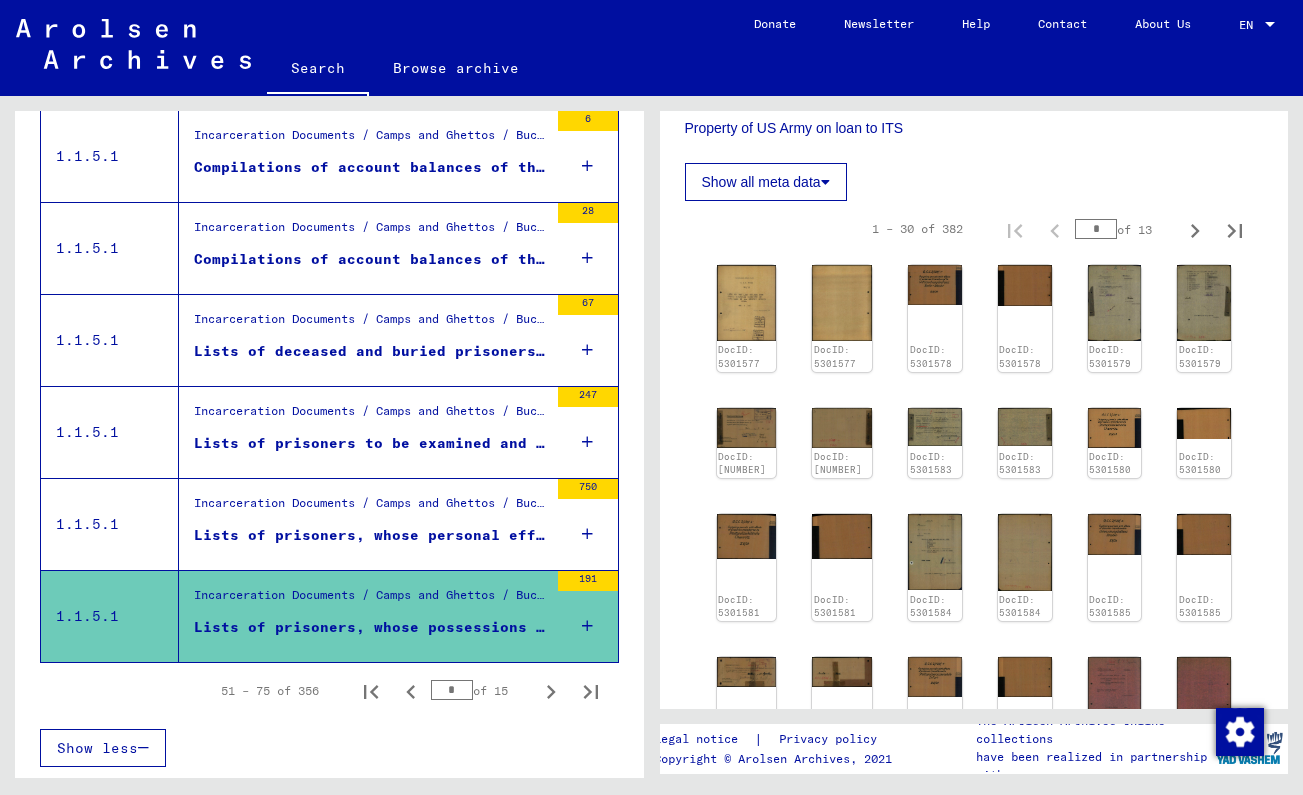 scroll, scrollTop: 1165, scrollLeft: 0, axis: vertical 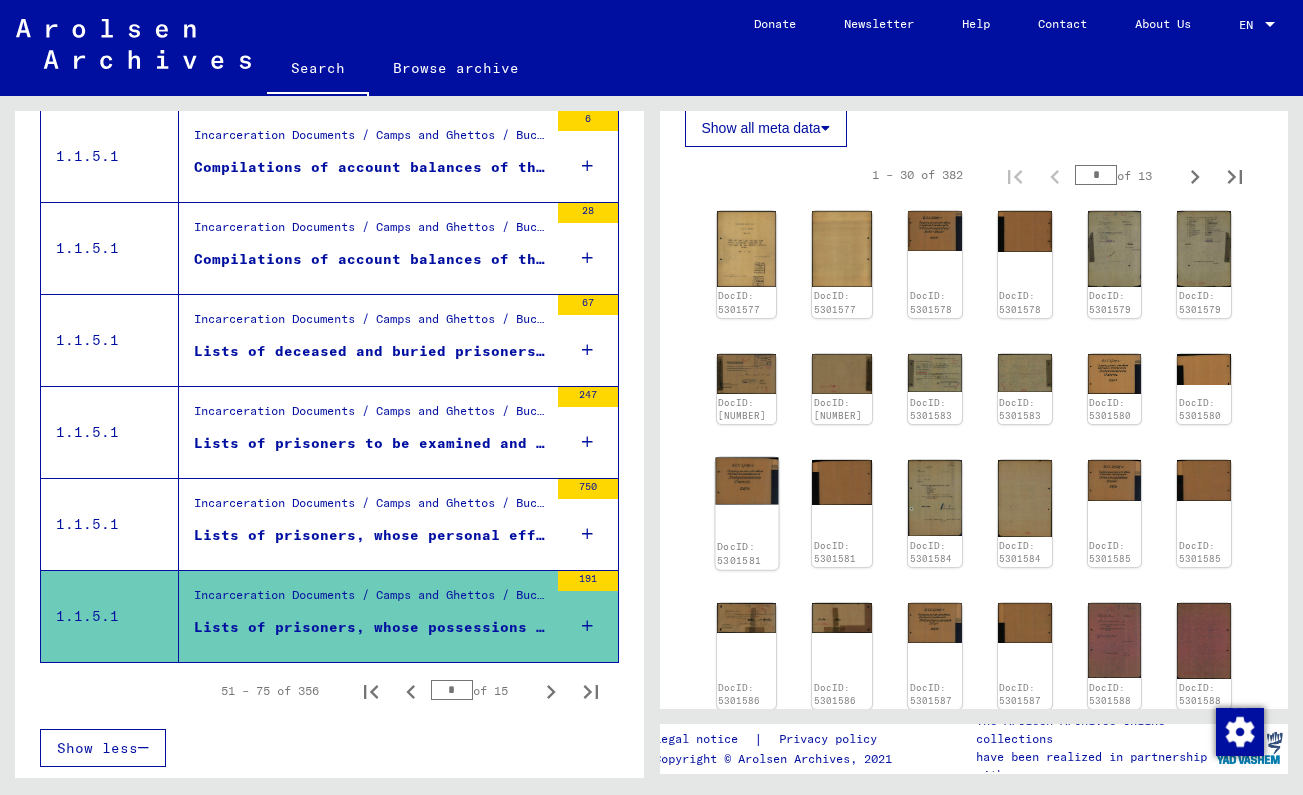 click 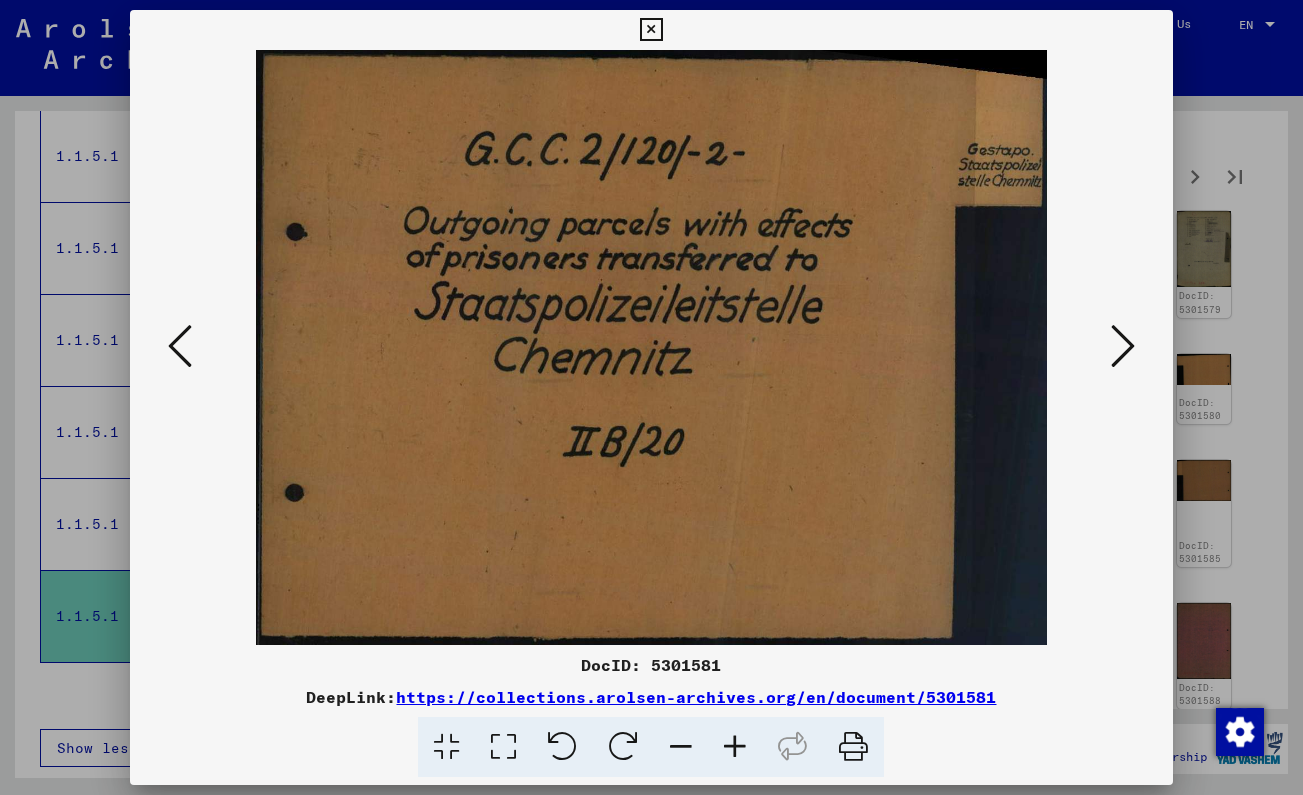 click at bounding box center [1123, 346] 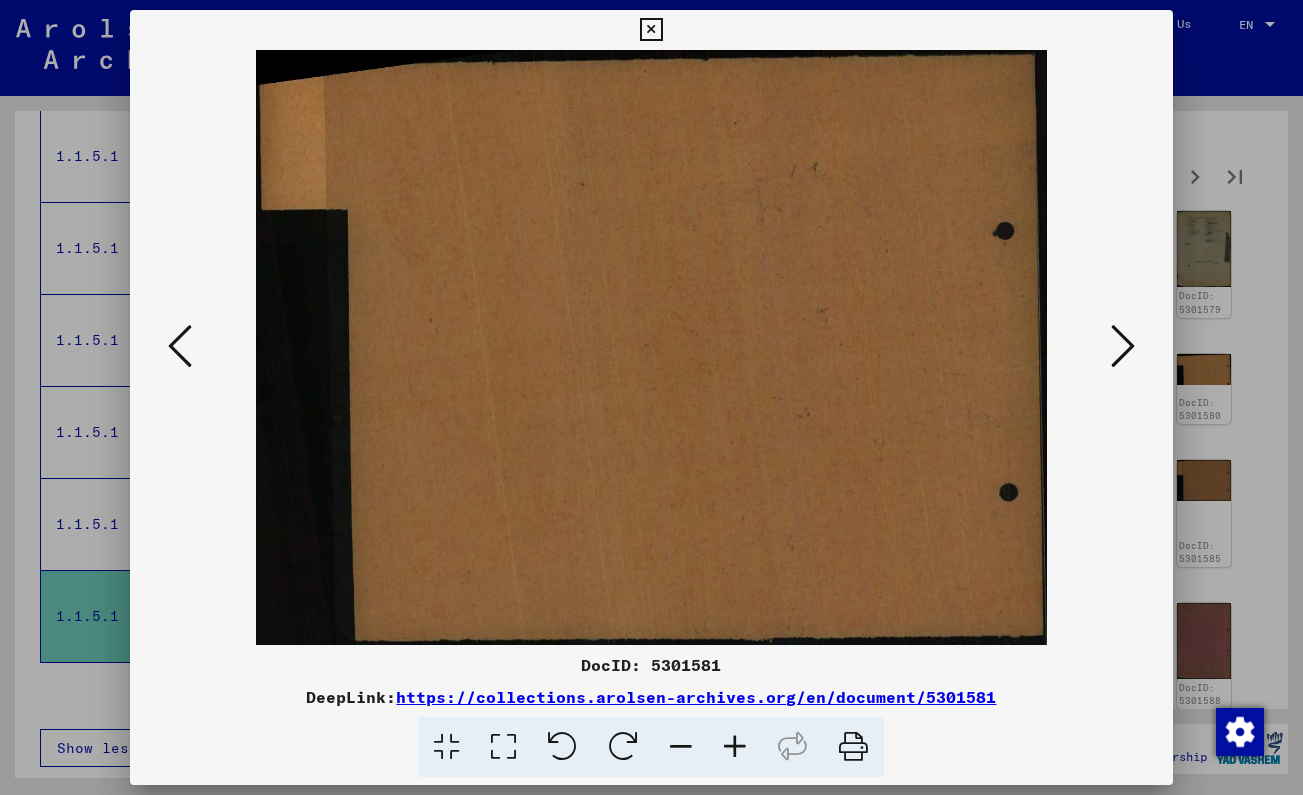 click at bounding box center (1123, 346) 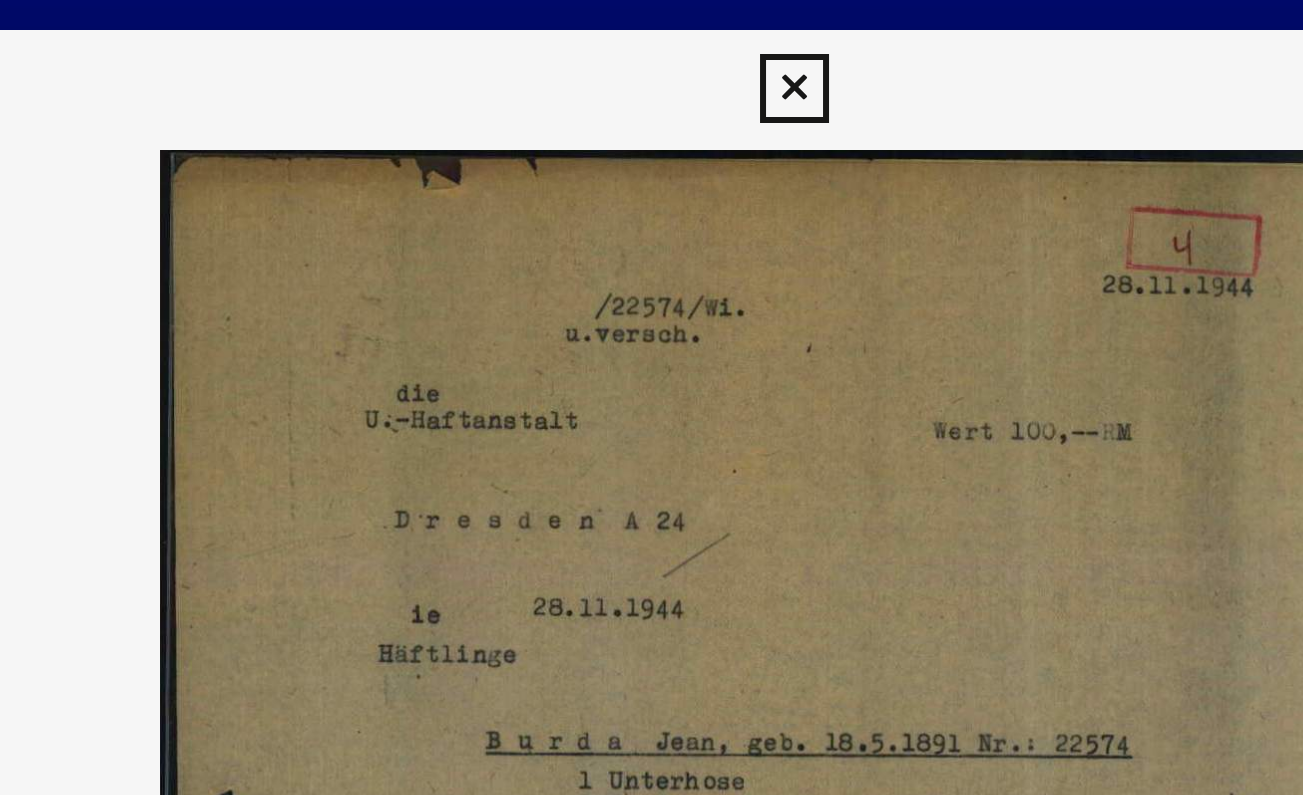 scroll, scrollTop: 0, scrollLeft: 0, axis: both 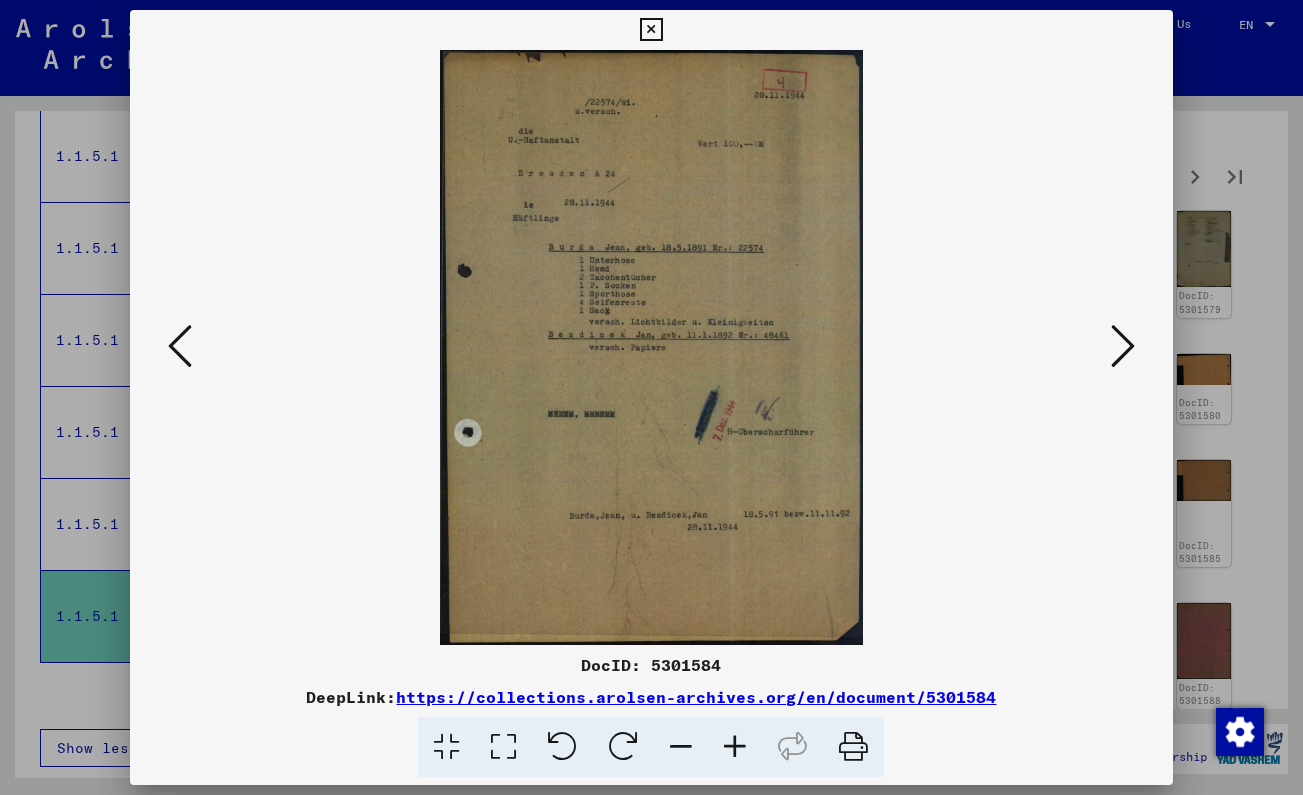 click at bounding box center [651, 30] 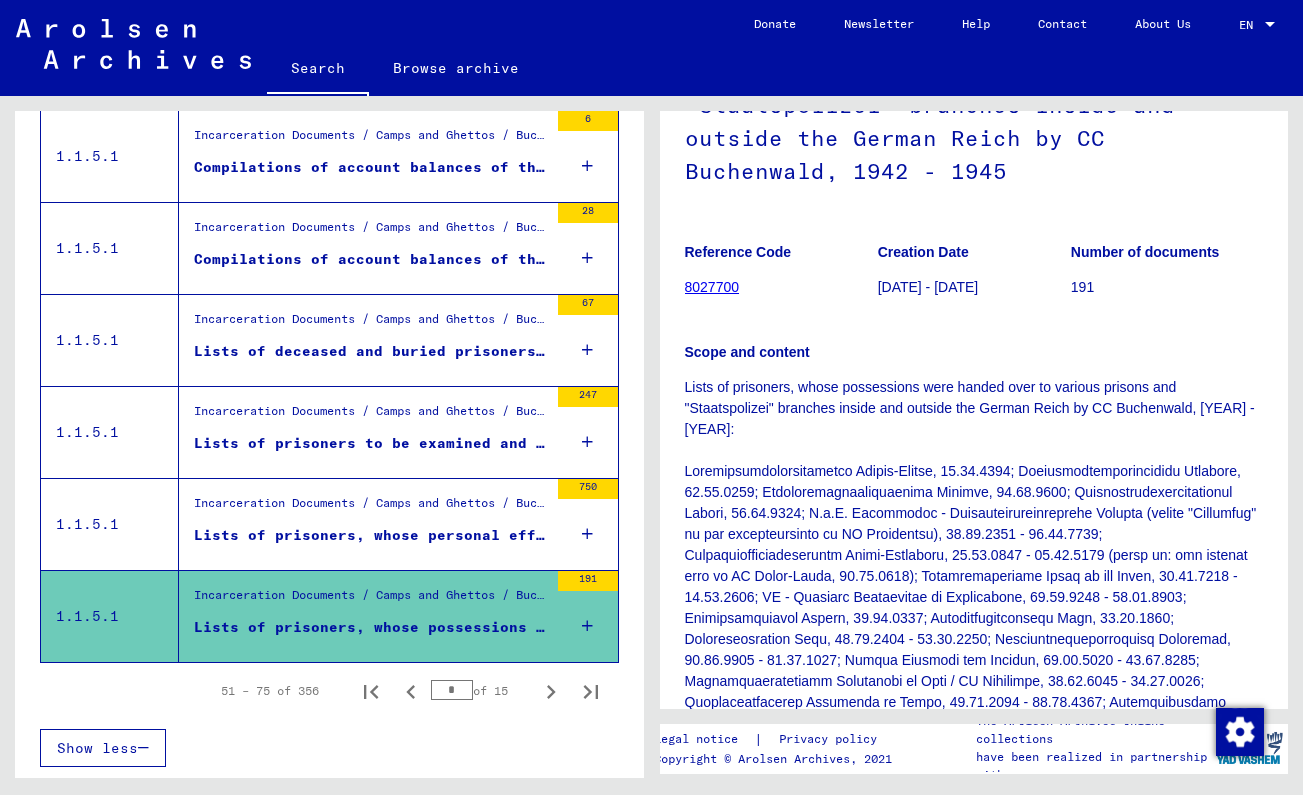 scroll, scrollTop: 236, scrollLeft: 0, axis: vertical 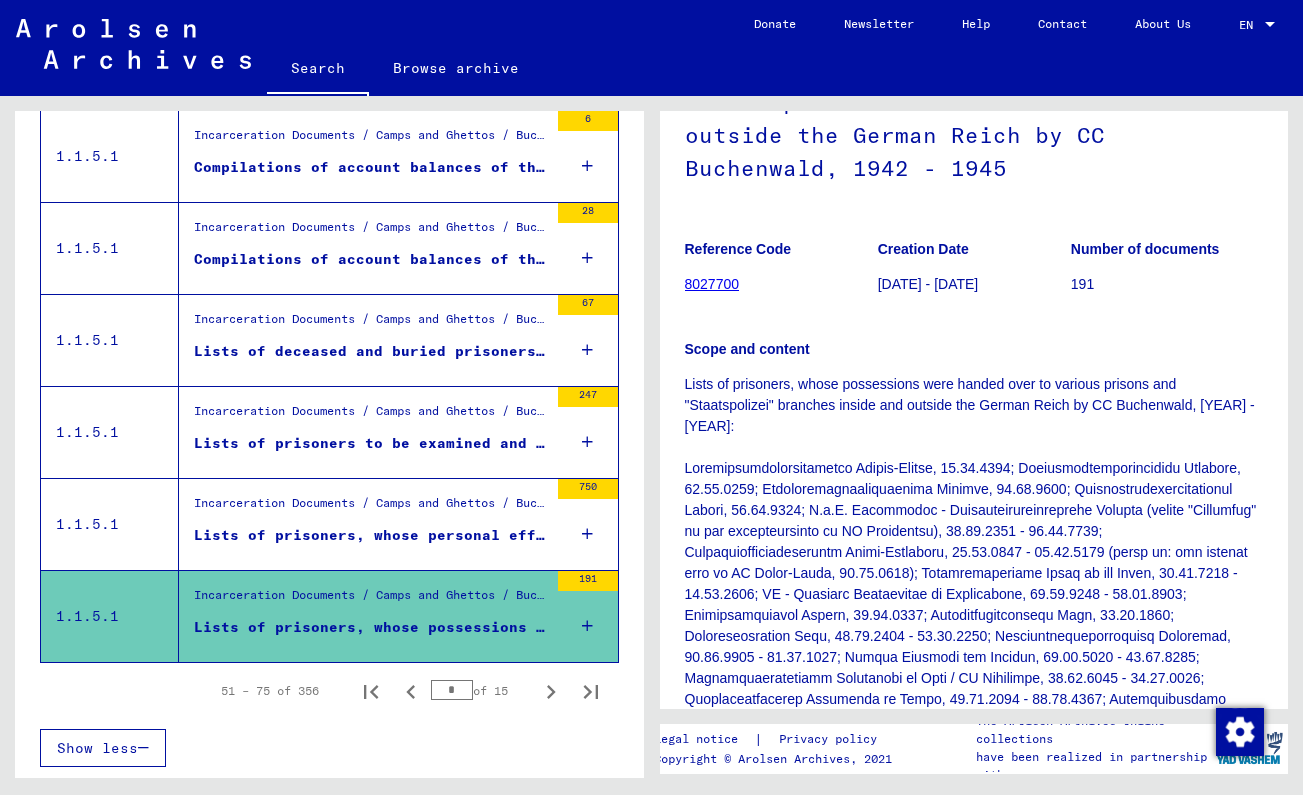 click on "Incarceration Documents / Camps and Ghettos / [CITY] Concentration Camp / List Material [CITY] Lists of prisoners, whose personal effects were handed over to CC [CITY] from various prisons, police departments and other institutions of incarceration inside and outside the German Reich, A-Z" at bounding box center (363, 524) 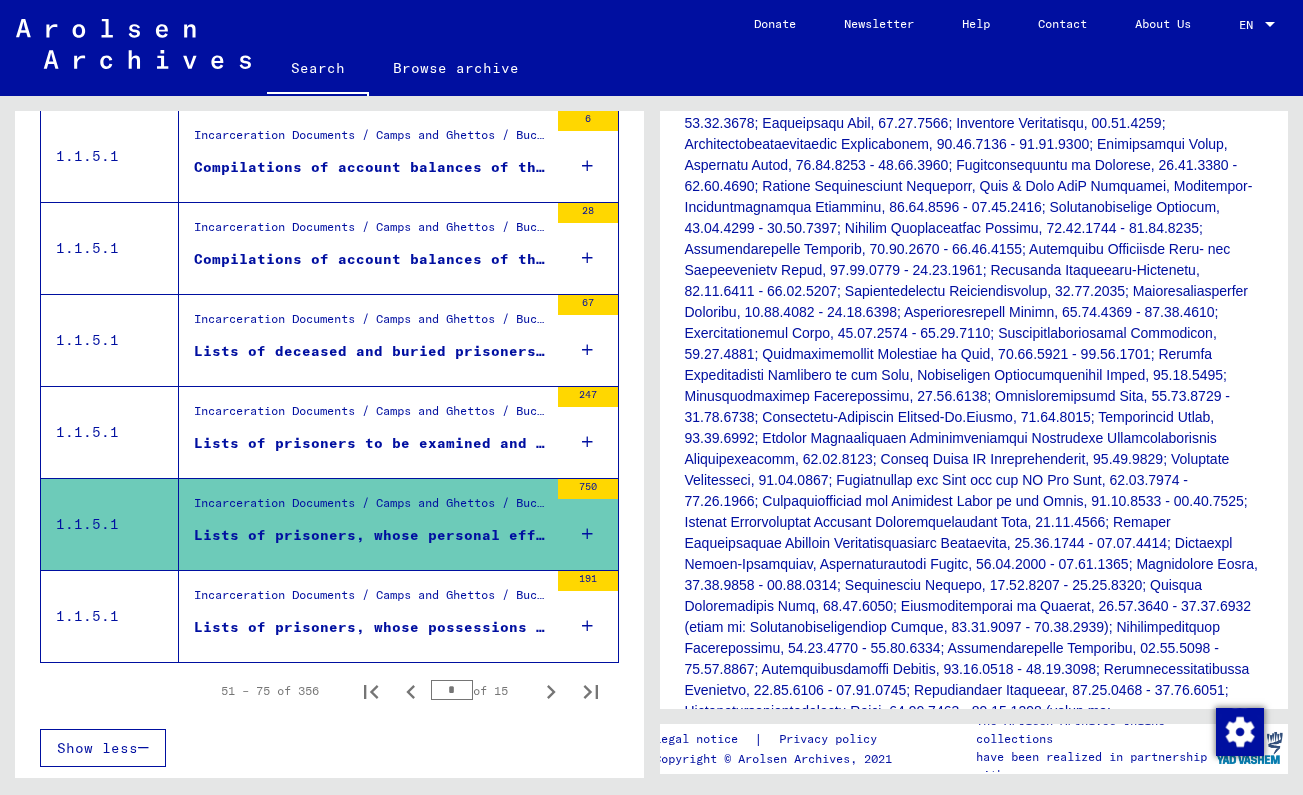 scroll, scrollTop: 692, scrollLeft: 0, axis: vertical 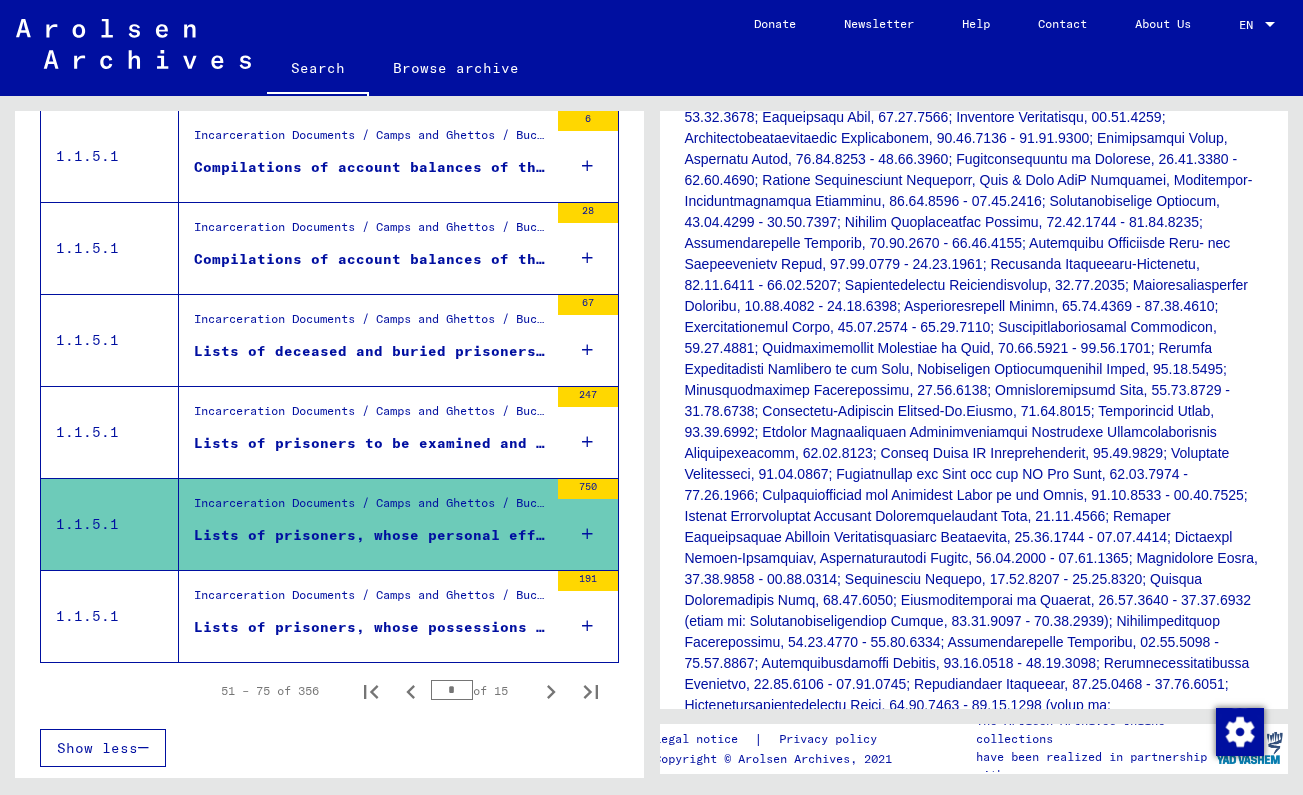 click on "Incarceration Documents / Camps and Ghettos / Buchenwald Concentration Camp / List Material Buchenwald" at bounding box center (371, 600) 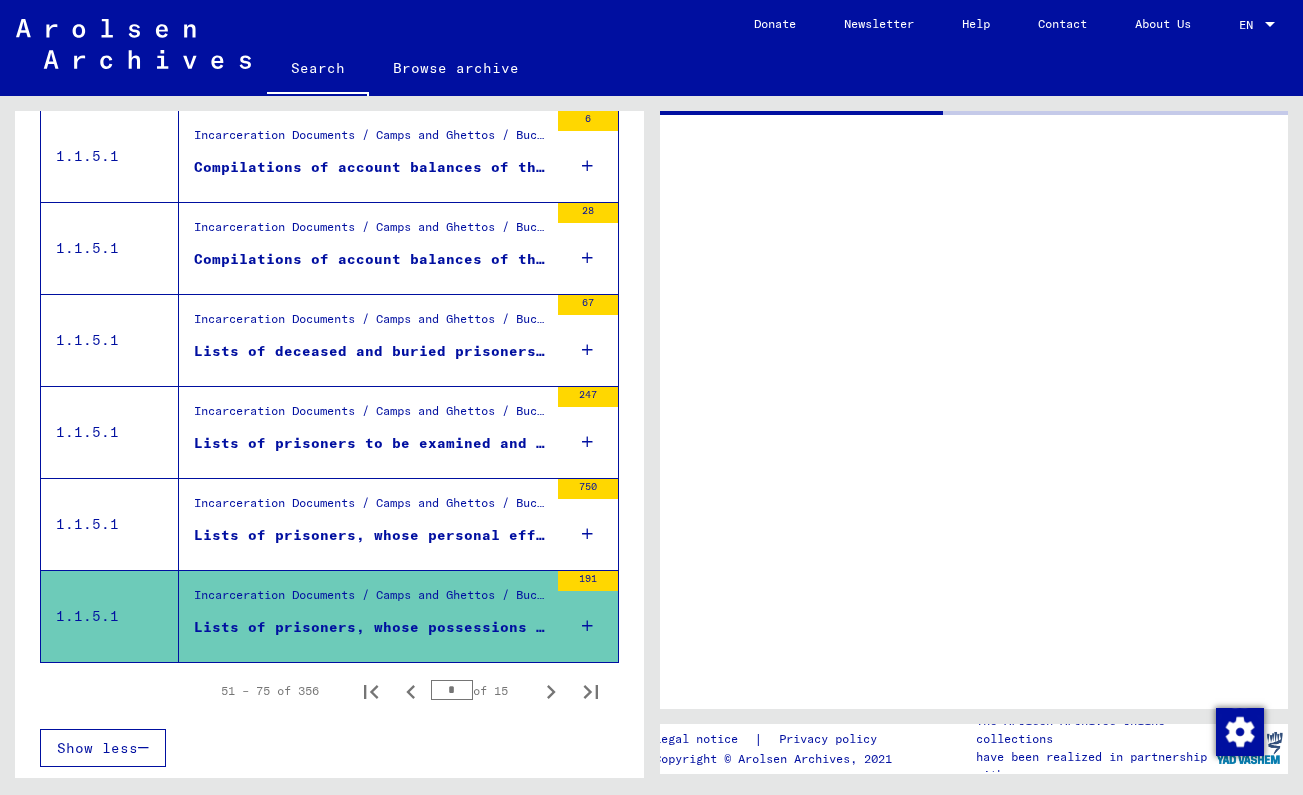 scroll, scrollTop: 0, scrollLeft: 0, axis: both 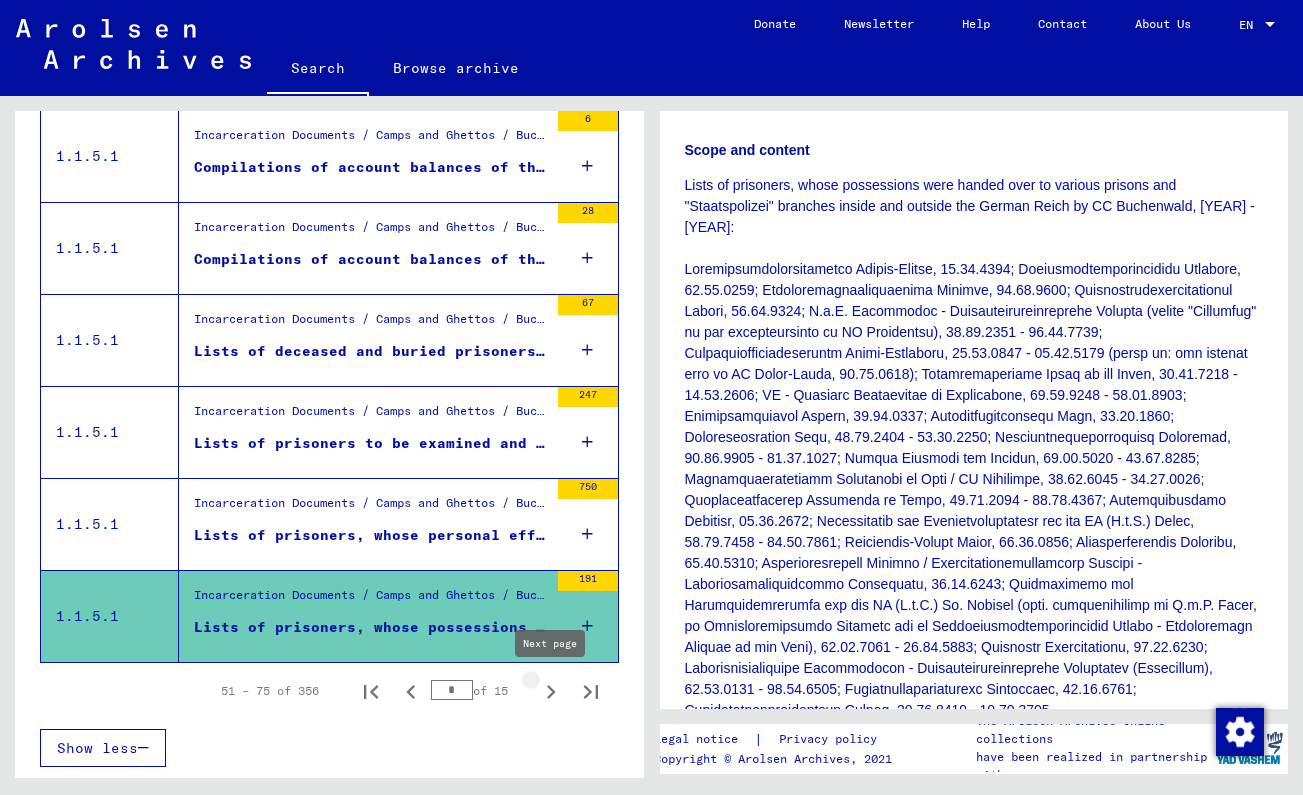click at bounding box center (551, 691) 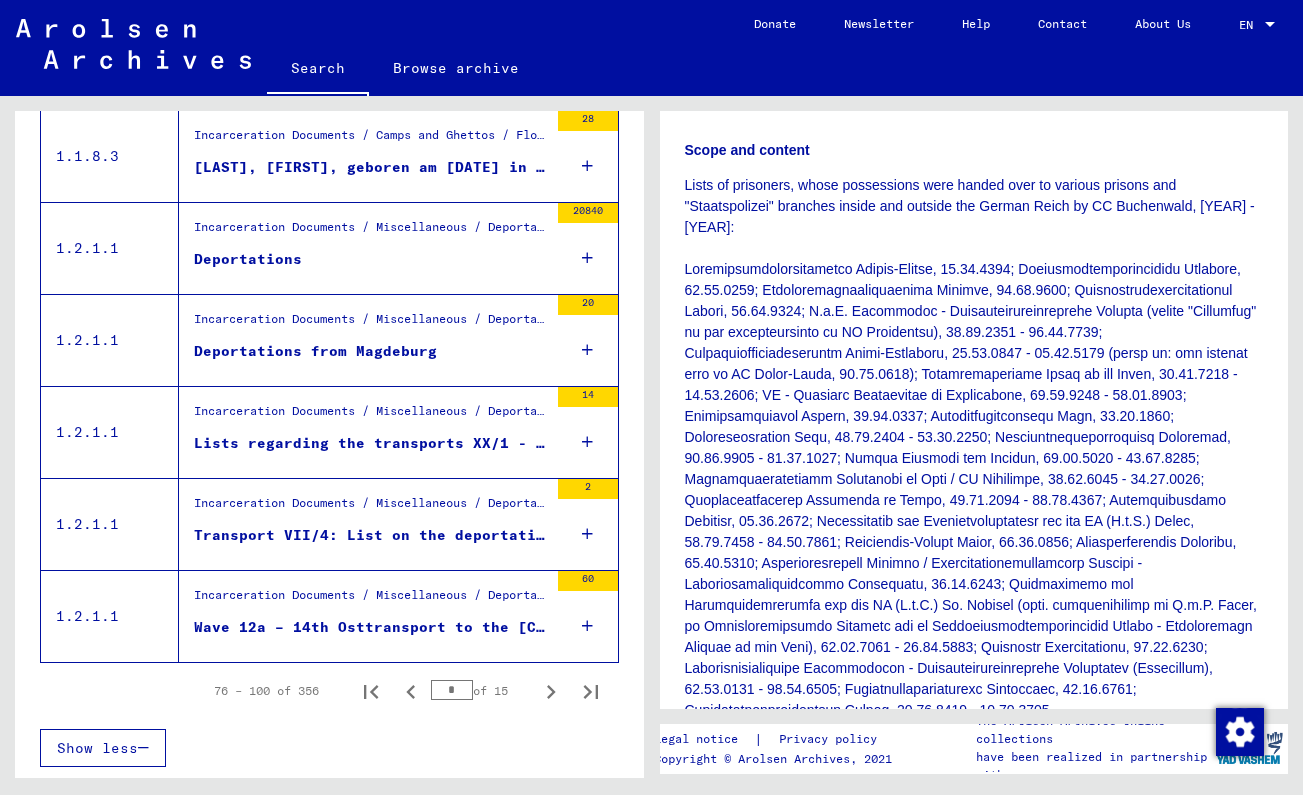 click on "Transport VII/4: List on the deportation of 9 Jews from Essen to      Theresienstadt on 1943/09/09" at bounding box center [371, 535] 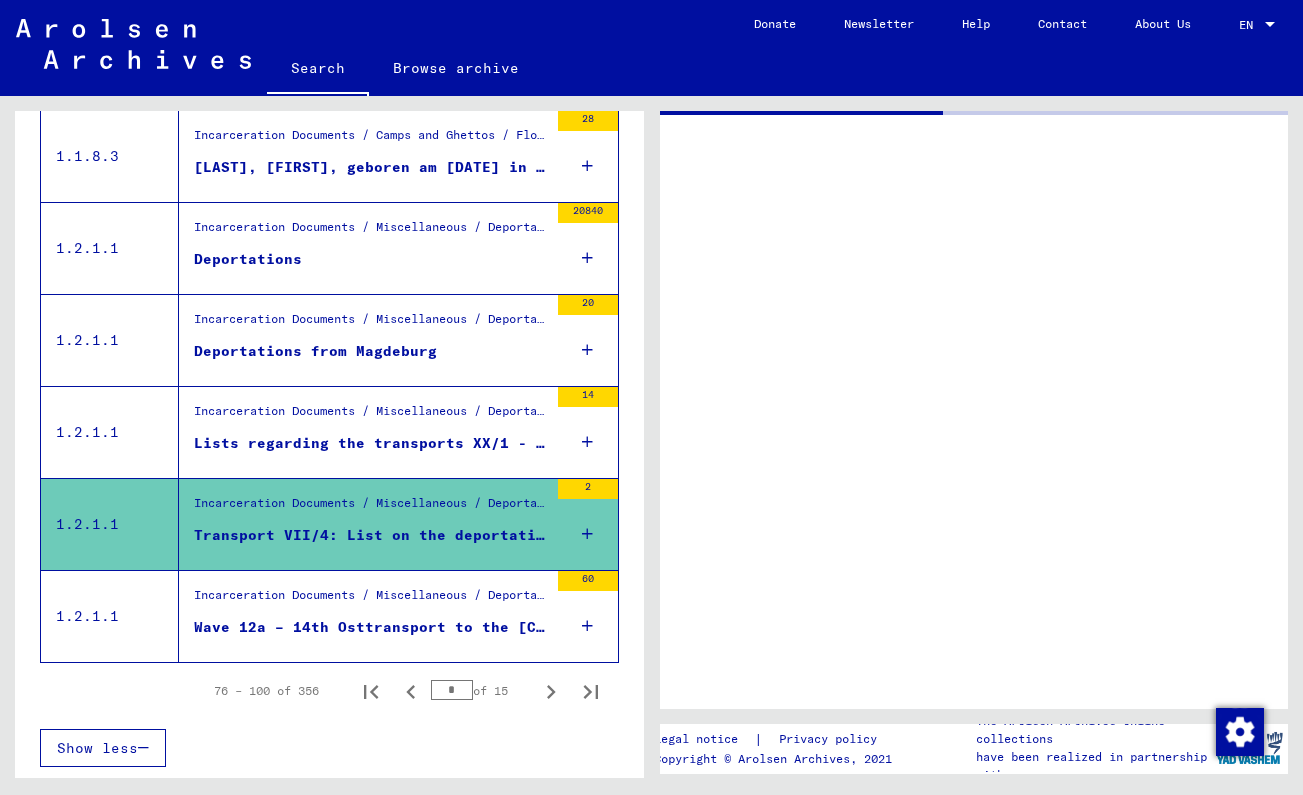 scroll, scrollTop: 0, scrollLeft: 0, axis: both 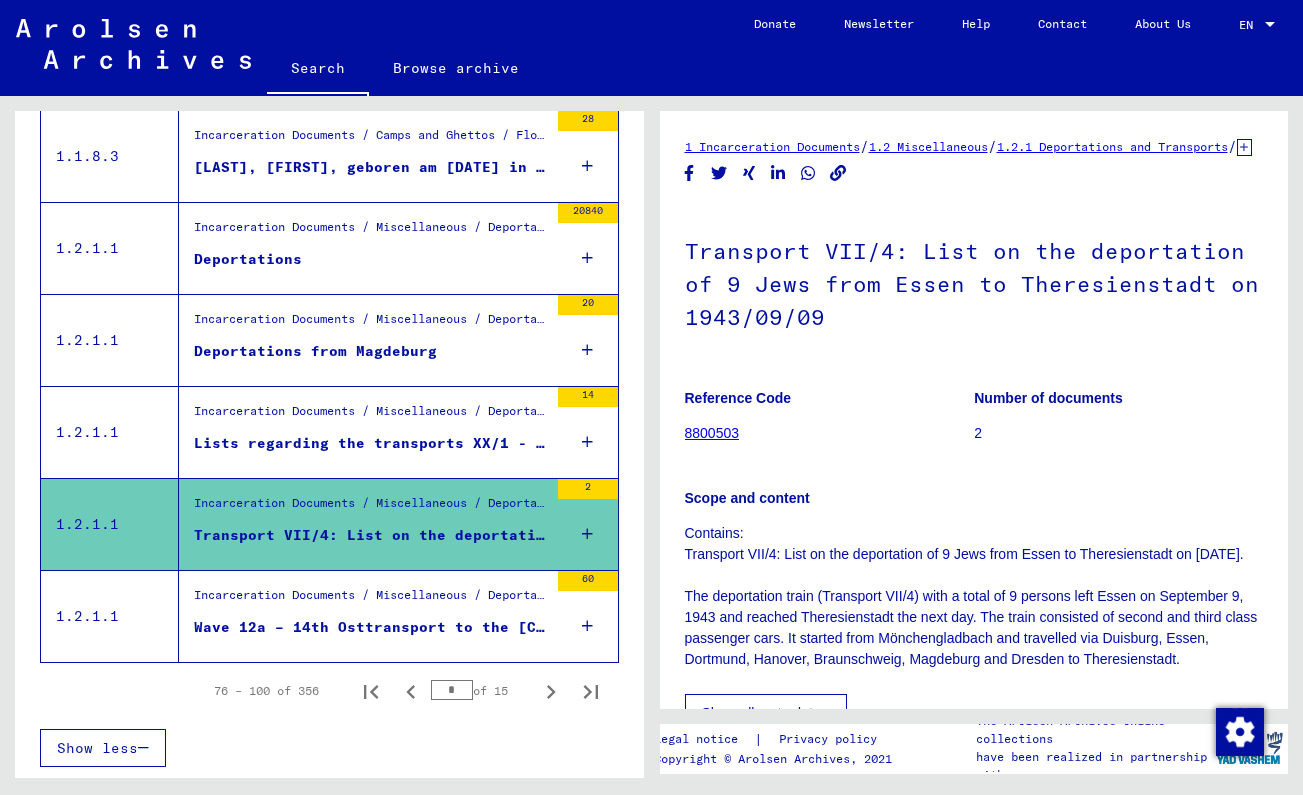 click on "Lists regarding the transports XX/1 - XX/4: Deportations of Jews to      Theresienstadt (1942-1944)" at bounding box center [371, 443] 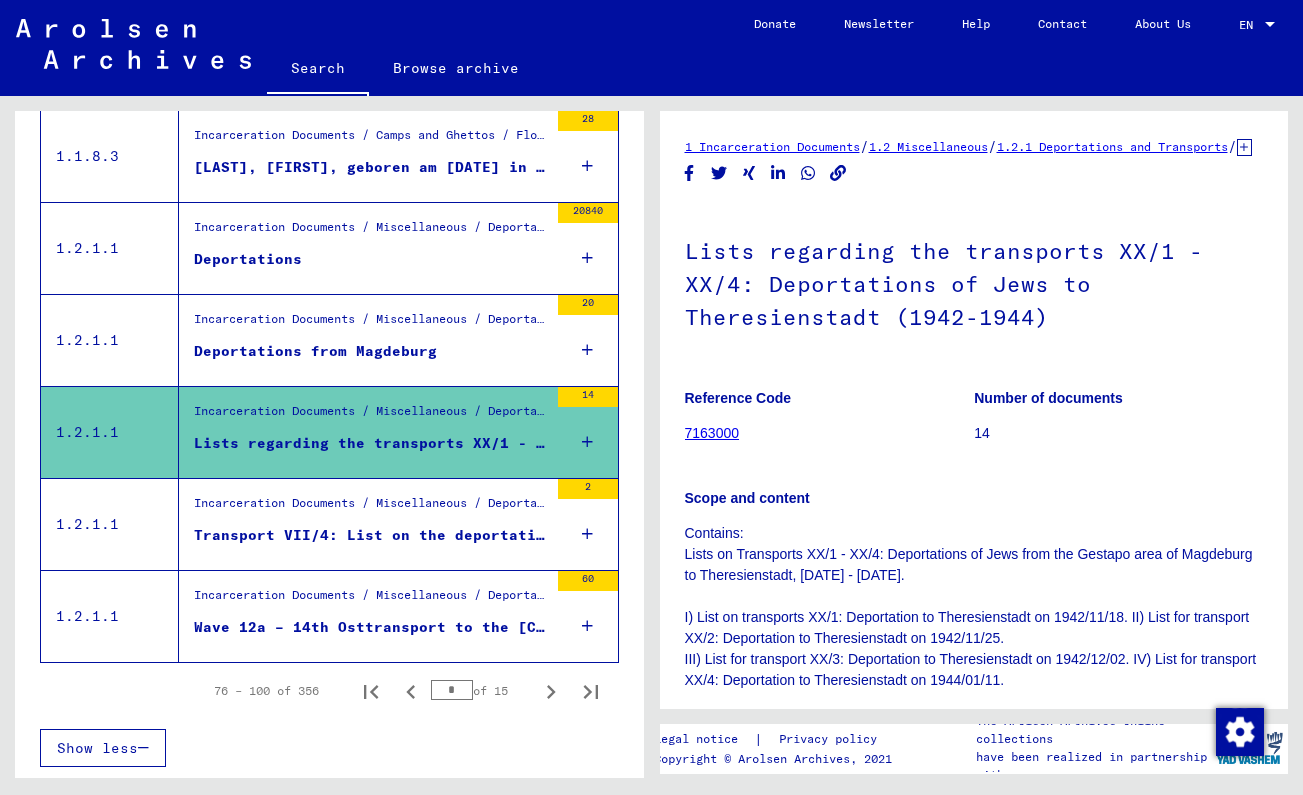 click on "Incarceration Documents / Miscellaneous / Deportations and Transports Deportations" at bounding box center [363, 248] 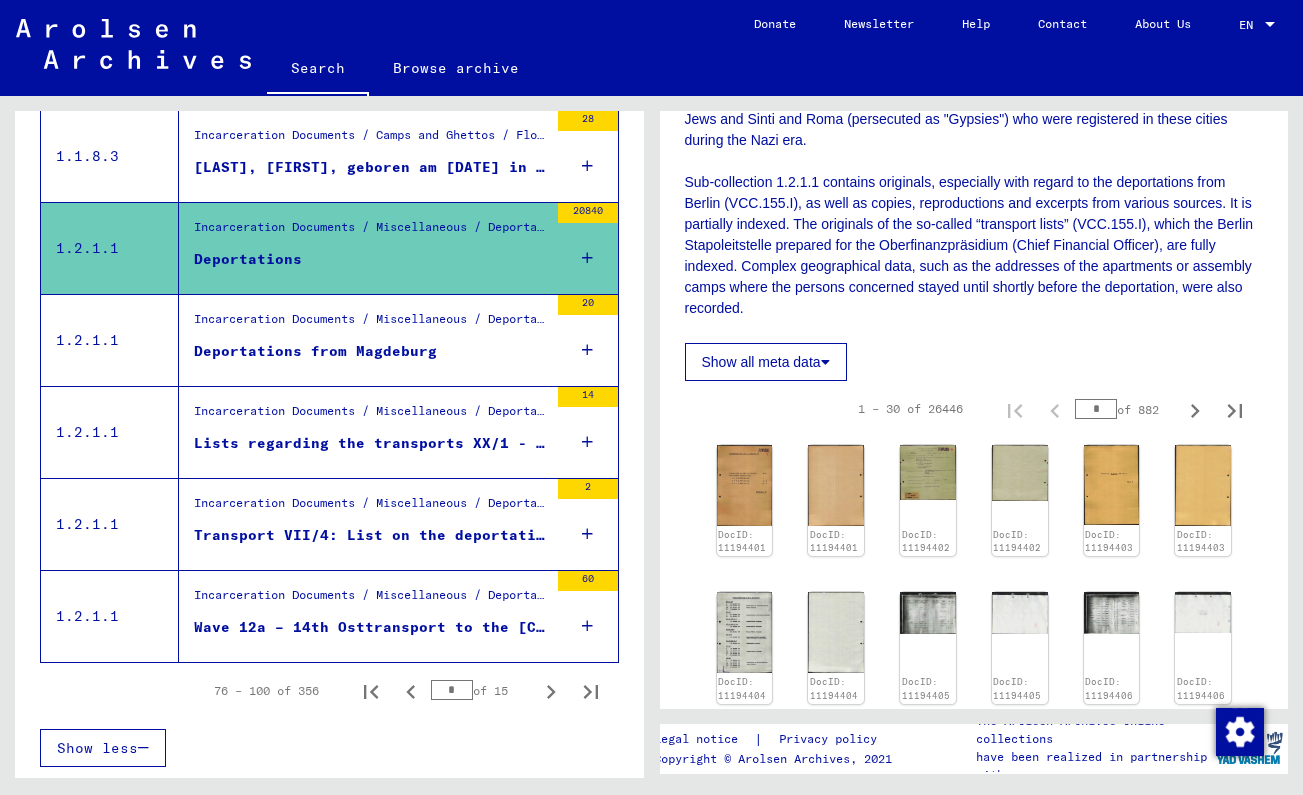 scroll, scrollTop: 1346, scrollLeft: 0, axis: vertical 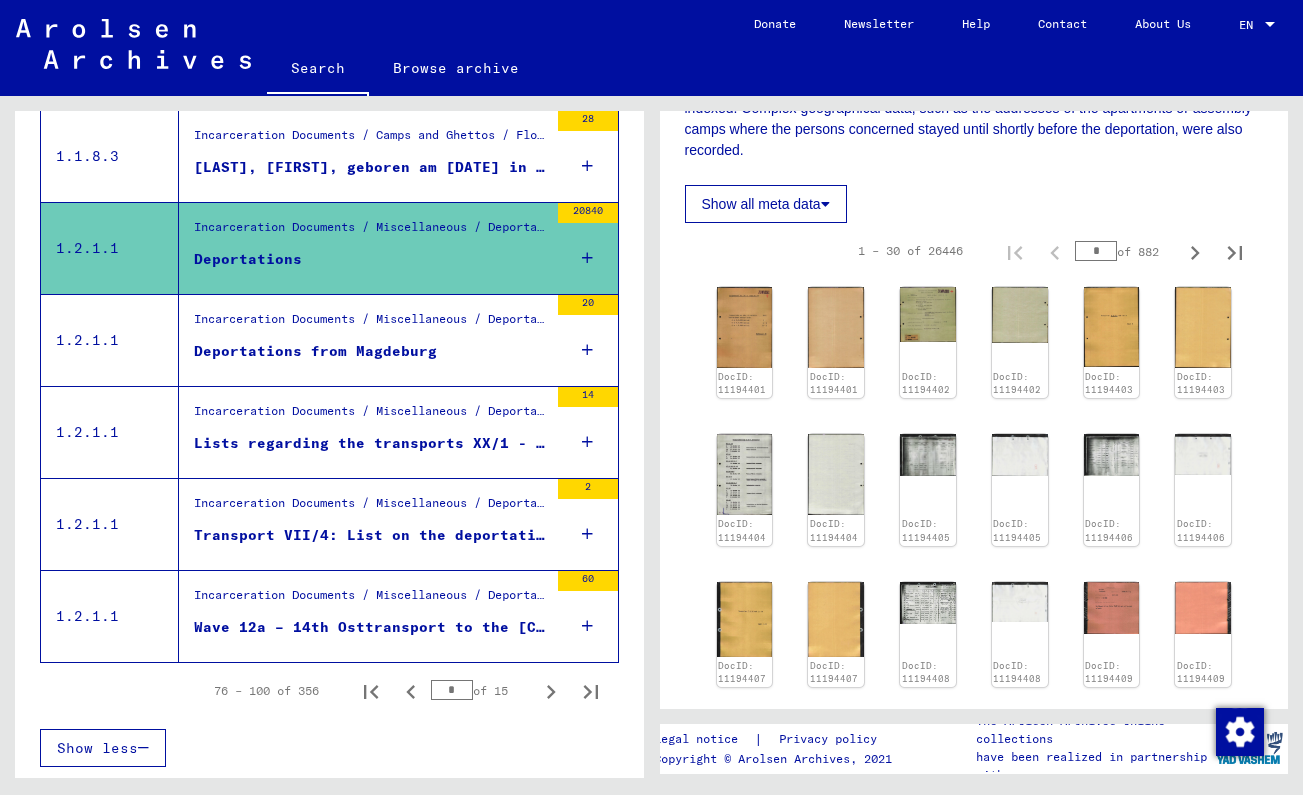 click at bounding box center [587, 258] 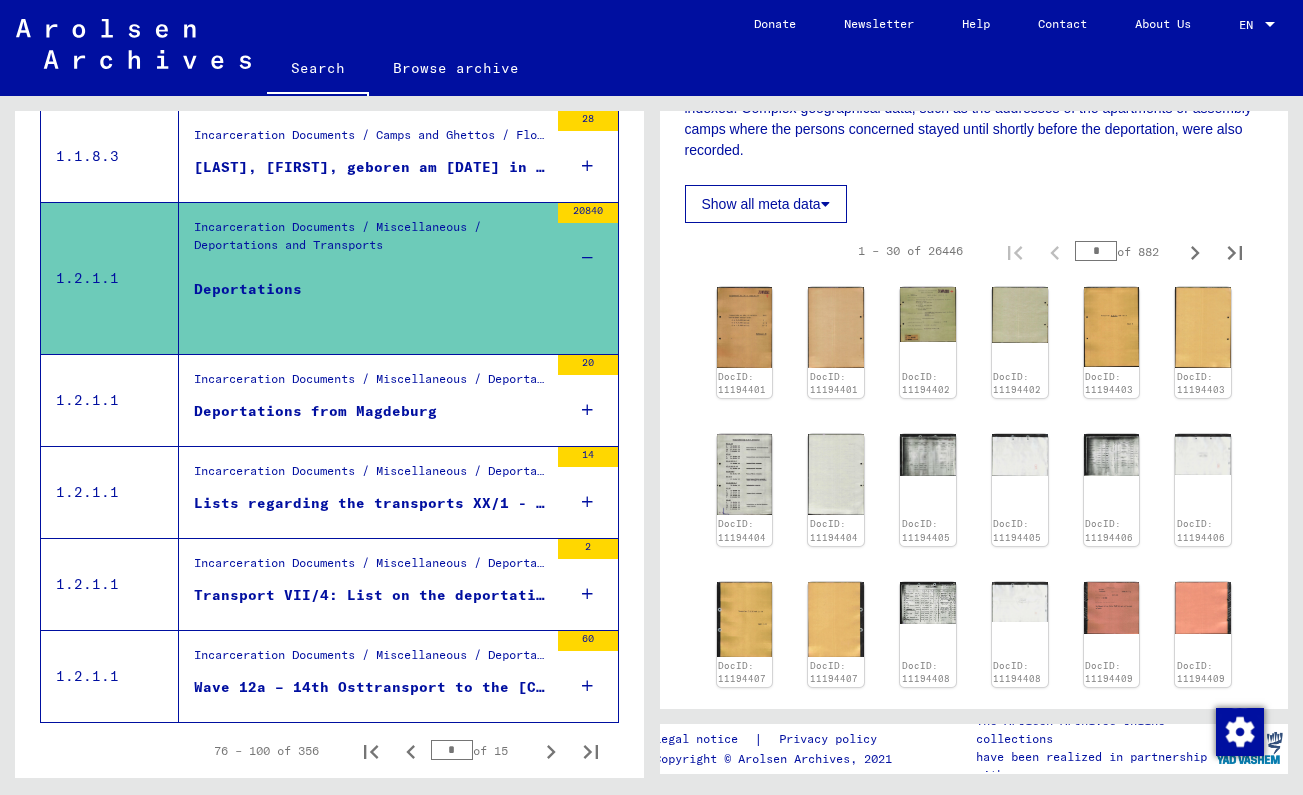 click on "Deportations from Magdeburg" at bounding box center (315, 411) 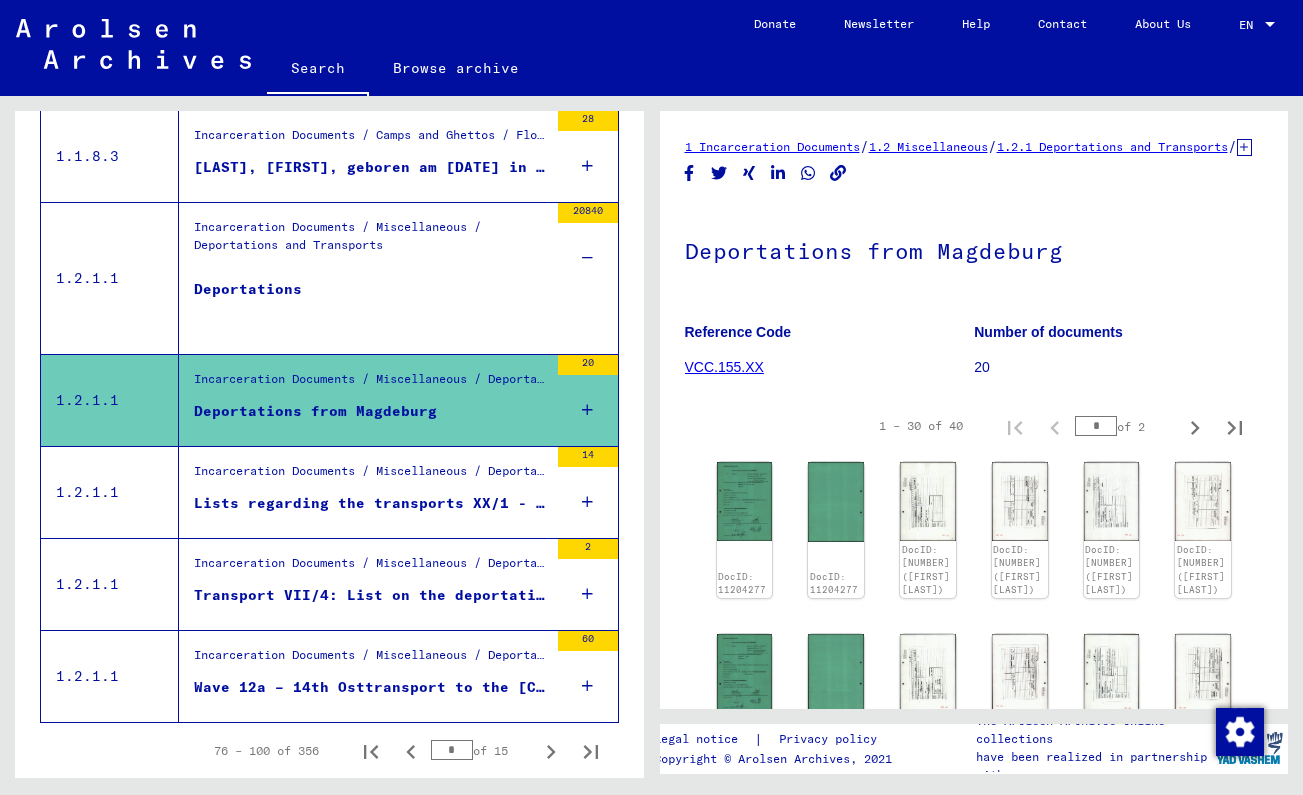 click at bounding box center [587, 410] 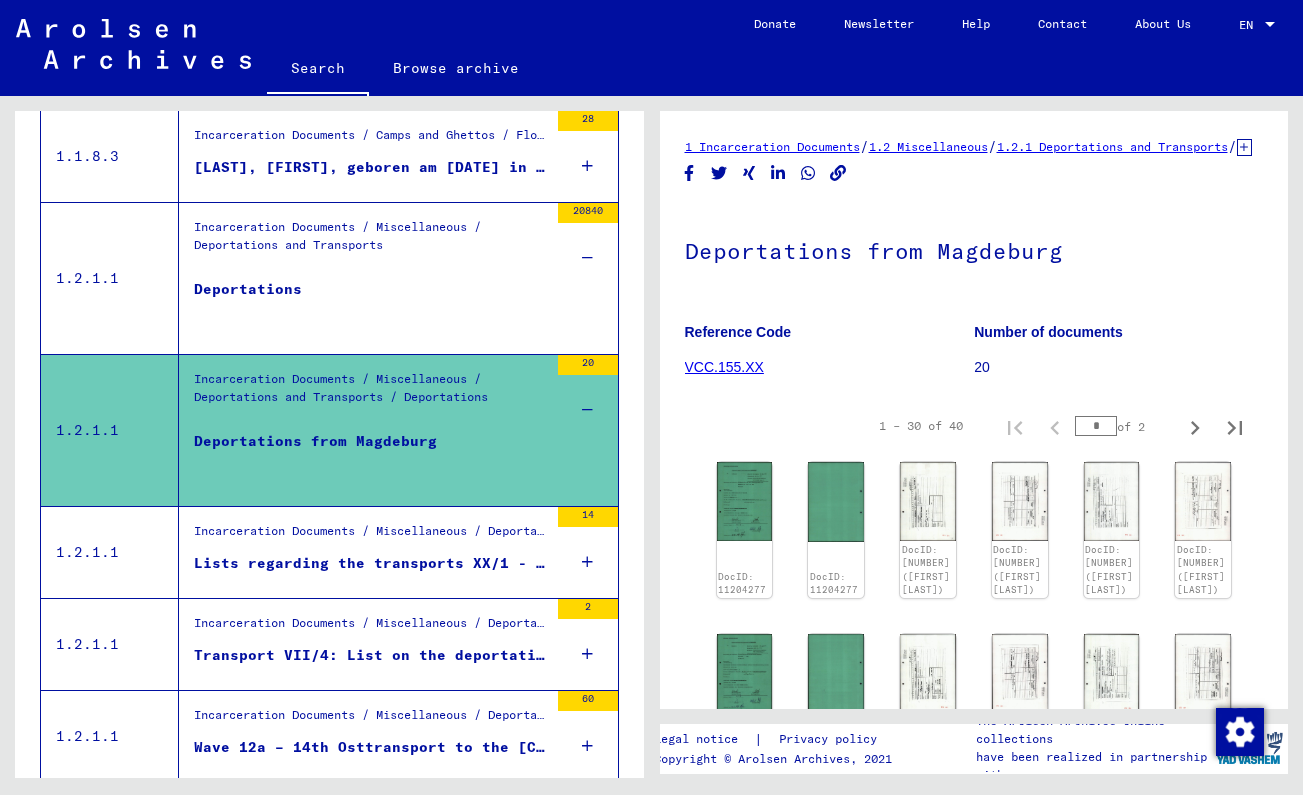 click on "Deportations from Magdeburg" at bounding box center (371, 461) 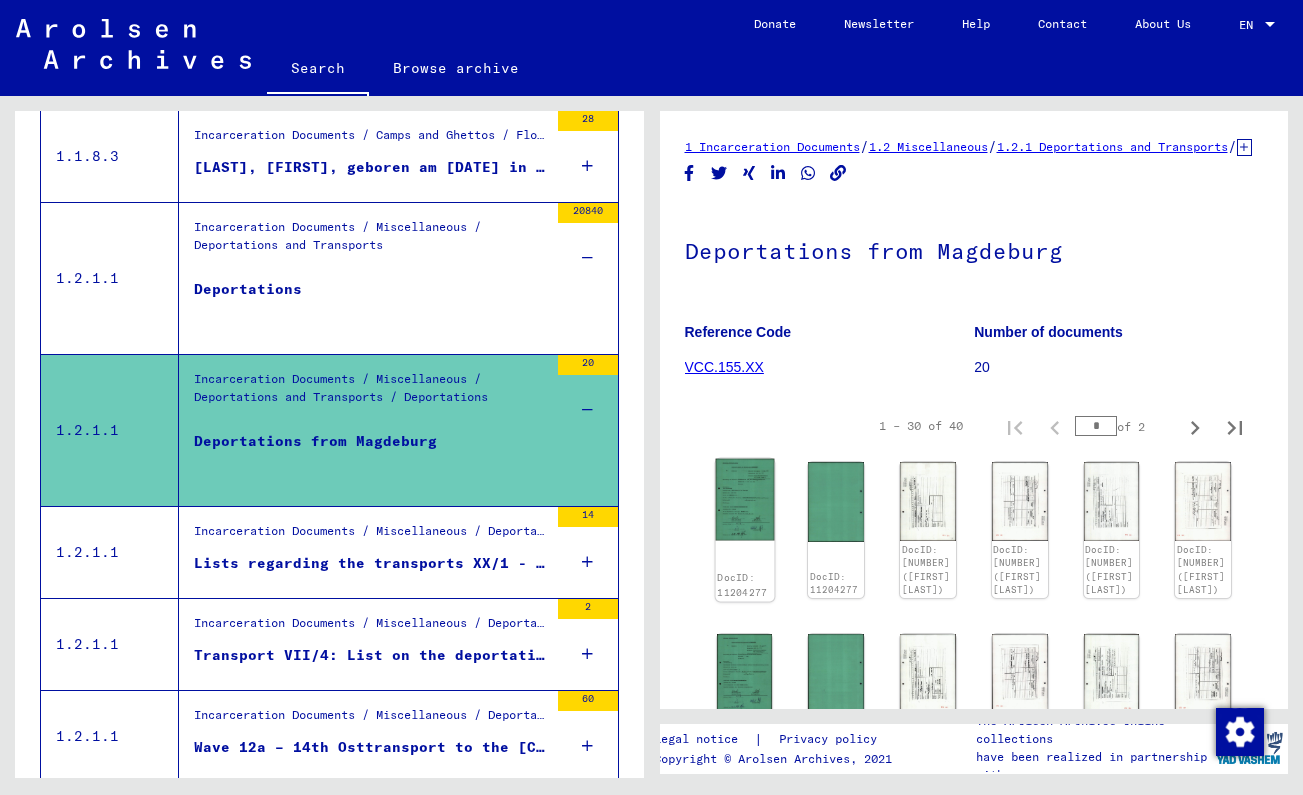 click 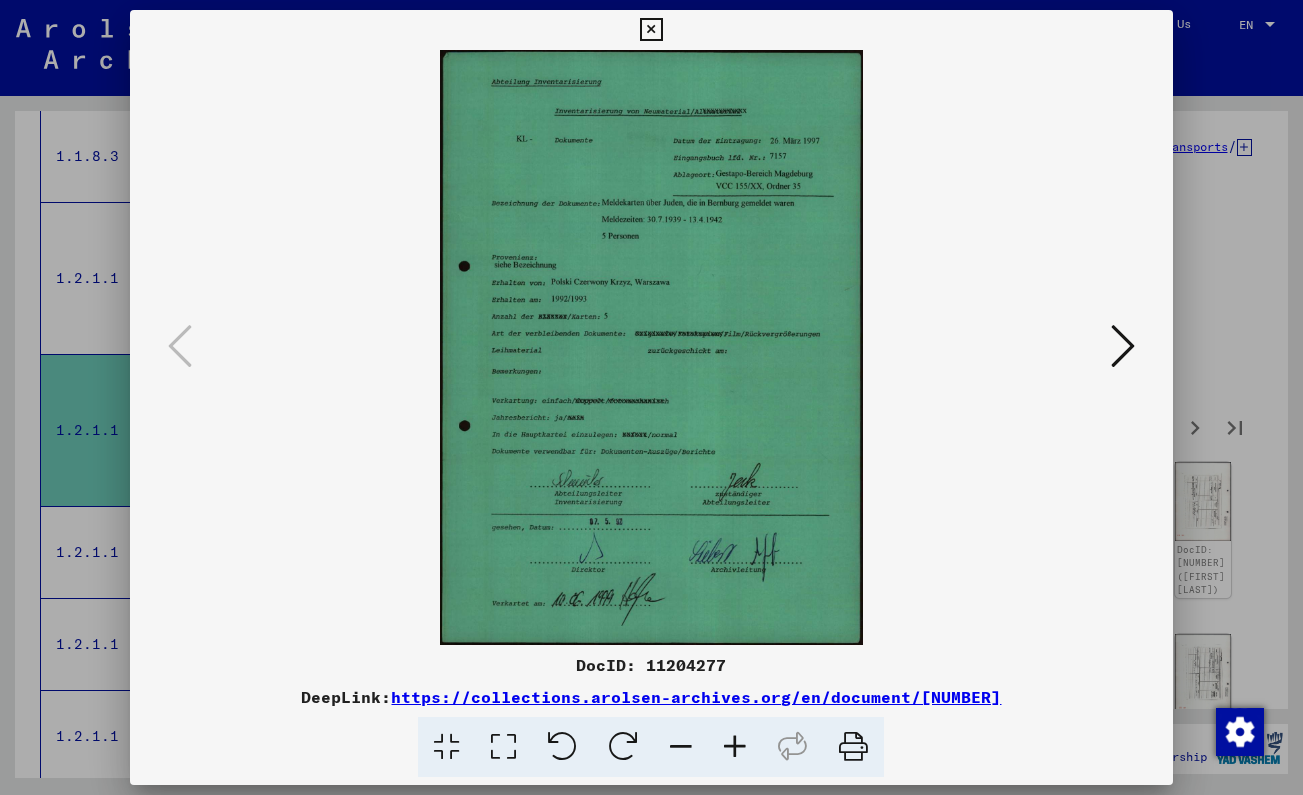 click at bounding box center (1123, 346) 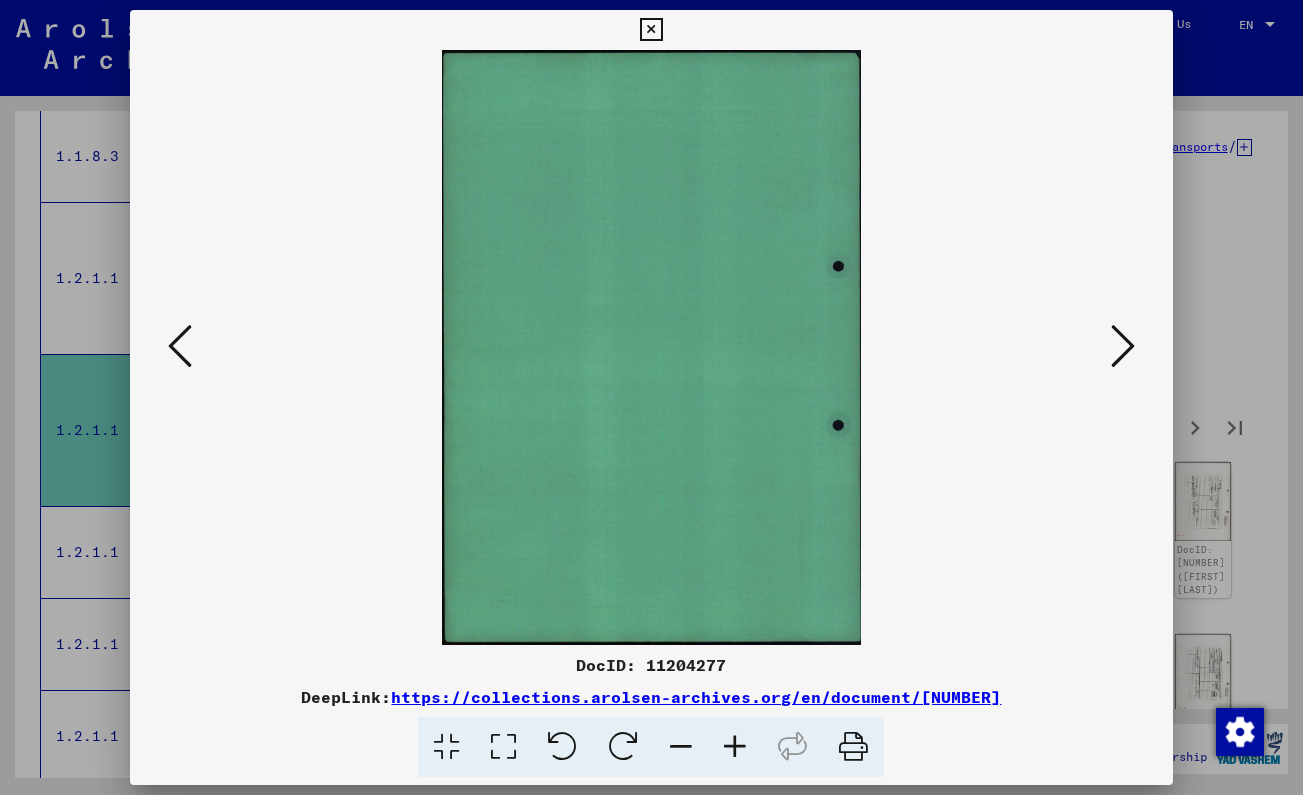 click at bounding box center [1123, 346] 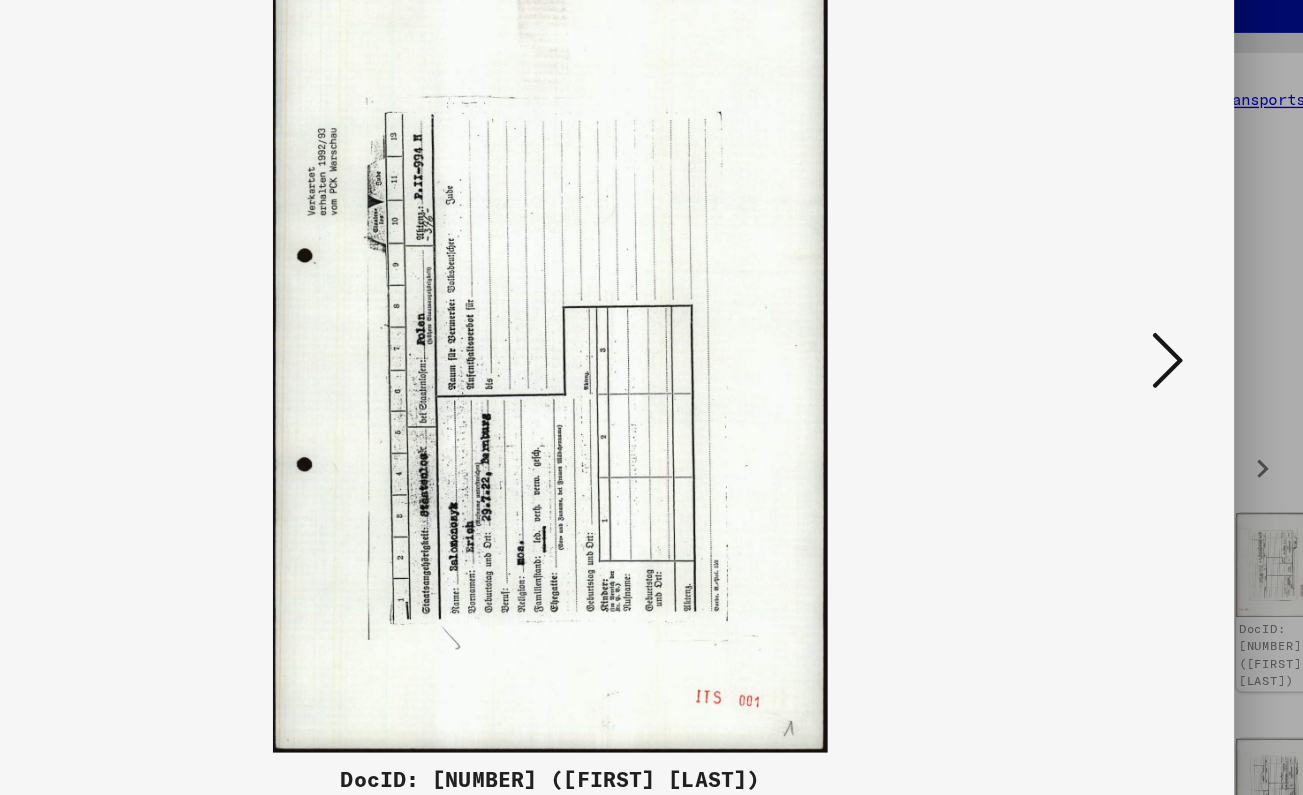click at bounding box center (1123, 347) 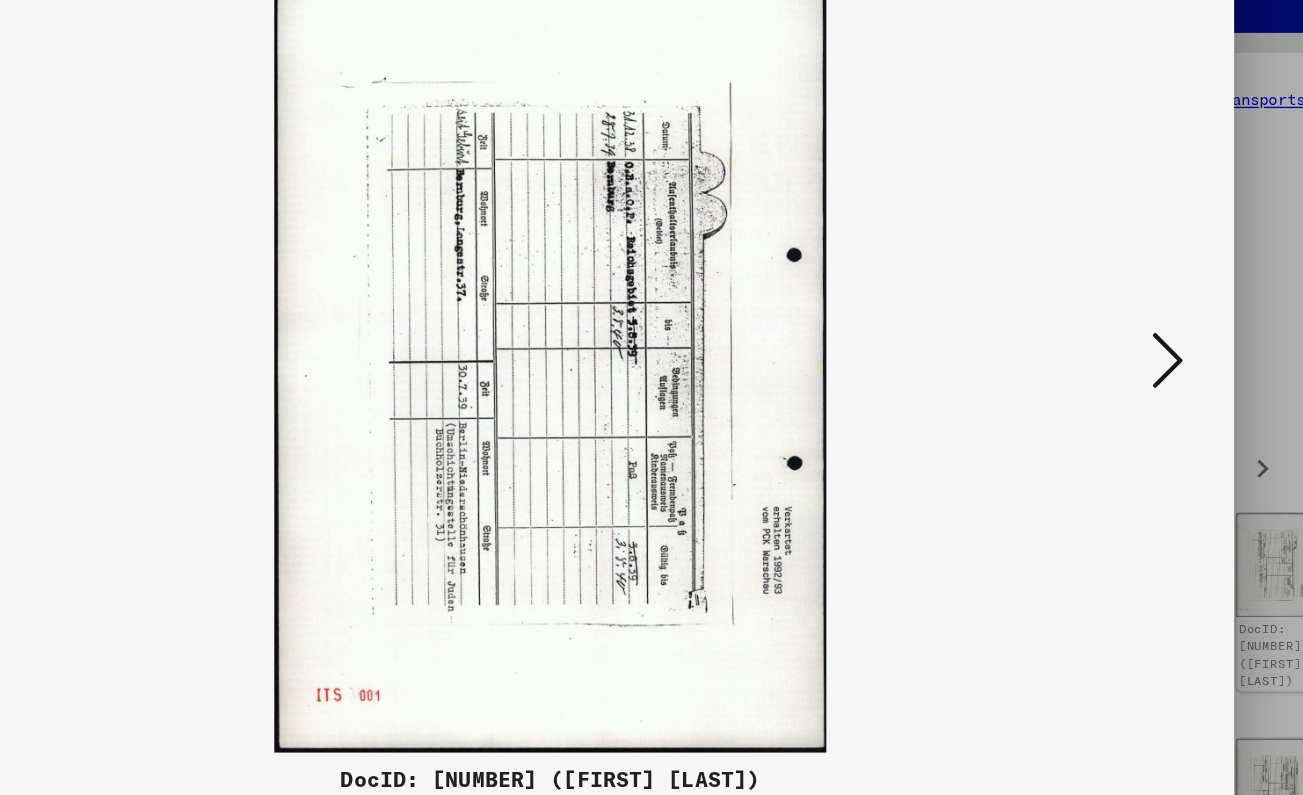 click at bounding box center [1123, 347] 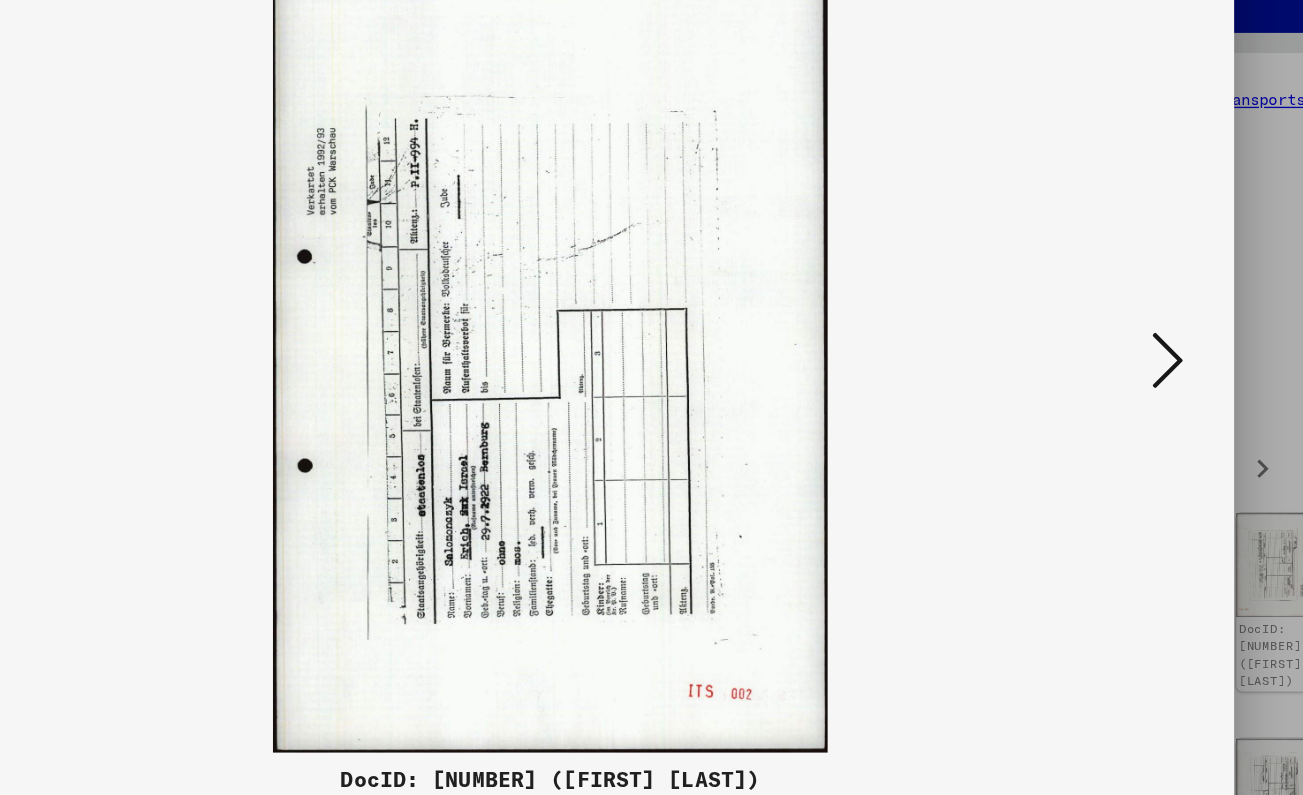 click at bounding box center [1123, 347] 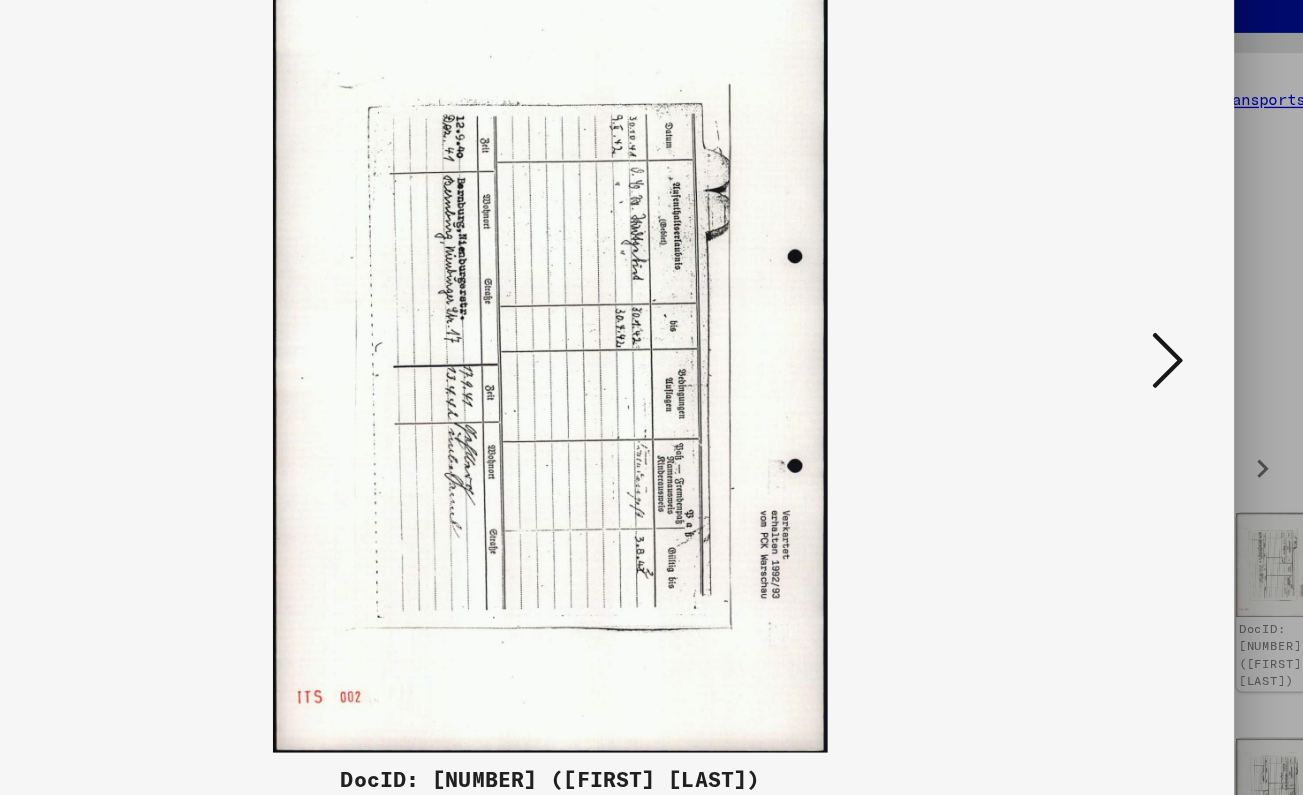 click at bounding box center (1123, 347) 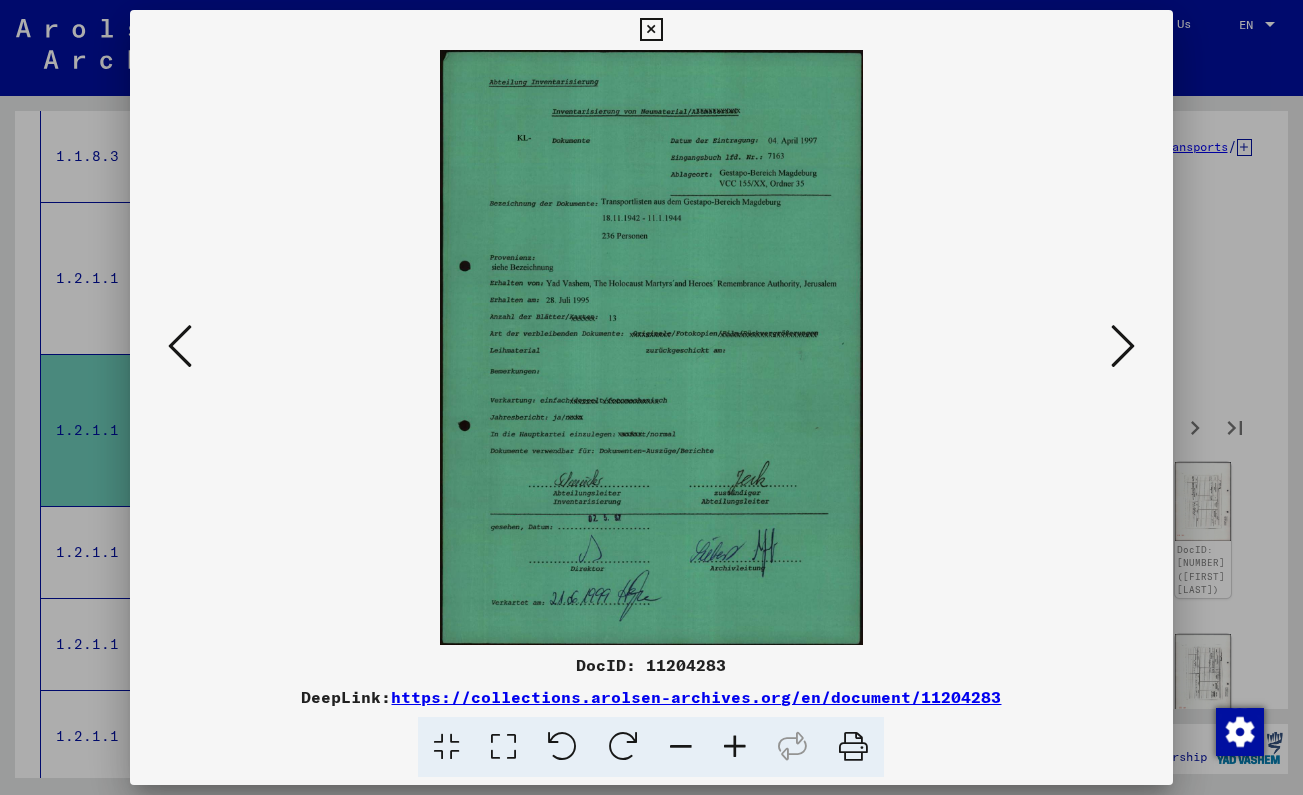 click at bounding box center (1123, 346) 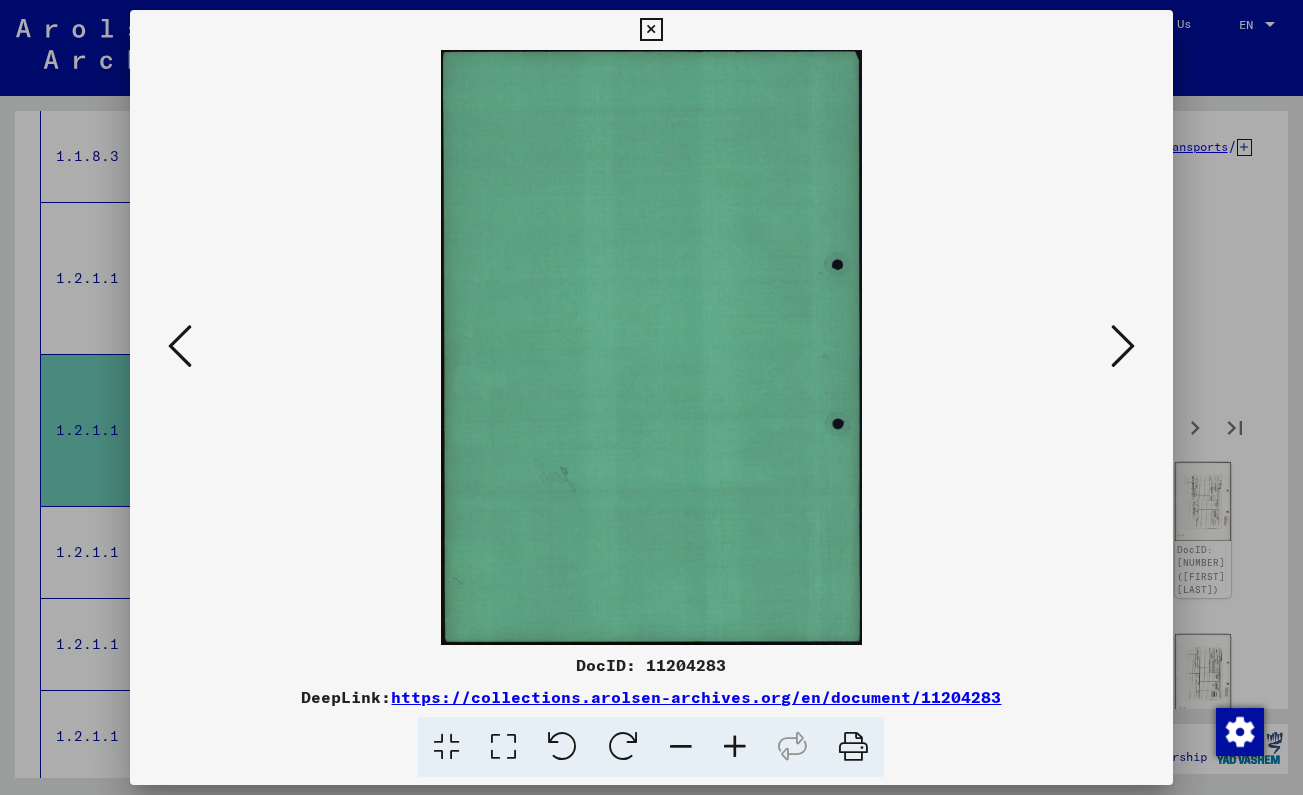 click at bounding box center (1123, 346) 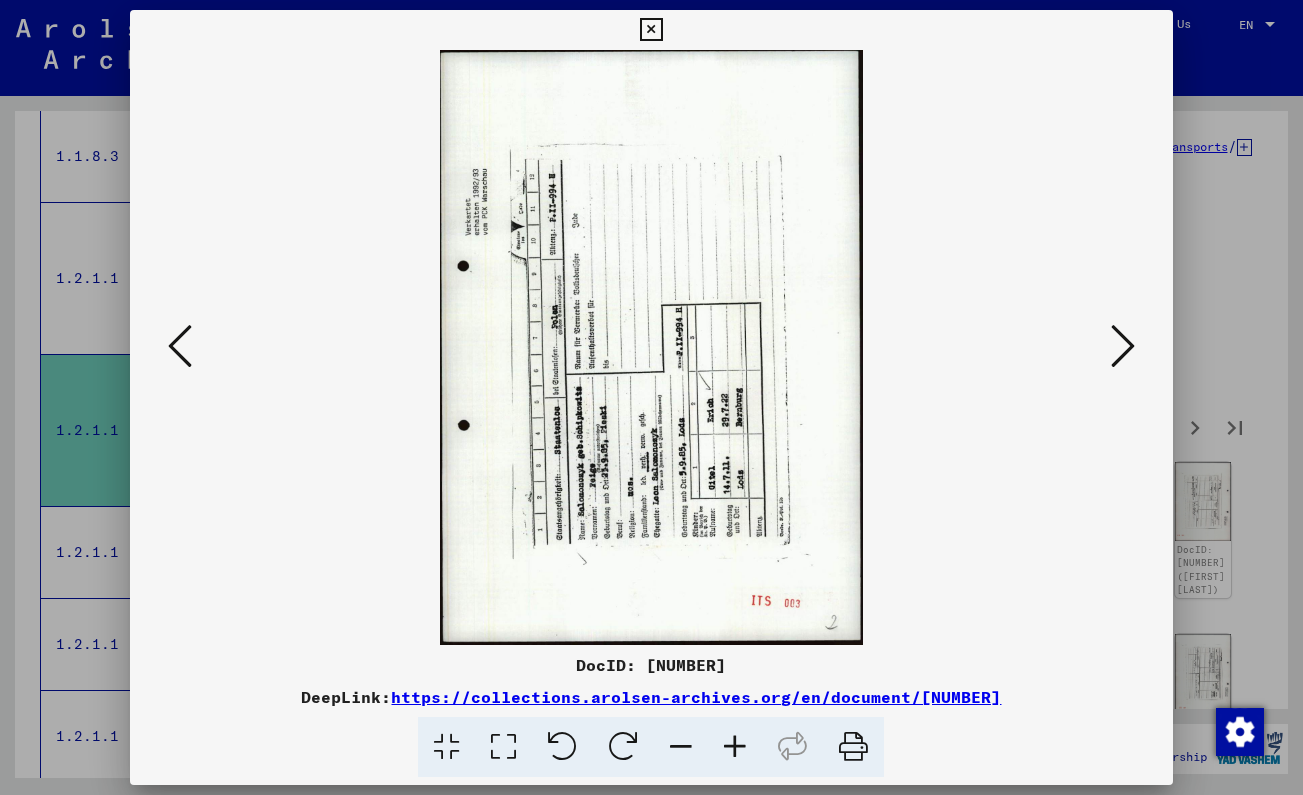click at bounding box center [1123, 346] 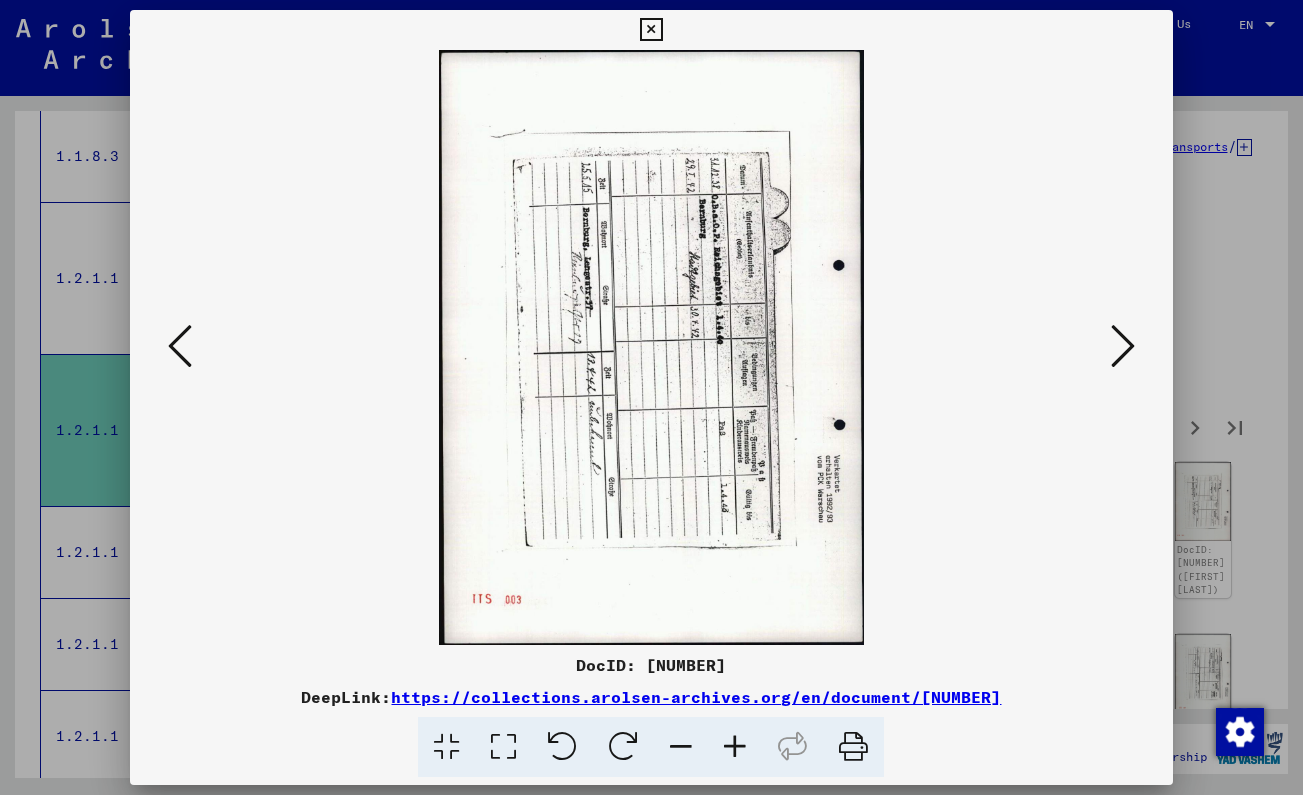 click at bounding box center (1123, 346) 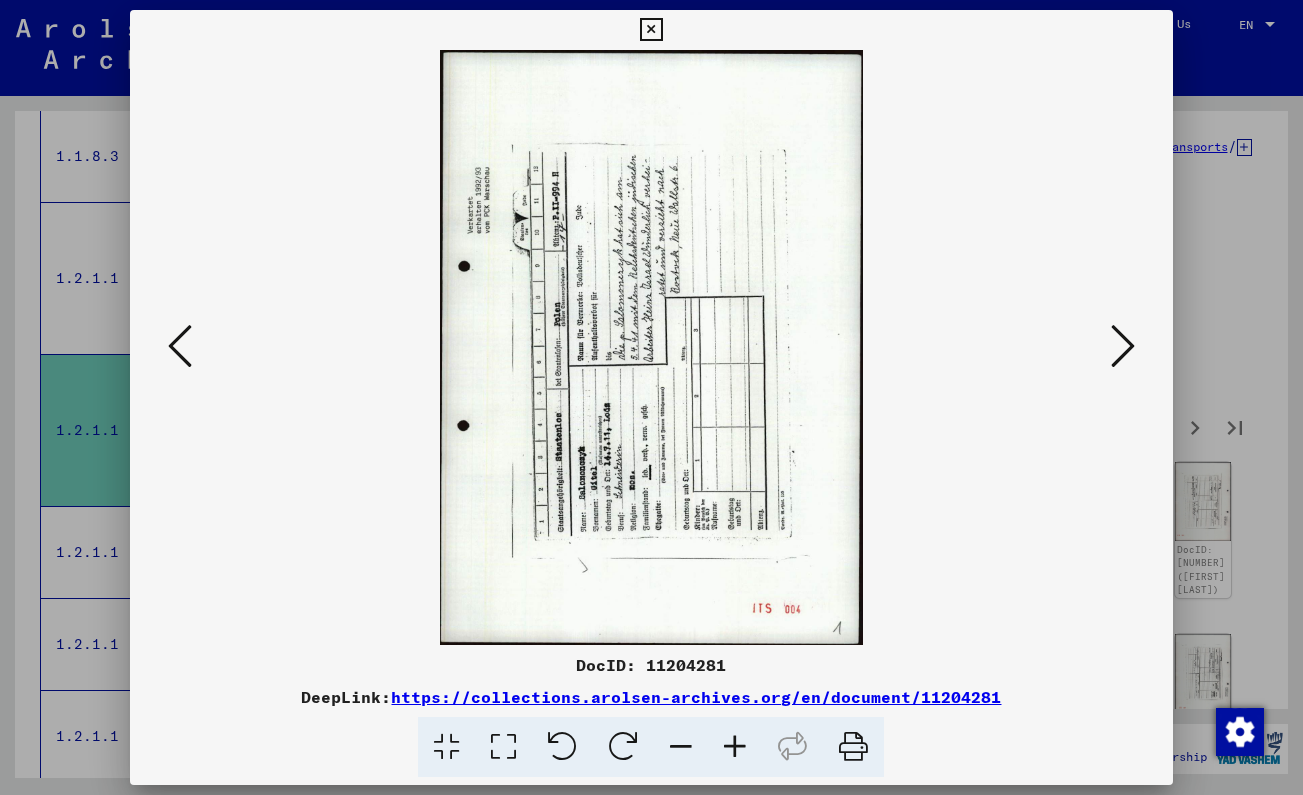 click at bounding box center [1123, 346] 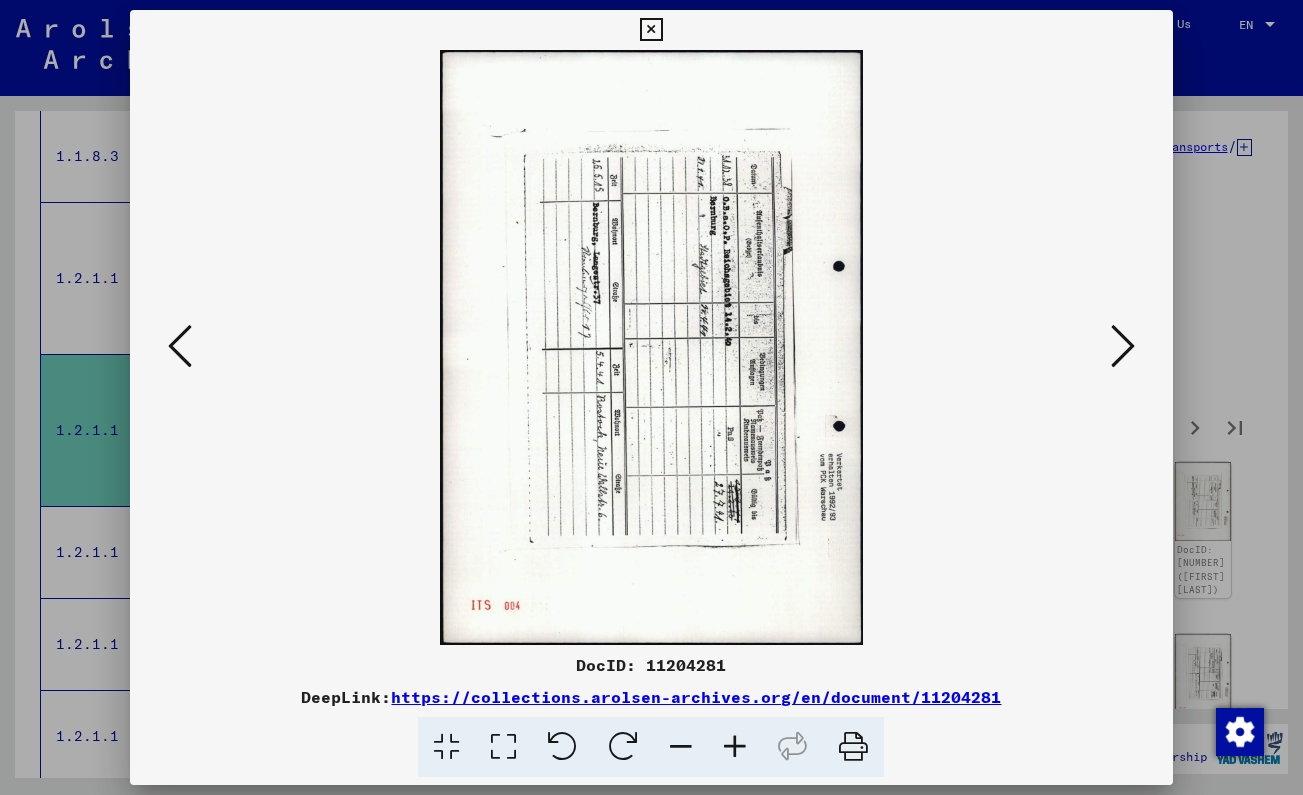 click at bounding box center [651, 30] 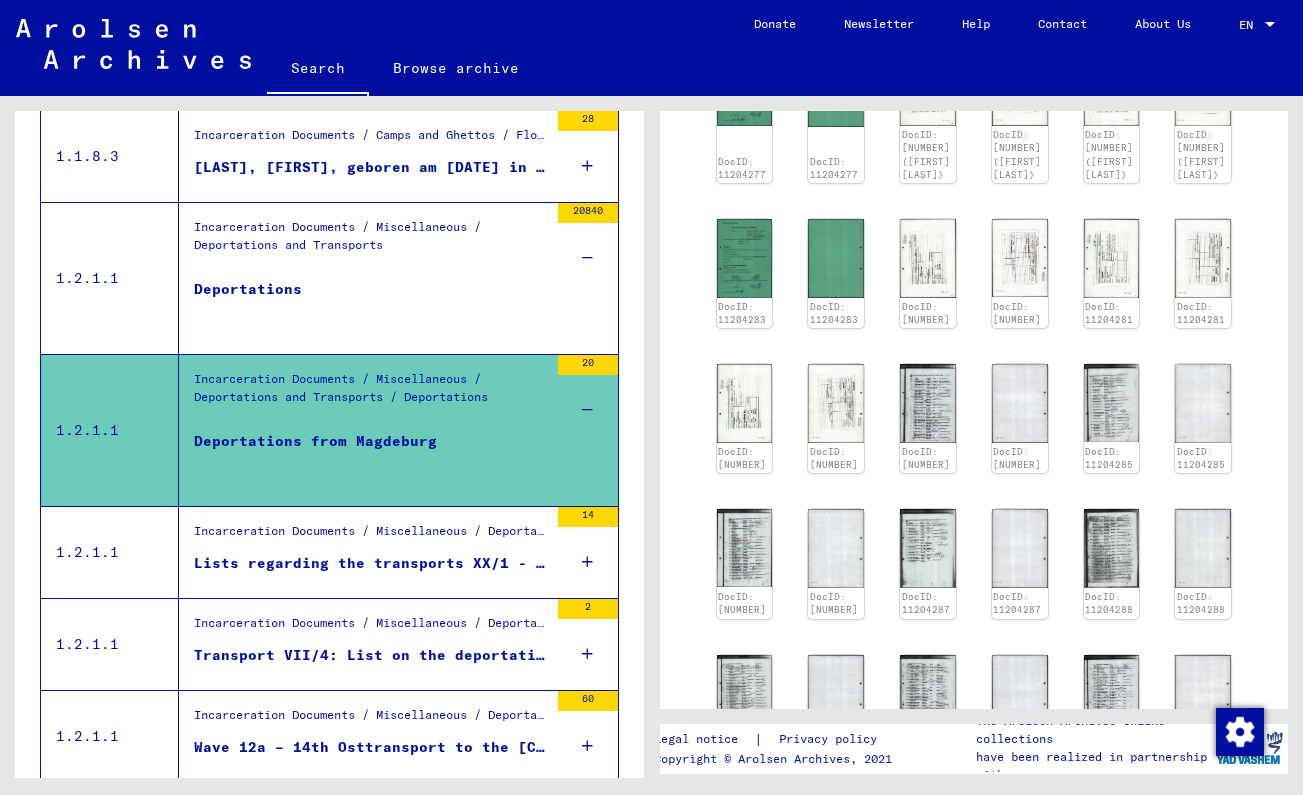 scroll, scrollTop: 658, scrollLeft: 0, axis: vertical 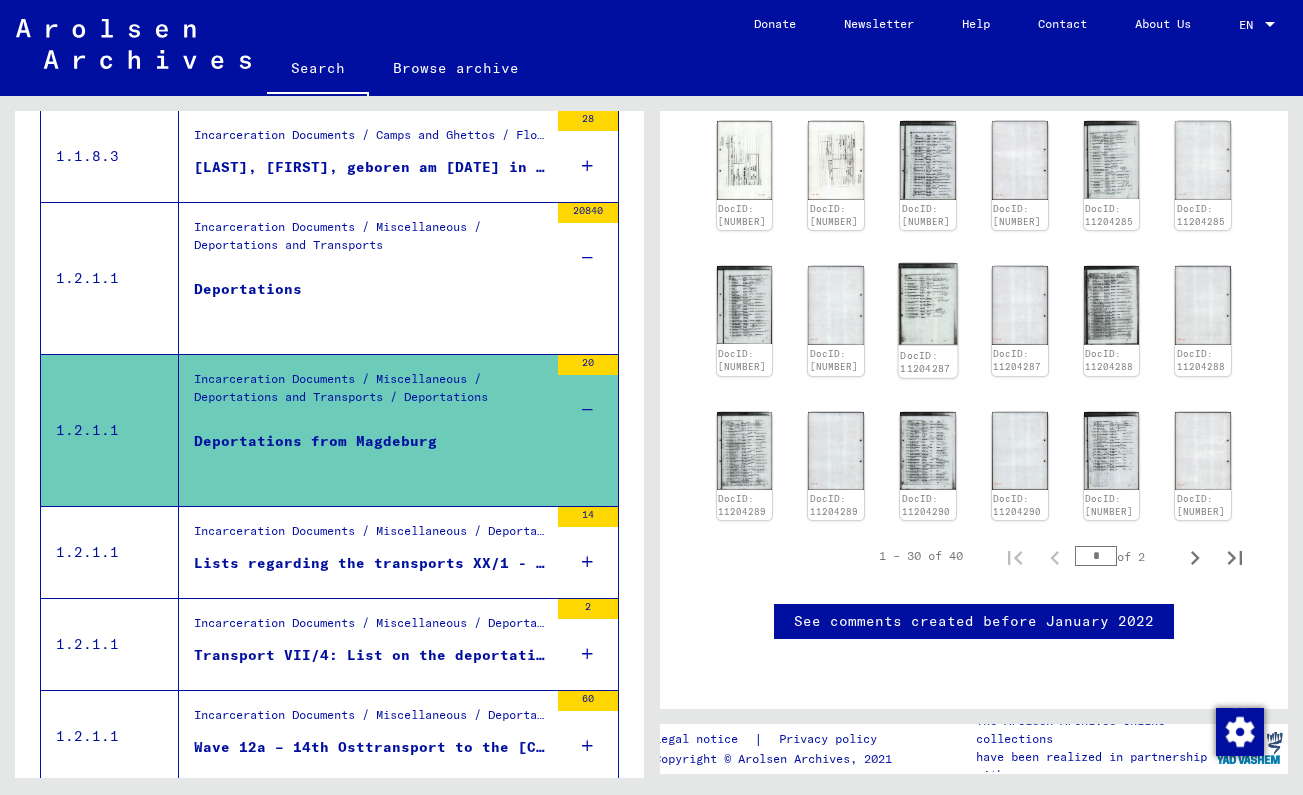 click 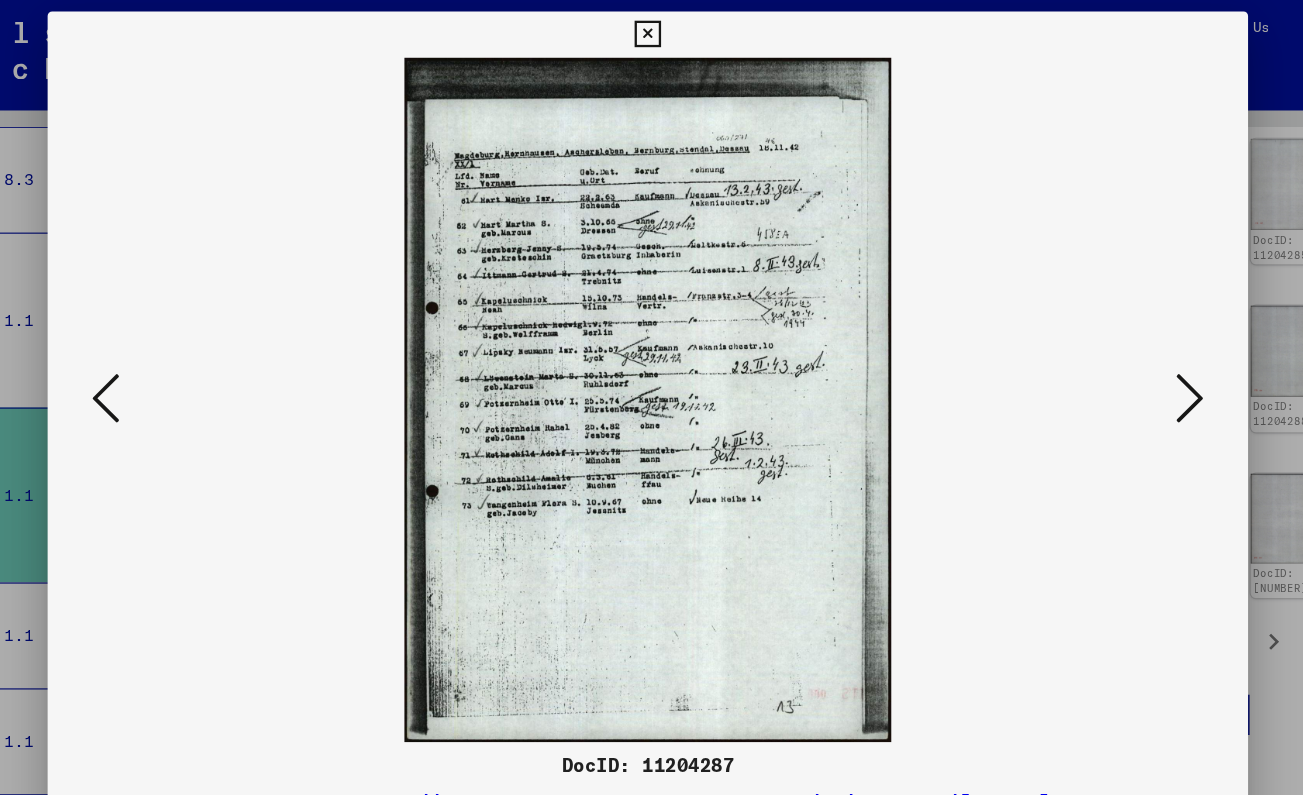 click at bounding box center [1123, 346] 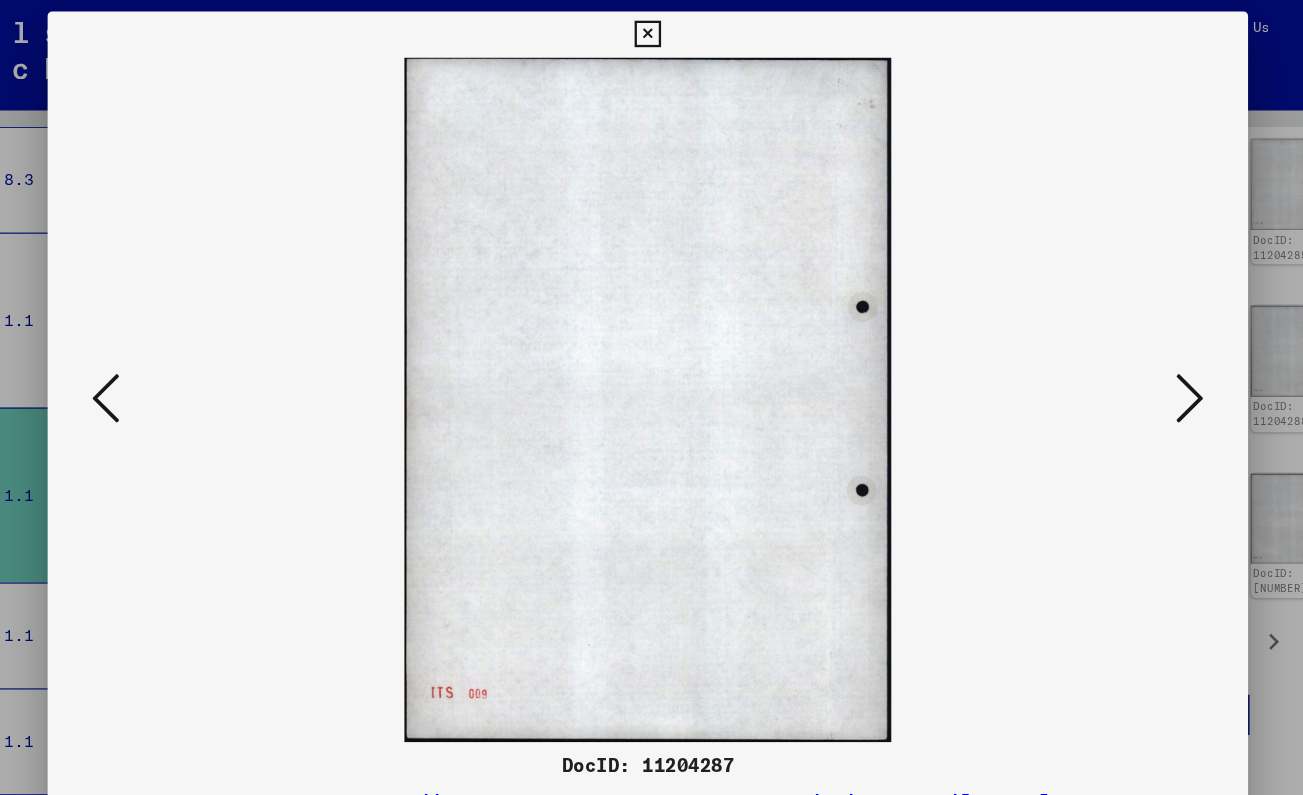 click at bounding box center (1123, 346) 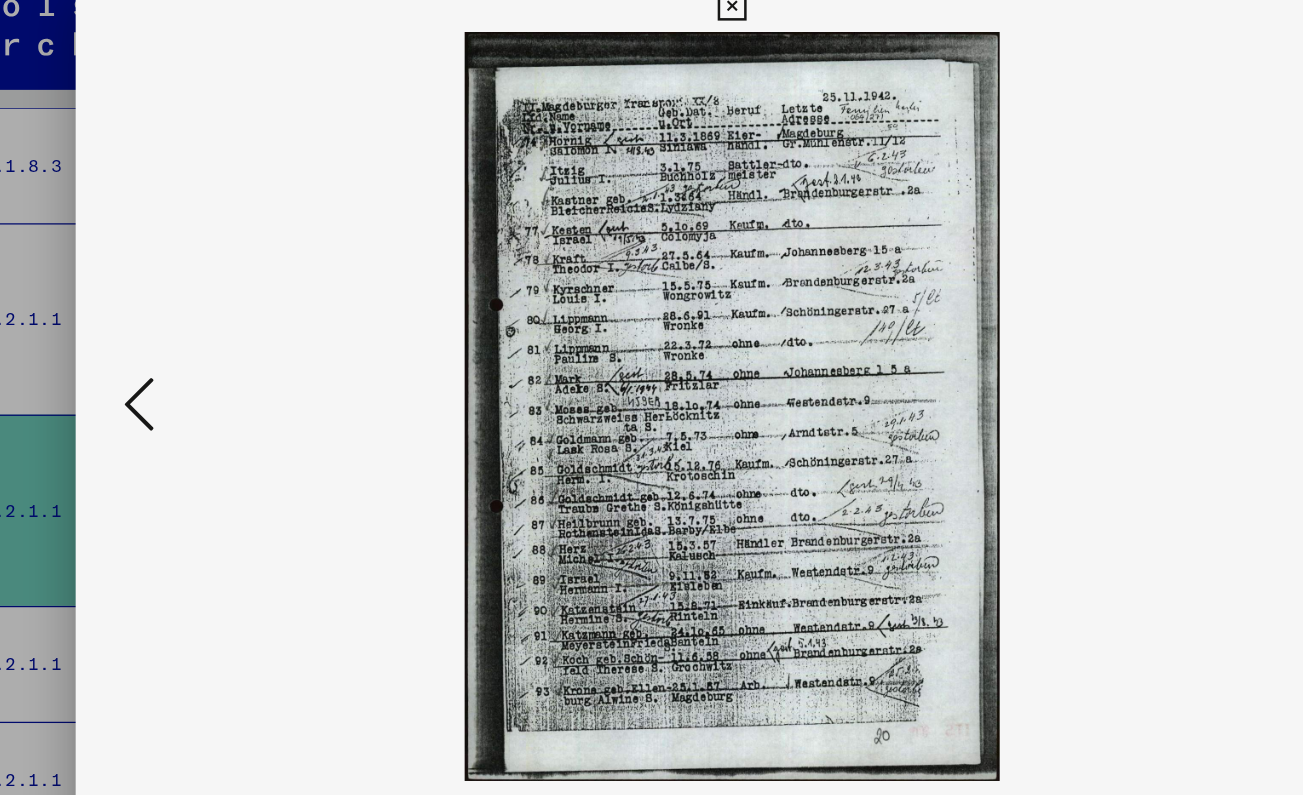 click at bounding box center [180, 346] 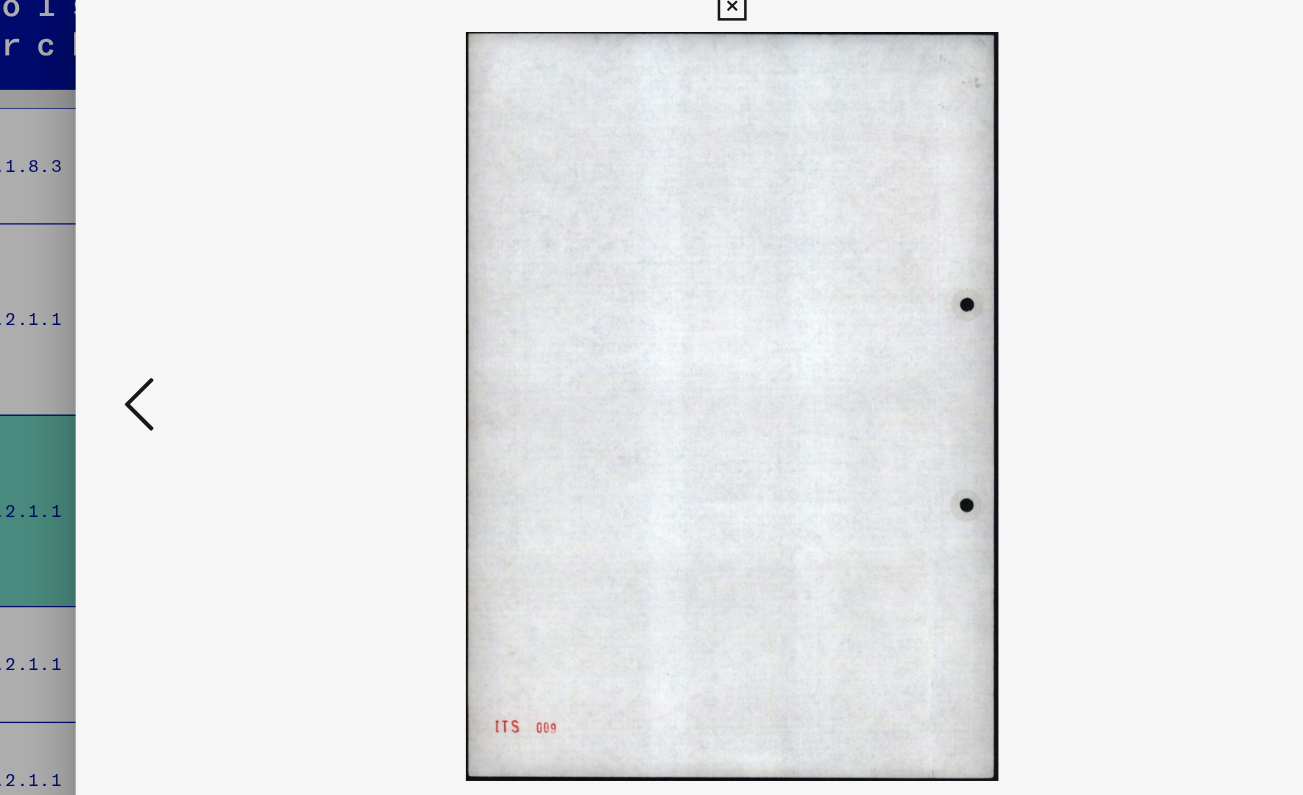 click at bounding box center (180, 346) 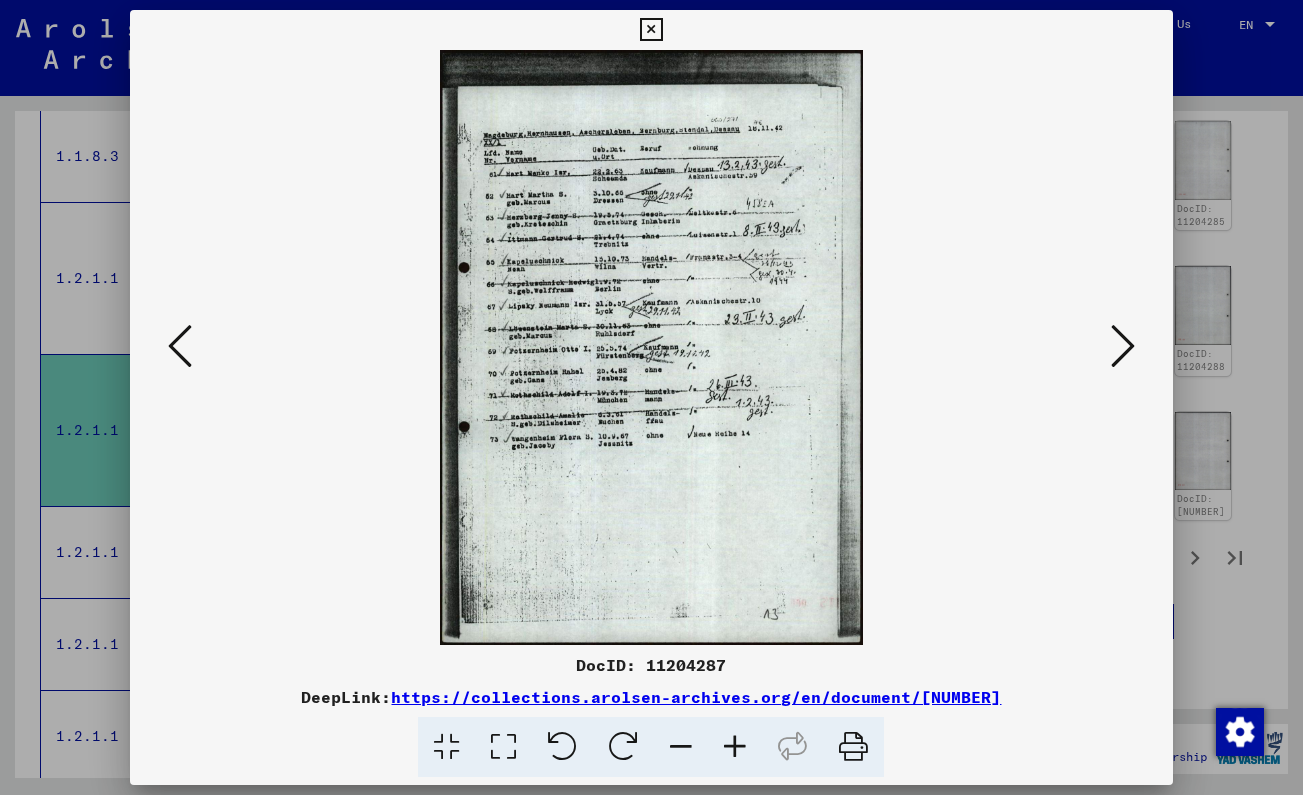 click at bounding box center [651, 30] 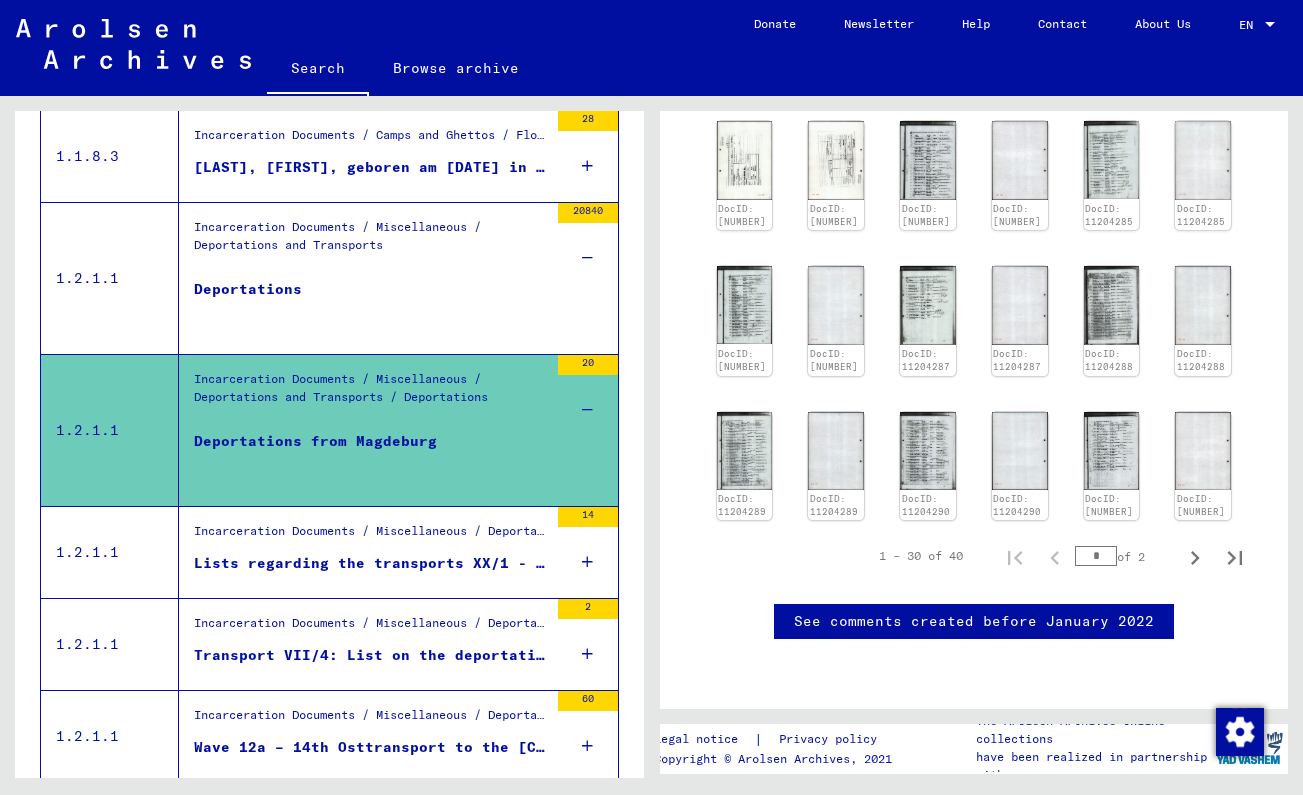 click on "Deportations" at bounding box center [371, 309] 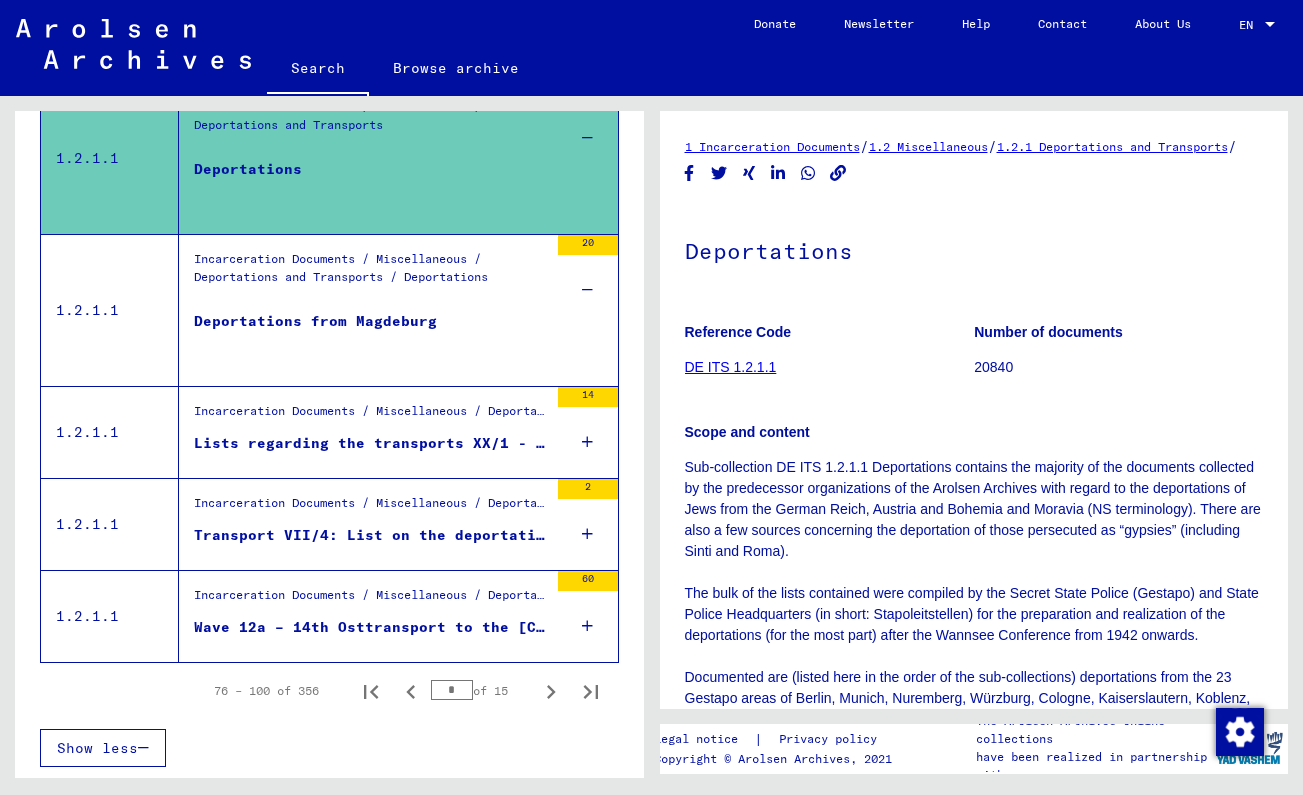 scroll, scrollTop: 2259, scrollLeft: 0, axis: vertical 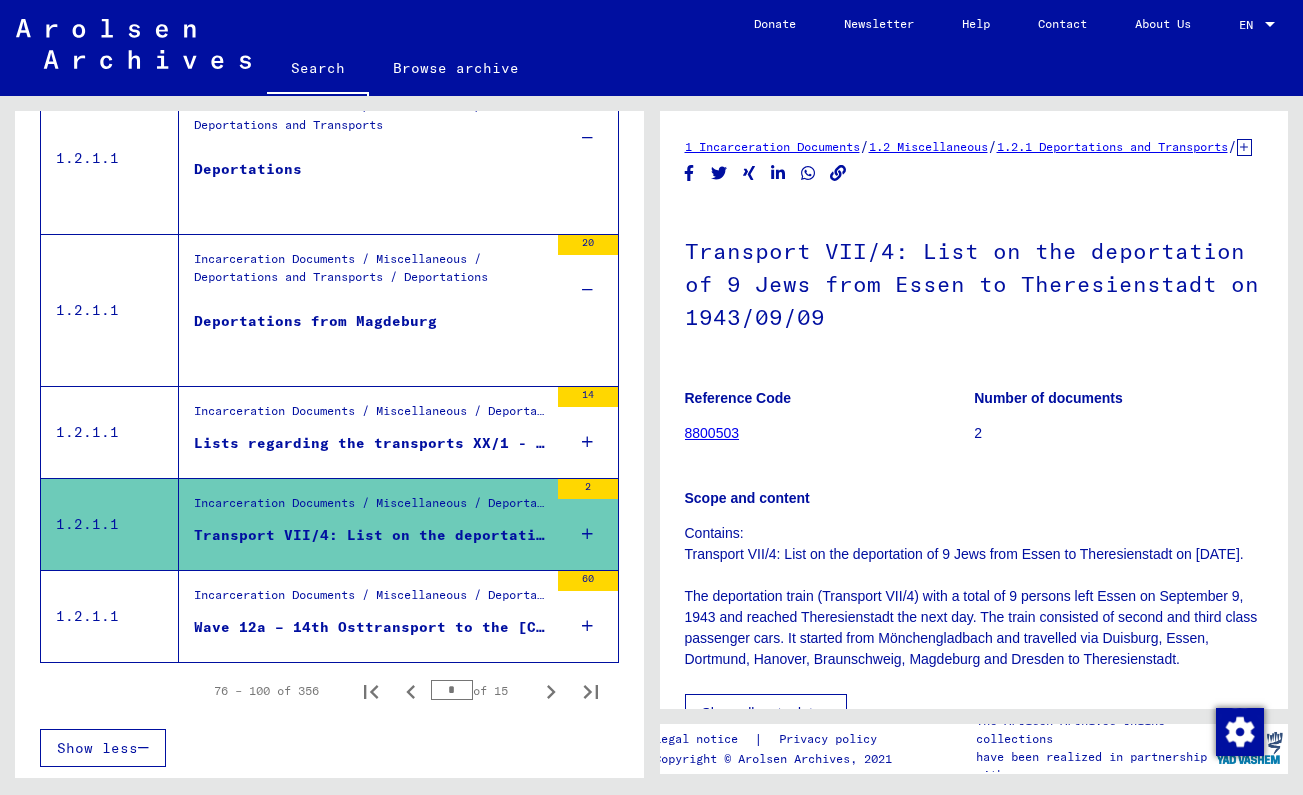 click on "Lists regarding the transports XX/1 - XX/4: Deportations of Jews to      Theresienstadt (1942-1944)" at bounding box center [371, 448] 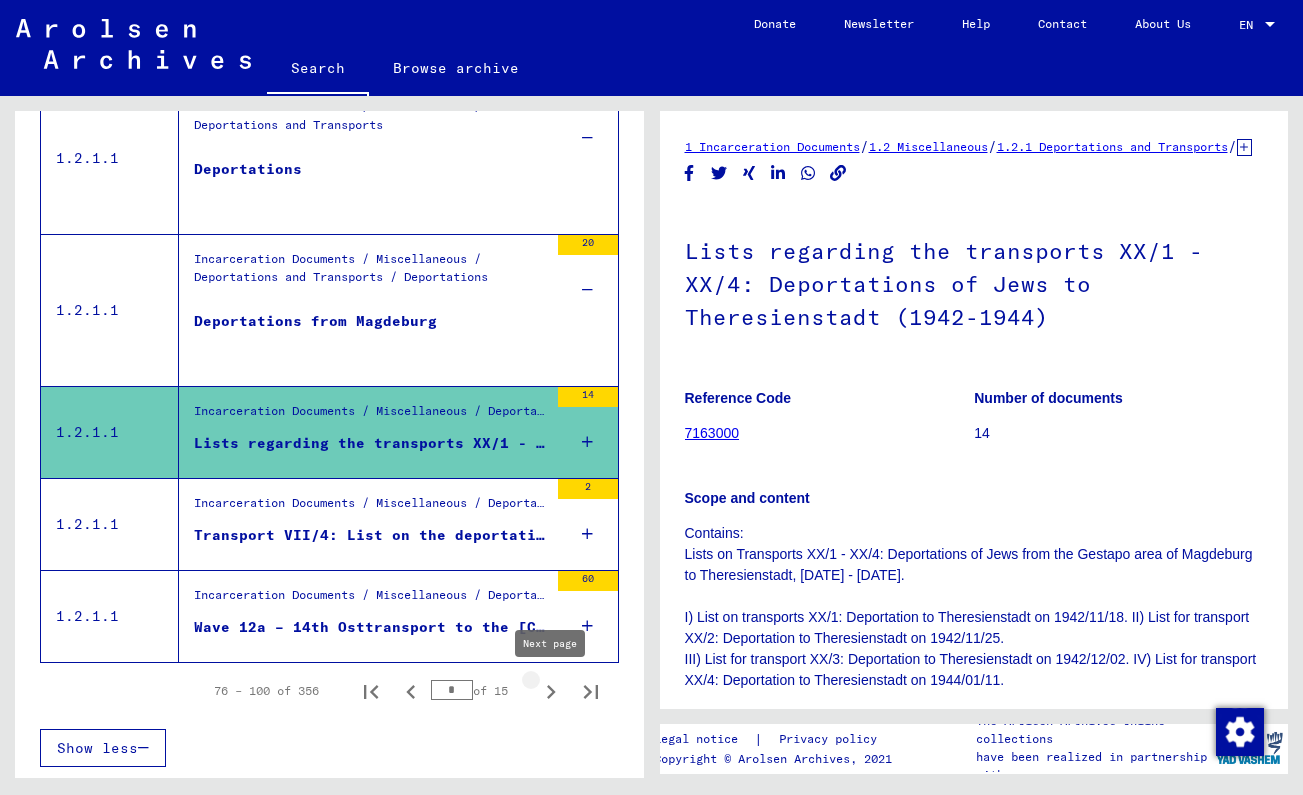click 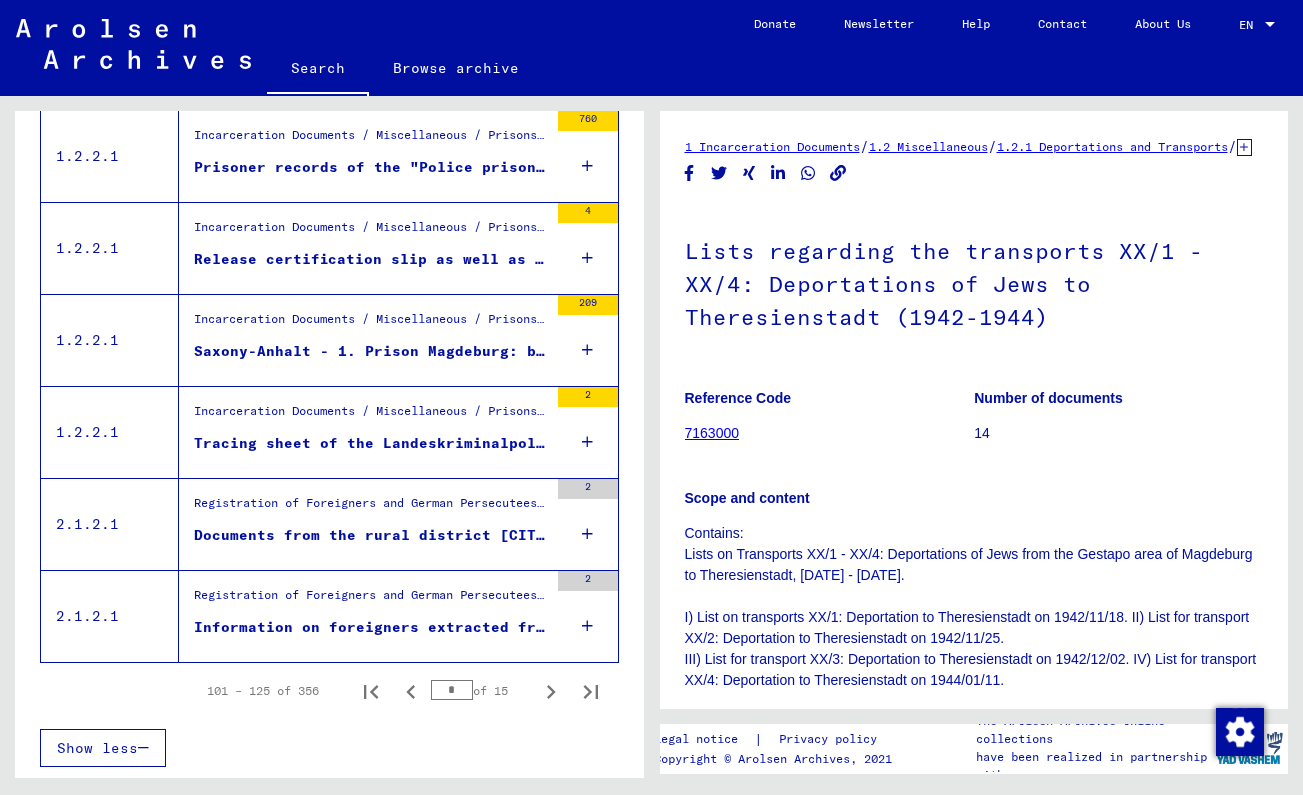 click on "Saxony-Anhalt - 1. Prison Magdeburg: book III, 21.9.44 - 8.2.45 - nationality unknown and lists by nationality: Belgian, French, Hungarian -  ..." at bounding box center (371, 351) 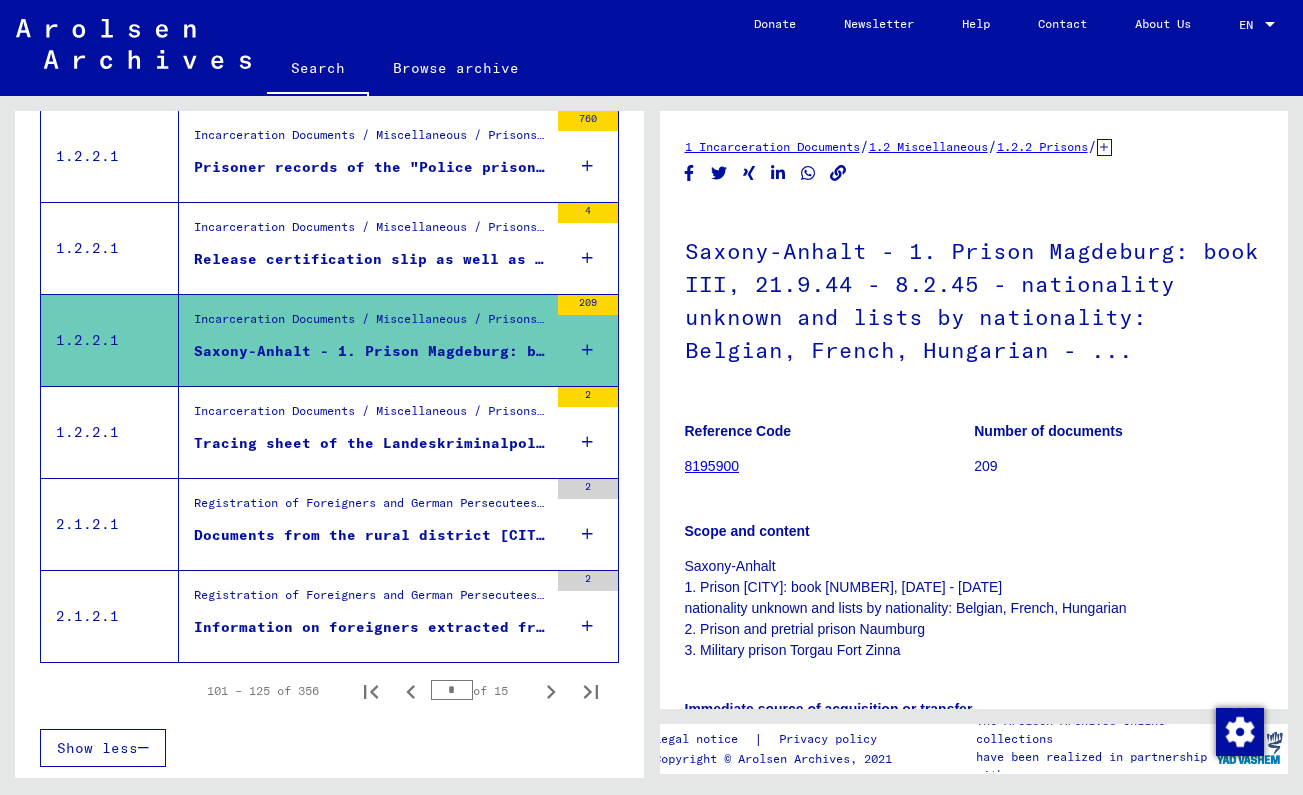 click on "Tracing sheet of the Landeskriminalpolizeistelle Magdeburg" at bounding box center [371, 443] 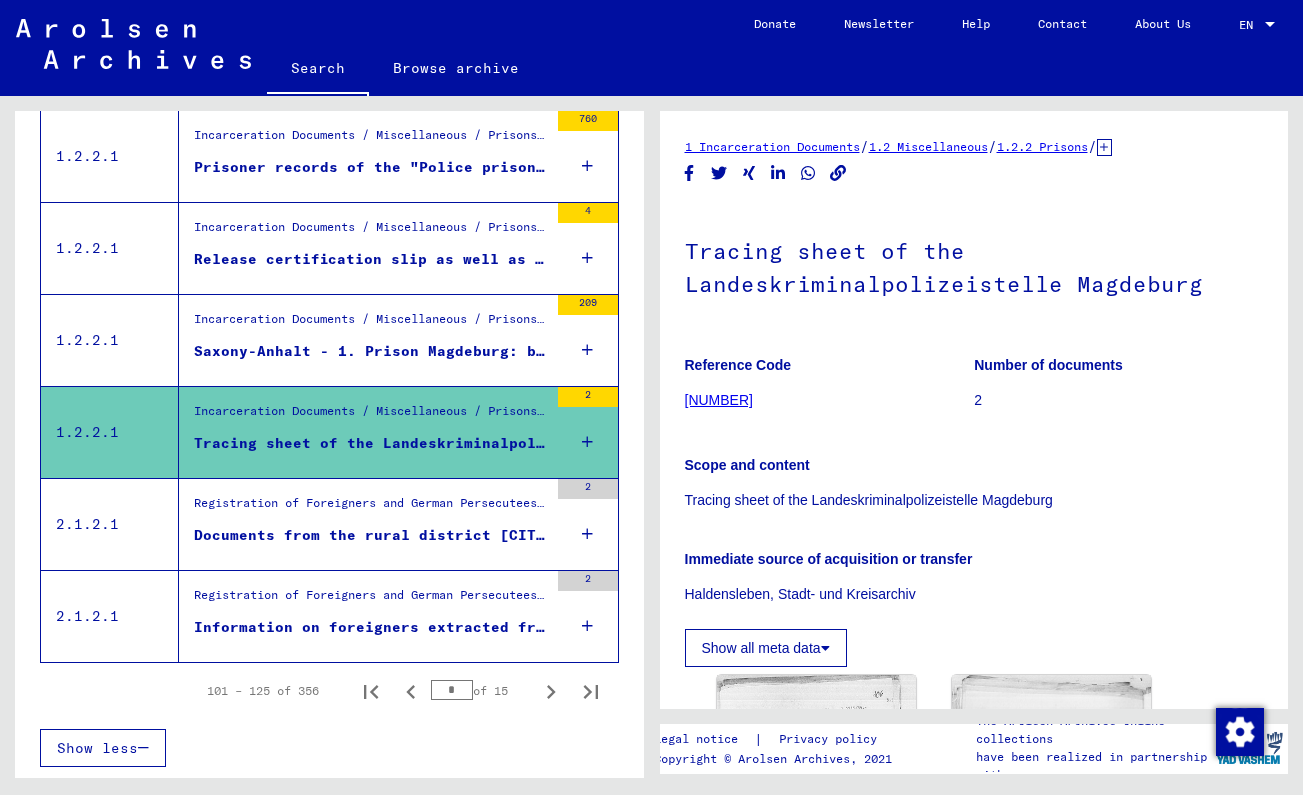 click on "Documents from the rural district [CITY] ([CODE])" at bounding box center [371, 540] 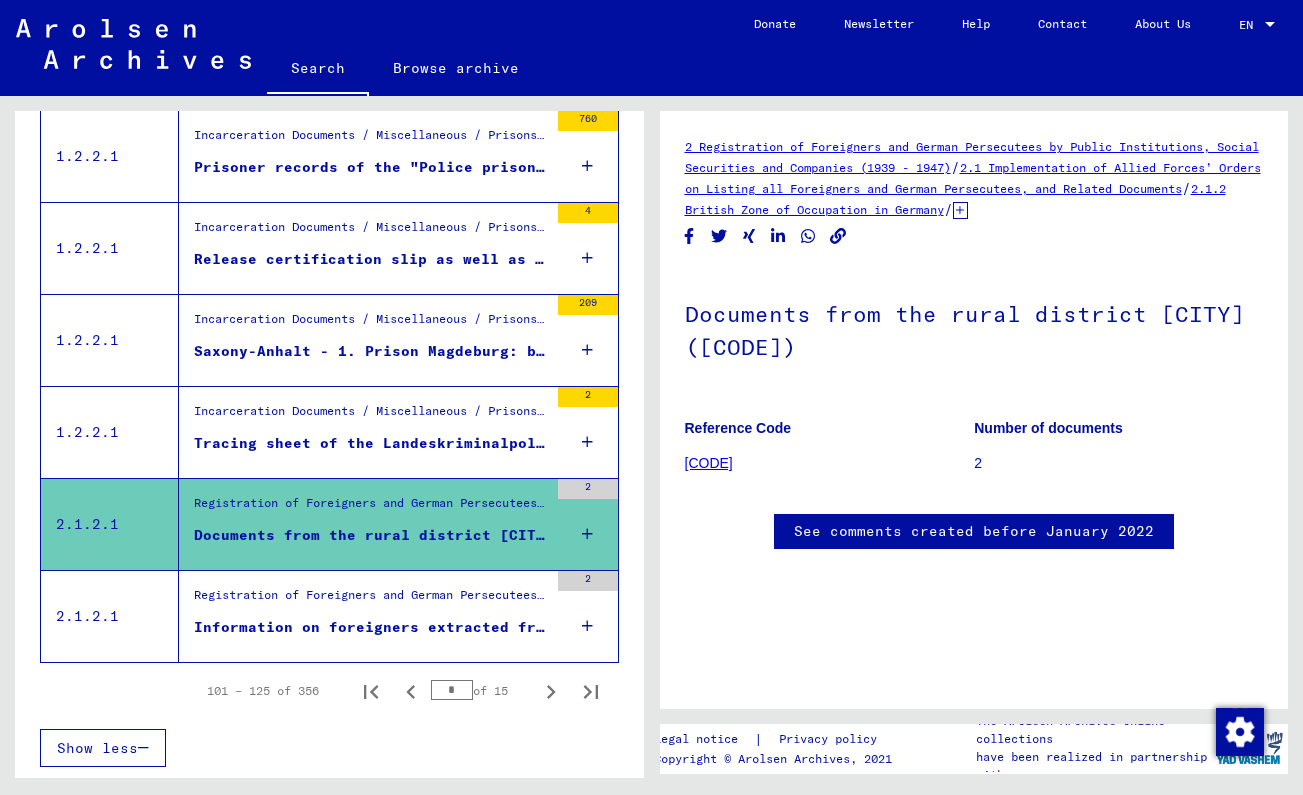 click on "Information on foreigners extracted from files of social securities and employment agencies of the district Magdeburg (SK)" at bounding box center (371, 627) 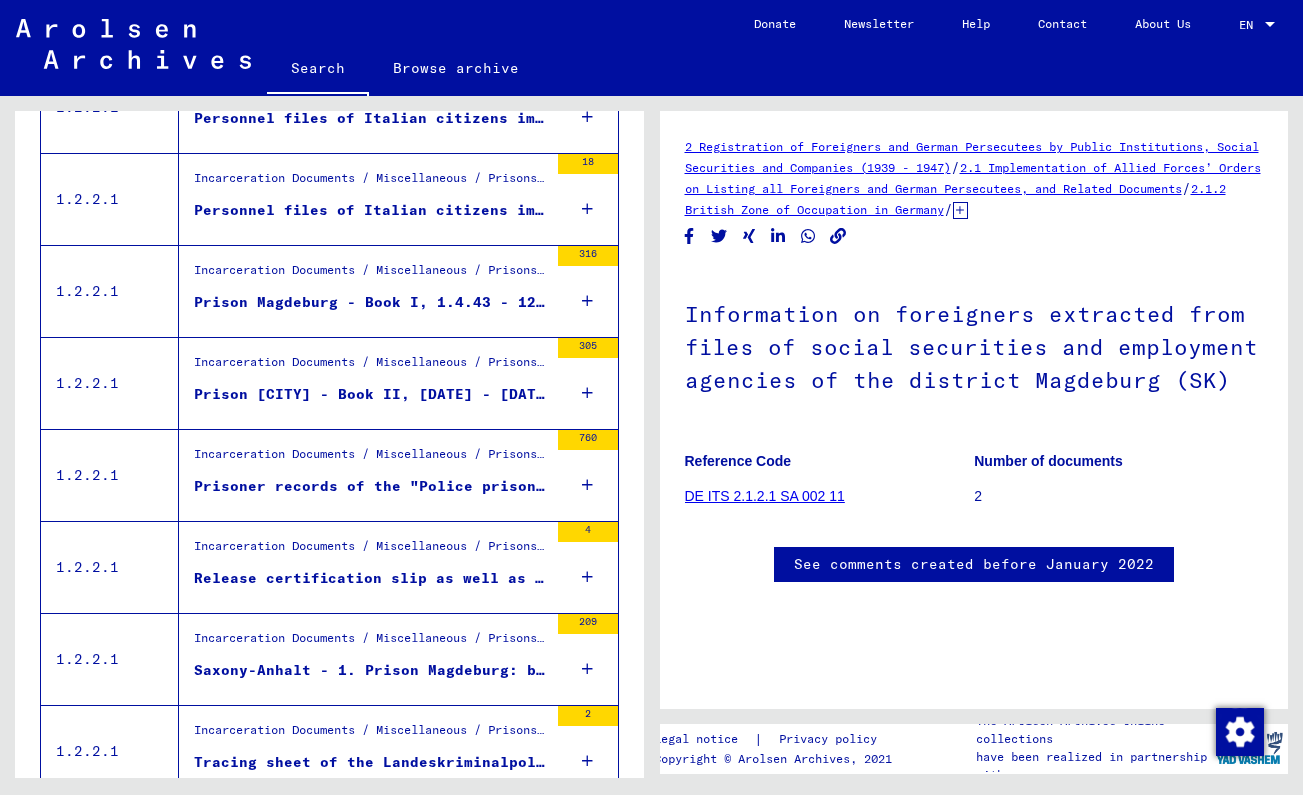 scroll, scrollTop: 1805, scrollLeft: 0, axis: vertical 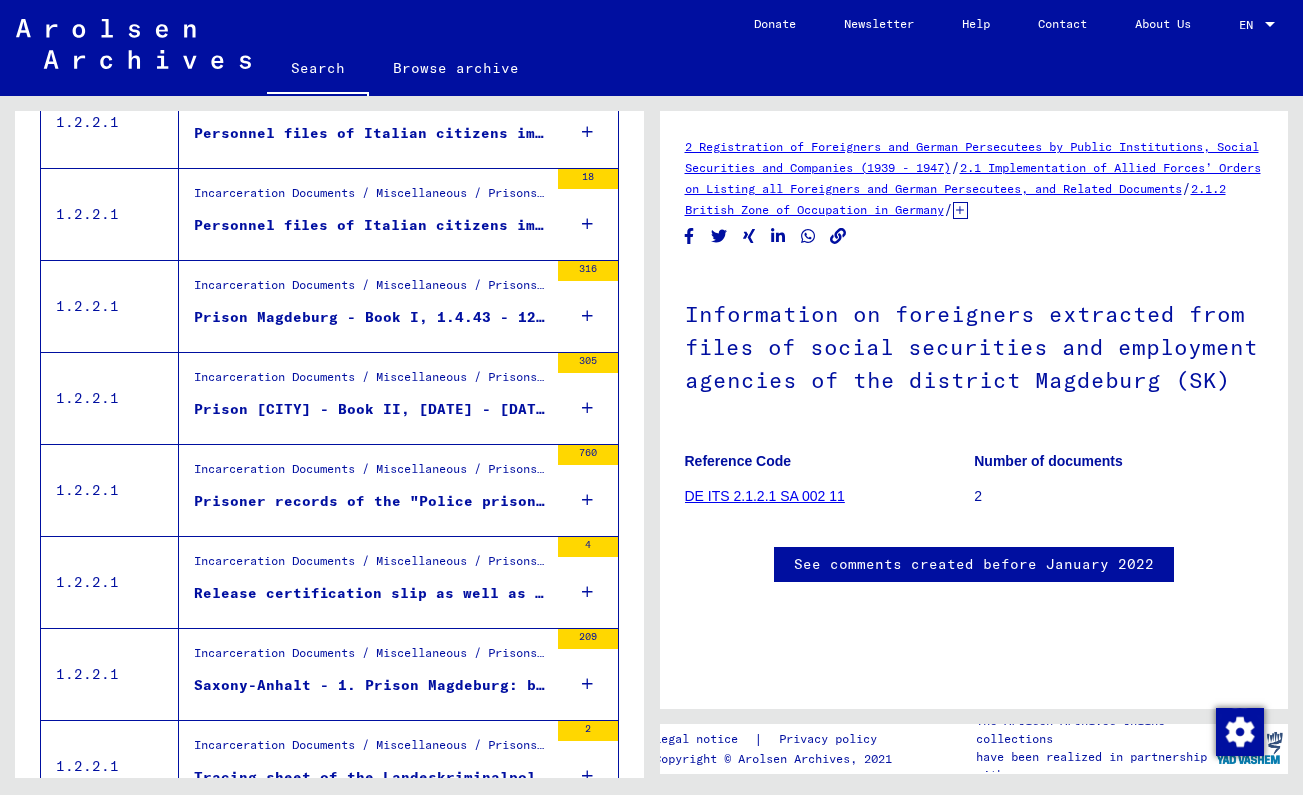 click on "Prison Magdeburg - Book I, 1.4.43 - 12.11.43 - Nationality: unknown" at bounding box center [371, 317] 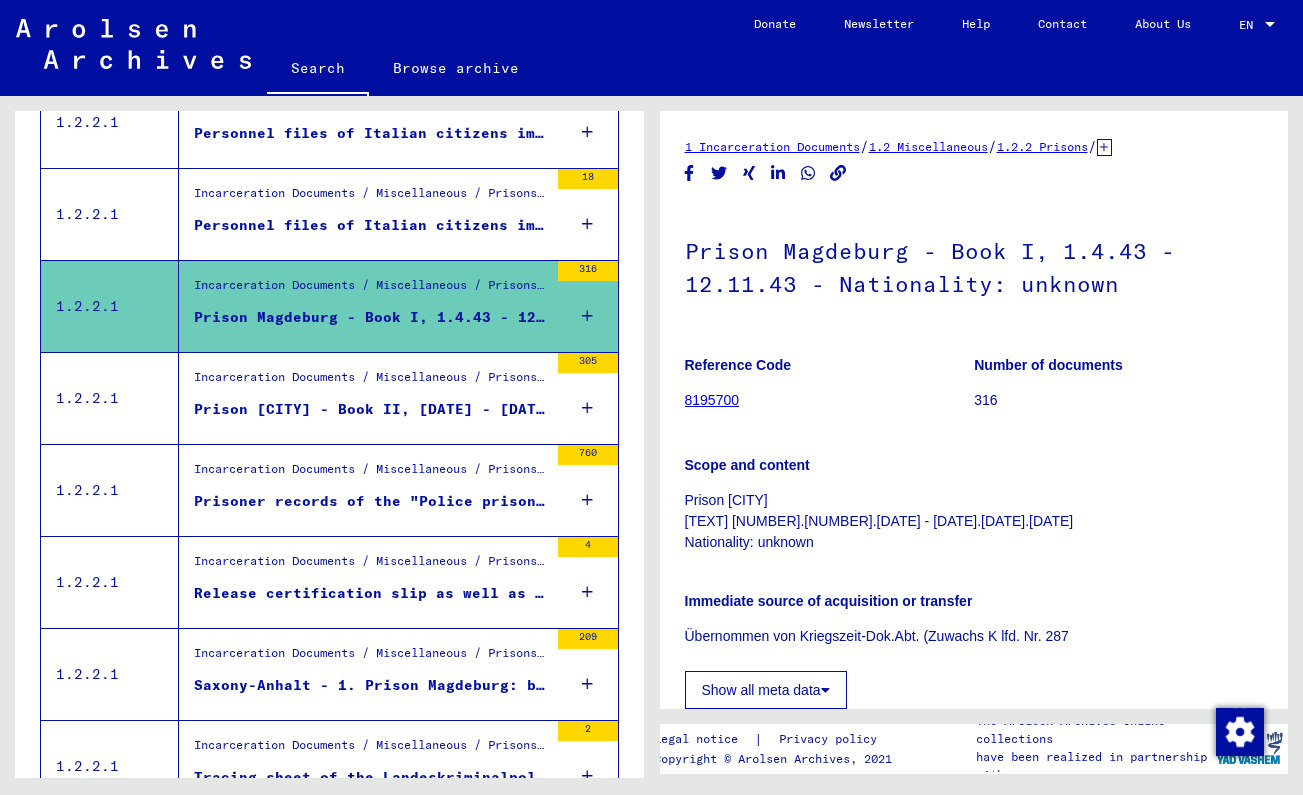 click on "Personnel files of Italian citizens imprisoned in the Bernau prison on the      Chiemsee aand penal records on Italian citizens,interrogation prison      Magdeburg and of the regional judicial prisons in Altenburg" at bounding box center [371, 225] 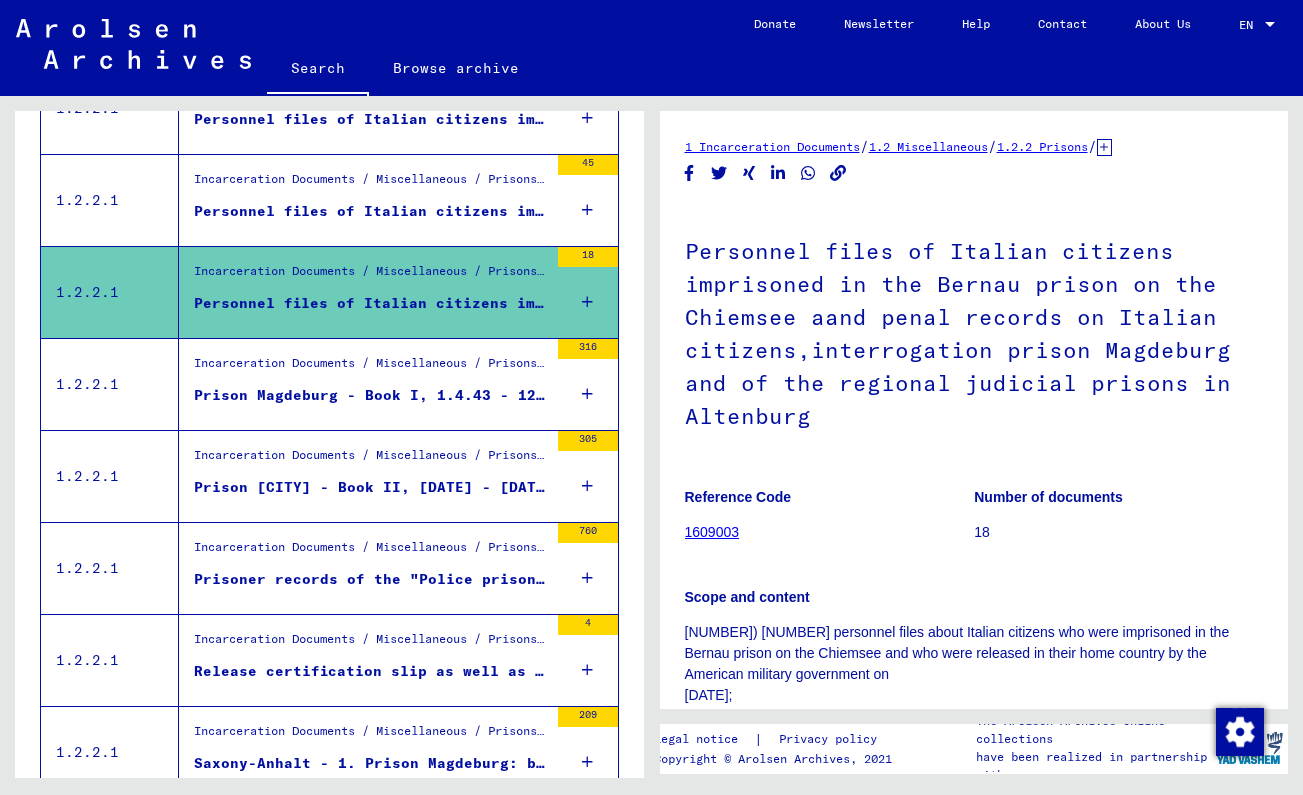 scroll, scrollTop: 1712, scrollLeft: 0, axis: vertical 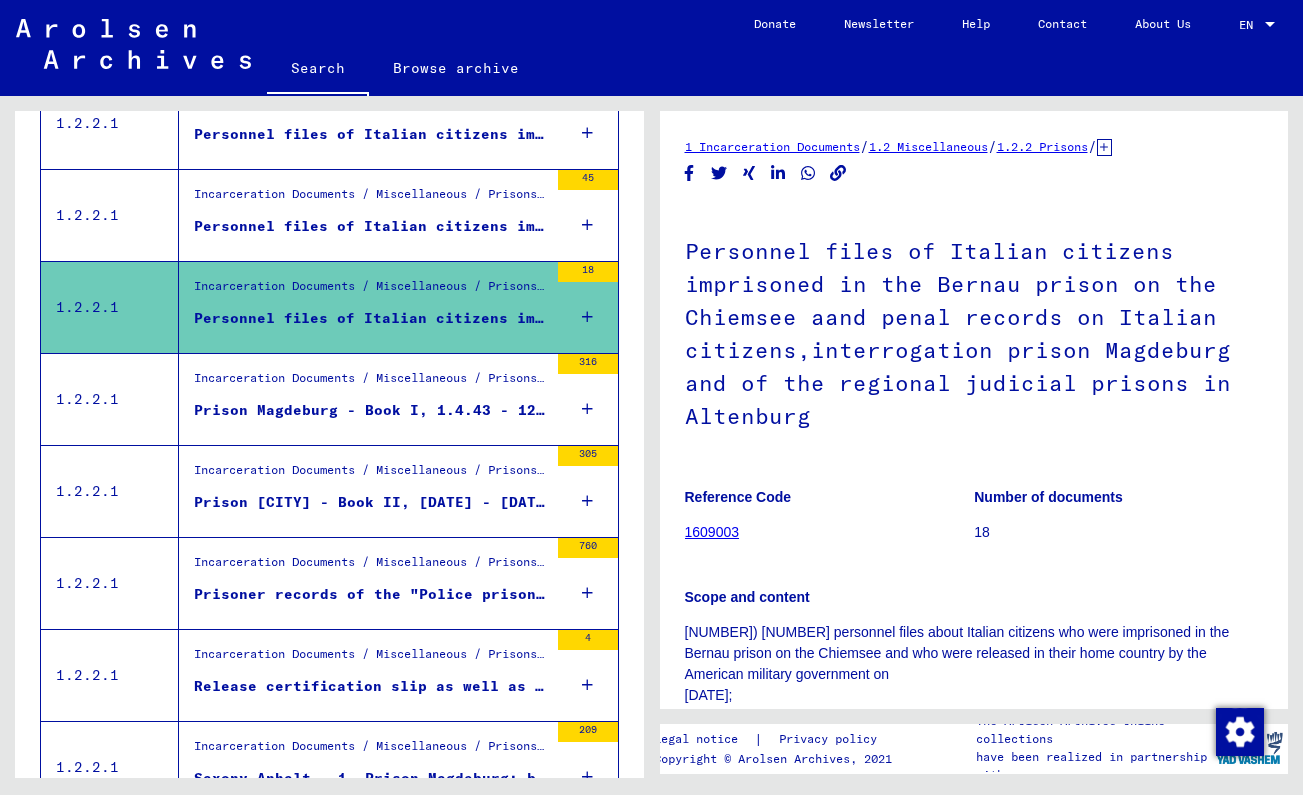 click on "Incarceration Documents / Miscellaneous / Prisons / List Material Group Prisons & Persecution / BAYERN (Land) / 8 personnel files about Italian citizens who were imprisoned in the prison Bernau on the Chiemsee and were released in their home country by the American military government on [DATE]" at bounding box center [371, 199] 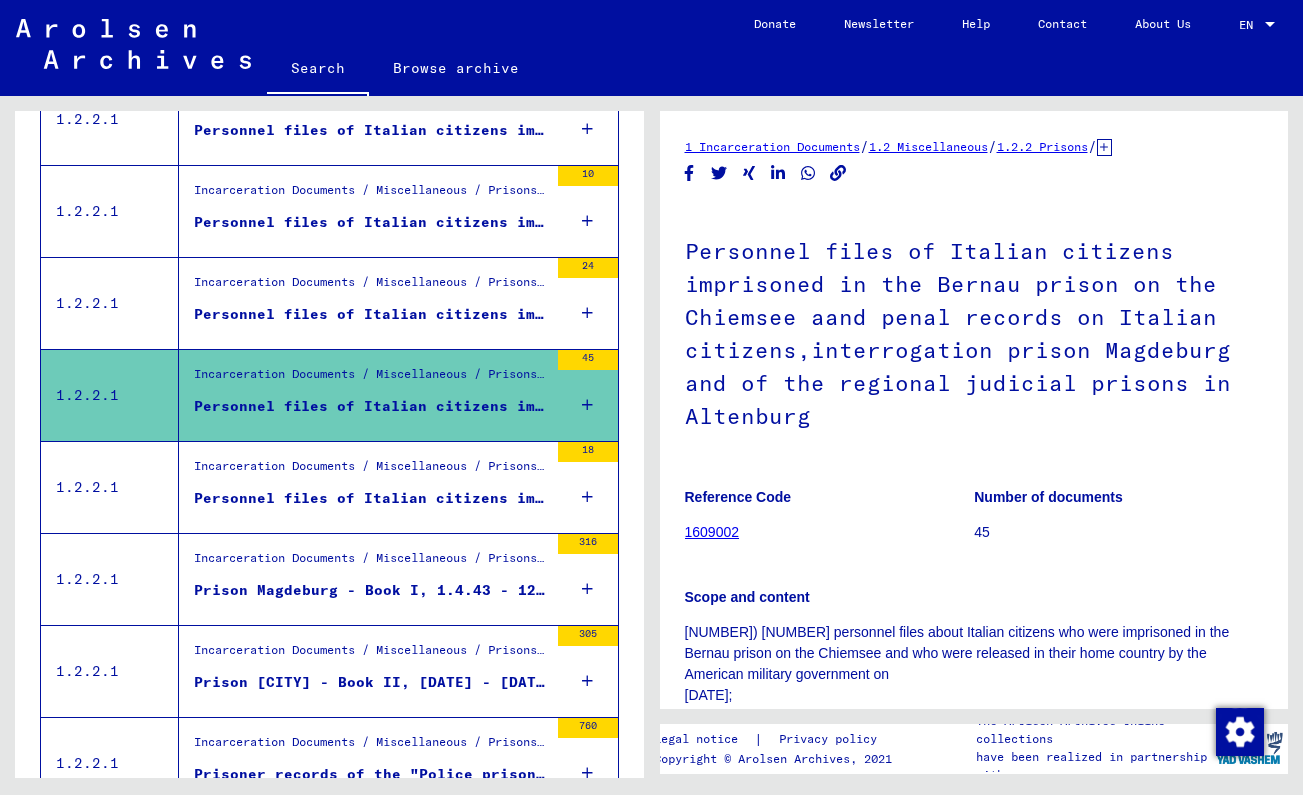 scroll, scrollTop: 1514, scrollLeft: 0, axis: vertical 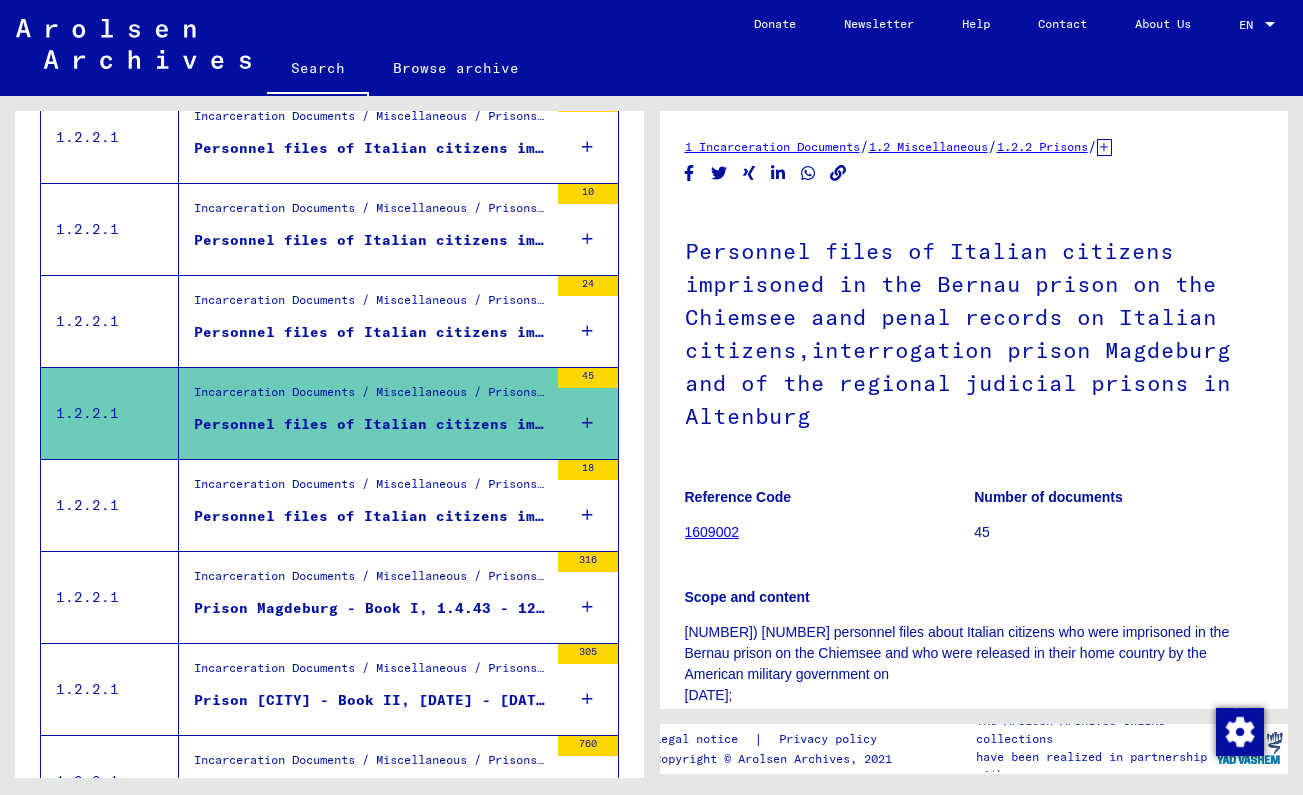 click on "Personnel files of Italian citizens imprisoned in the Bernau prison on the      Chiemsee aand penal records on Italian citizens,interrogation prison      Magdeburg and of the regional judicial prisons in Altenburg" at bounding box center (371, 332) 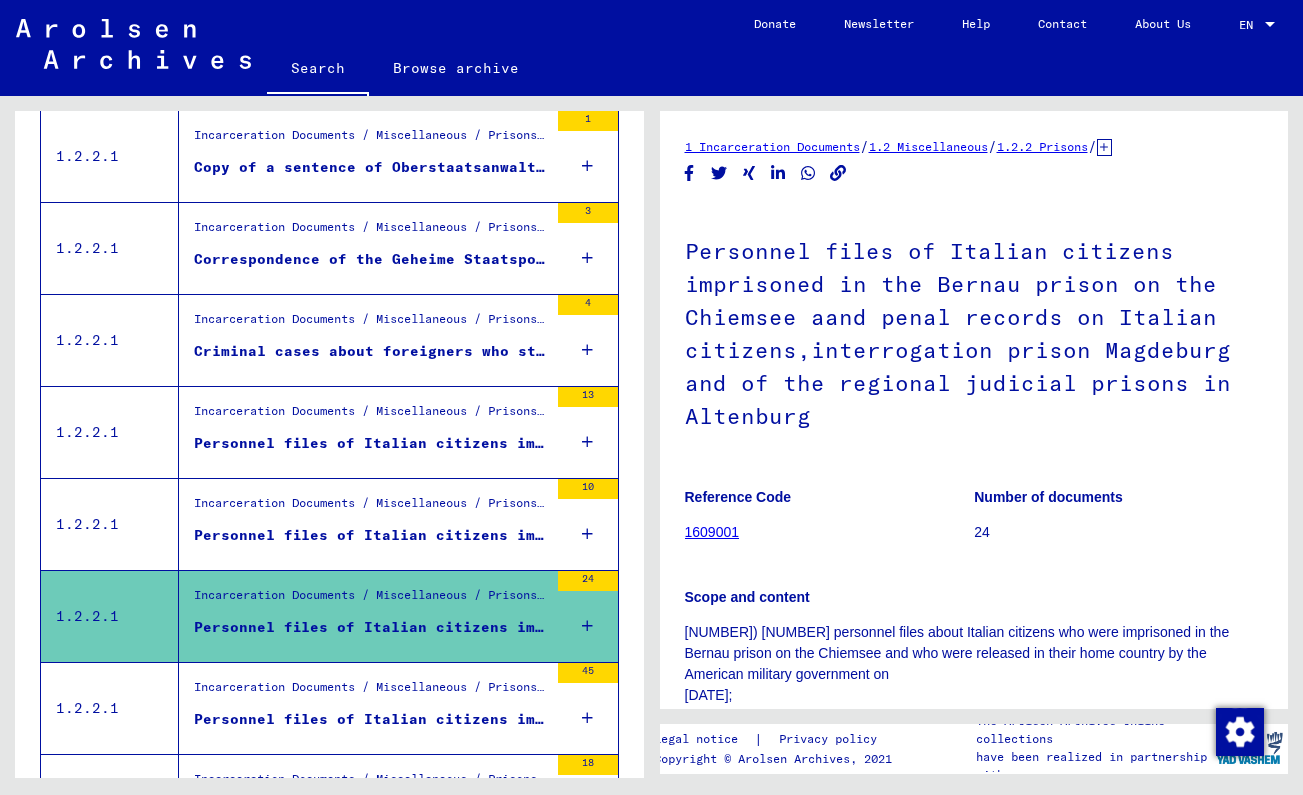 scroll, scrollTop: 1196, scrollLeft: 0, axis: vertical 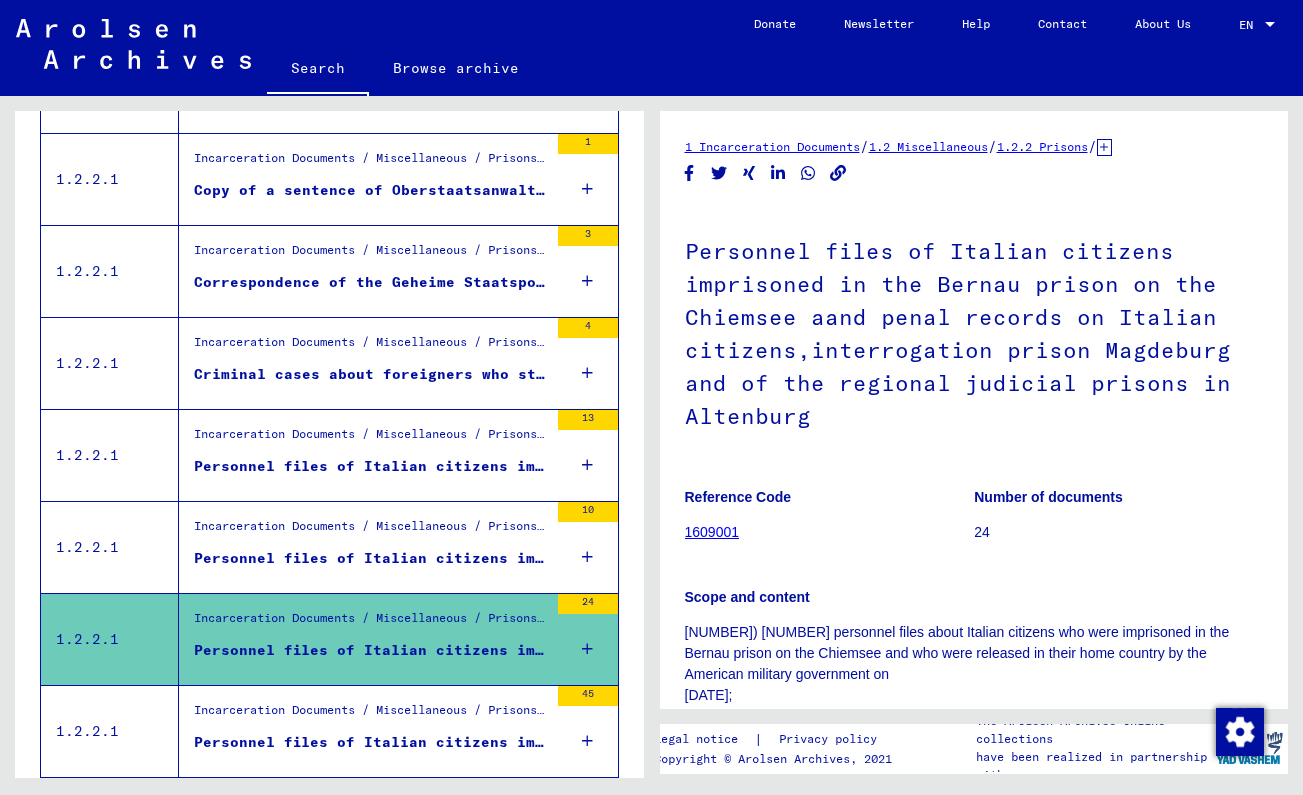 click on "Incarceration Documents / Miscellaneous / Prisons / List Material Group Prisons & Persecution / SACHSEN (Land)" at bounding box center [371, 348] 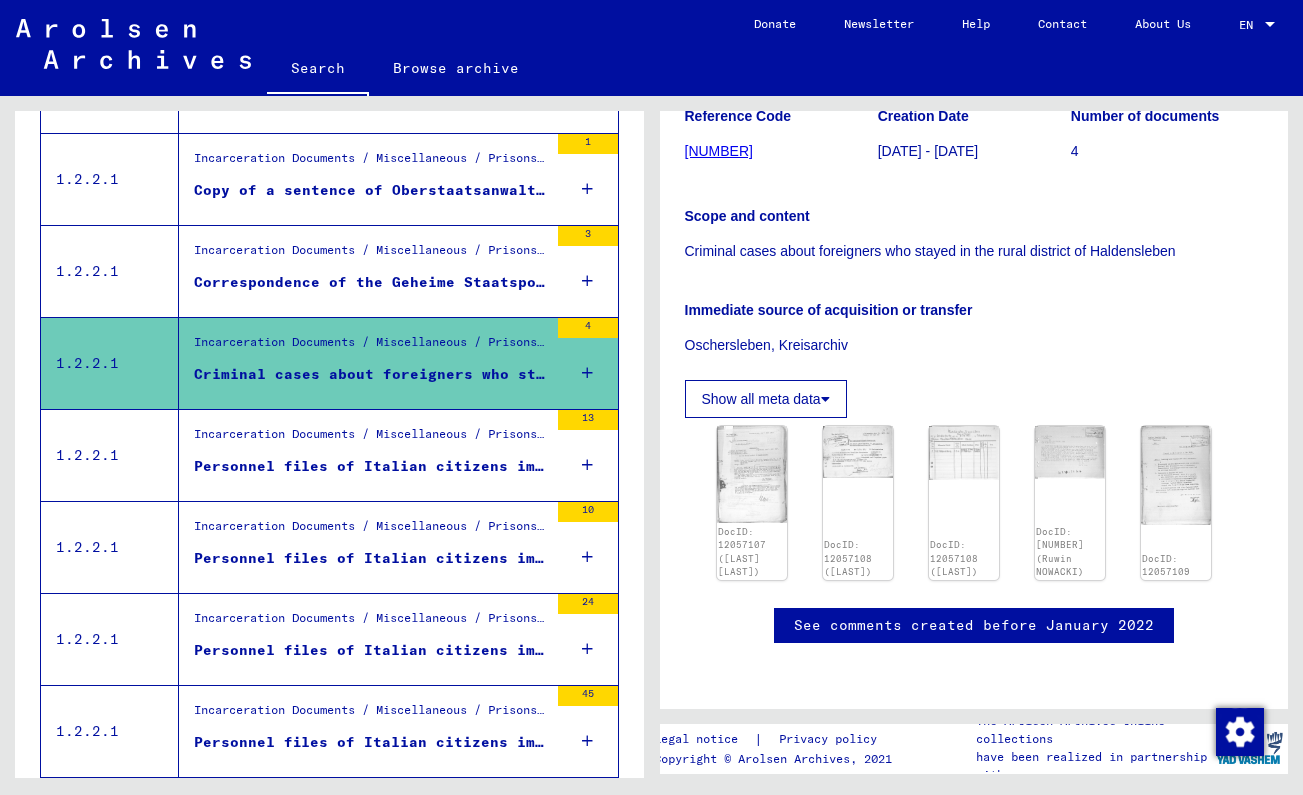 scroll, scrollTop: 285, scrollLeft: 0, axis: vertical 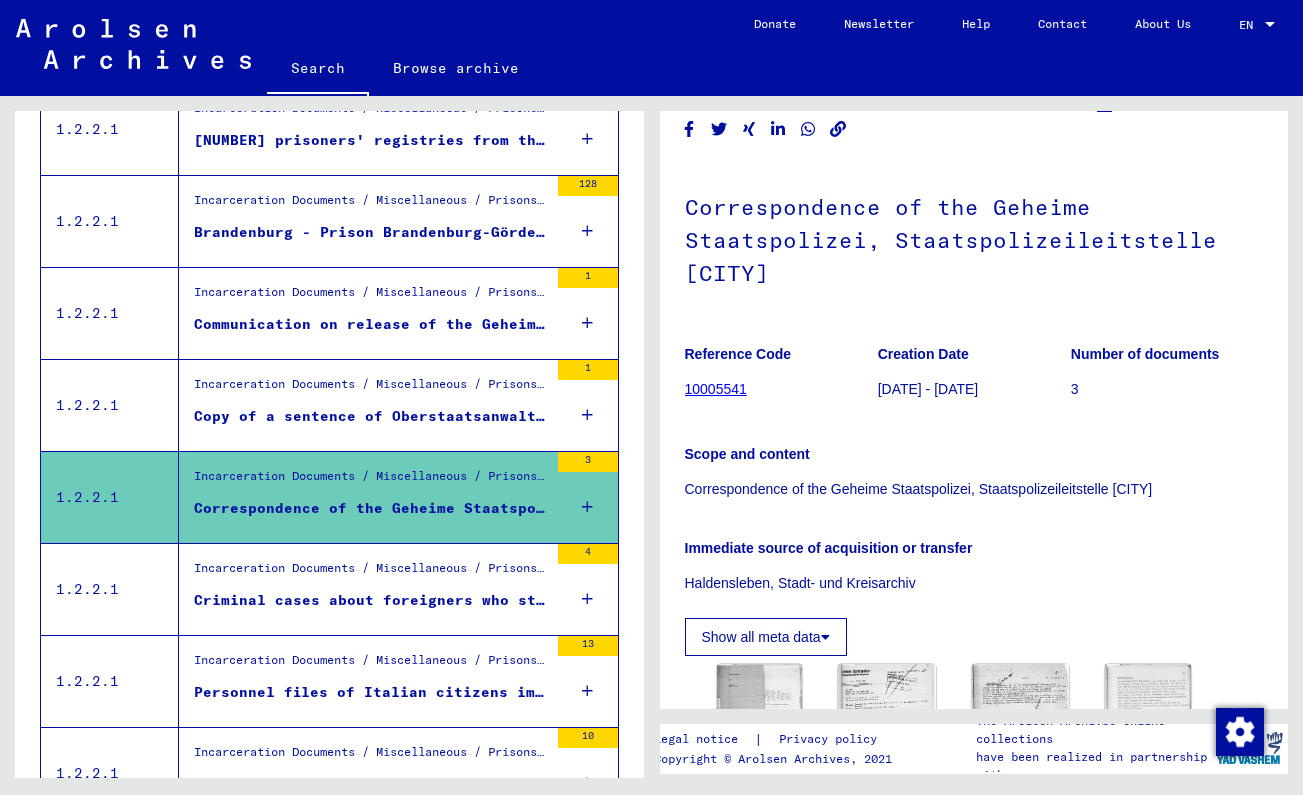 click on "Copy of a sentence of Oberstaatsanwaltschaft Magdeburg" at bounding box center [371, 416] 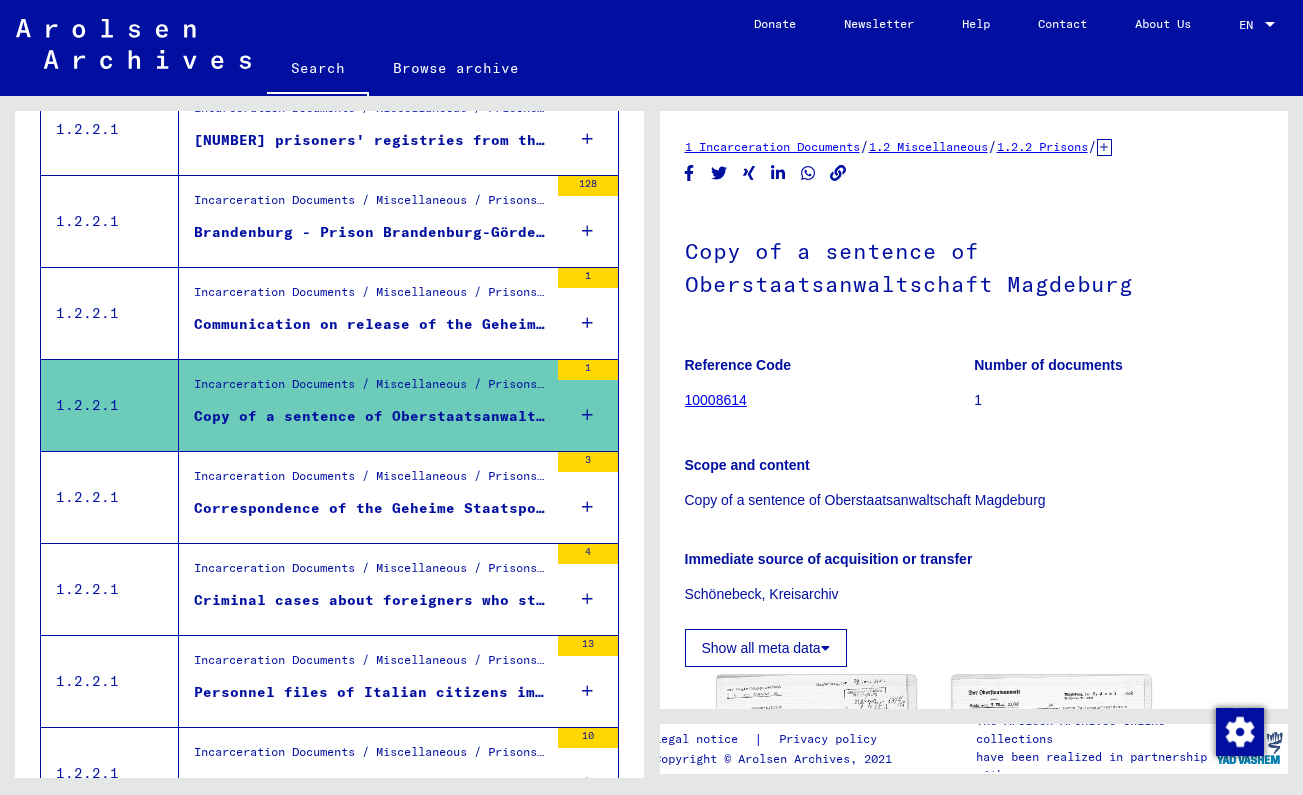 click on "Incarceration Documents / Miscellaneous / Prisons / List Material Group Prisons & Persecution / SACHSEN (Provinz)" at bounding box center (371, 297) 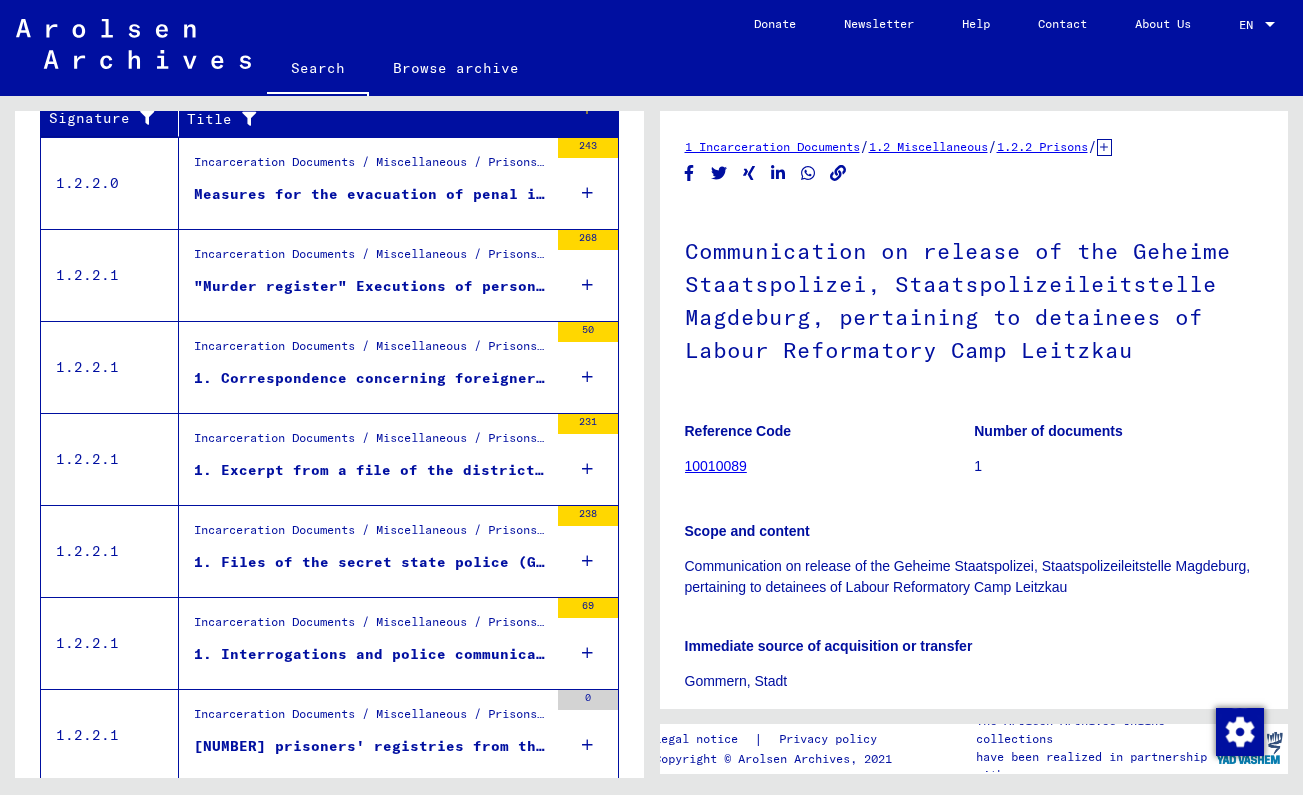 scroll, scrollTop: 375, scrollLeft: 0, axis: vertical 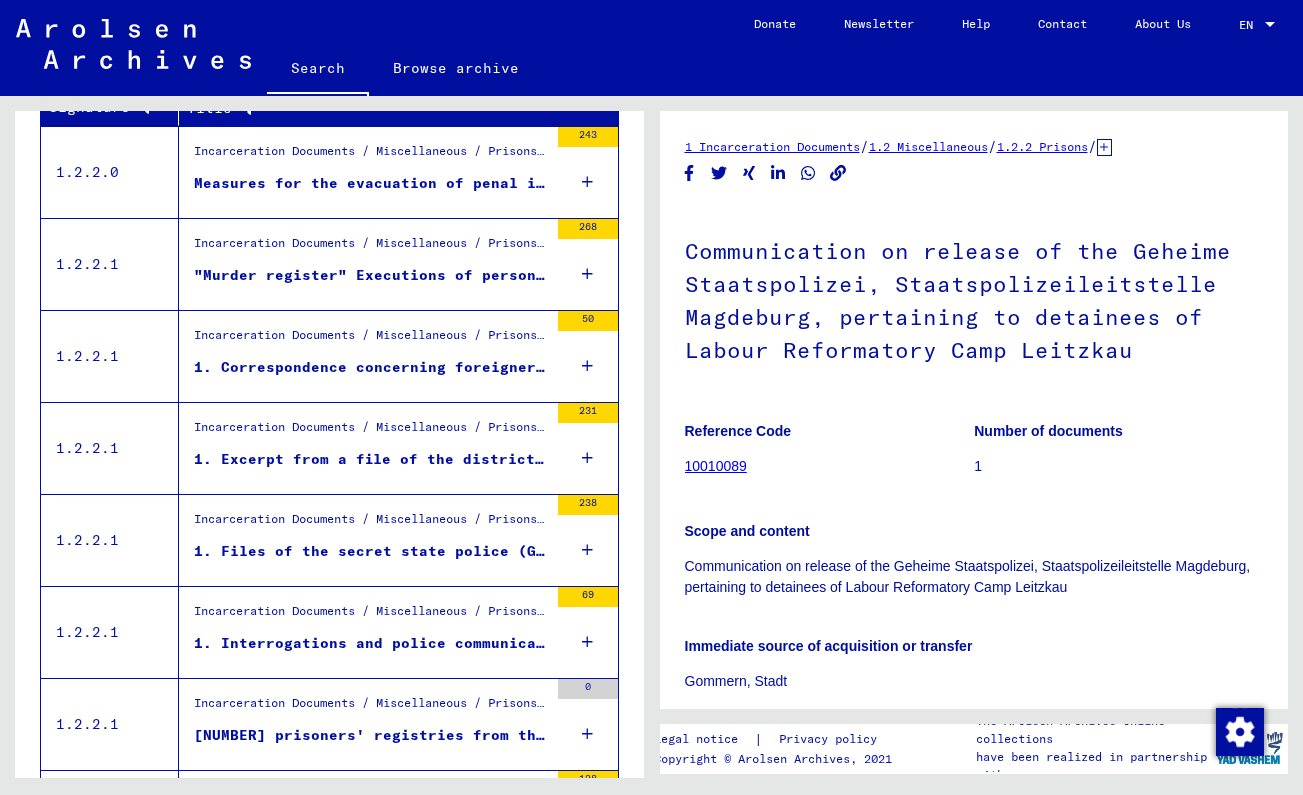 click on "Incarceration Documents / Miscellaneous / Prisons / List Material Group Prisons & Persecution / SACHSEN (Provinz)" at bounding box center [371, 340] 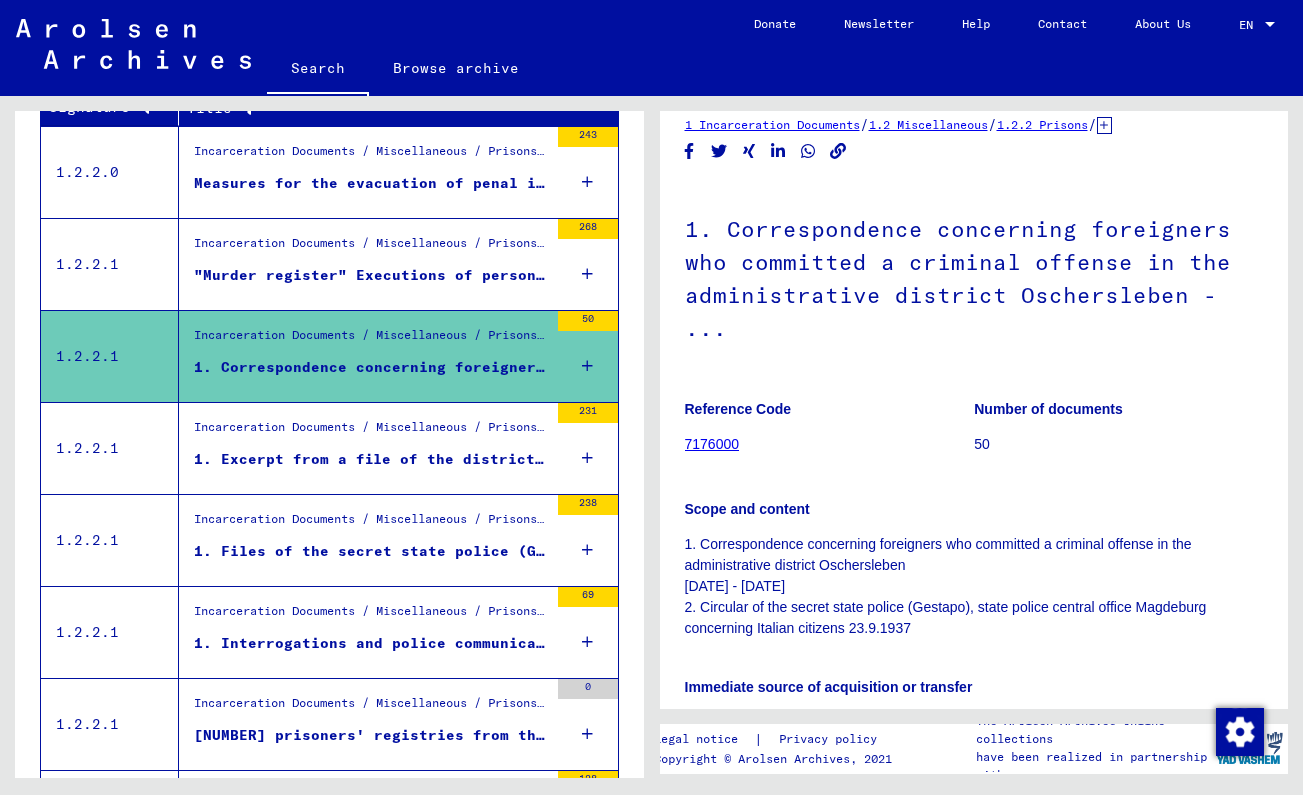 scroll, scrollTop: 25, scrollLeft: 0, axis: vertical 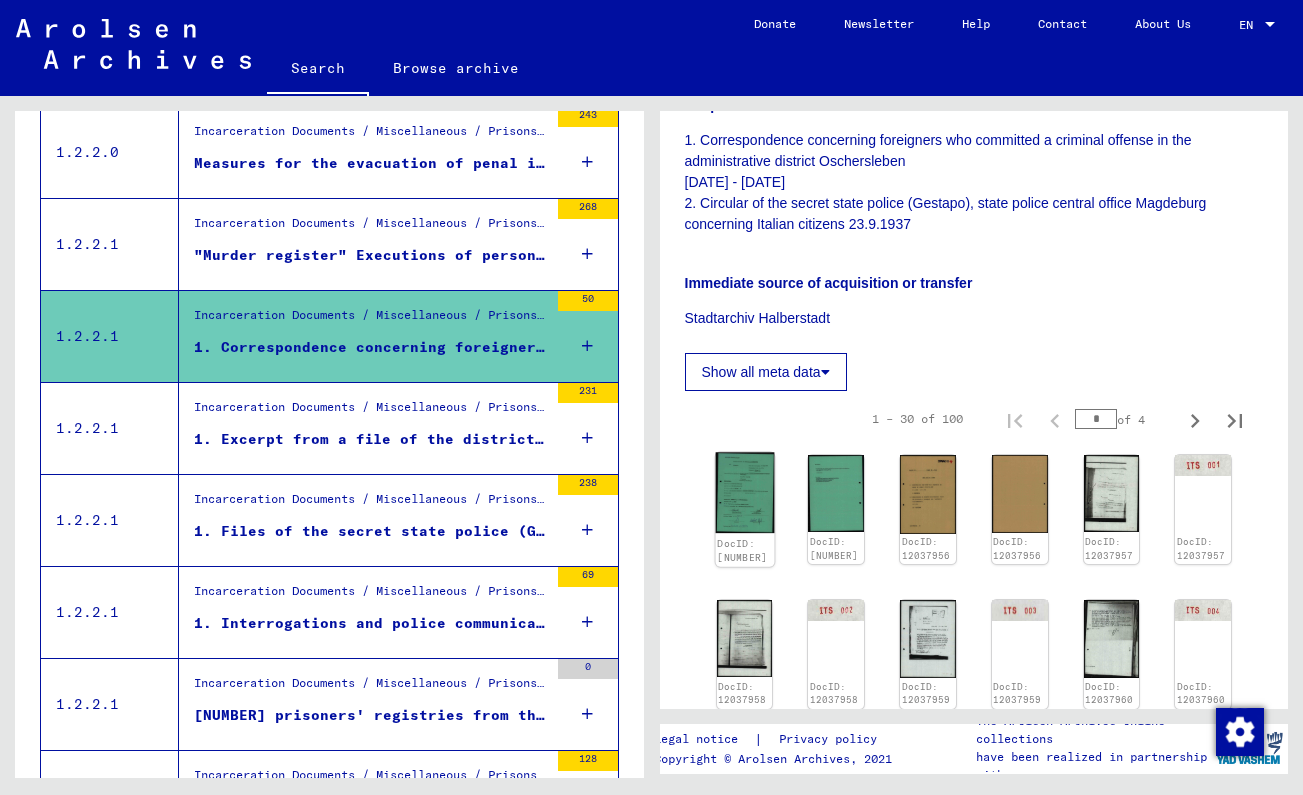 click 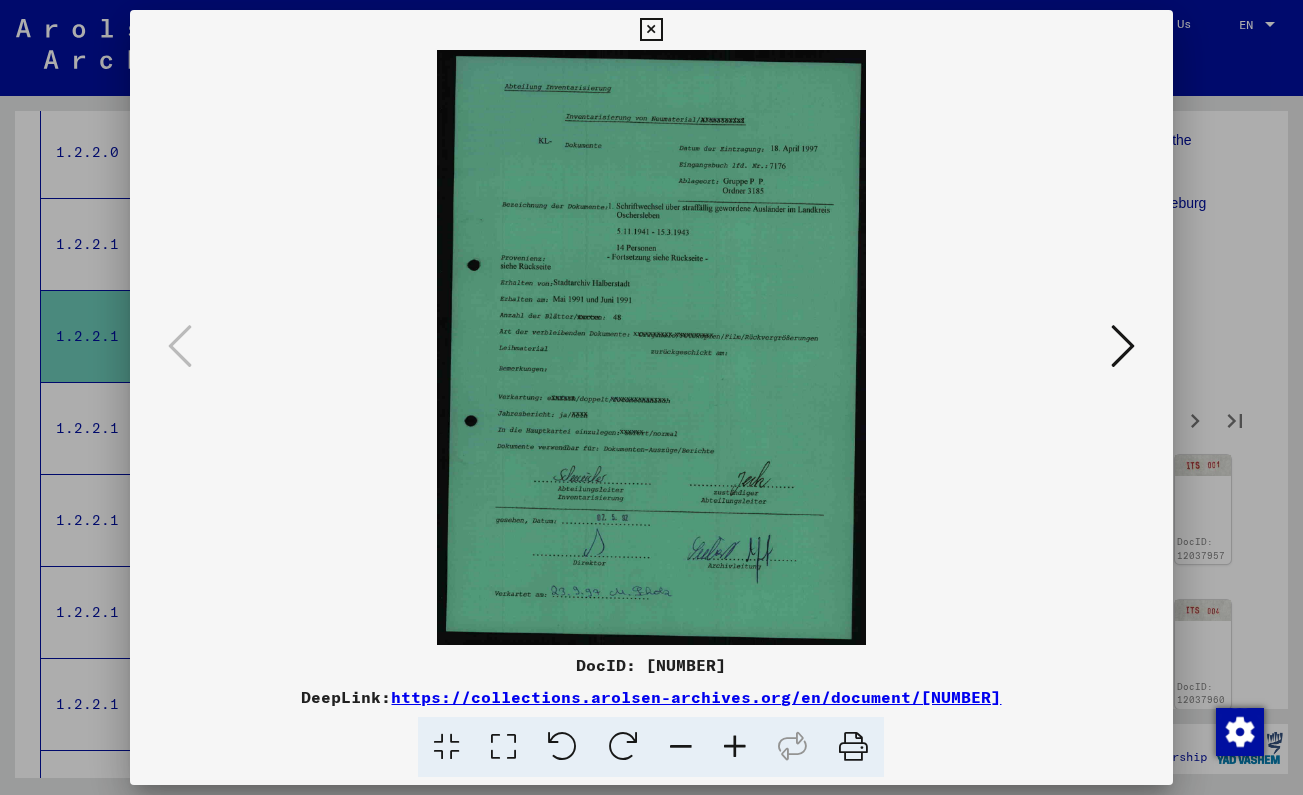 click at bounding box center [651, 30] 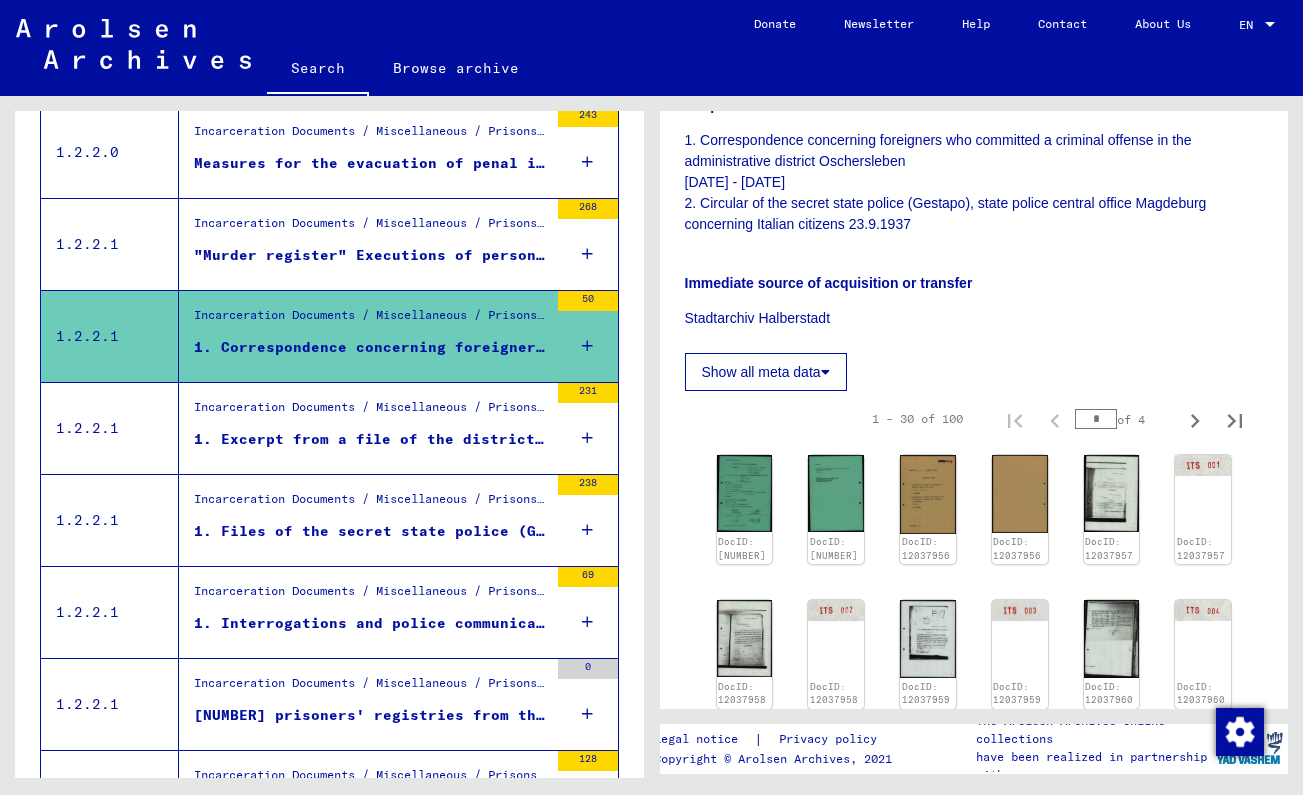 click on "Incarceration Documents / Miscellaneous / Prisons / General information on places of detention" at bounding box center (371, 136) 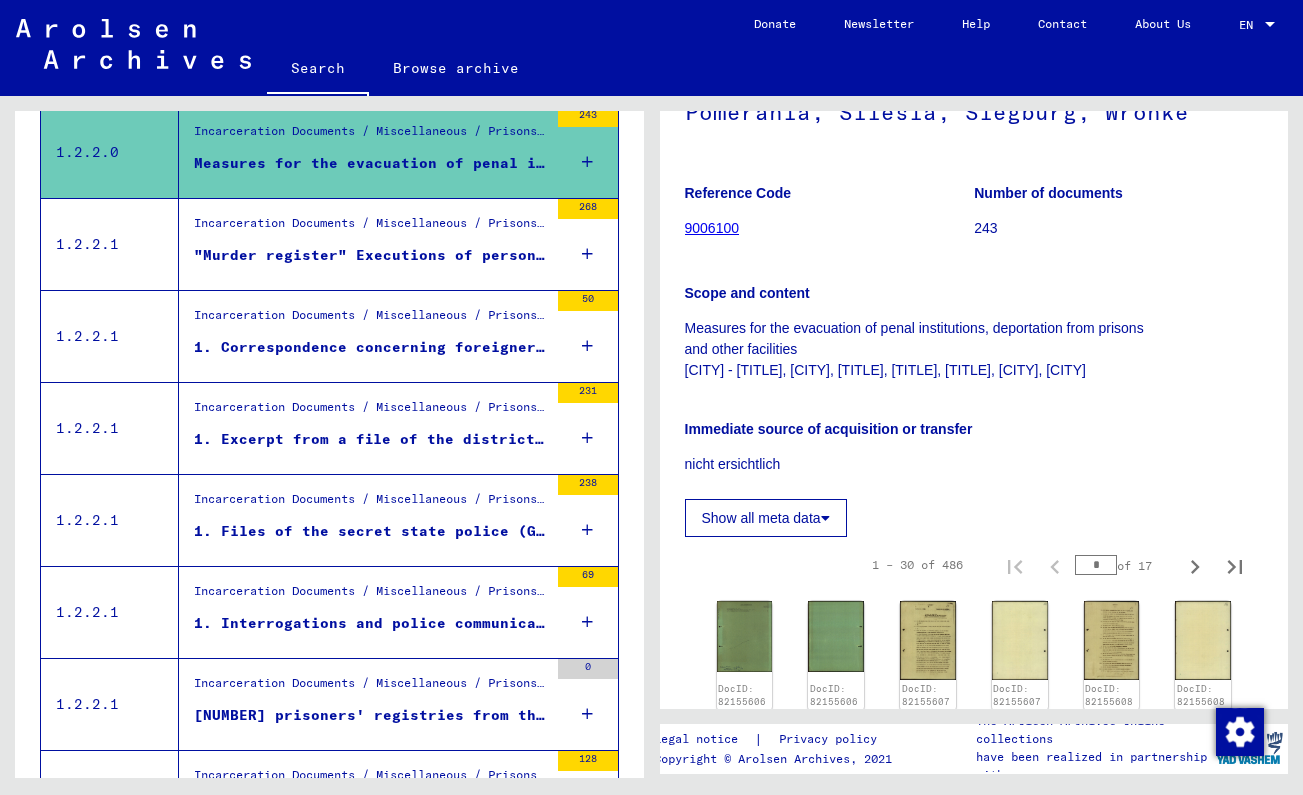 scroll, scrollTop: 32, scrollLeft: 0, axis: vertical 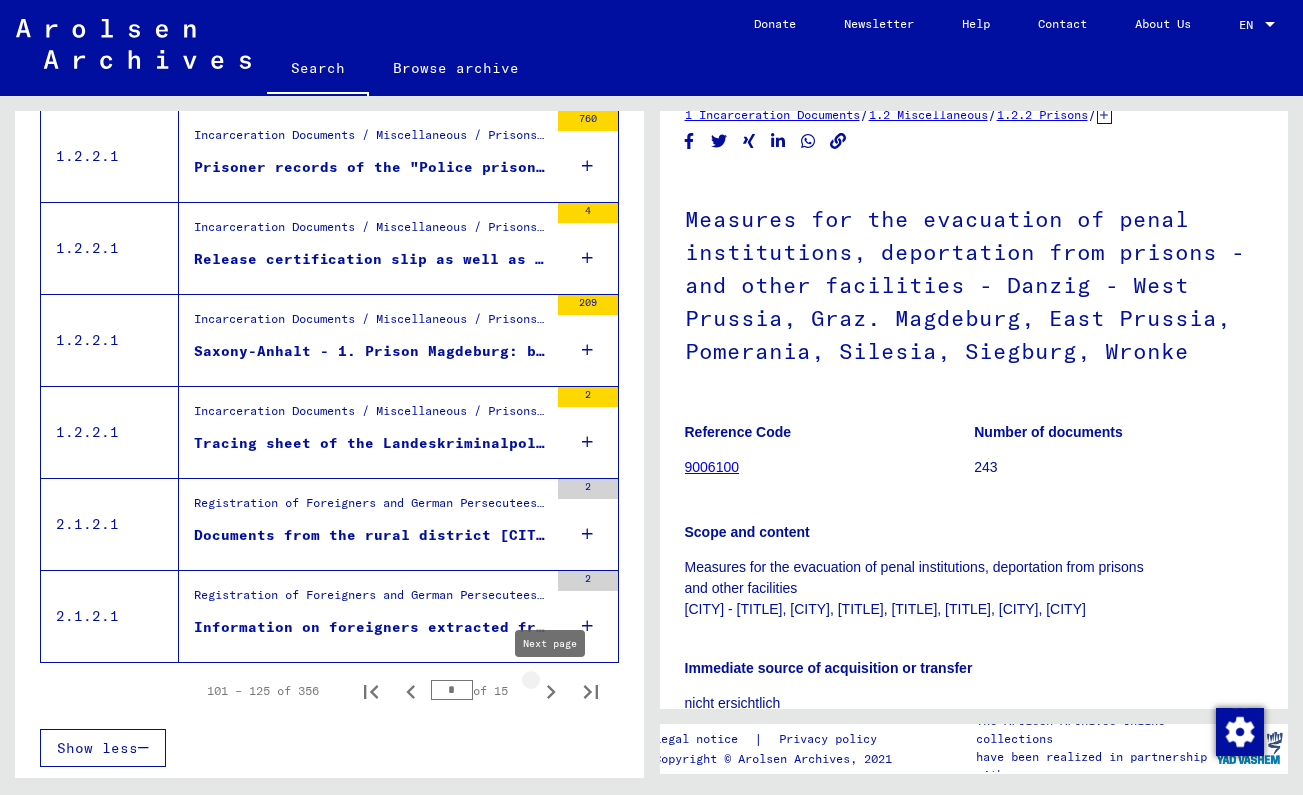 click 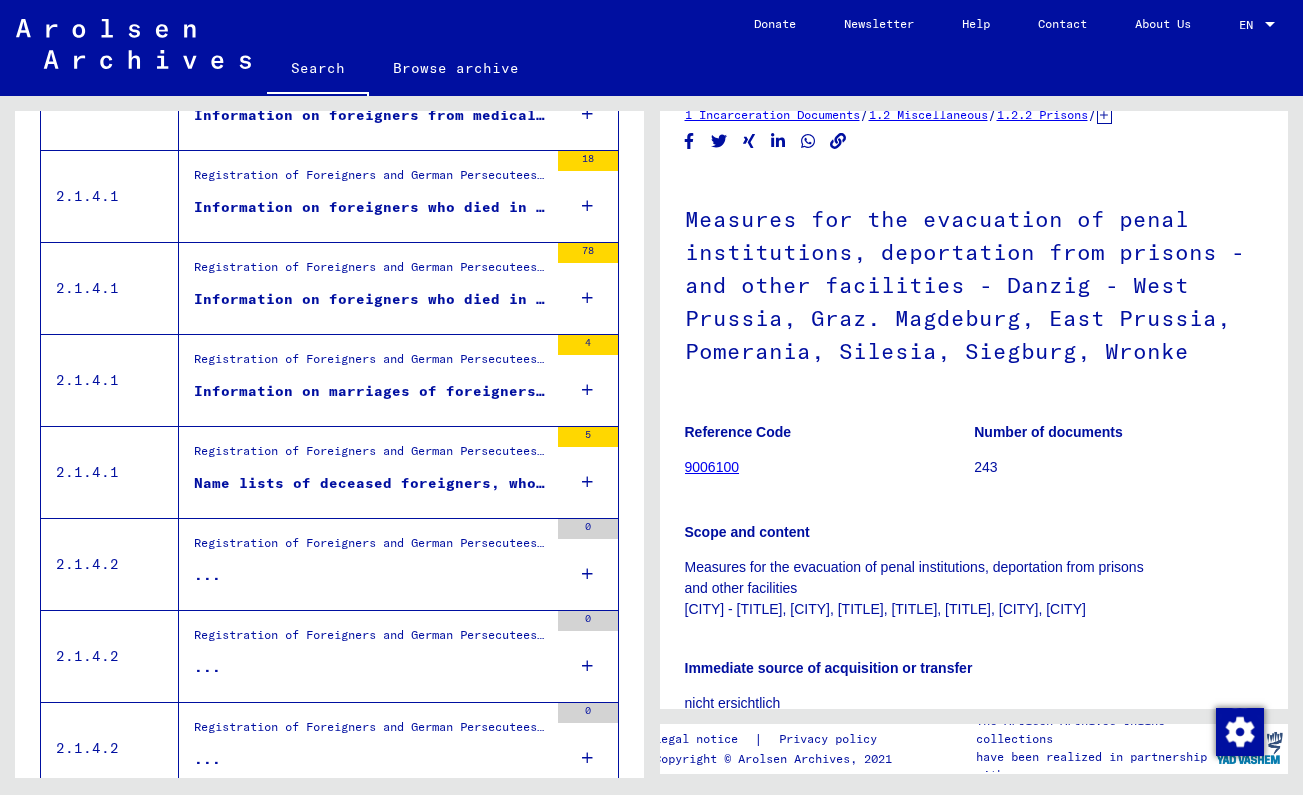 scroll, scrollTop: 991, scrollLeft: 0, axis: vertical 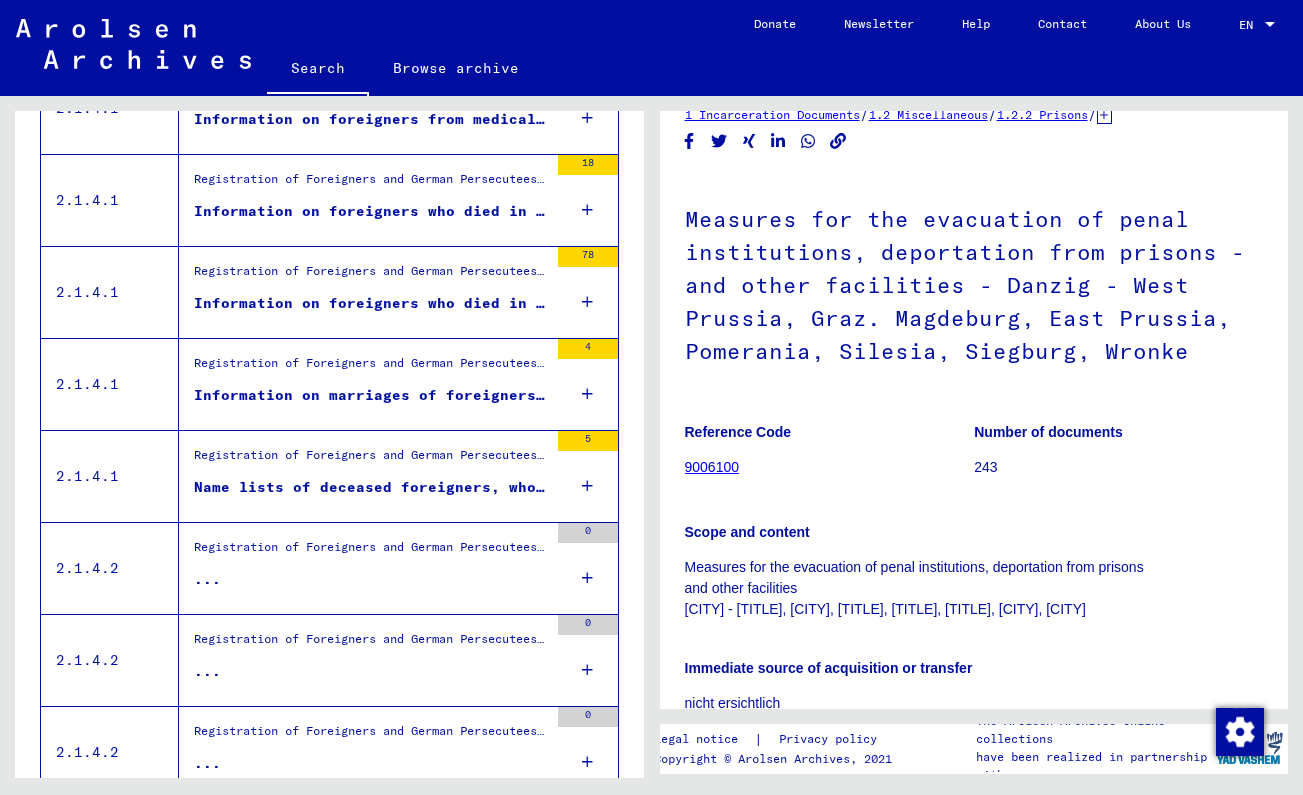 click on "5" at bounding box center [588, 476] 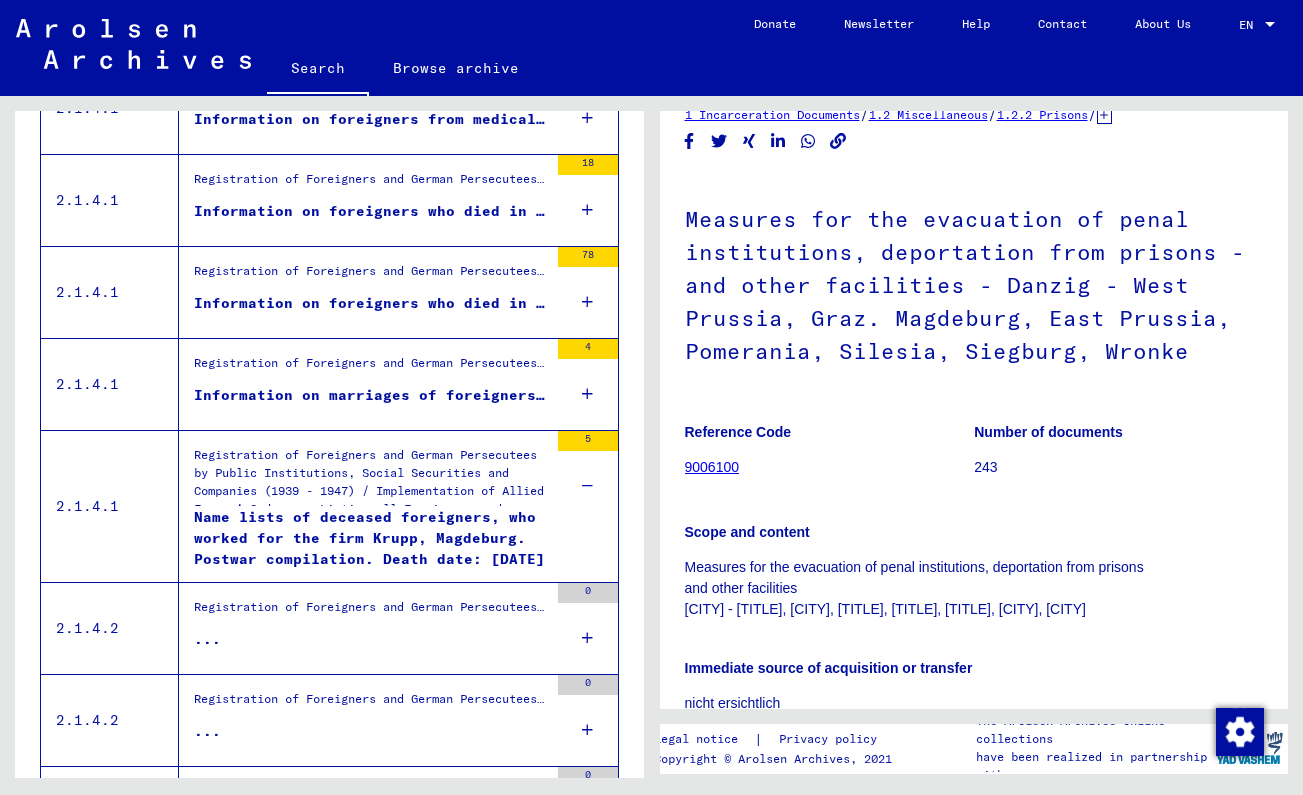 click on "4" at bounding box center (588, 384) 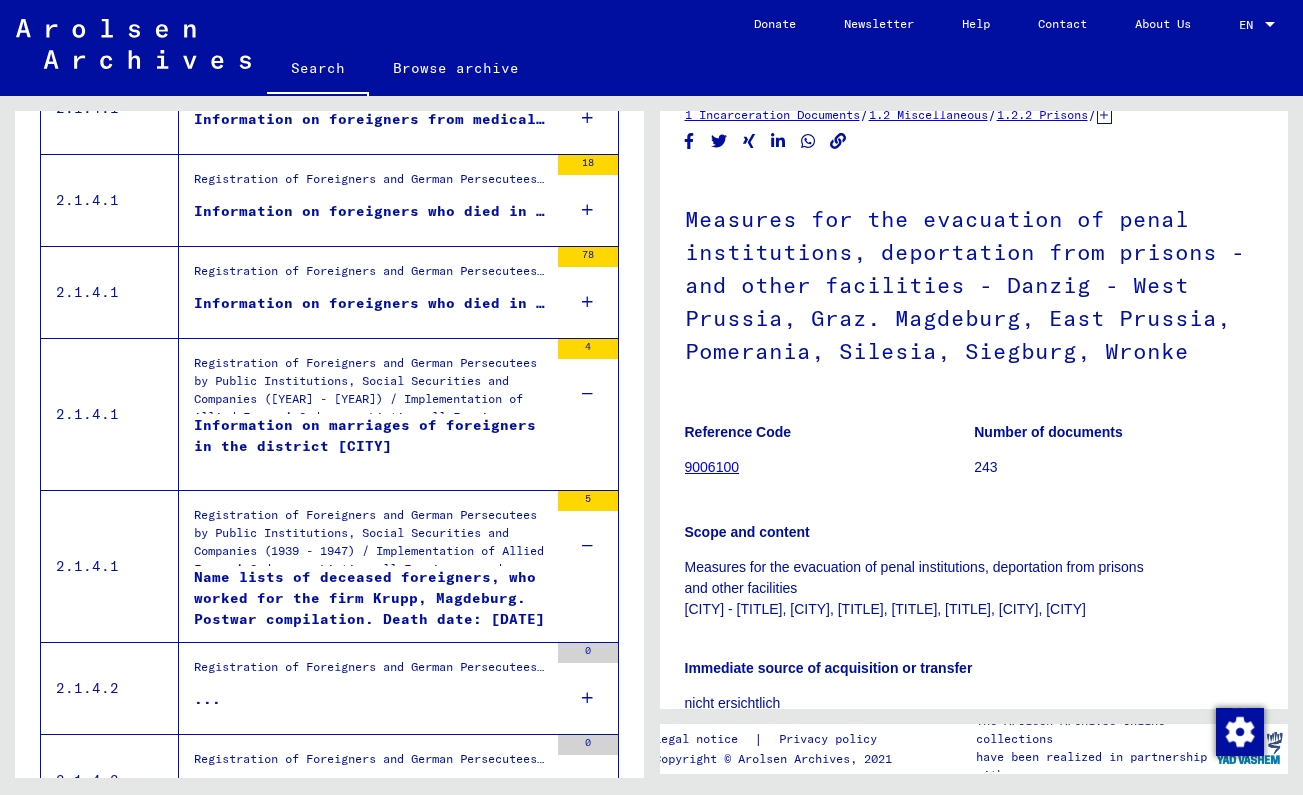 click on "Information on marriages of foreigners in the district [CITY]" at bounding box center [371, 445] 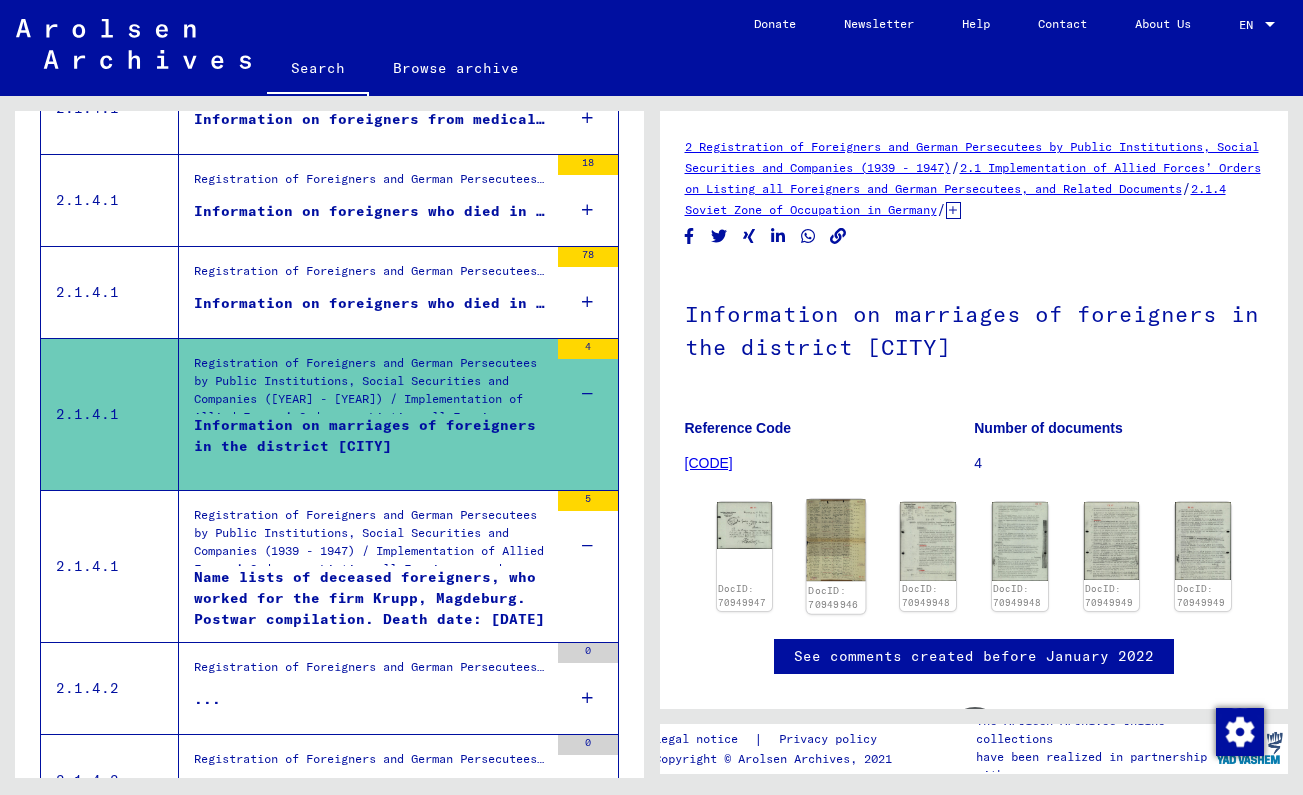 click 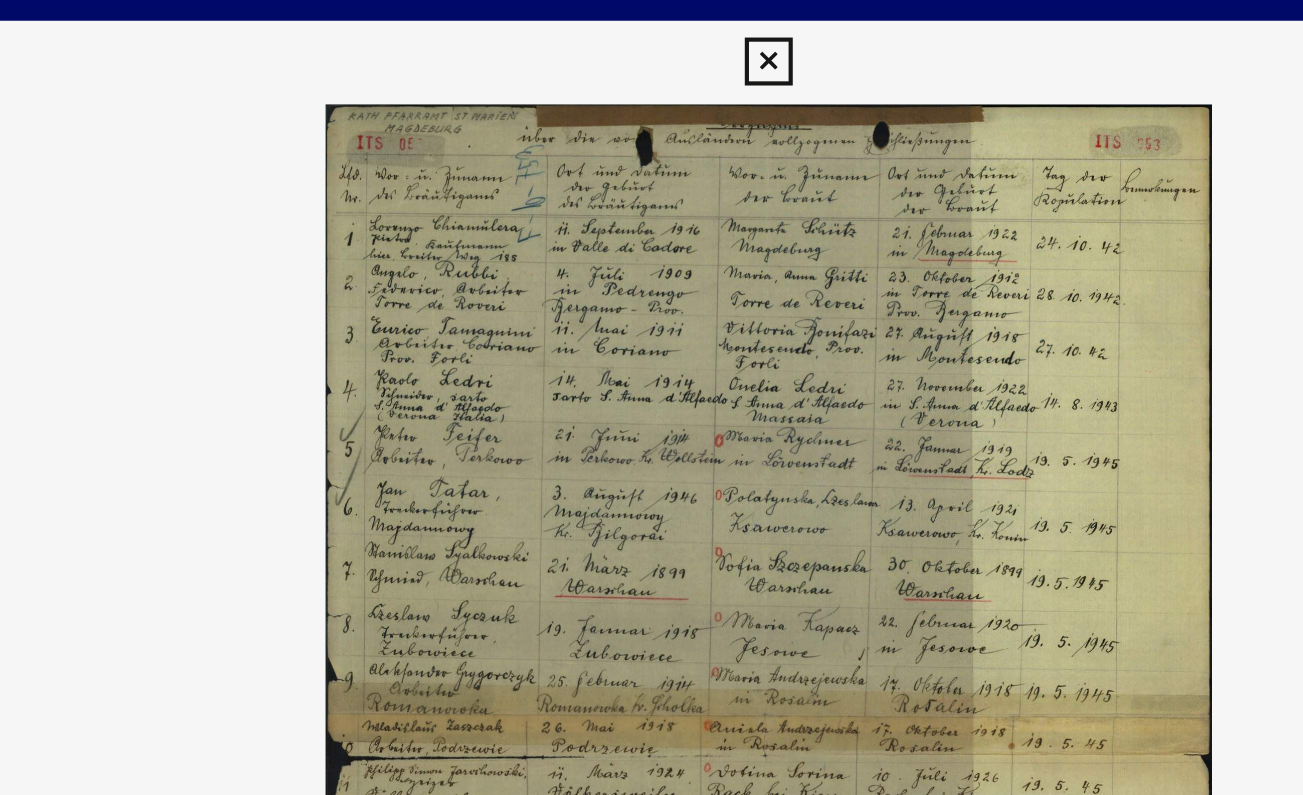 scroll, scrollTop: 0, scrollLeft: 0, axis: both 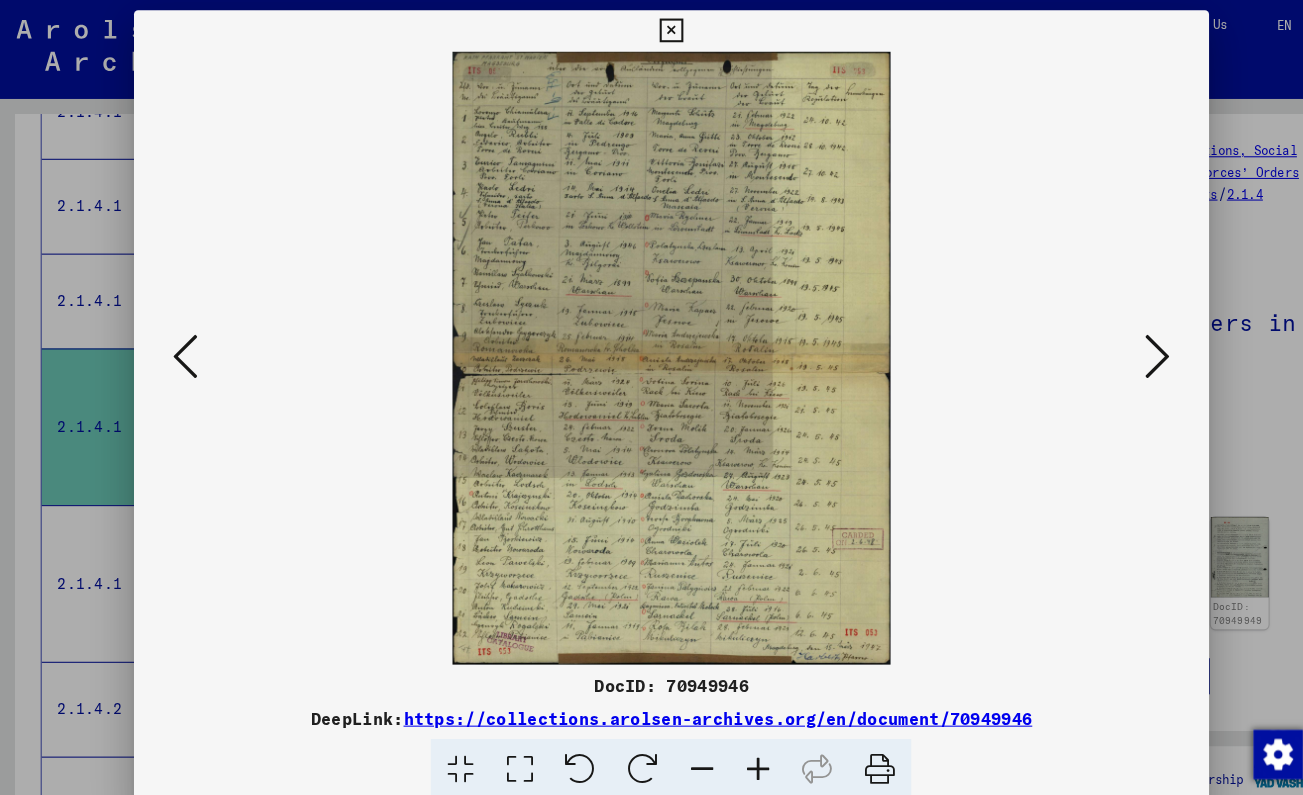 click at bounding box center (651, 30) 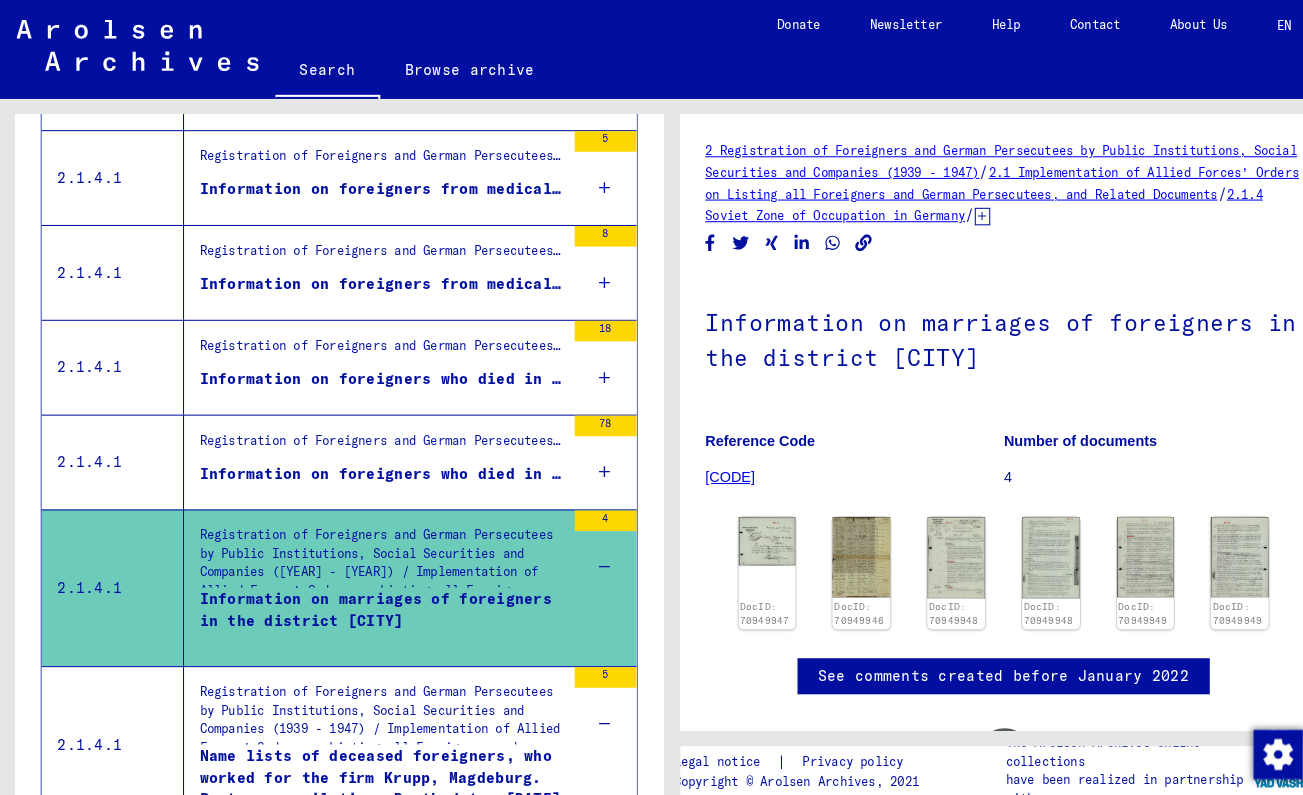 scroll, scrollTop: 832, scrollLeft: 0, axis: vertical 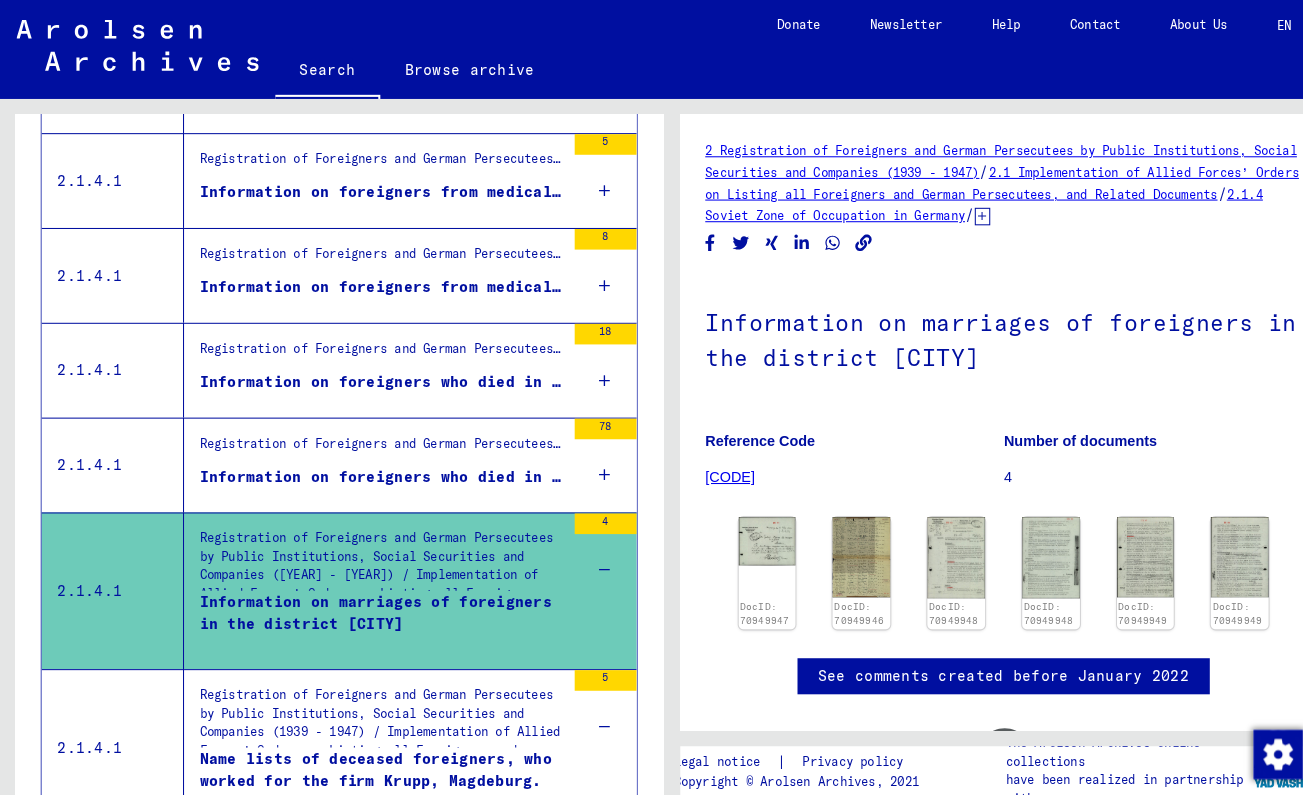 click on "Registration of Foreigners and German Persecutees by Public Institutions, Social Securities and Companies ([YEAR] - [YEAR]) / Implementation of Allied Forces’ Orders on Listing all Foreigners and German Persecutees, and Related Documents / Soviet Zone of Occupation in Germany / Lists of all persons of United Nations and other foreigners, German Jews and stateless persons; Soviet Zone (1) / Documentation from [STATE] / Documents from the rural district [CITY] ([TITLE])" at bounding box center [371, 251] 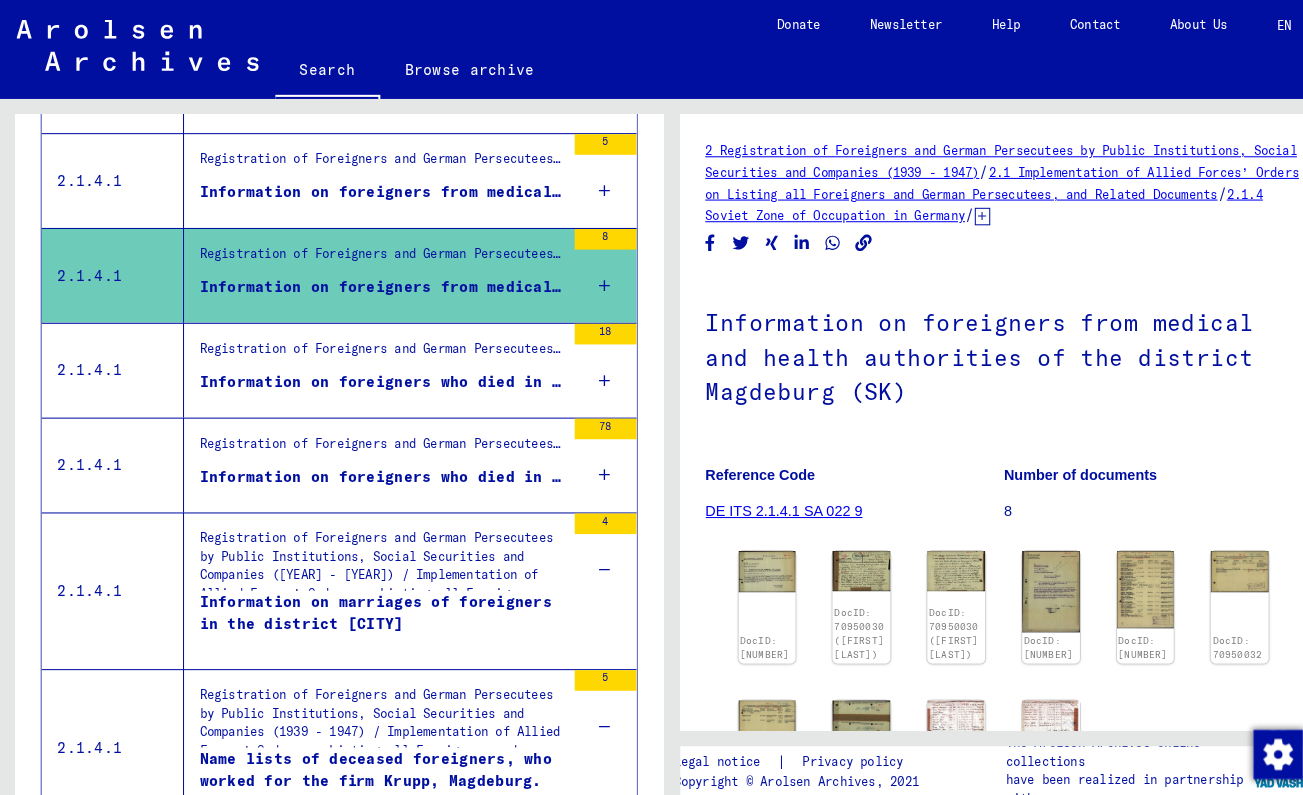 click on "Information on foreigners from medical and health authorities of the district [CITY] ([CODE])" at bounding box center (371, 186) 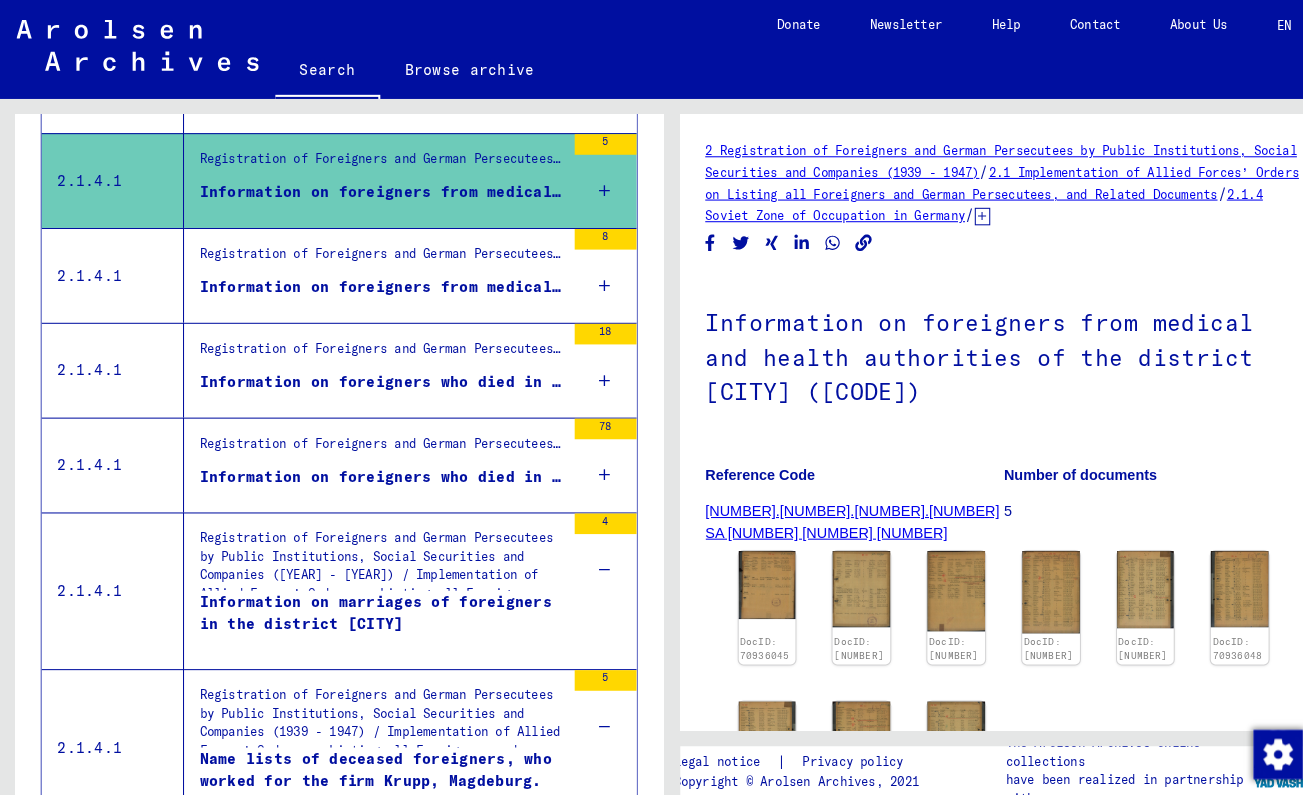scroll, scrollTop: 548, scrollLeft: 0, axis: vertical 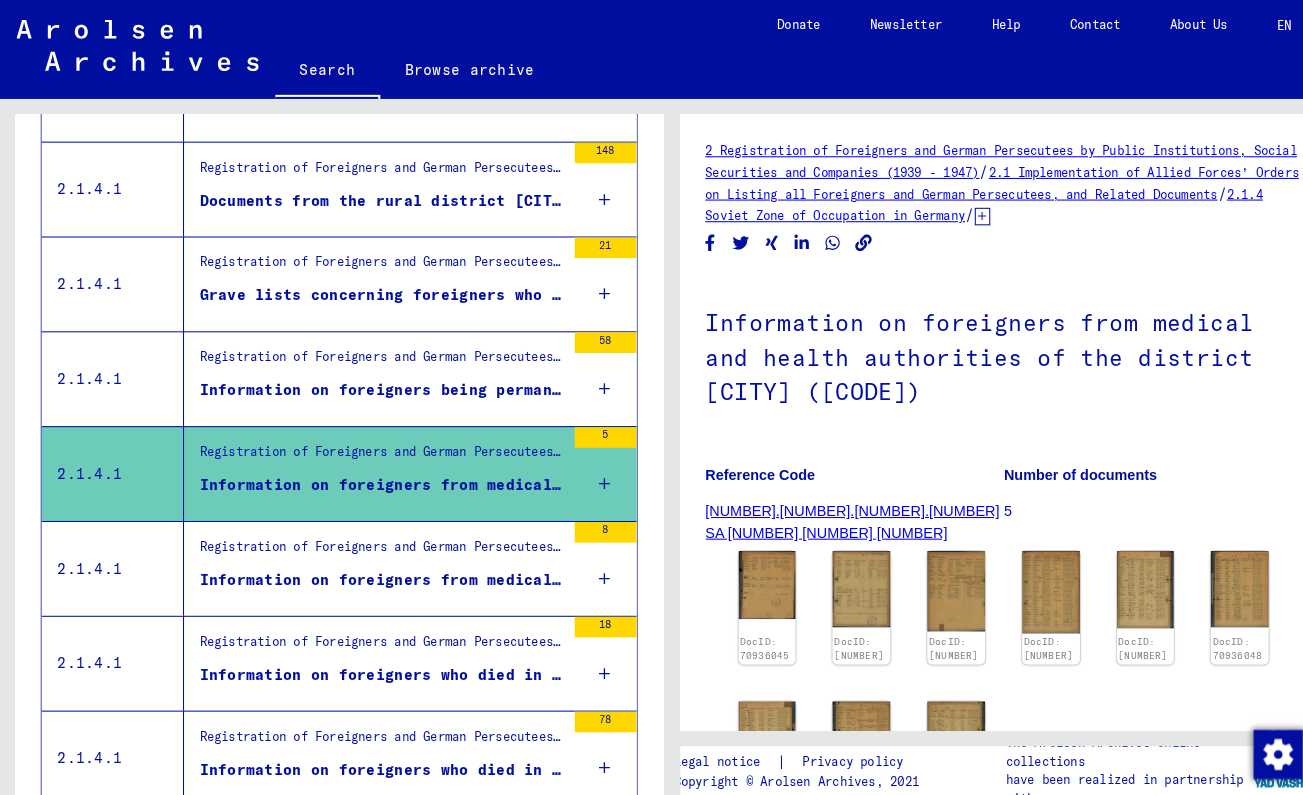 click on "Registration of Foreigners and German Persecutees by Public Institutions, Social Securities and Companies ([YEAR] - [YEAR]) / Implementation of Allied Forces’ Orders on Listing all Foreigners and German Persecutees, and Related Documents / Soviet Zone of Occupation in Germany / Lists of all persons of United Nations and other foreigners, German Jews and stateless persons; Soviet Zone (1) / Documentation from [STATE] / Documents from the rural district [CITY] ([TITLE])" at bounding box center (371, 351) 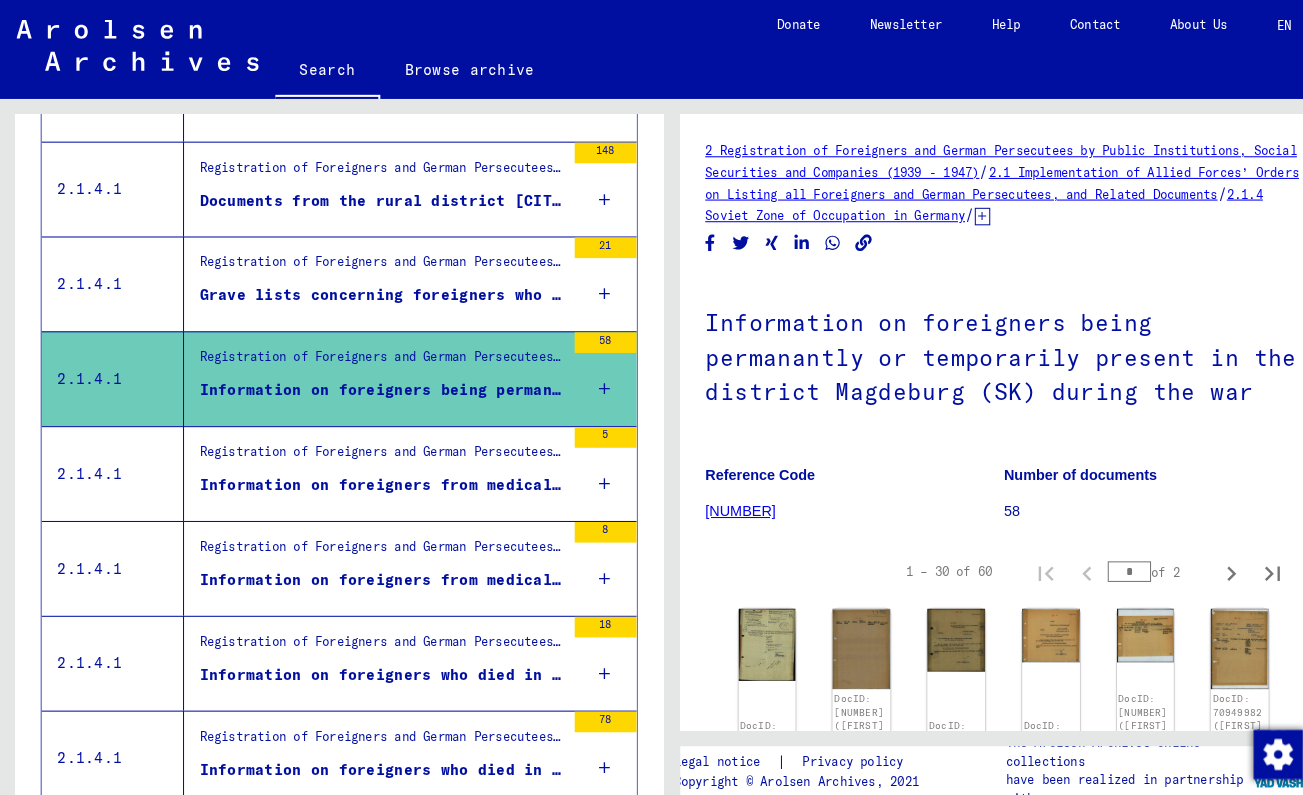scroll, scrollTop: 84, scrollLeft: 0, axis: vertical 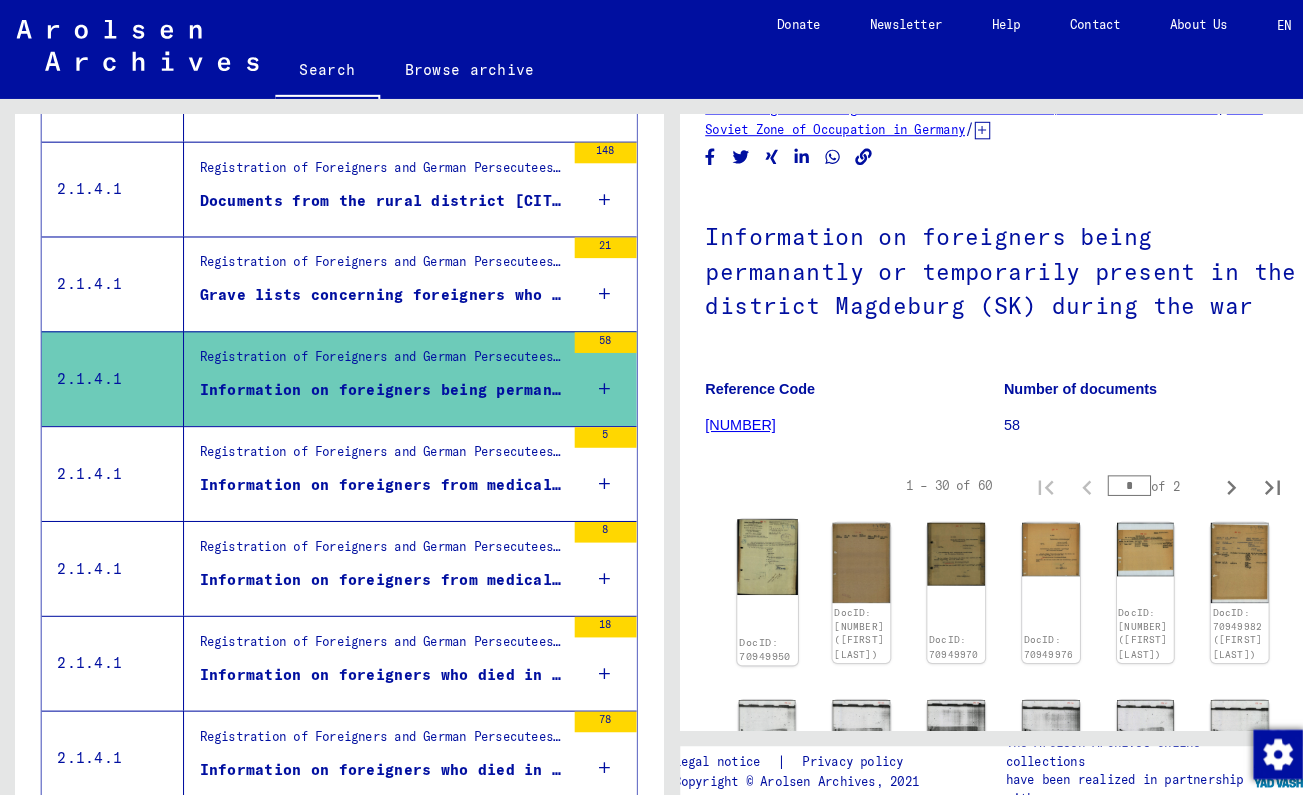 click 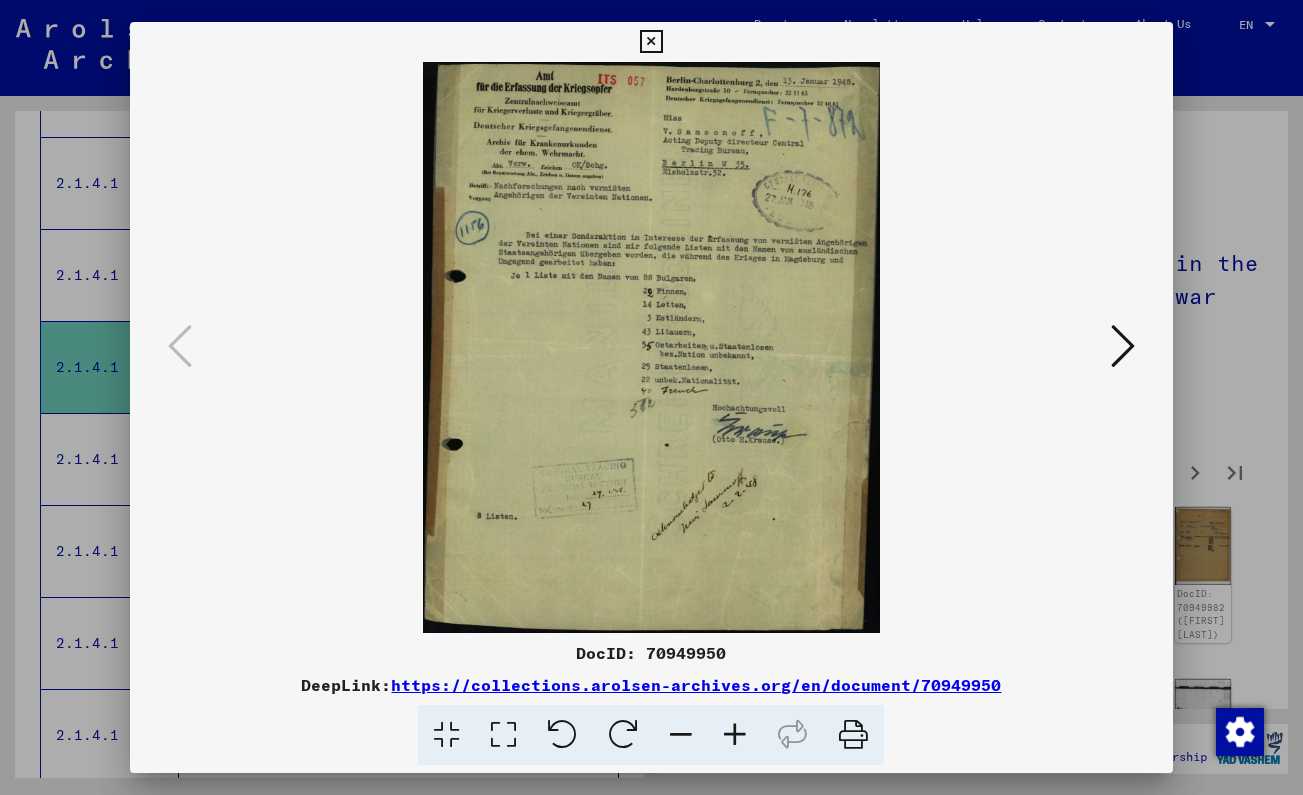 click at bounding box center [1123, 346] 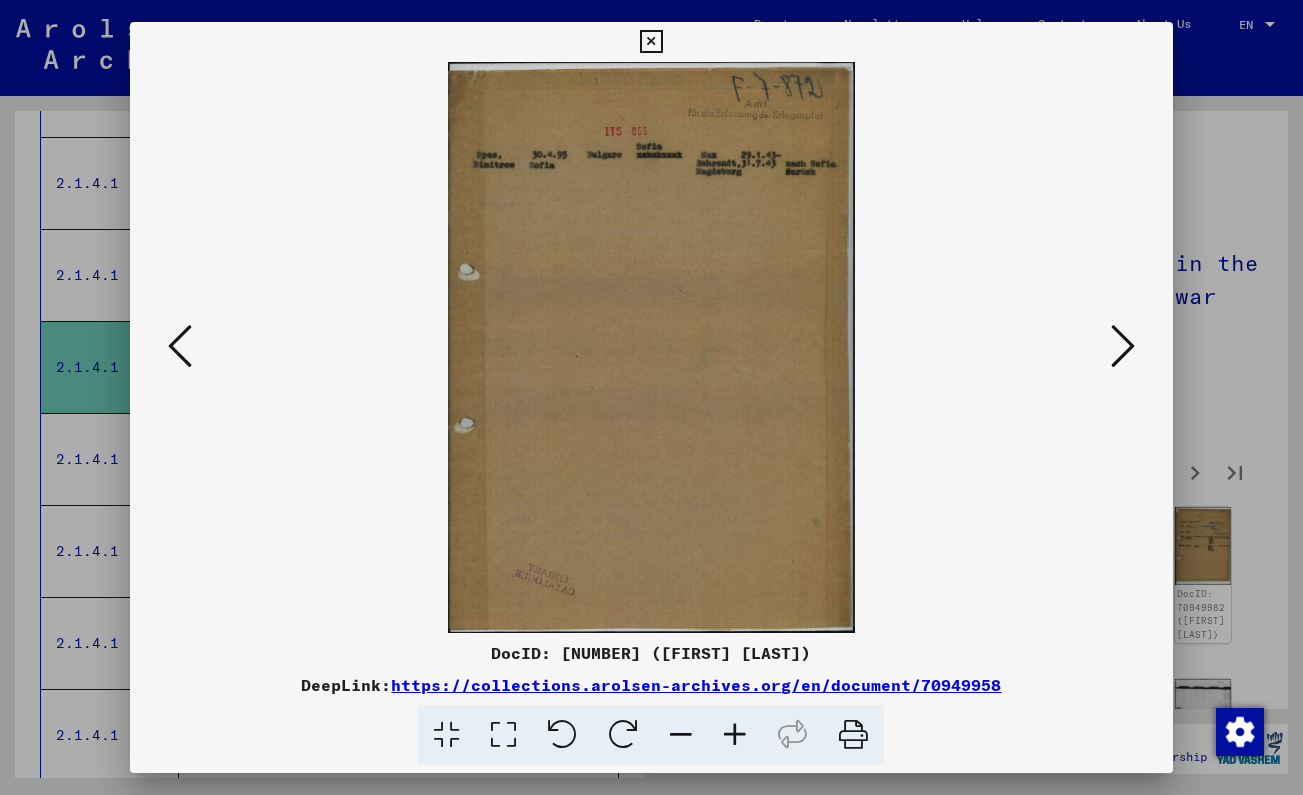 click at bounding box center (1123, 346) 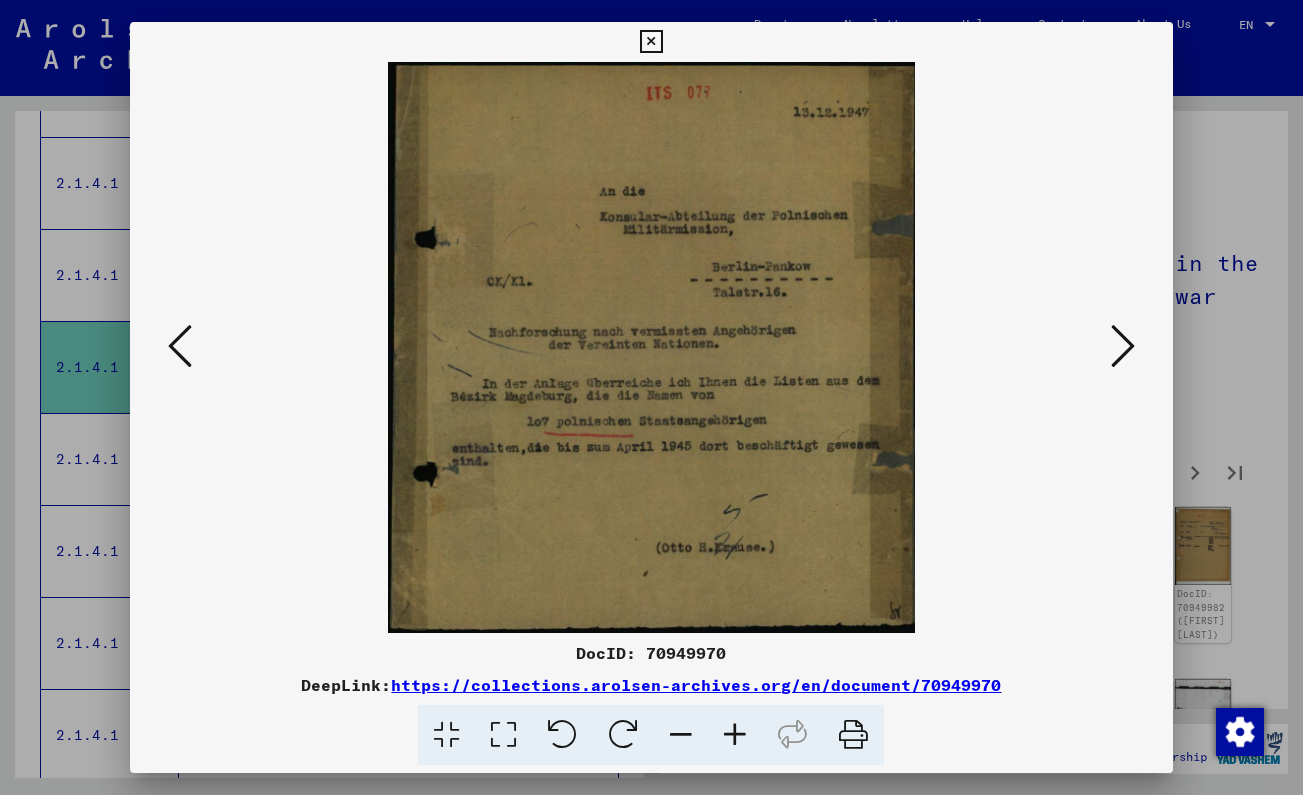 click at bounding box center (1123, 346) 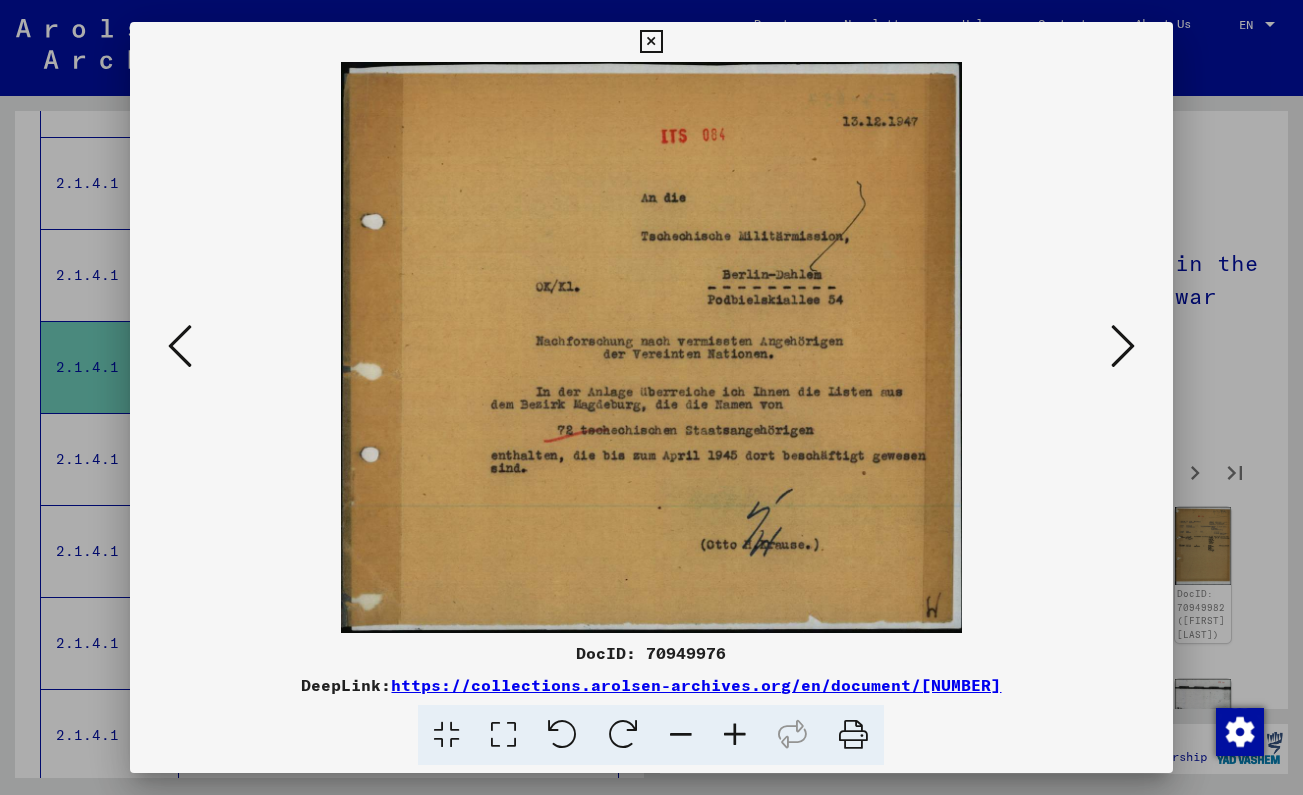 click at bounding box center (1123, 346) 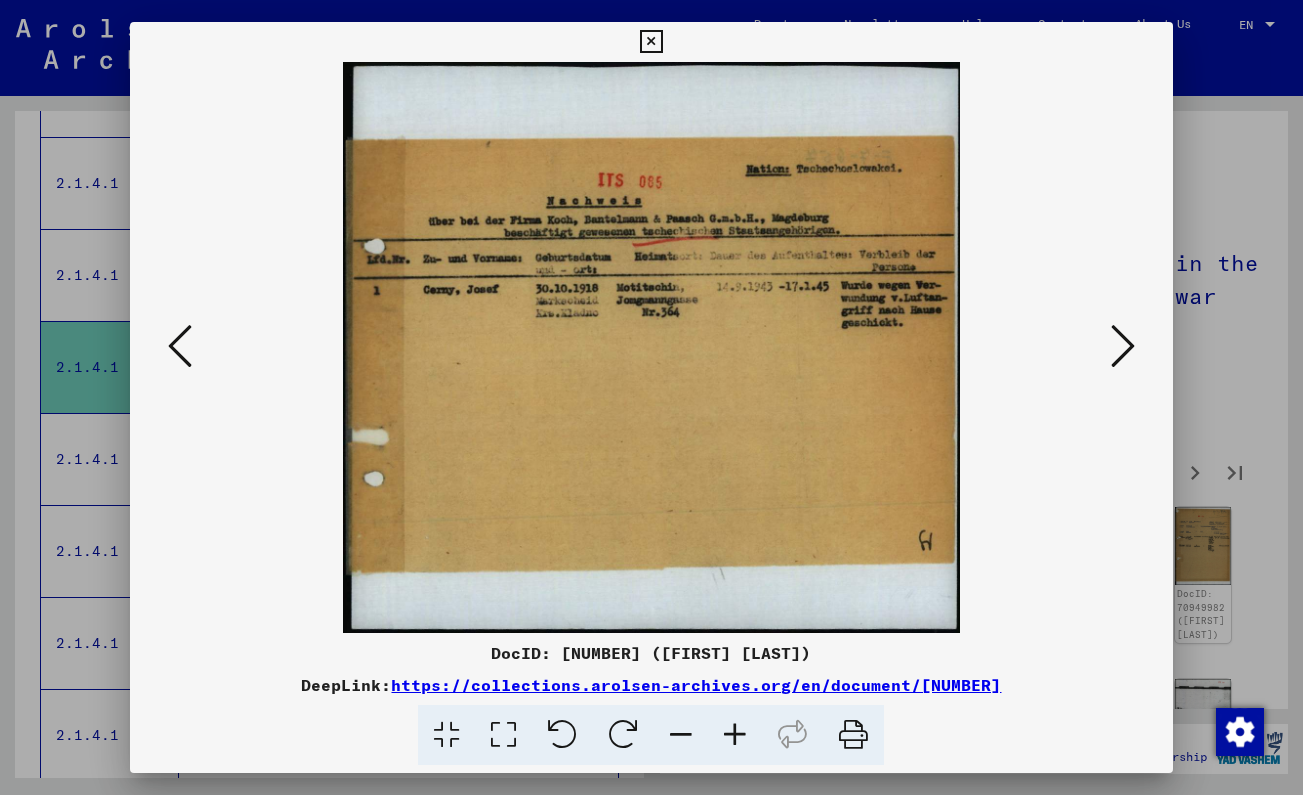 click at bounding box center (1123, 346) 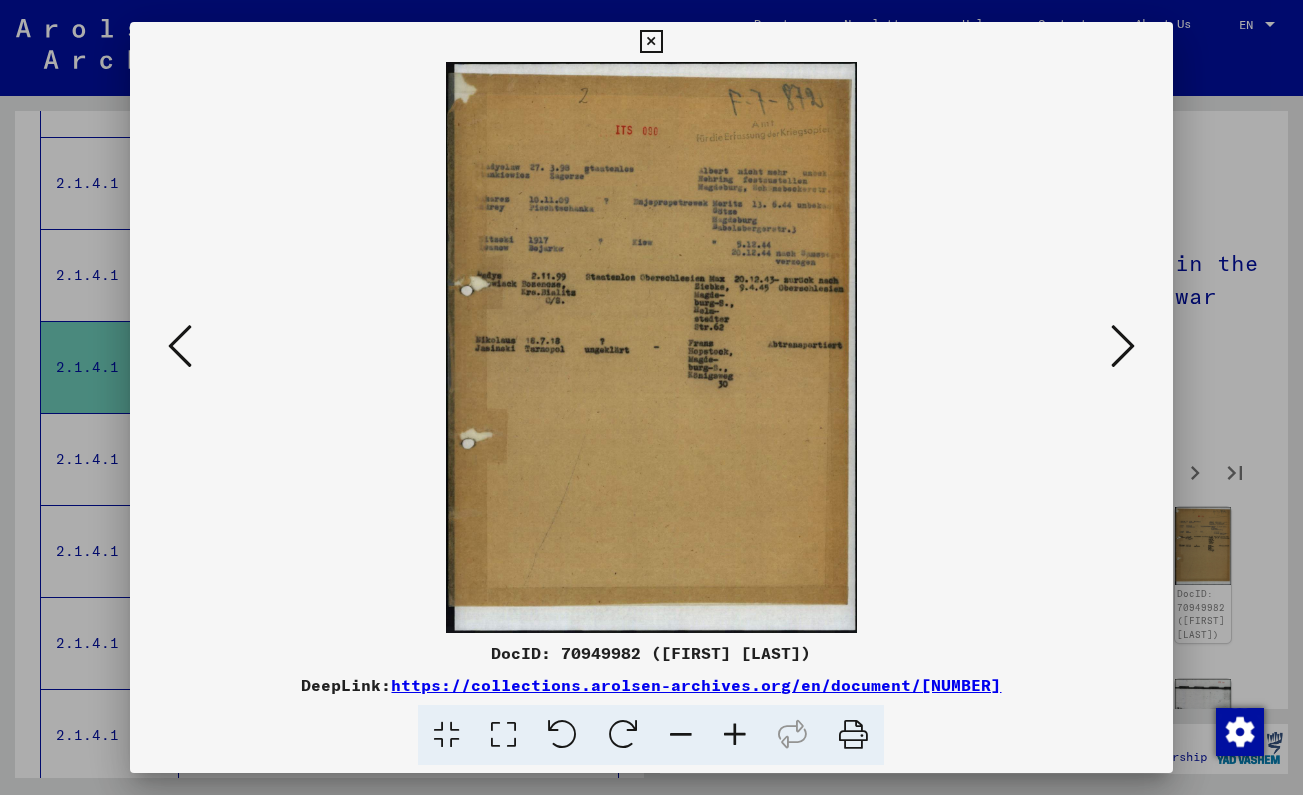 click at bounding box center [1123, 346] 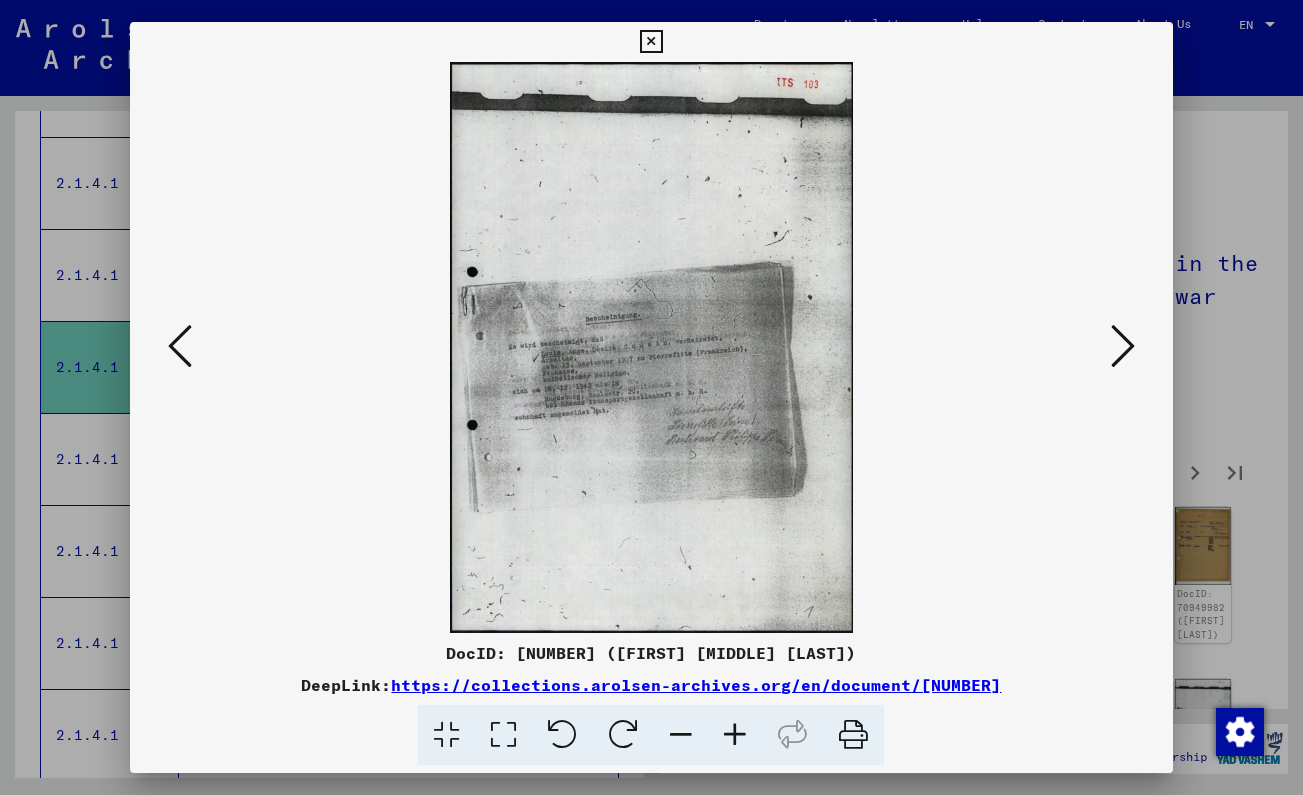 click at bounding box center (651, 42) 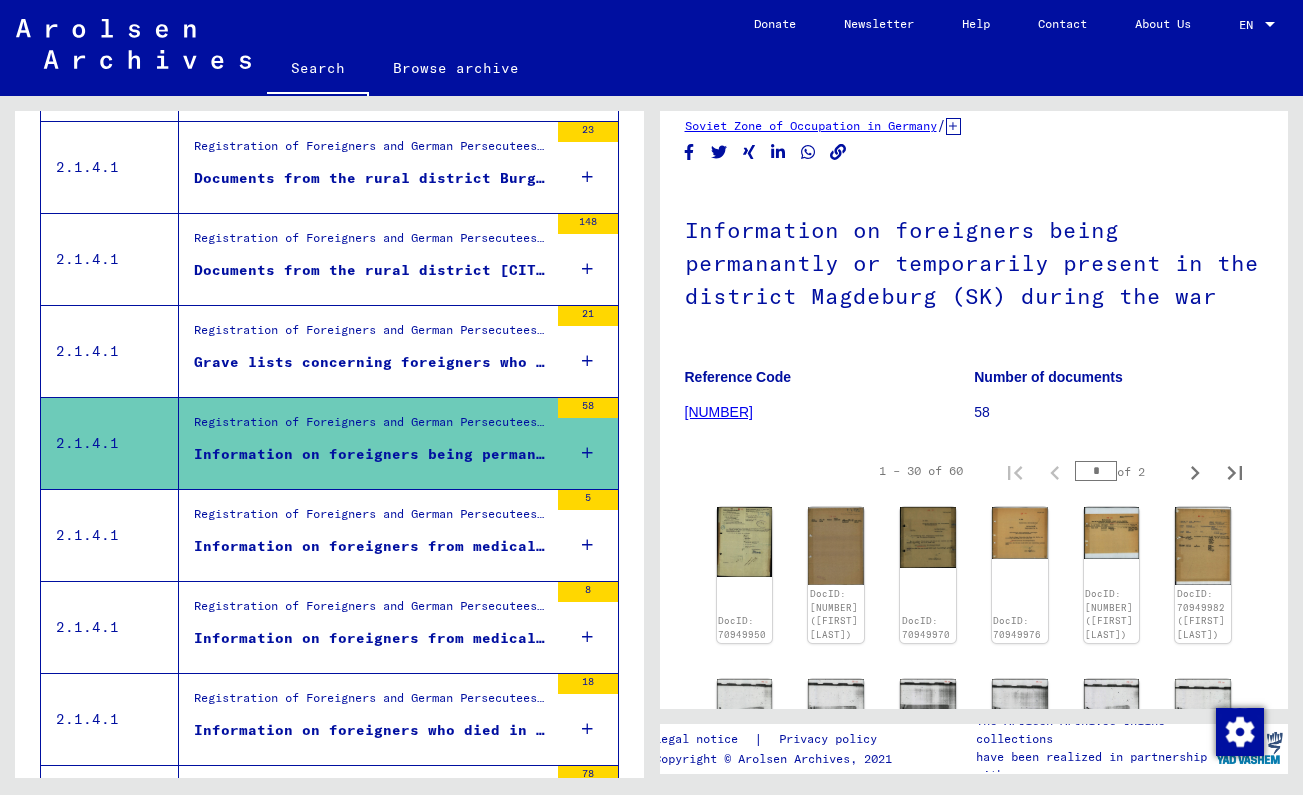 scroll, scrollTop: 471, scrollLeft: 0, axis: vertical 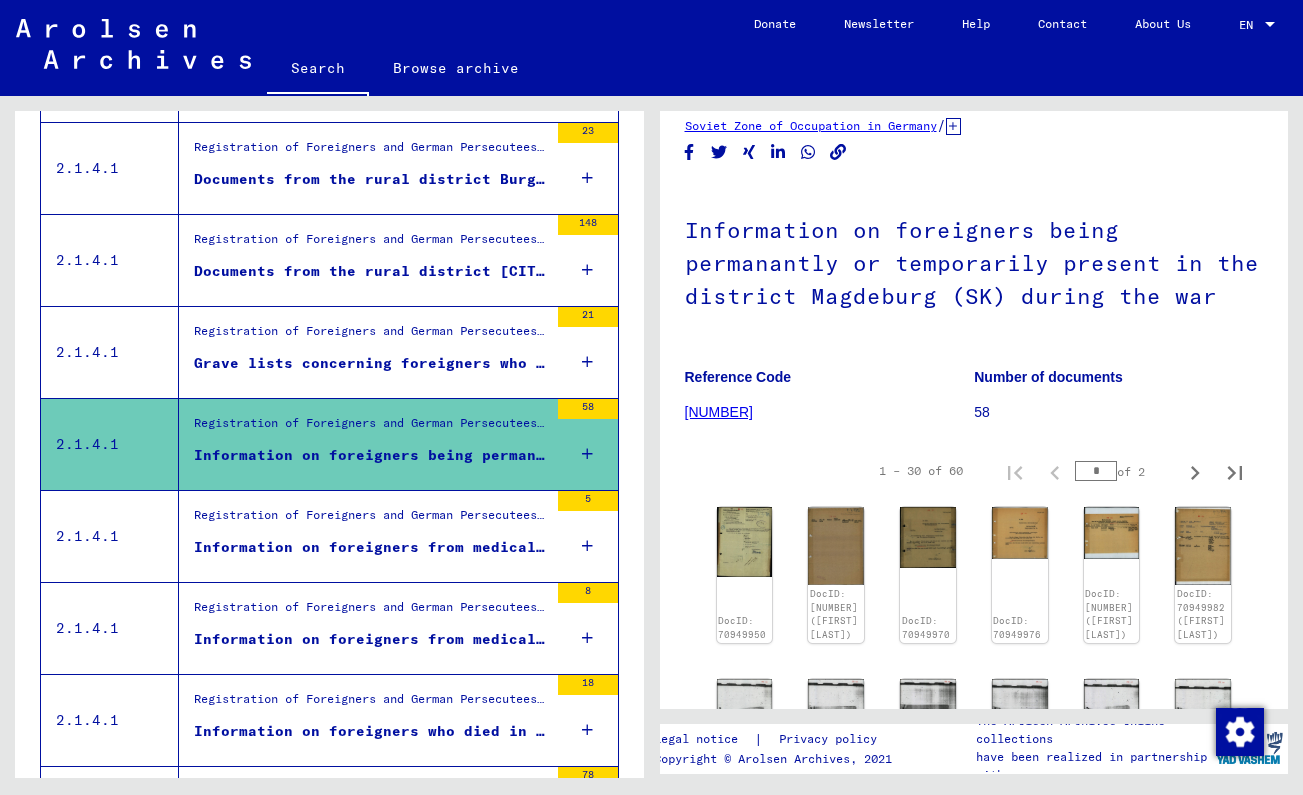click on "Registration of Foreigners and German Persecutees by Public Institutions, Social Securities and Companies (1939 - 1947) / Implementation of Allied Forces’ Orders on Listing all Foreigners and German Persecutees, and Related Documents / Soviet Zone of Occupation in Germany / Lists of all persons of United Nations and other foreigners, German Jews and stateless persons; Soviet Zone (1) / Documentation from Saxony-Anhalt" at bounding box center [371, 244] 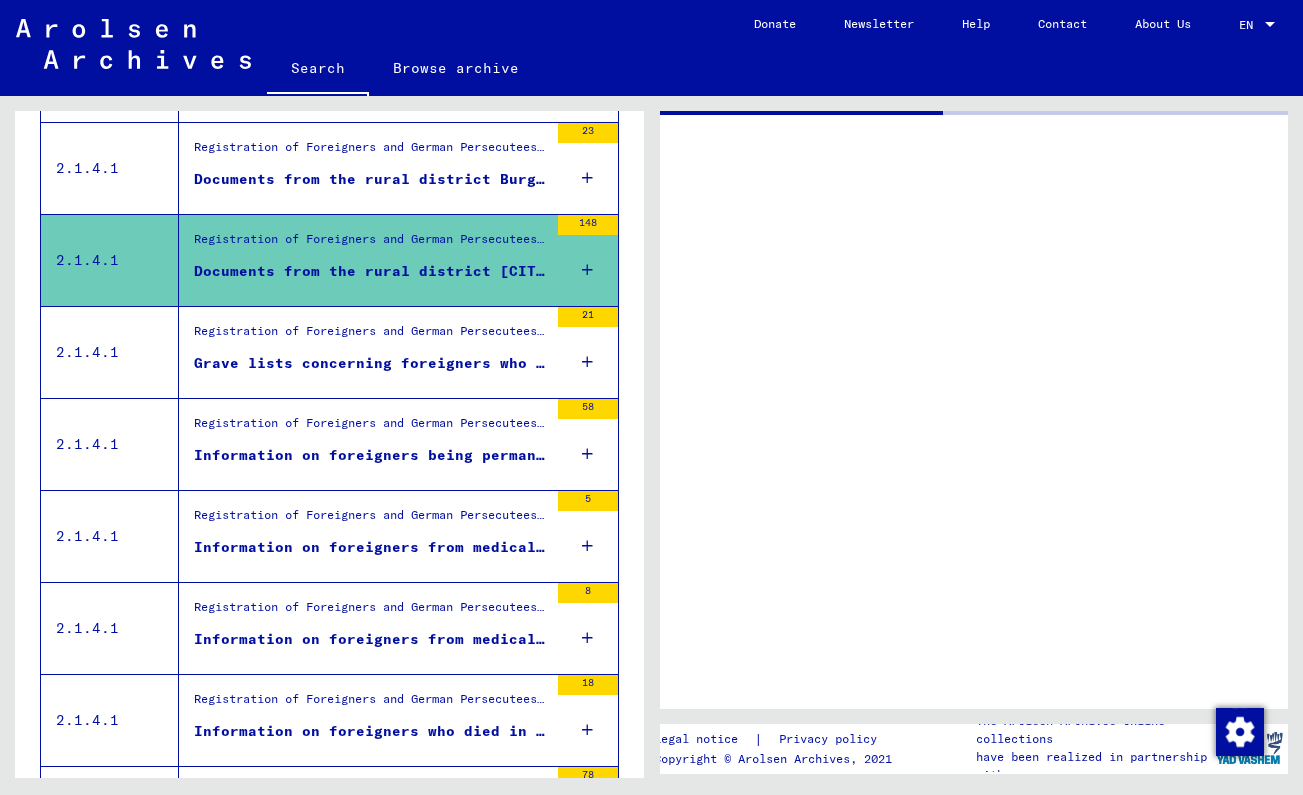 scroll, scrollTop: 0, scrollLeft: 0, axis: both 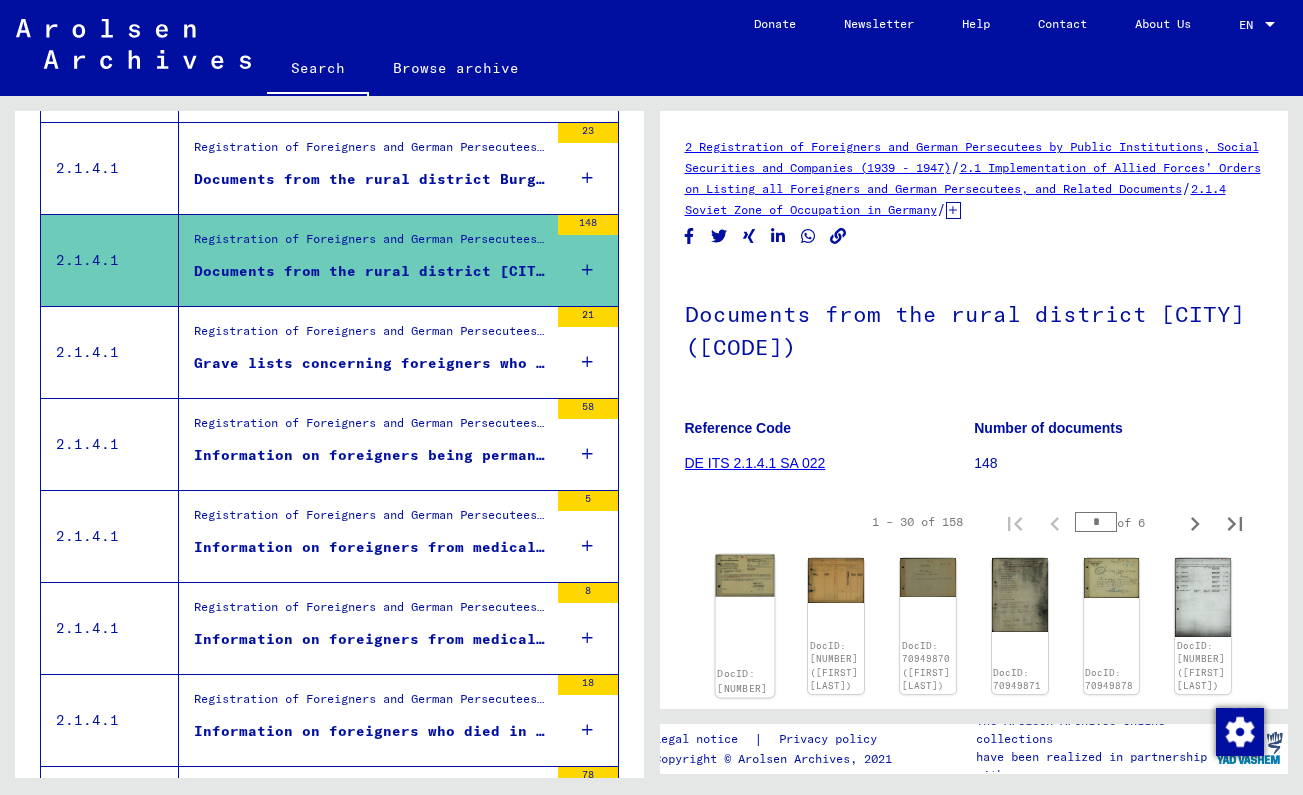 click 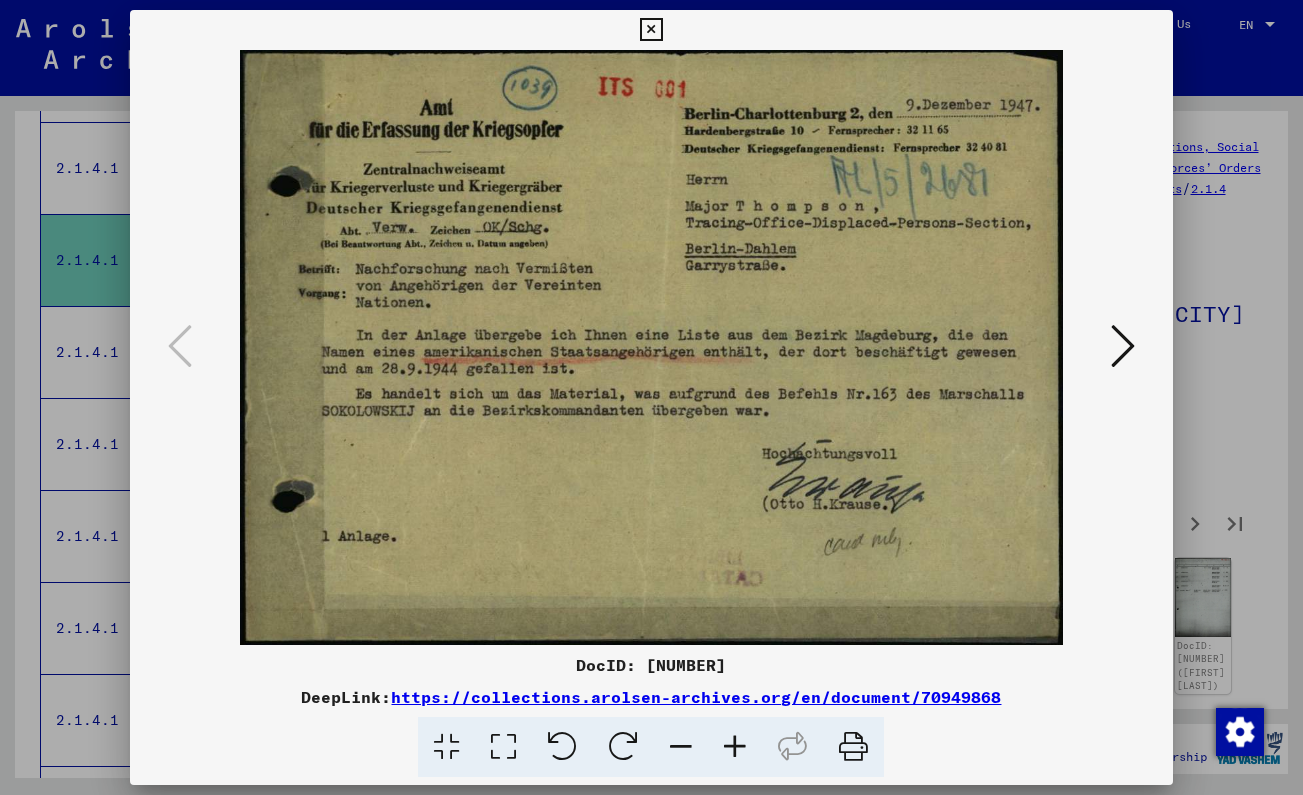 click at bounding box center [1123, 347] 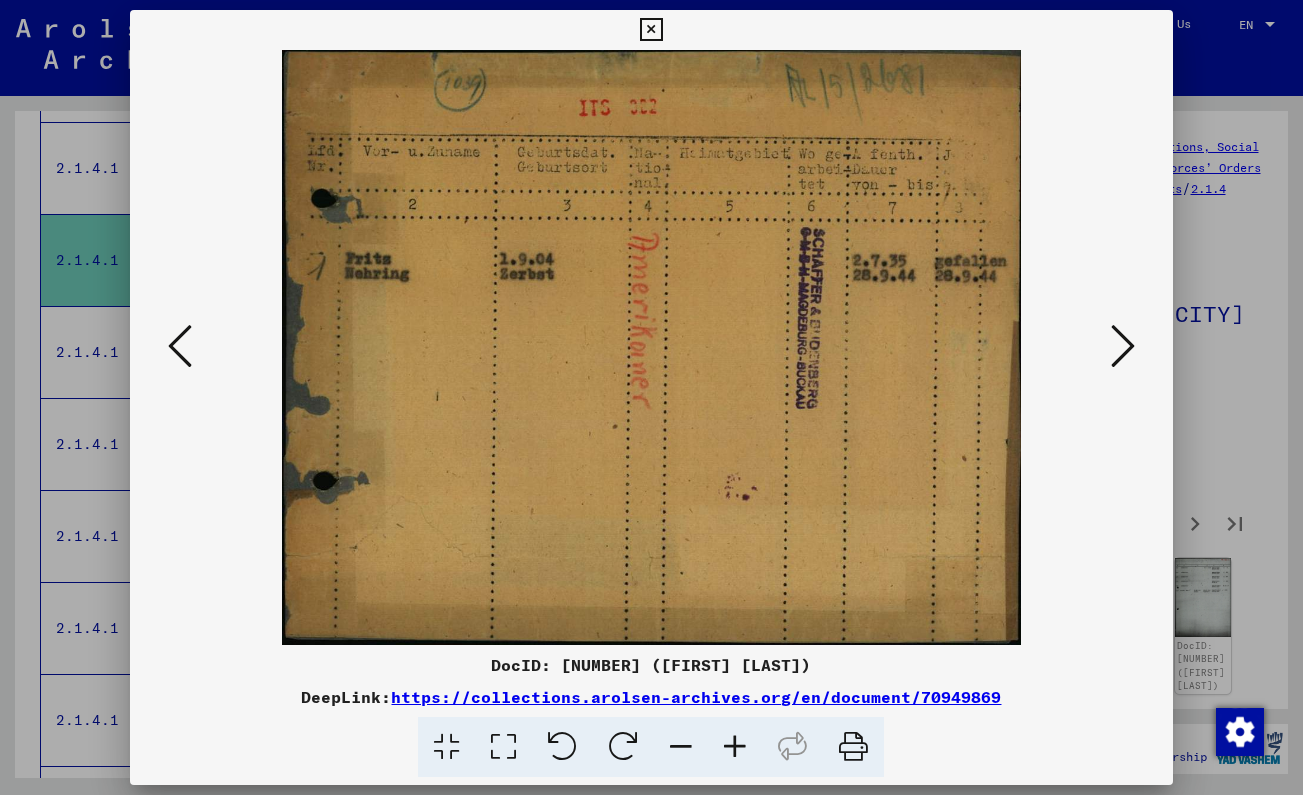 click at bounding box center (1123, 347) 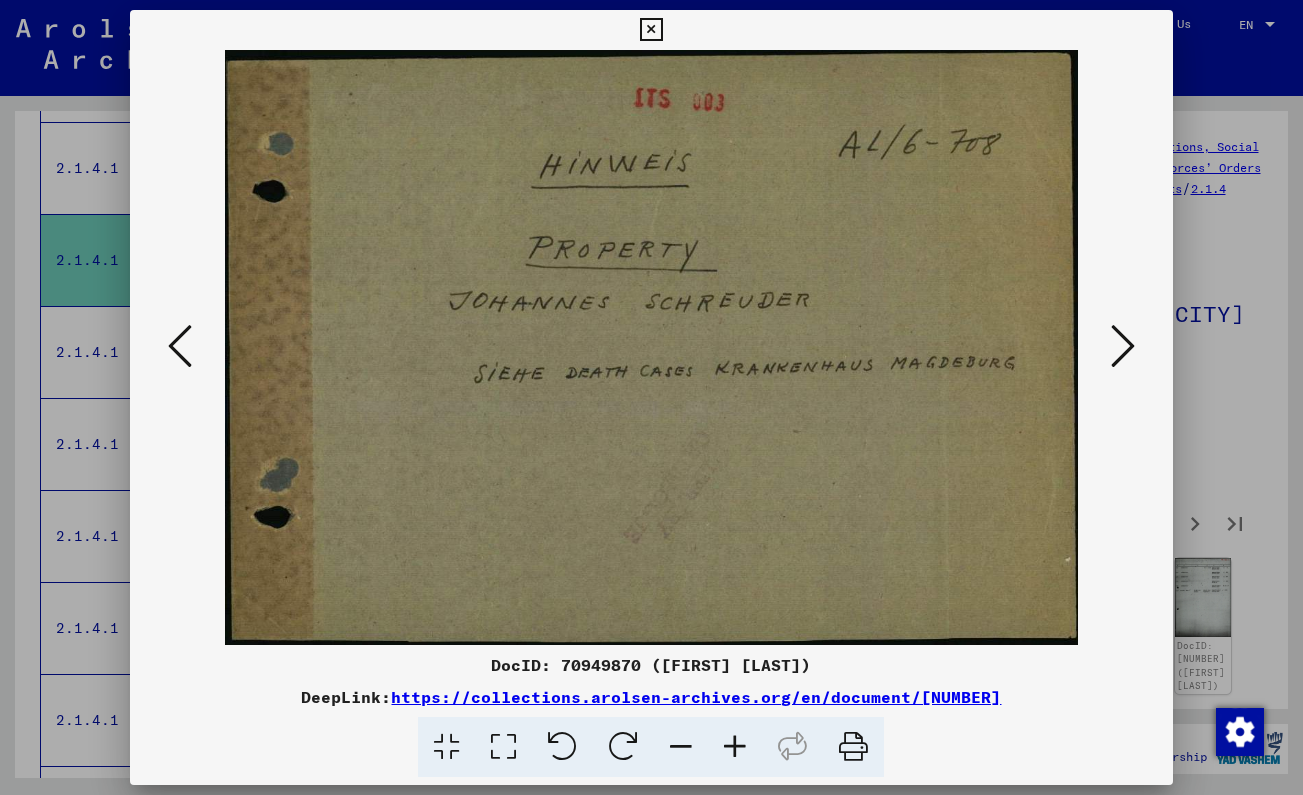 click at bounding box center (1123, 347) 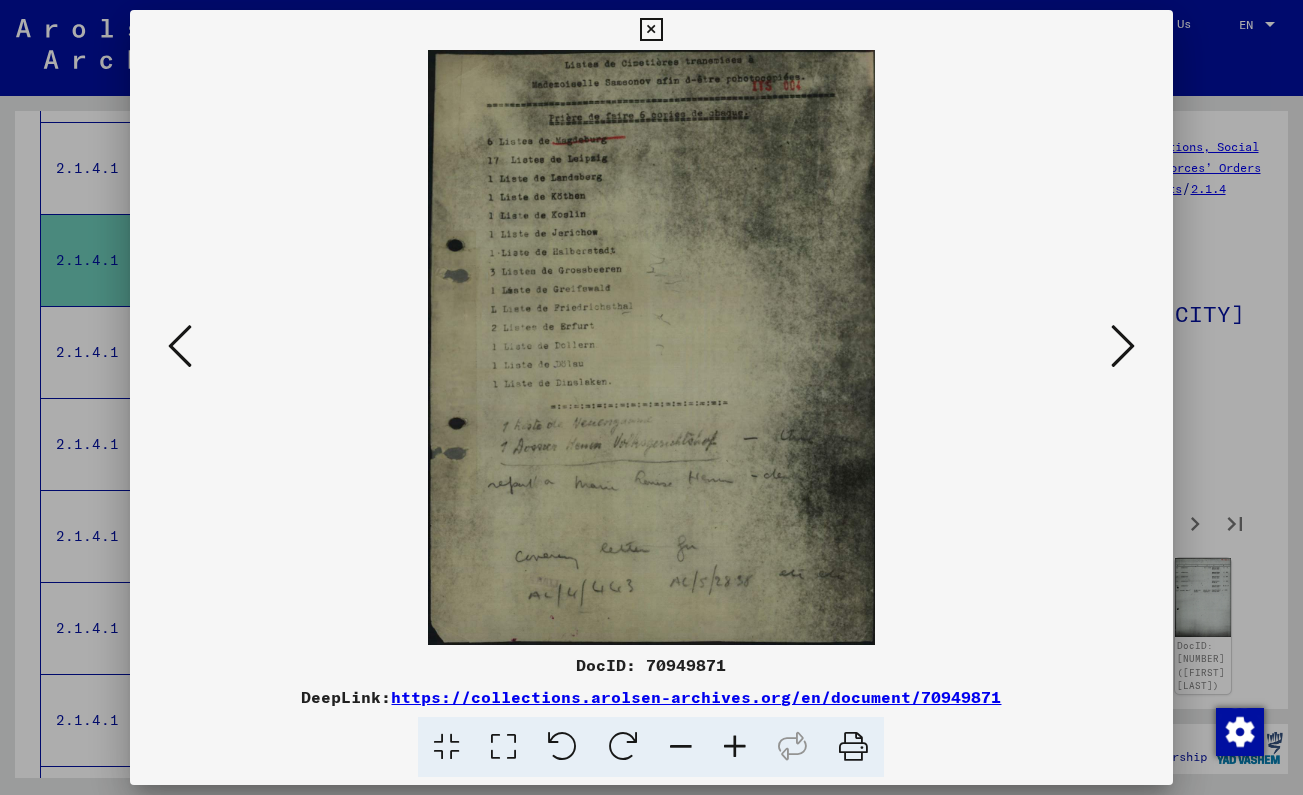 click at bounding box center [1123, 347] 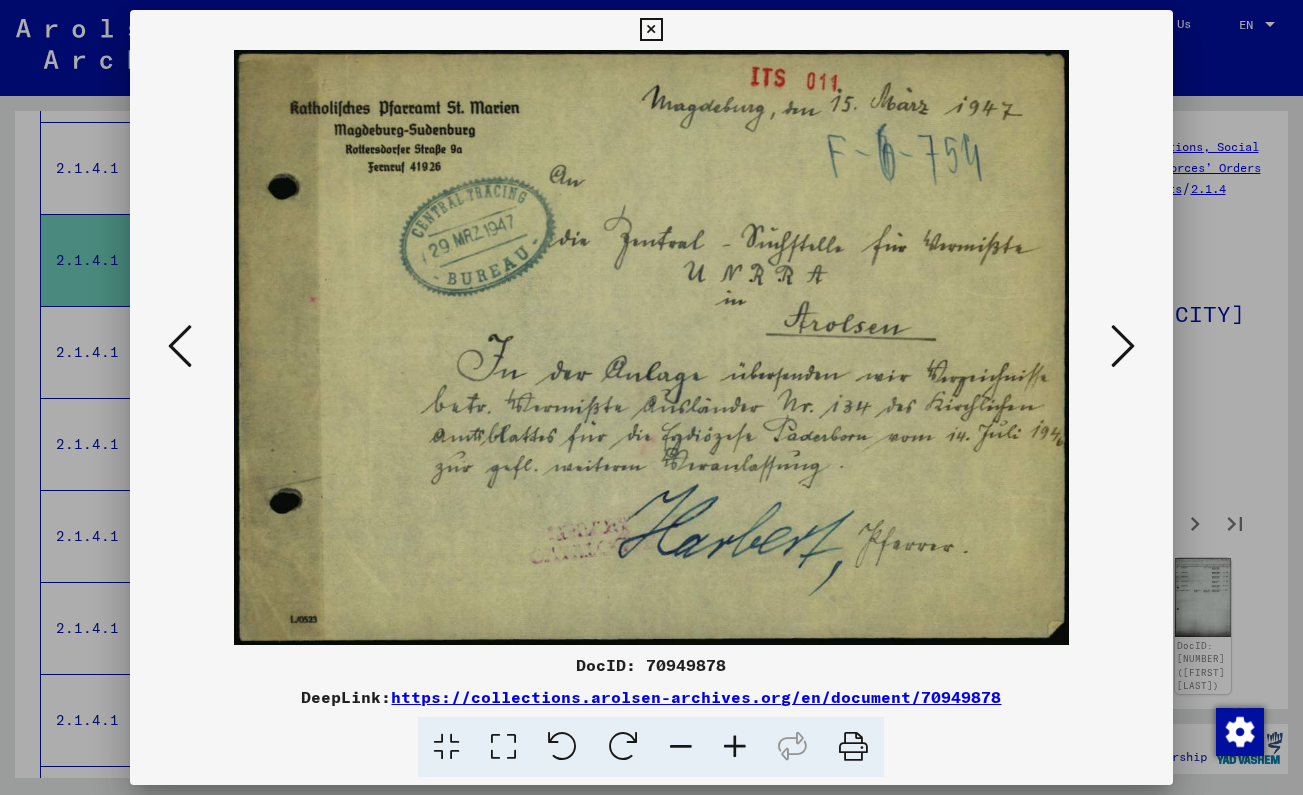 click at bounding box center [1123, 347] 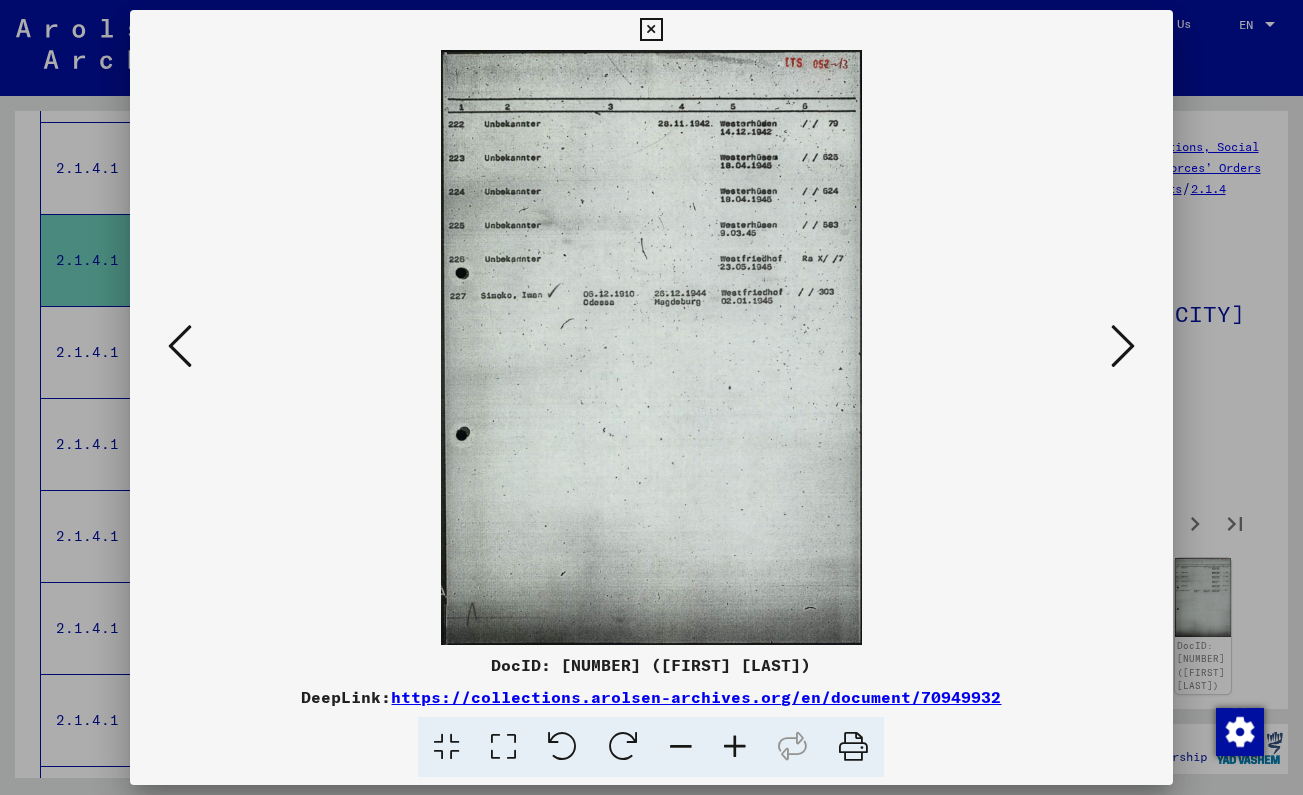click at bounding box center [1123, 347] 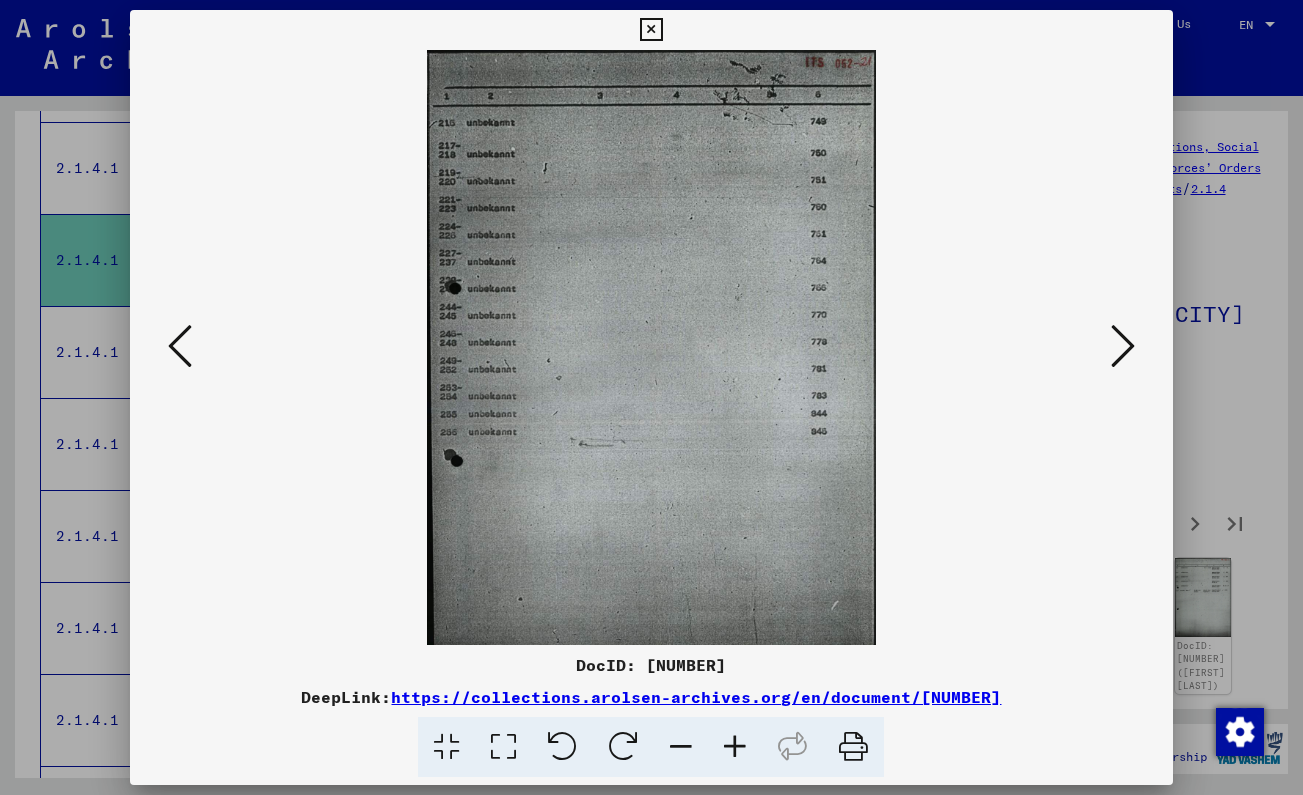 click at bounding box center (1123, 347) 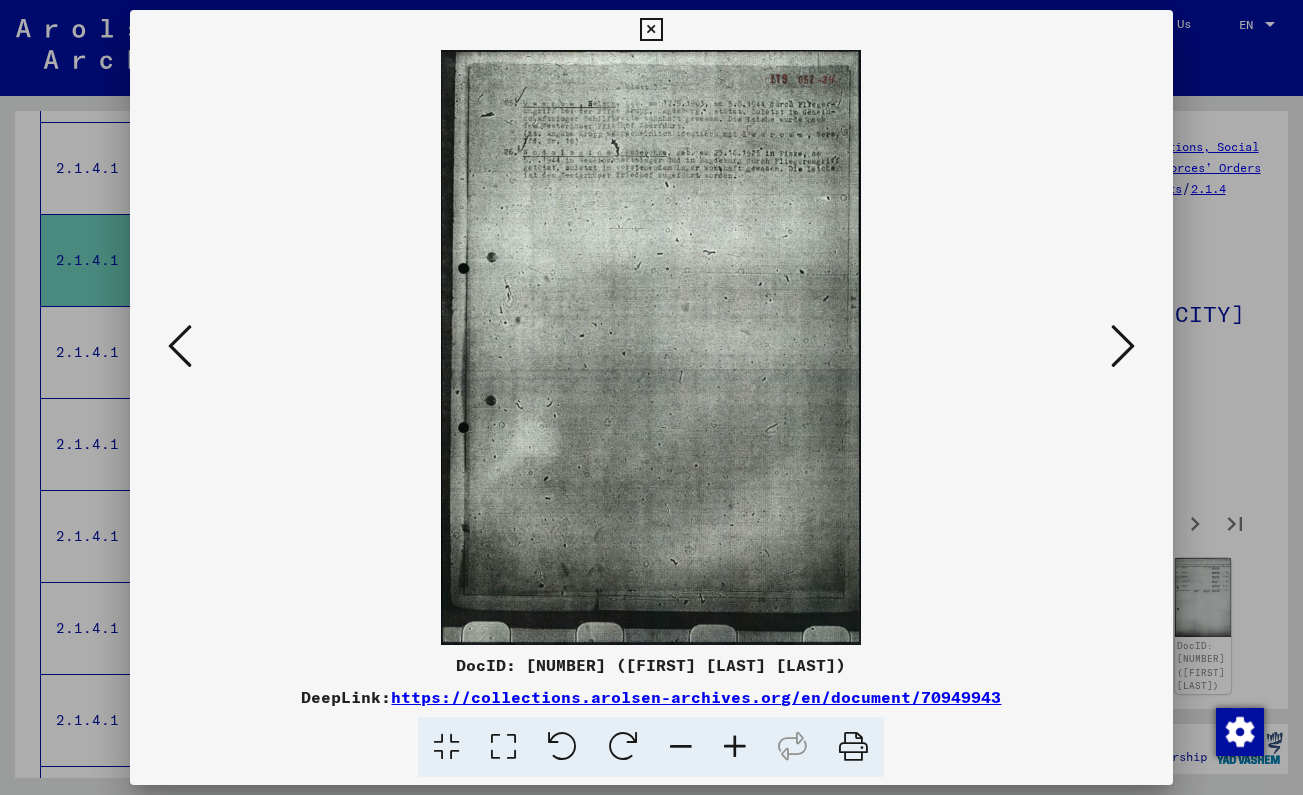 click at bounding box center [1123, 347] 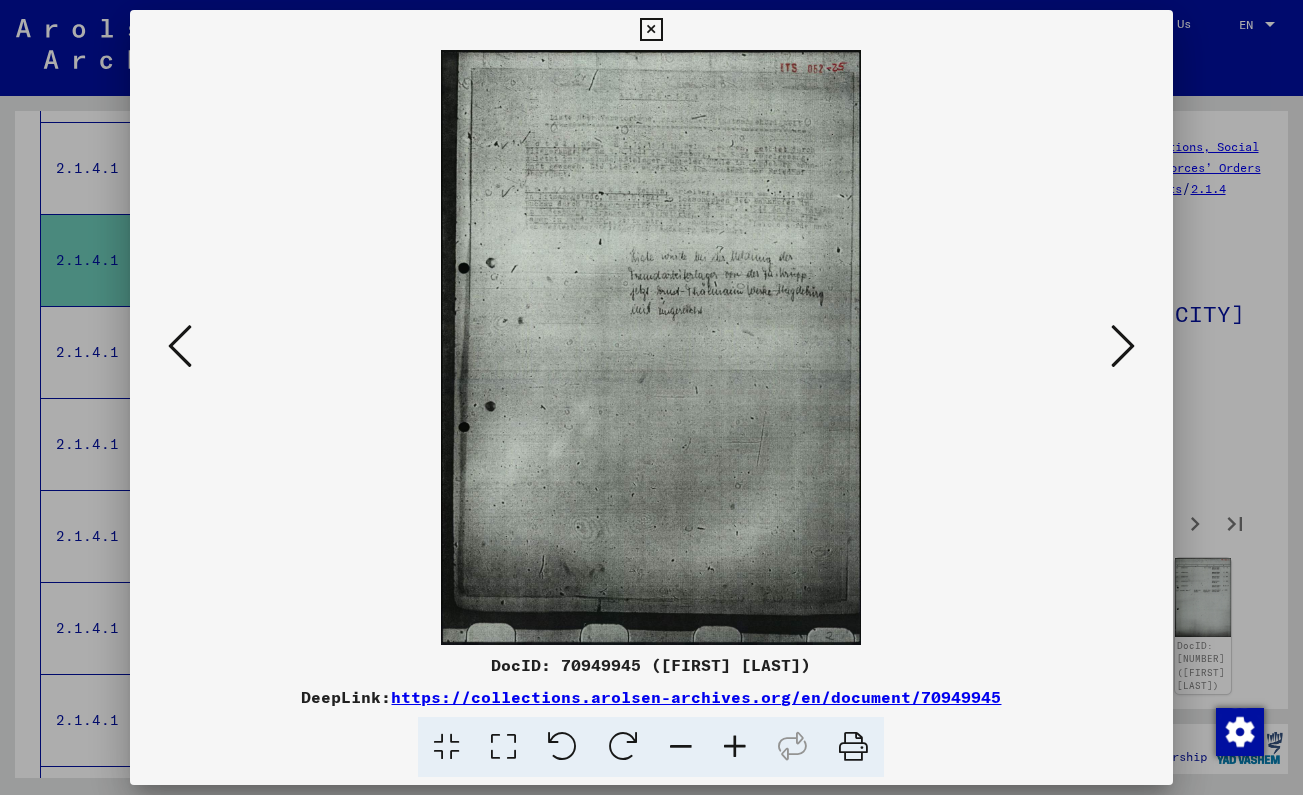 click at bounding box center [1123, 347] 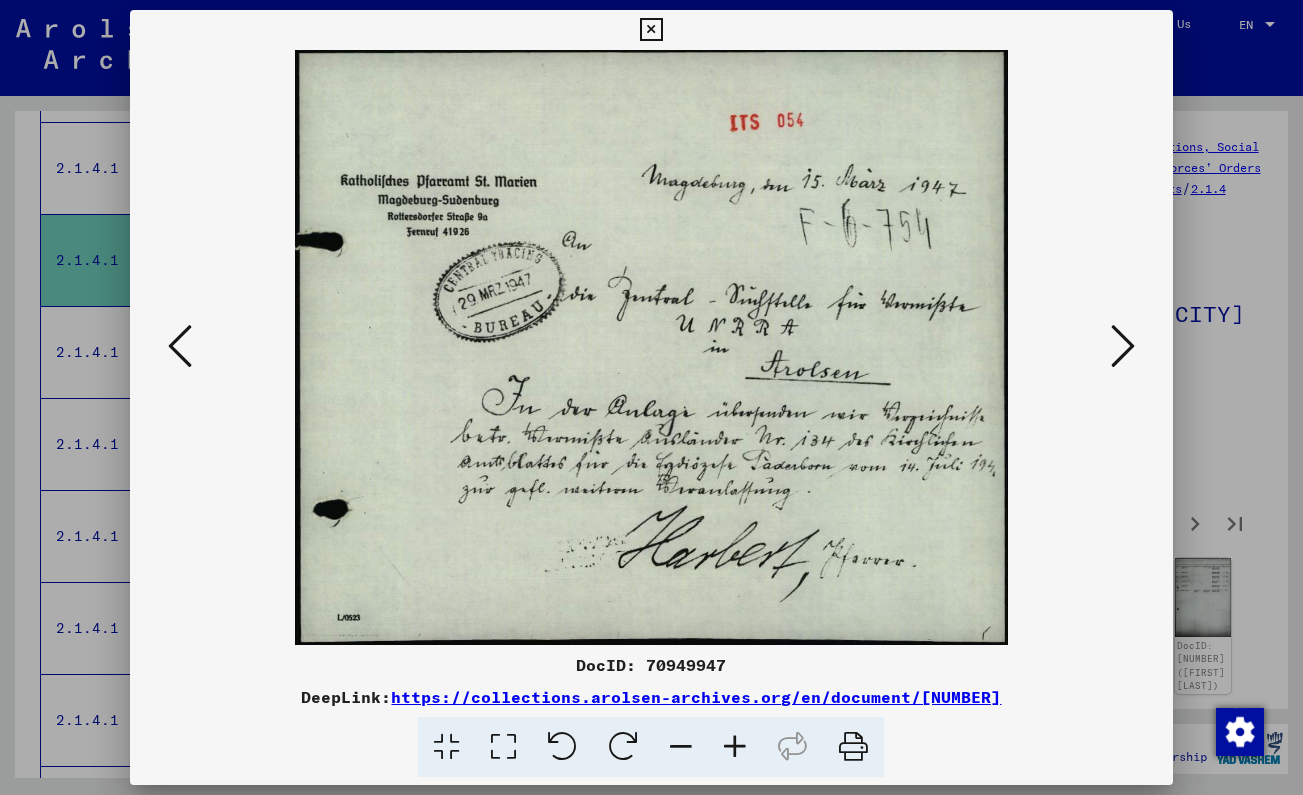 click at bounding box center [1123, 347] 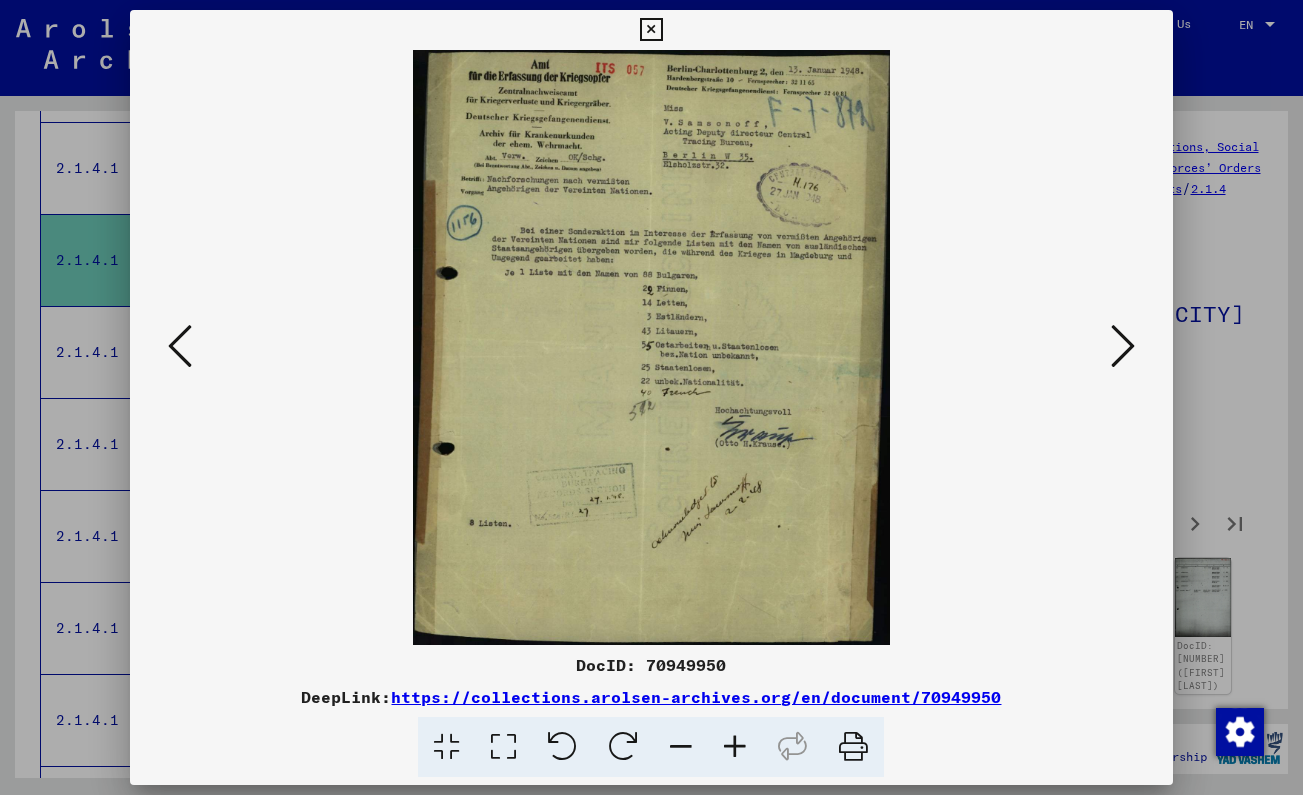 click at bounding box center [651, 30] 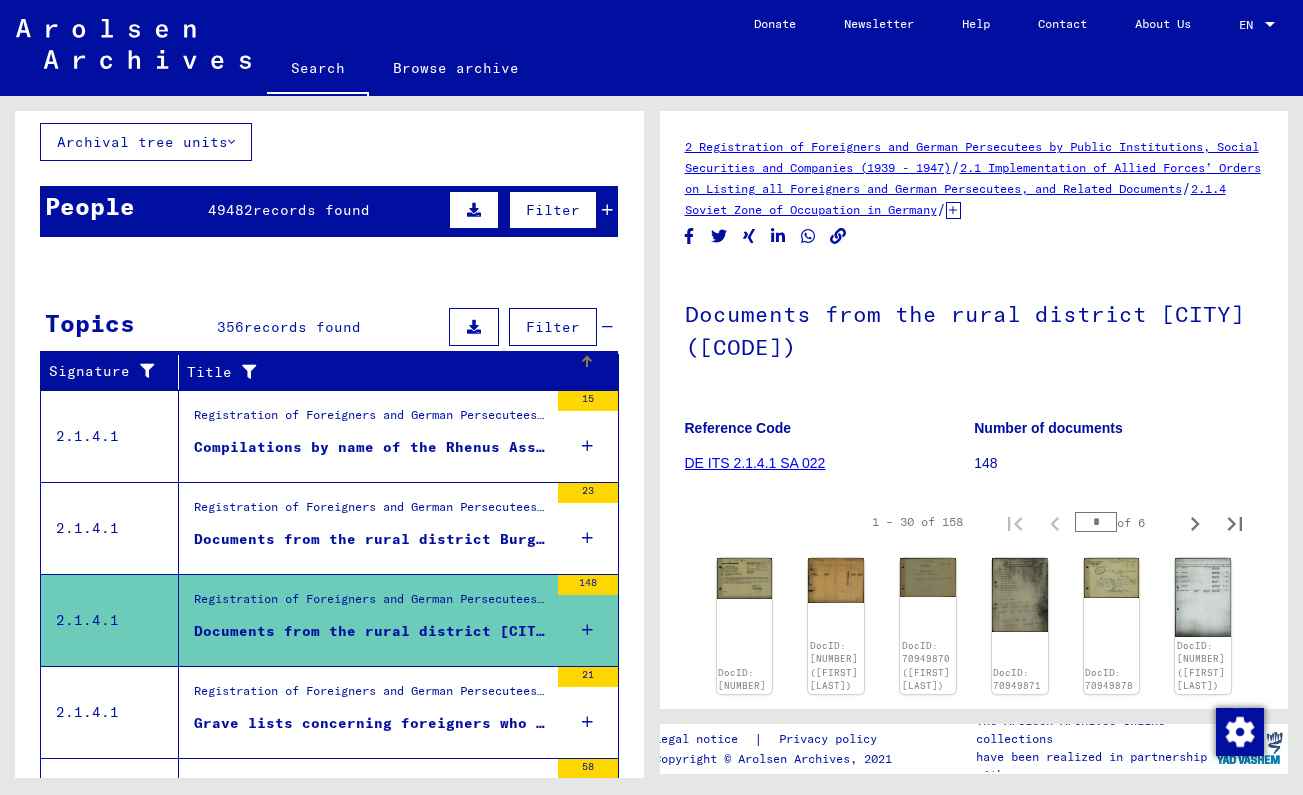 scroll, scrollTop: 112, scrollLeft: 0, axis: vertical 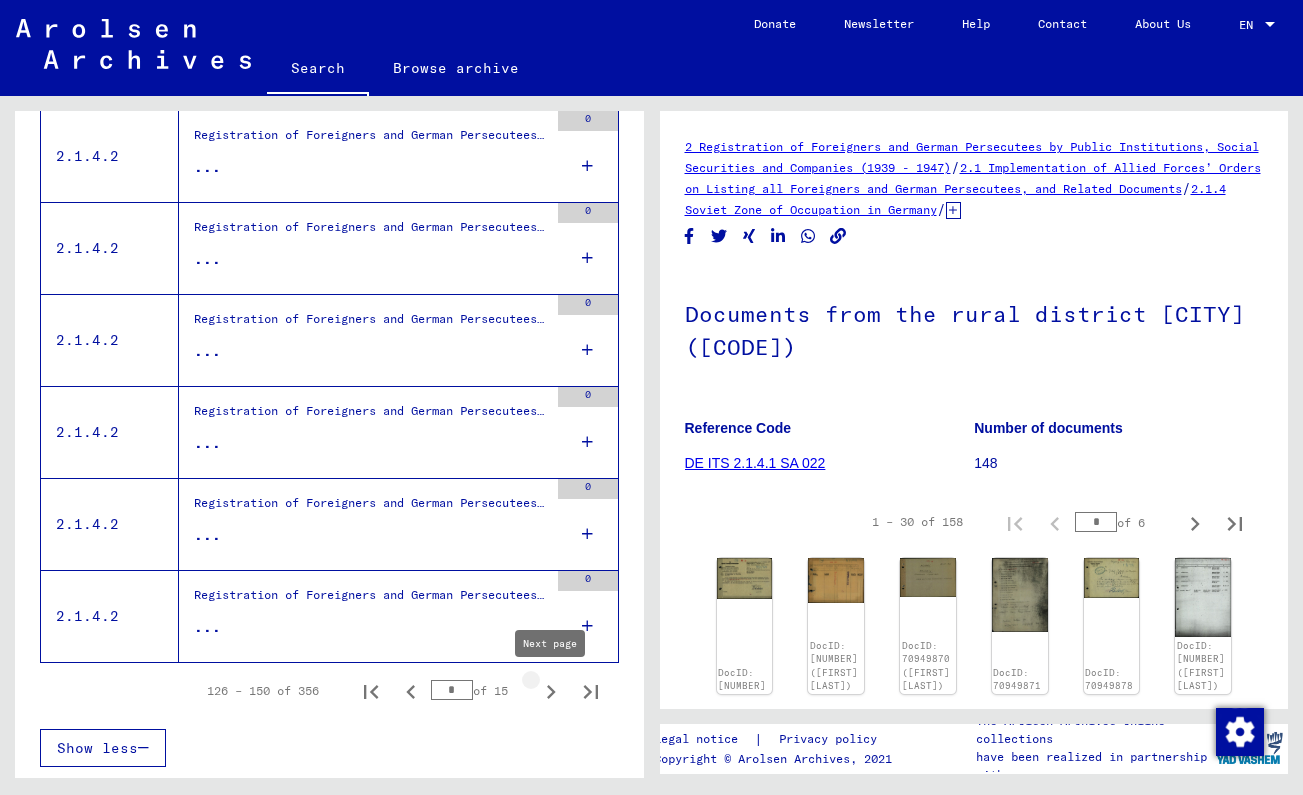 click 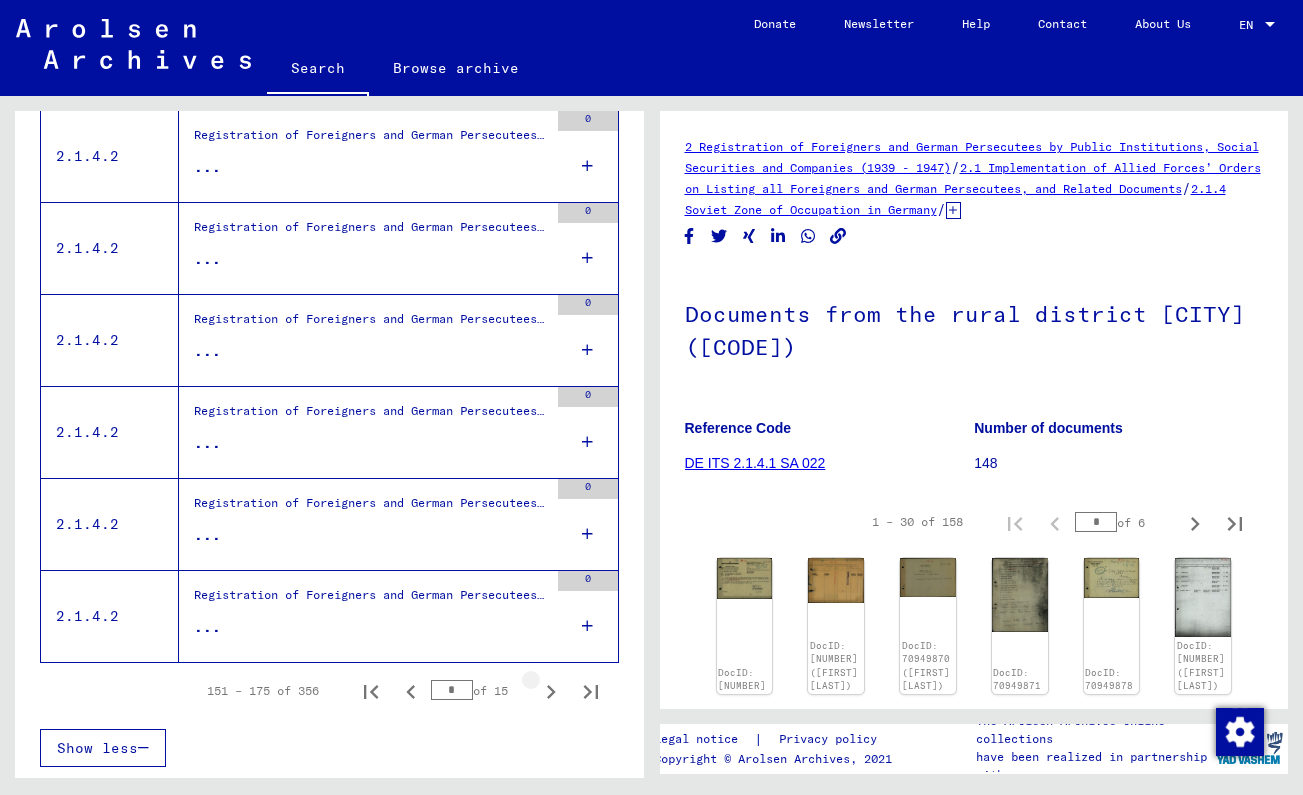 click 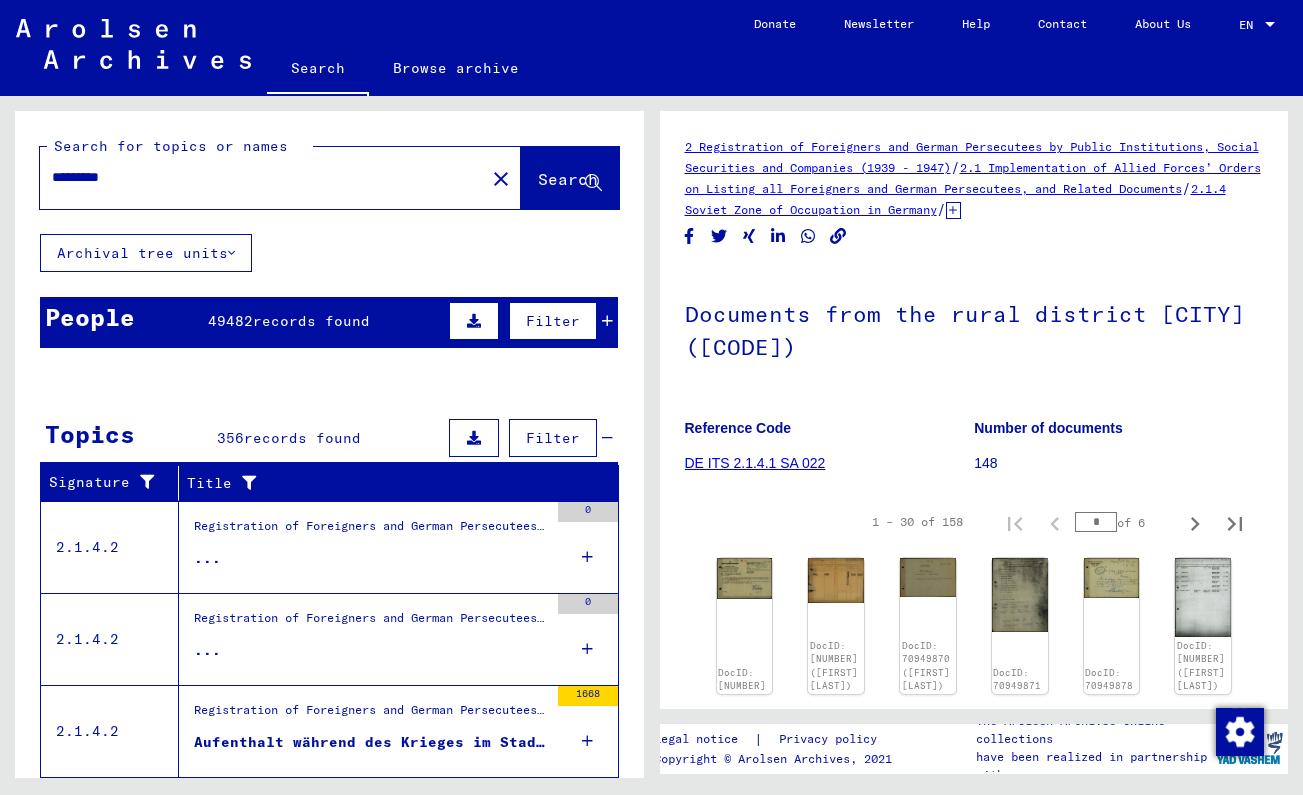 scroll, scrollTop: 0, scrollLeft: 0, axis: both 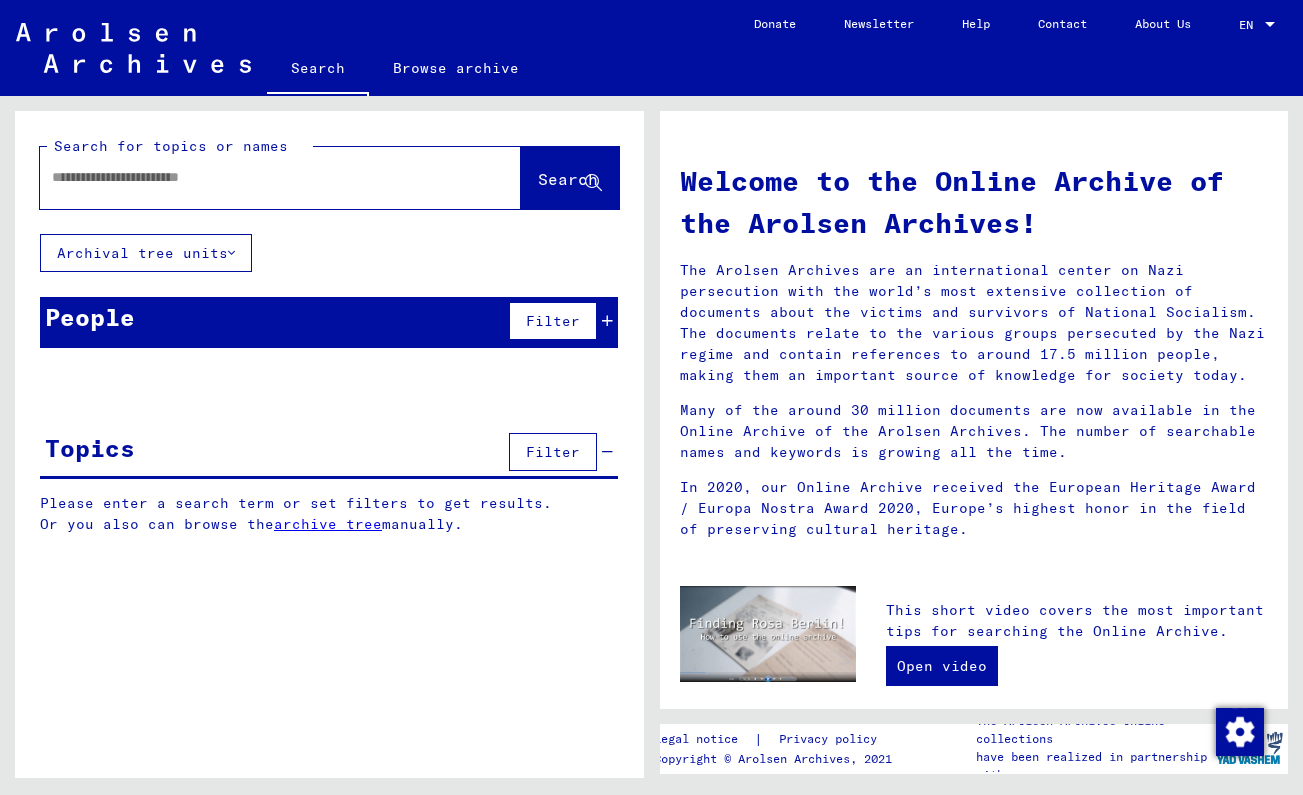 click 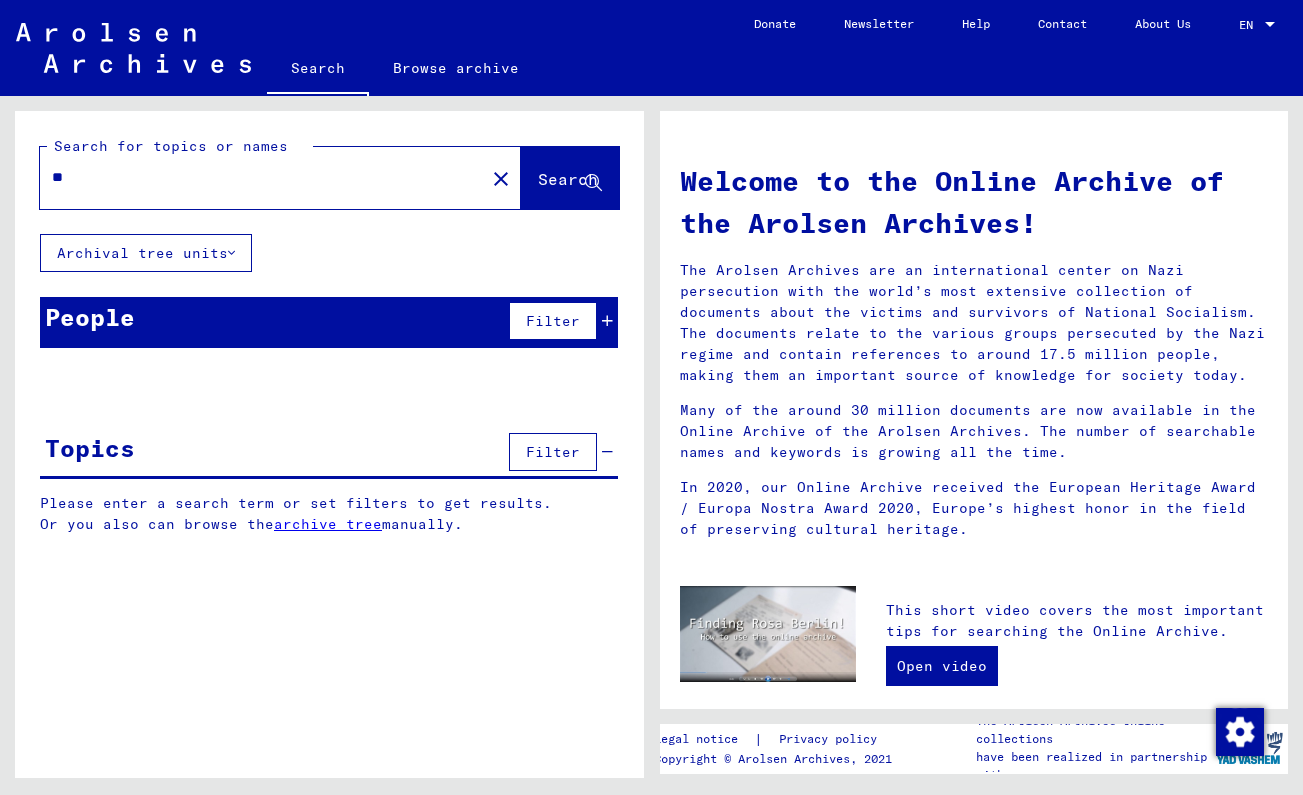 type on "*" 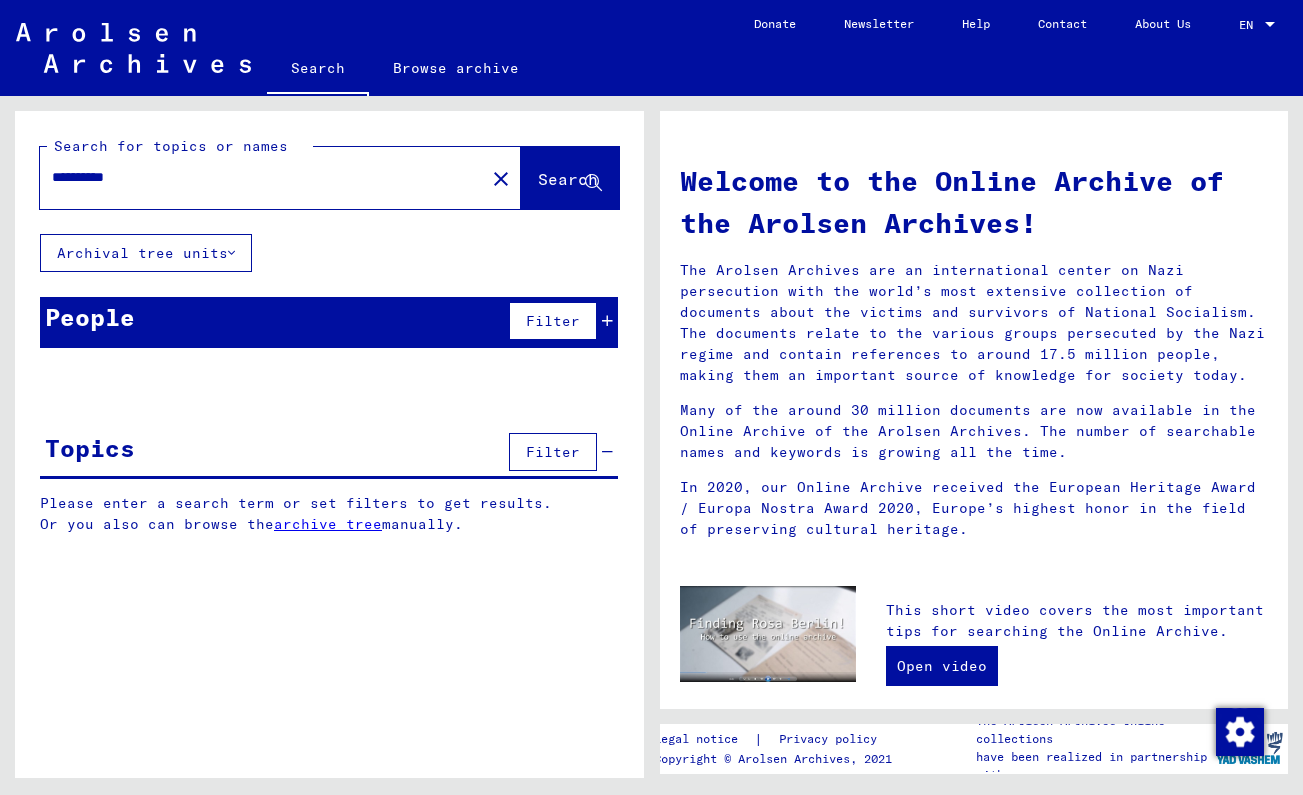 type on "**********" 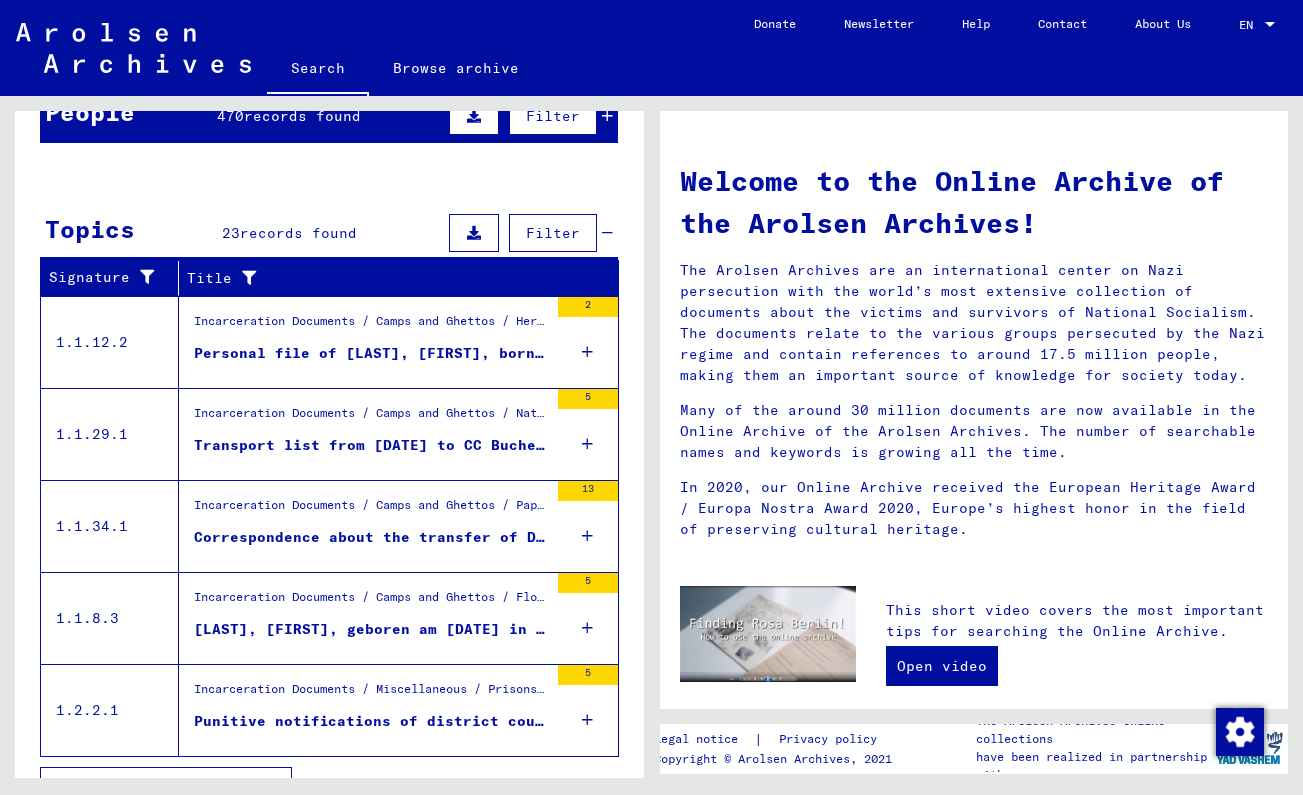 scroll, scrollTop: 227, scrollLeft: 0, axis: vertical 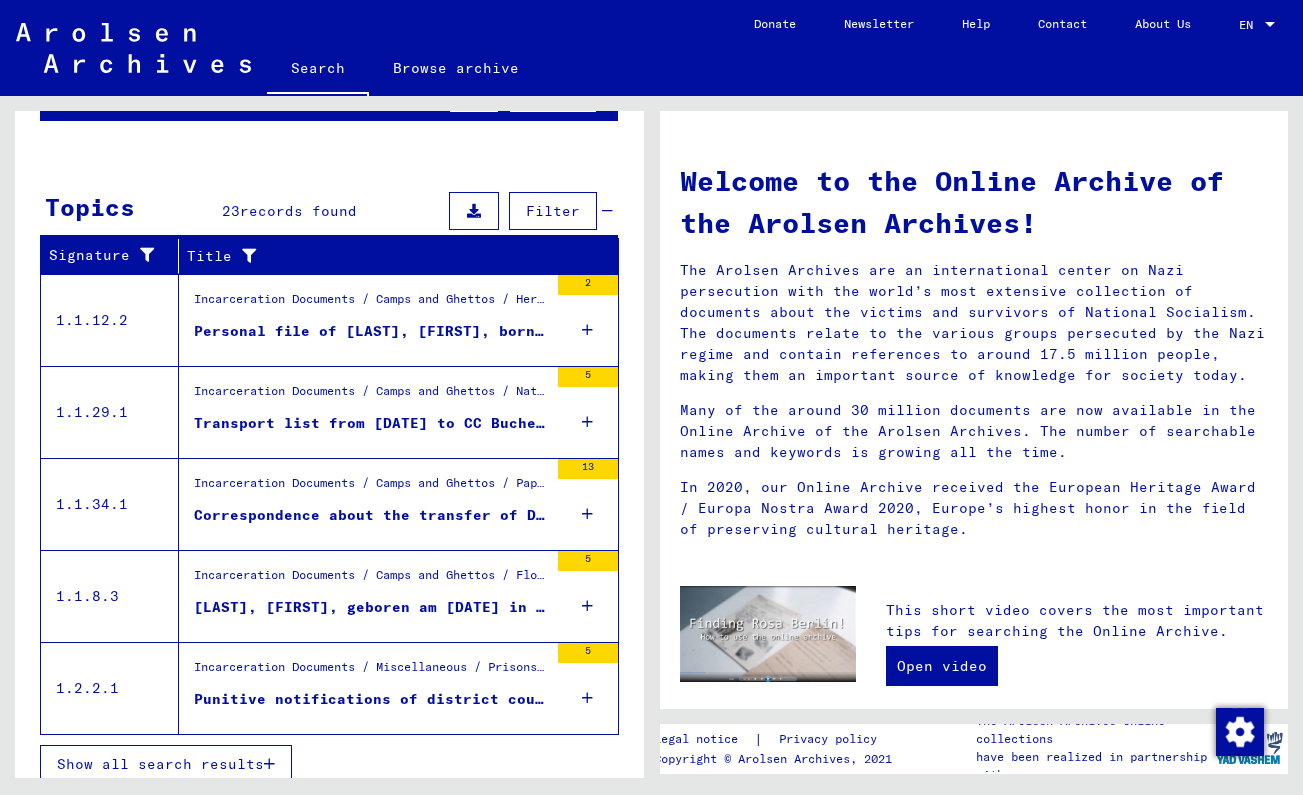 click on "Transport list from [DATE] to CC Buchenwald" at bounding box center (371, 423) 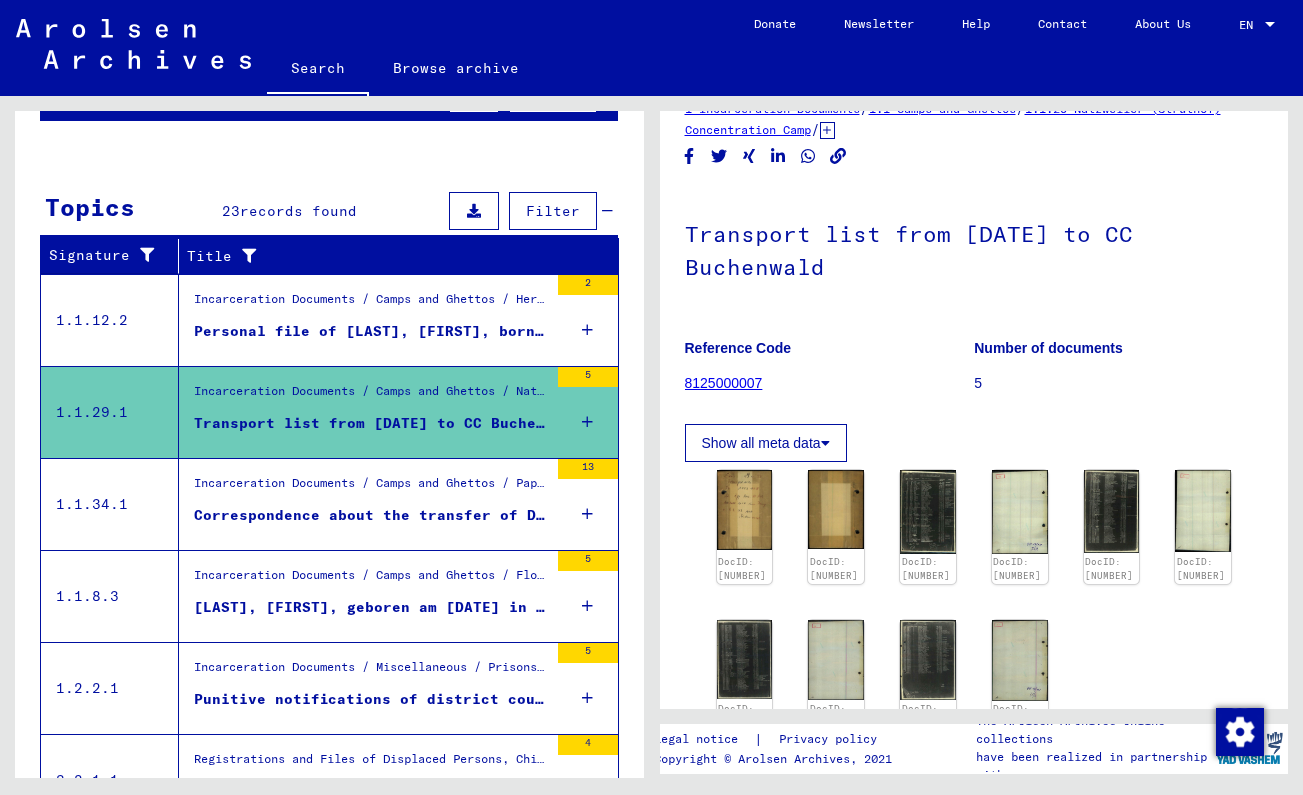 scroll, scrollTop: 46, scrollLeft: 0, axis: vertical 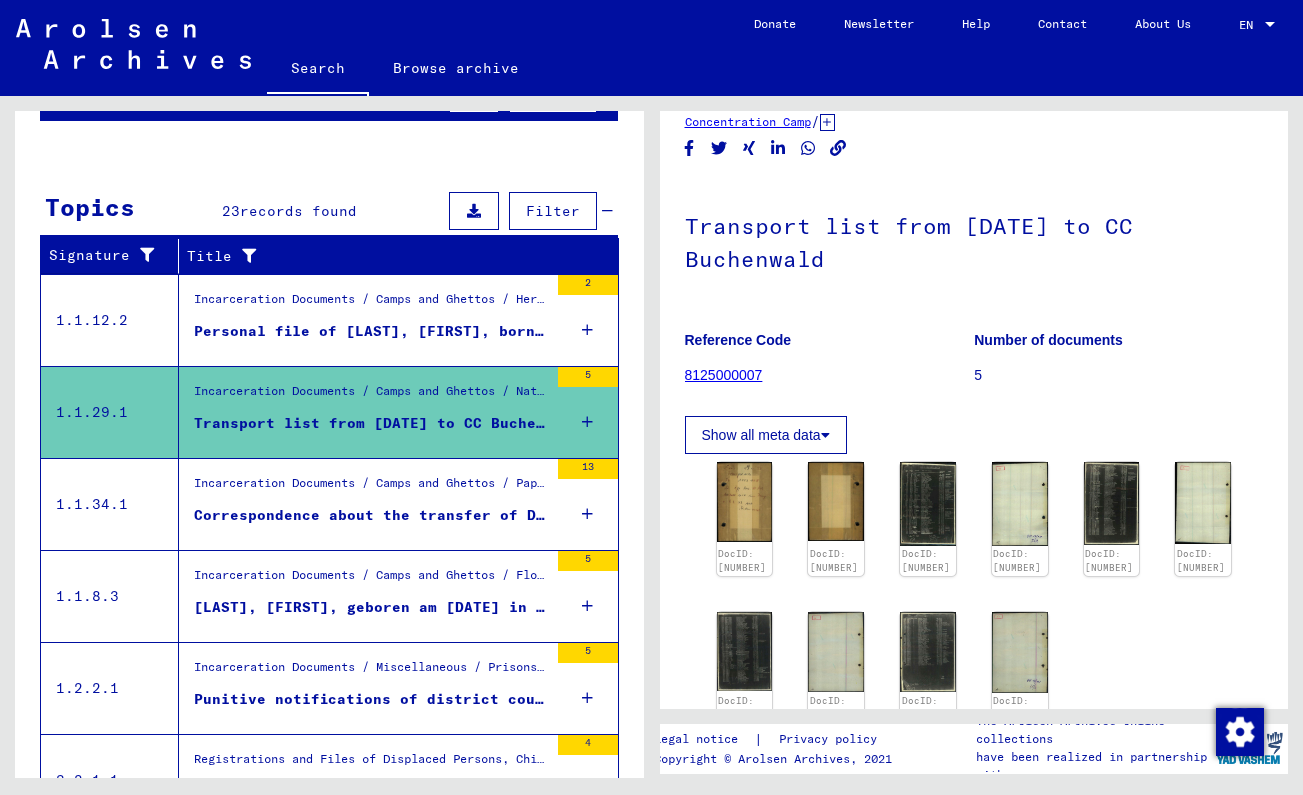 click on "Correspondence about the transfer of Dragosavac, Djuro or Dzurad and Maser, Hugo" at bounding box center [371, 520] 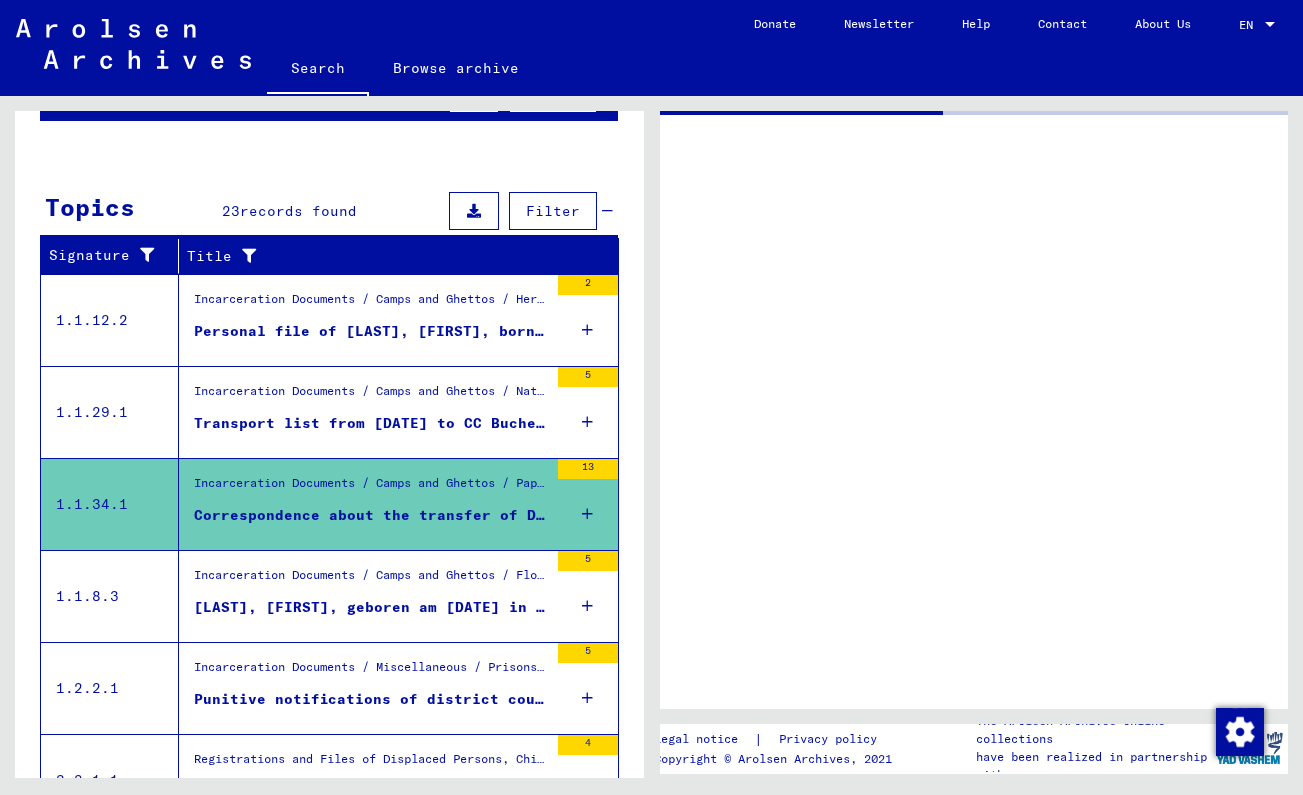 scroll, scrollTop: 0, scrollLeft: 0, axis: both 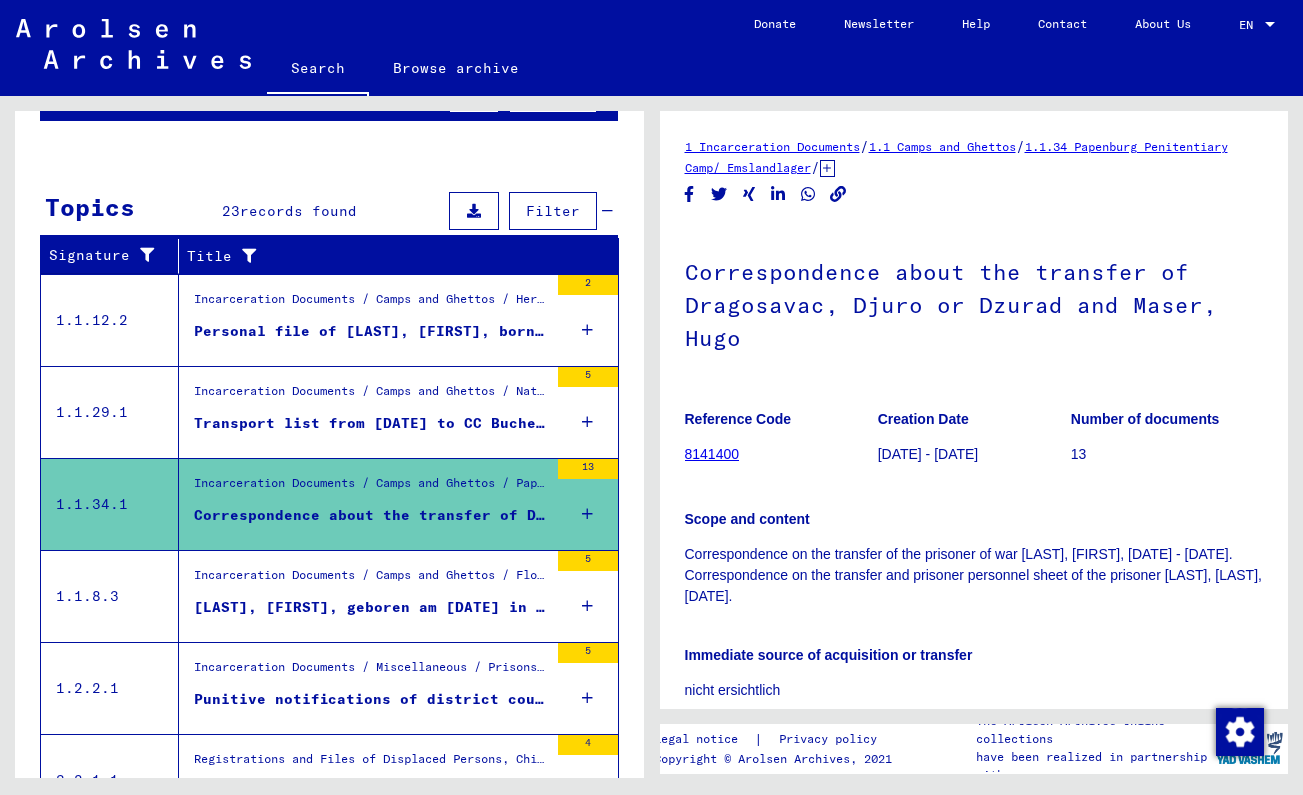 click on "Incarceration Documents / Camps and Ghettos / Natzweiler (Struthof) Concentration Camp / List Material Natzweiler / Transport lists of CC Natzweiler and its sub-camps to CC Auschwitz,      Bergen-Belsen, Buchenwald, Dachau, Flossenbürg, Mauthausen, Sachsenhausen      and other camps from 13.08.1942 to 13.04.1945" at bounding box center (371, 396) 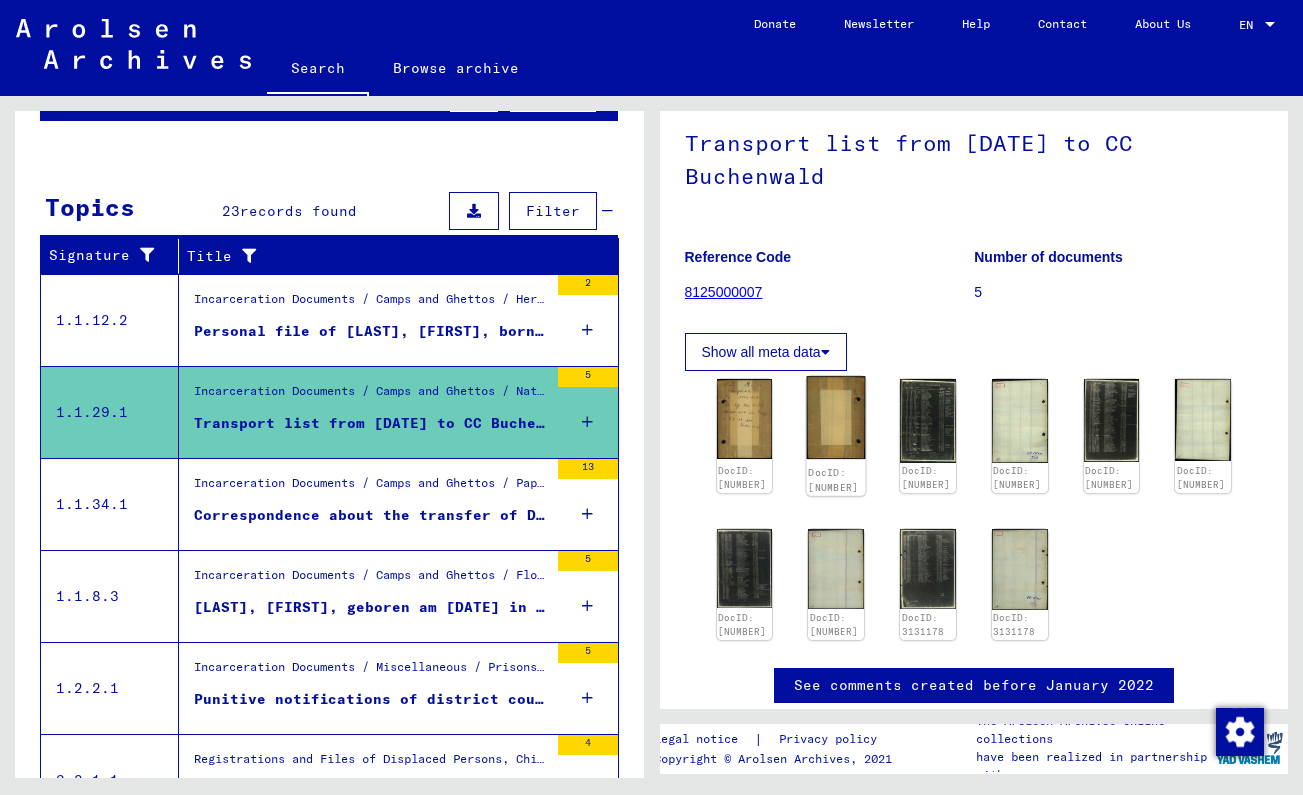 scroll, scrollTop: 129, scrollLeft: 0, axis: vertical 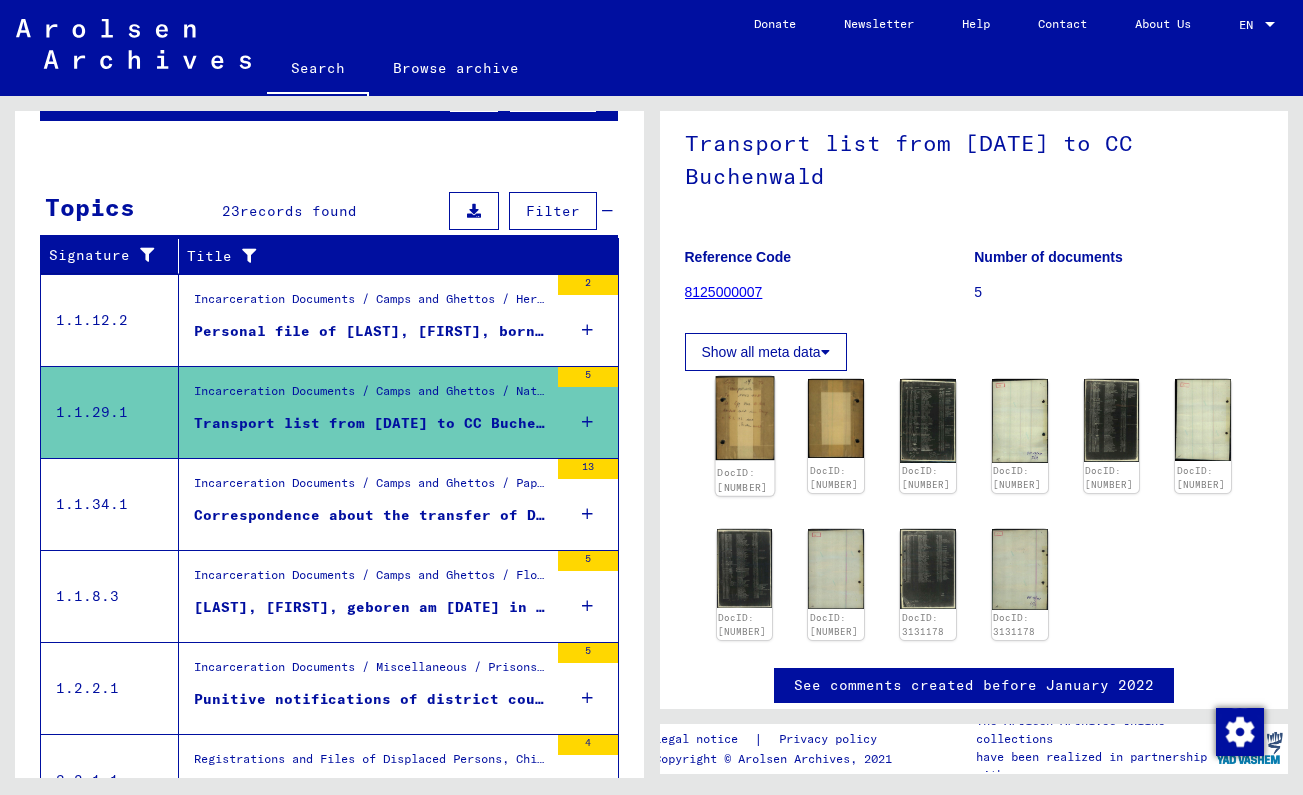 click 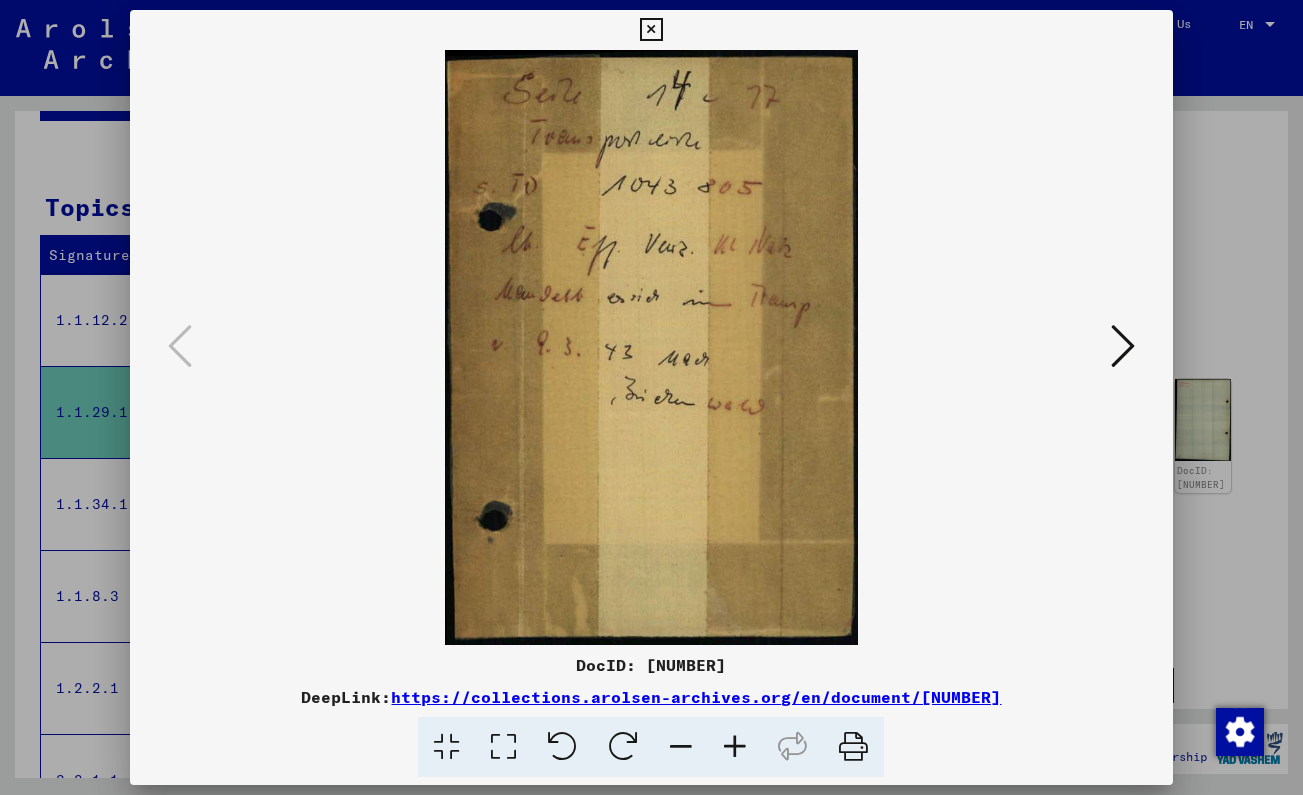 click at bounding box center [1123, 346] 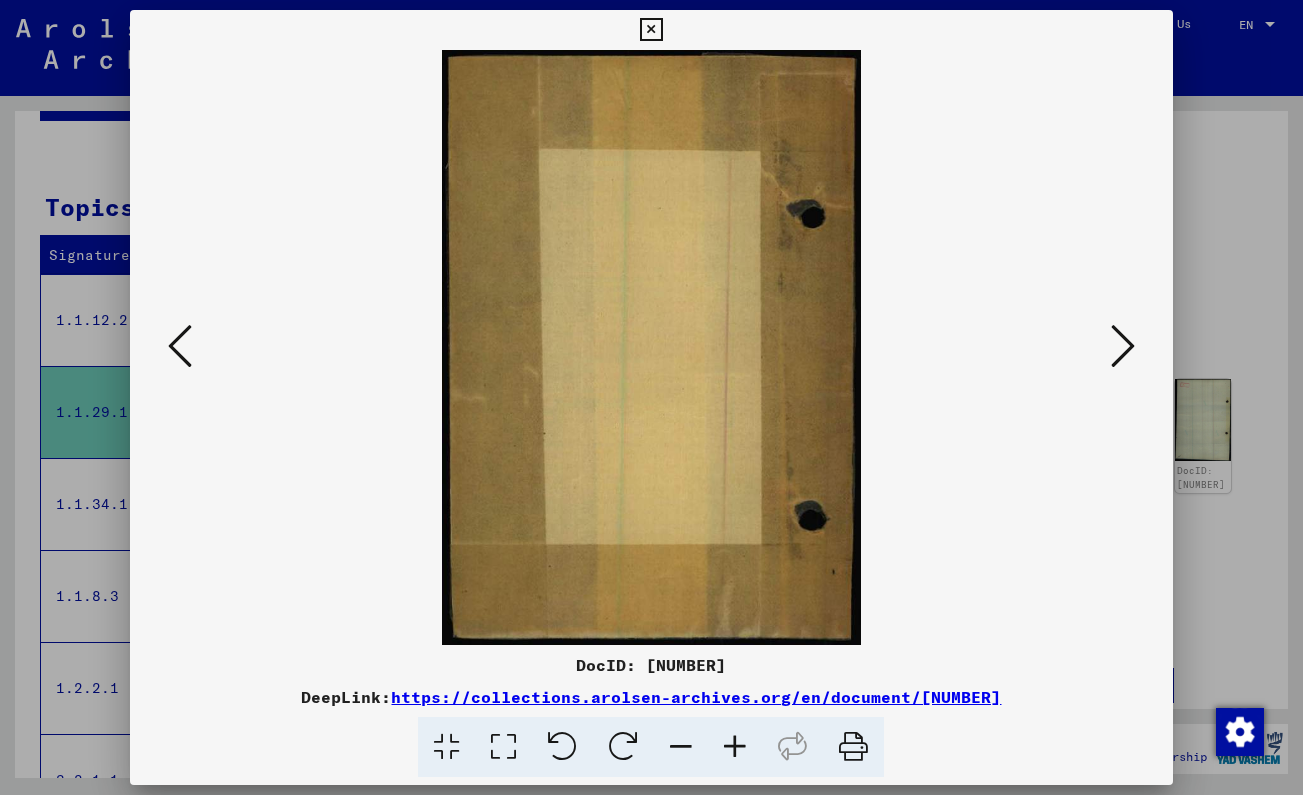 click at bounding box center [1123, 347] 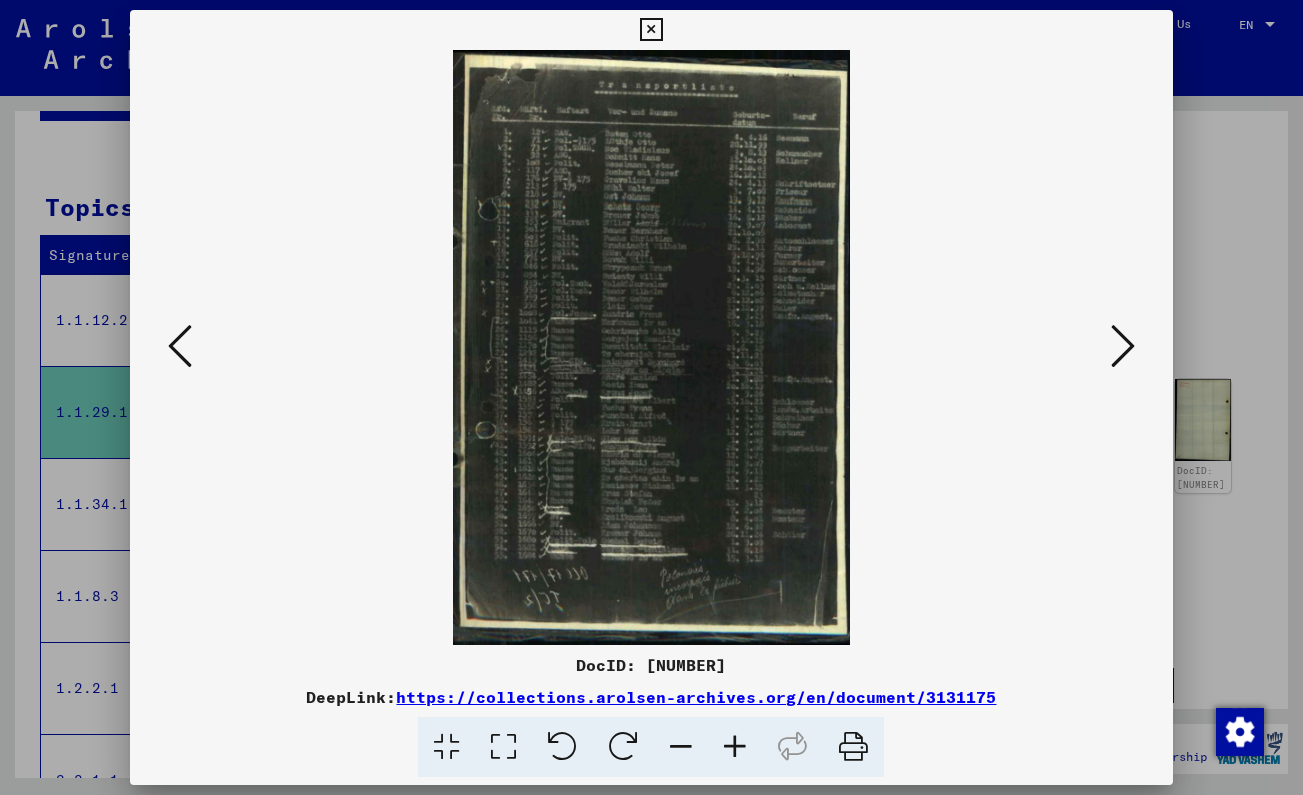 click at bounding box center [1123, 347] 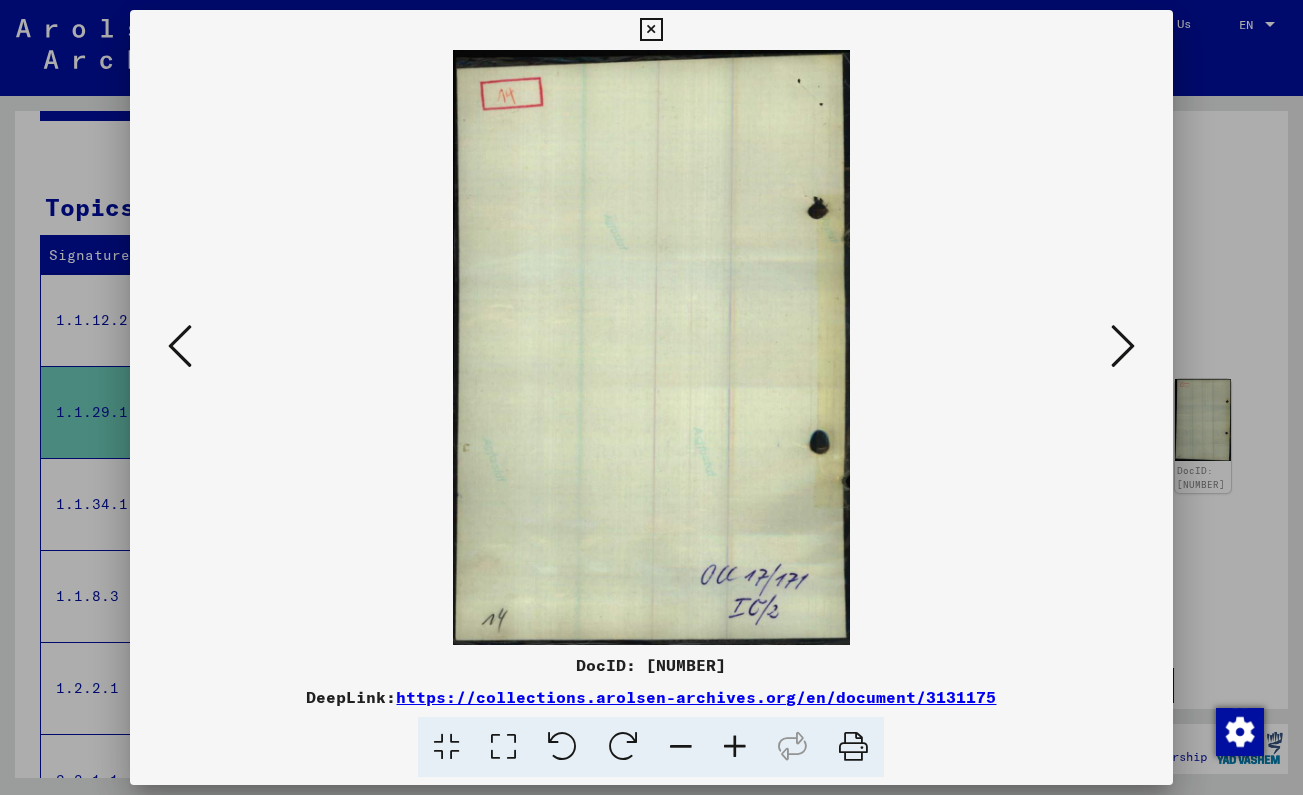 click at bounding box center [180, 347] 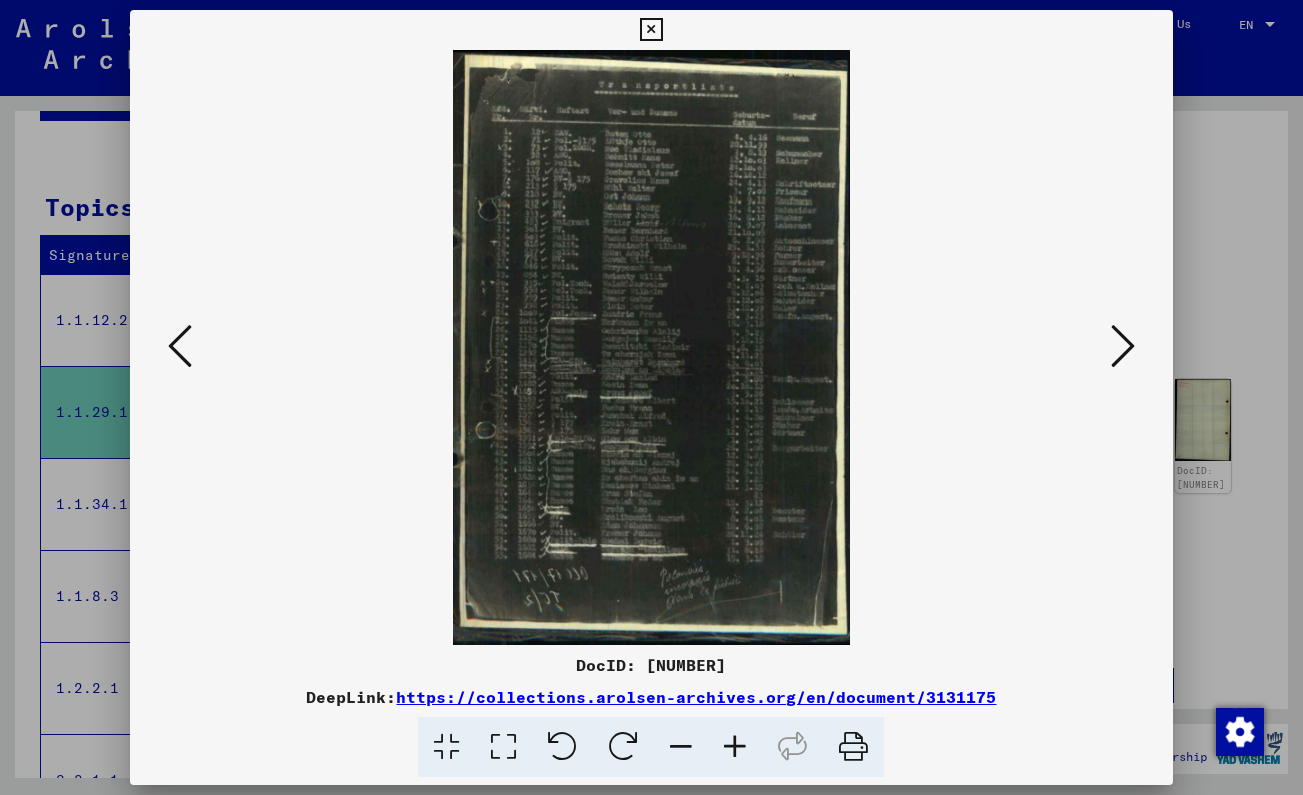 click at bounding box center (1123, 346) 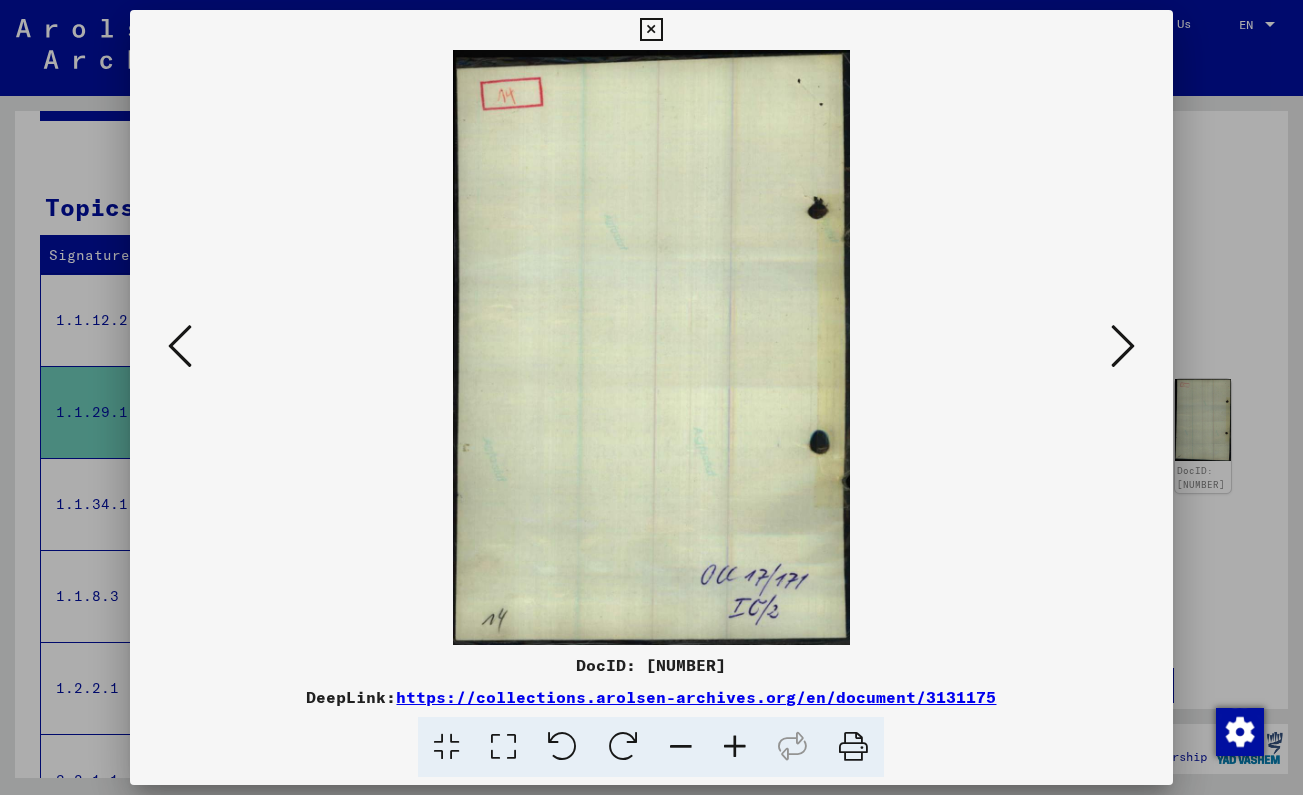 click at bounding box center (1123, 346) 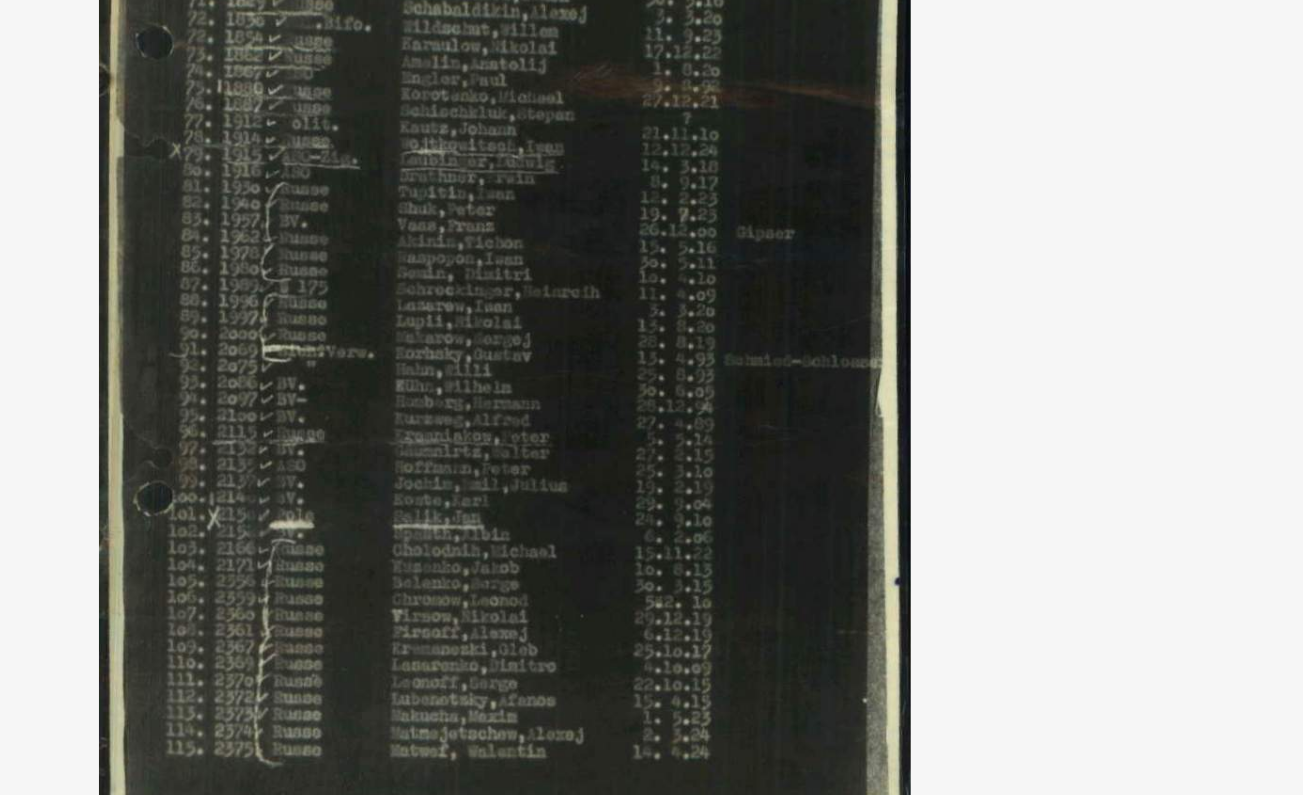 click at bounding box center (651, 347) 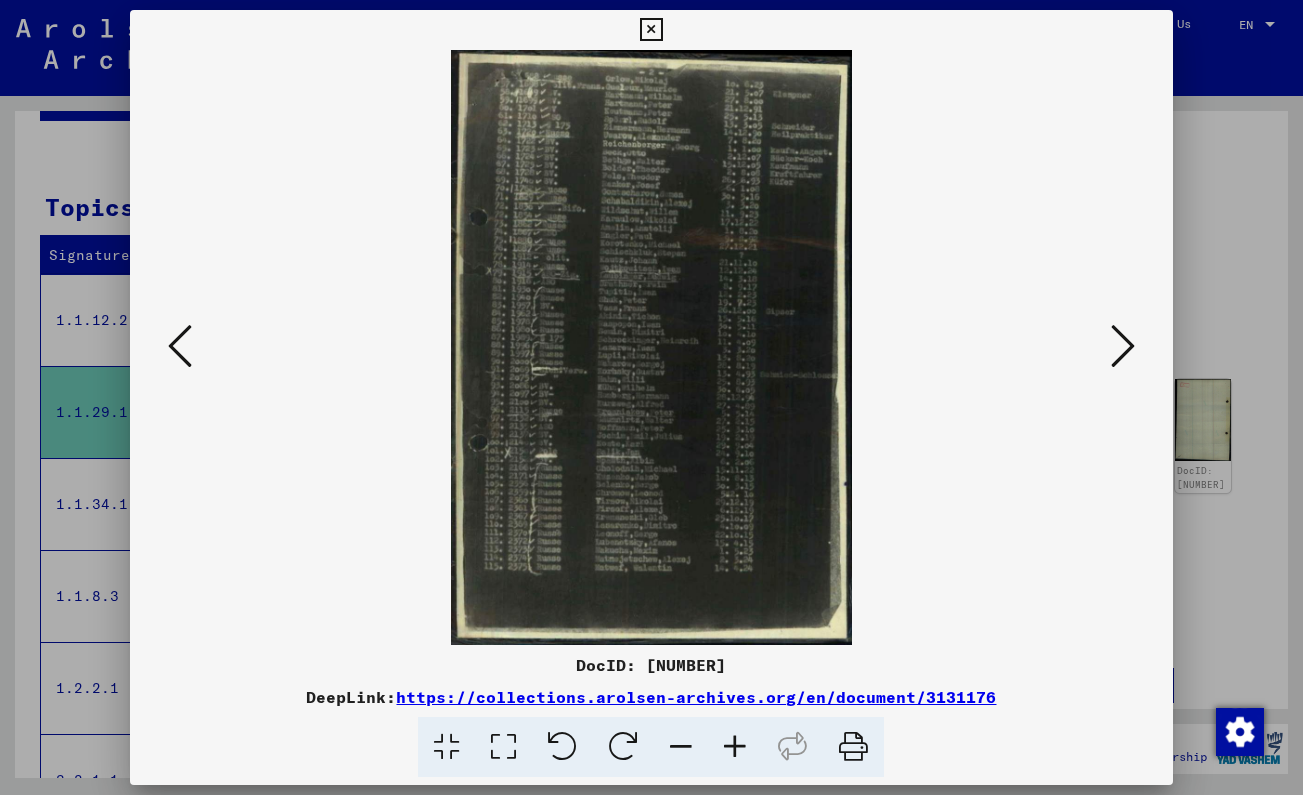 click at bounding box center [1123, 346] 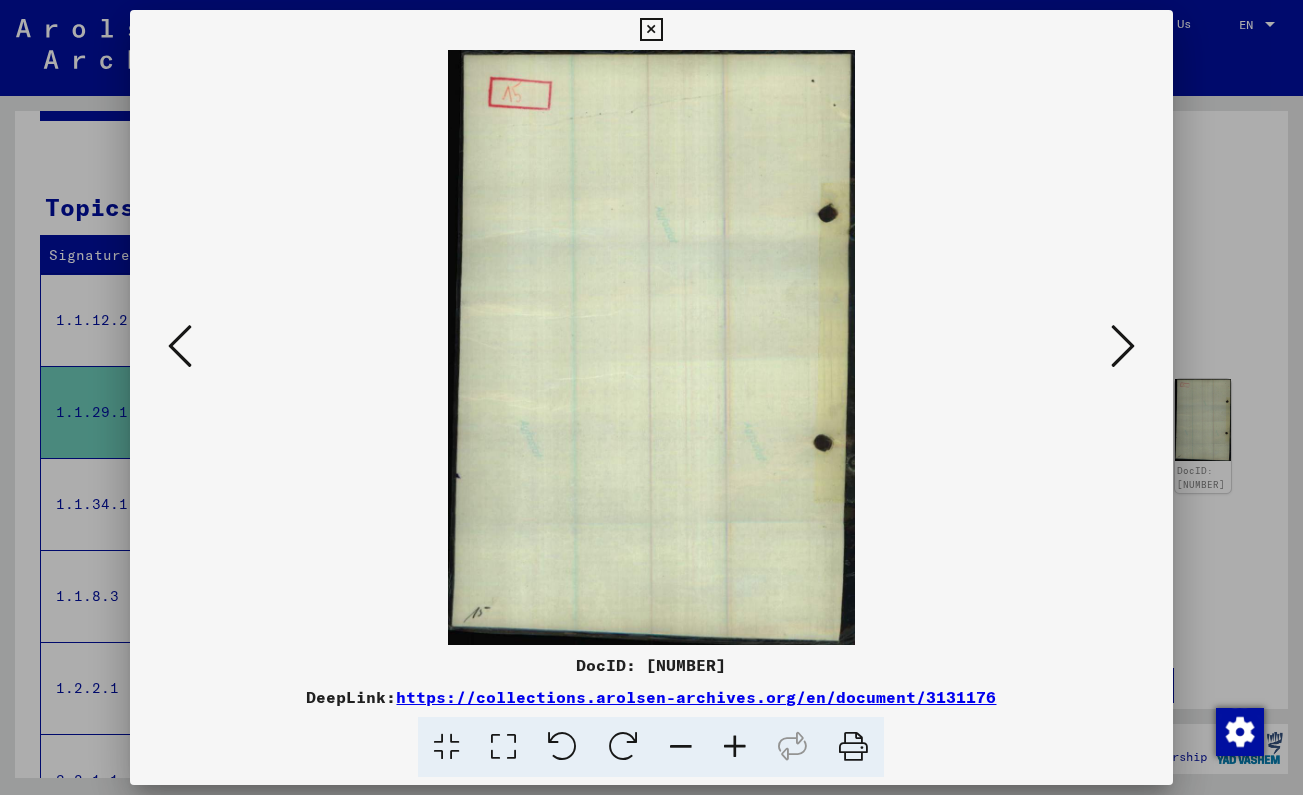 click at bounding box center (1123, 346) 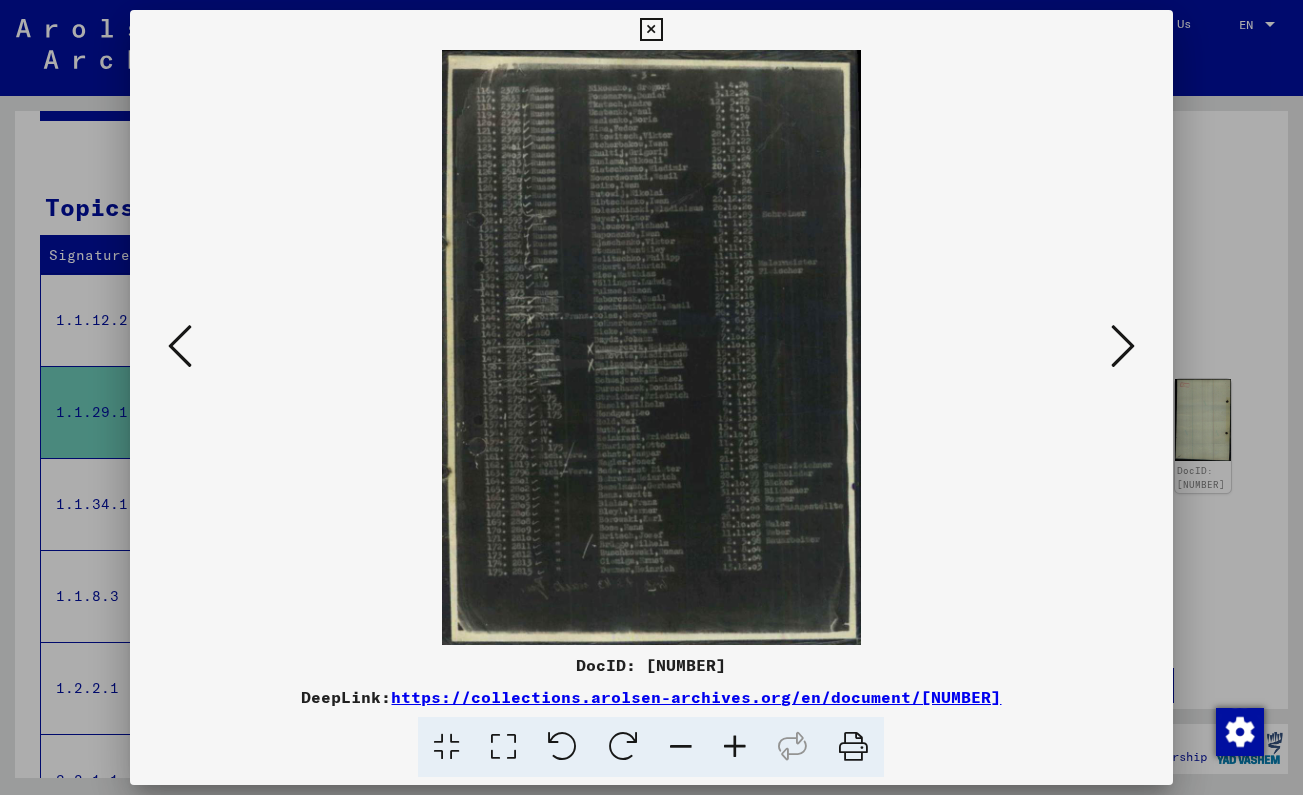 click at bounding box center (1123, 346) 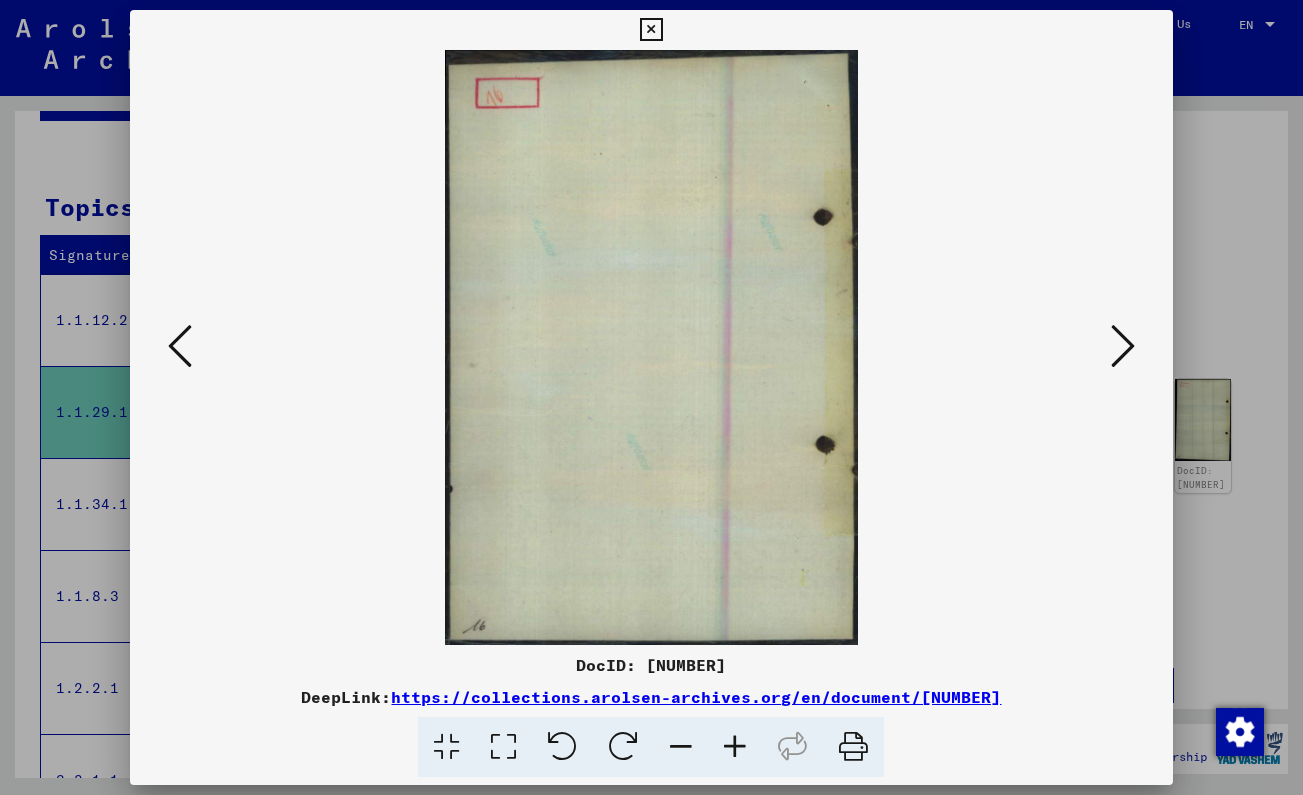 click at bounding box center [1123, 346] 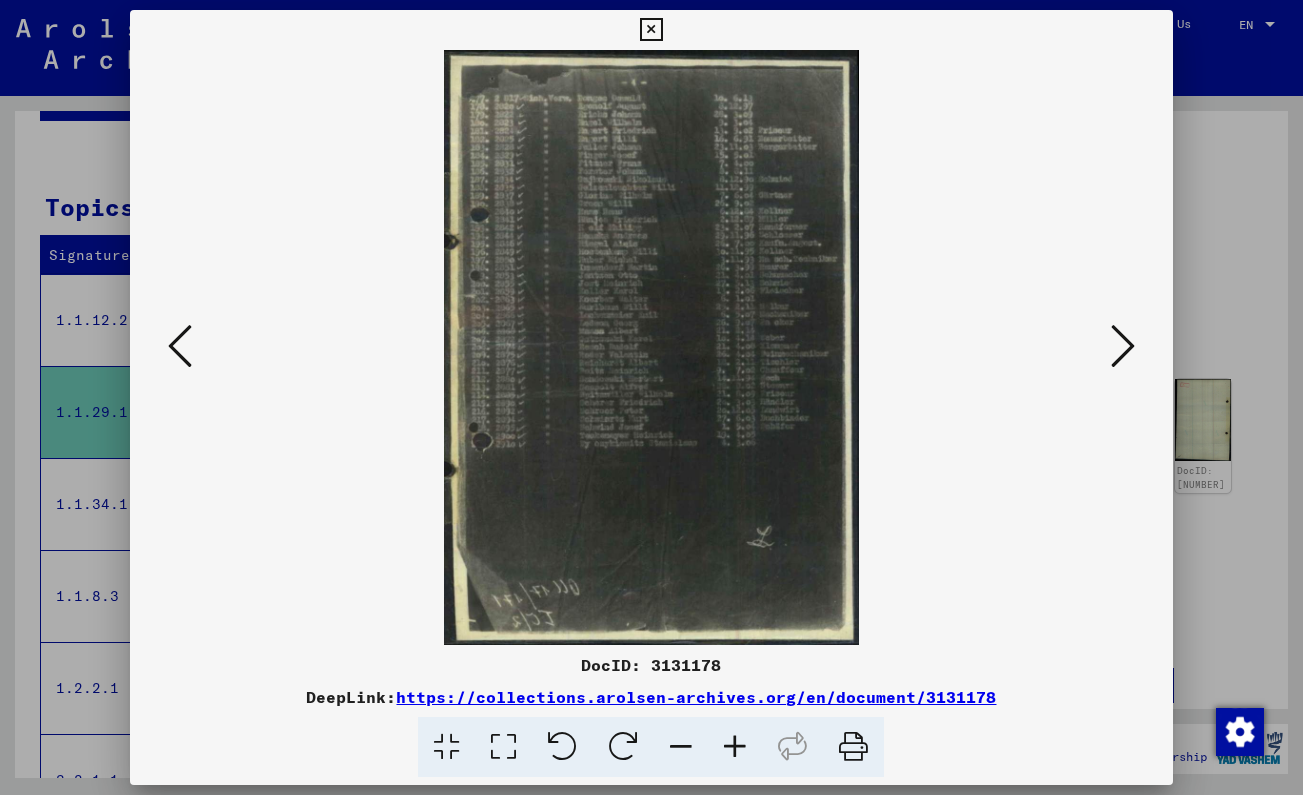 click at bounding box center [1123, 346] 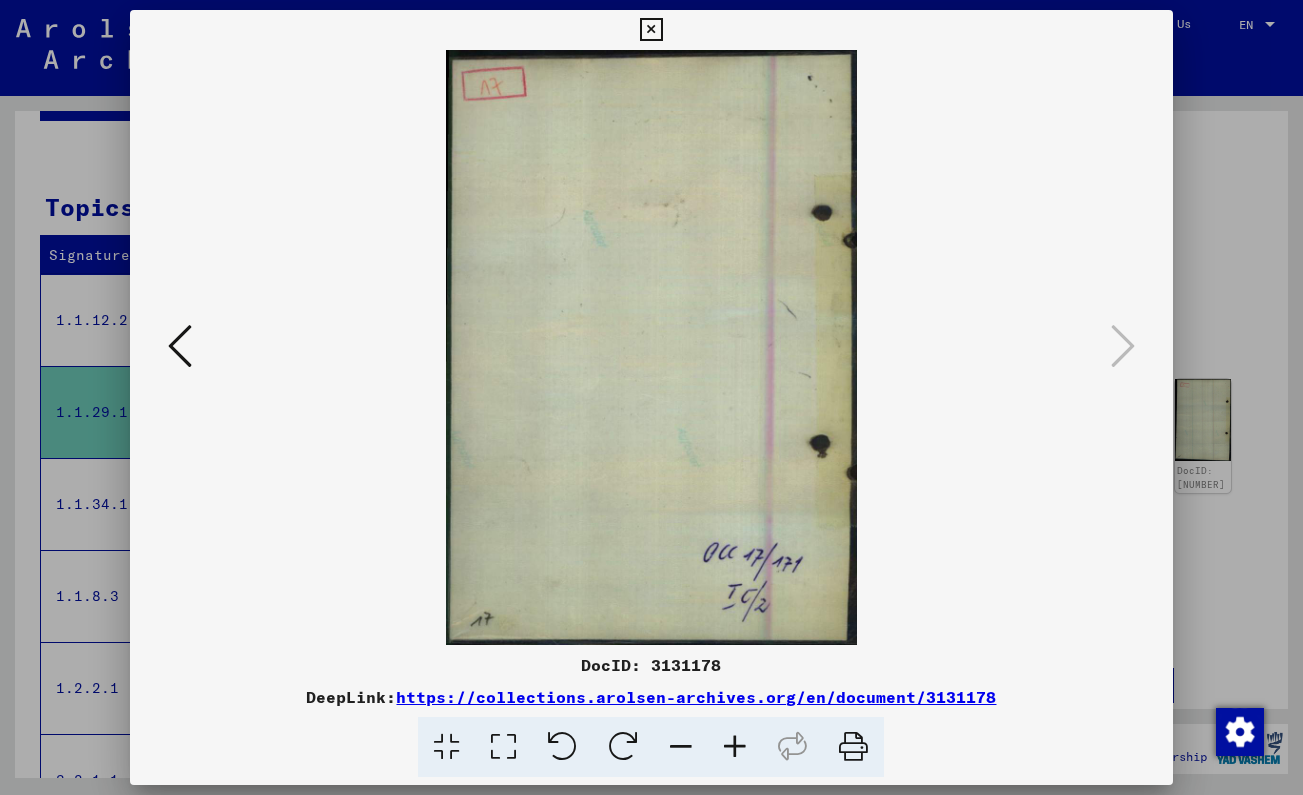 click at bounding box center [651, 30] 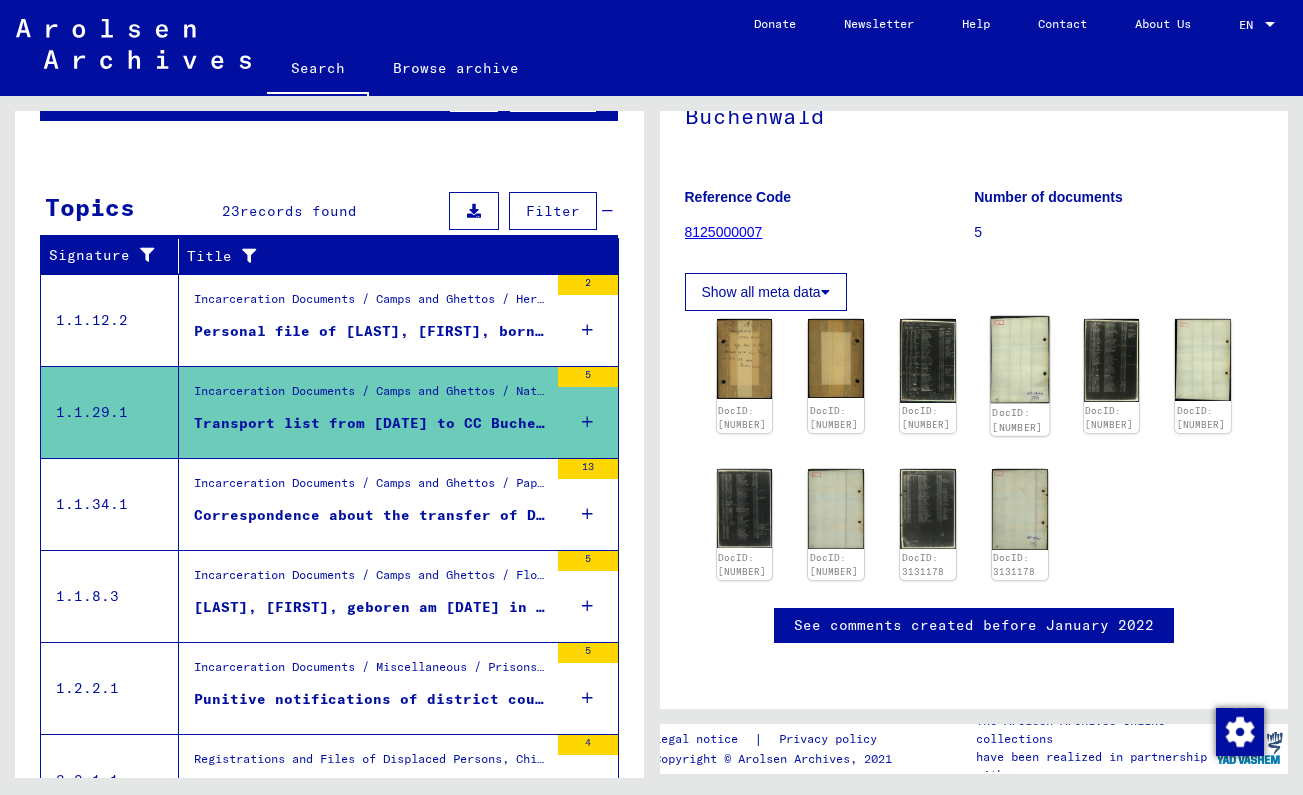 scroll, scrollTop: 228, scrollLeft: 0, axis: vertical 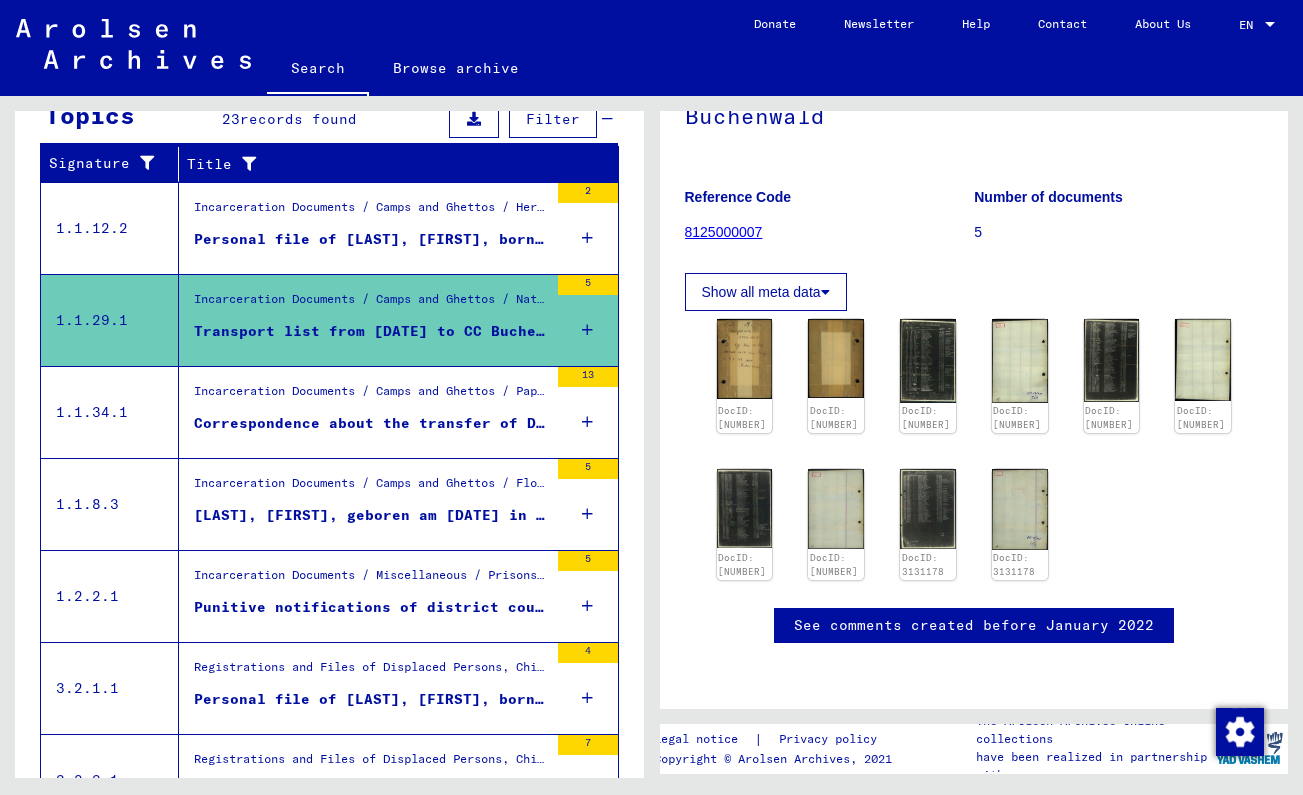 click on "Correspondence about the transfer of Dragosavac, Djuro or Dzurad and Maser, Hugo" at bounding box center [371, 423] 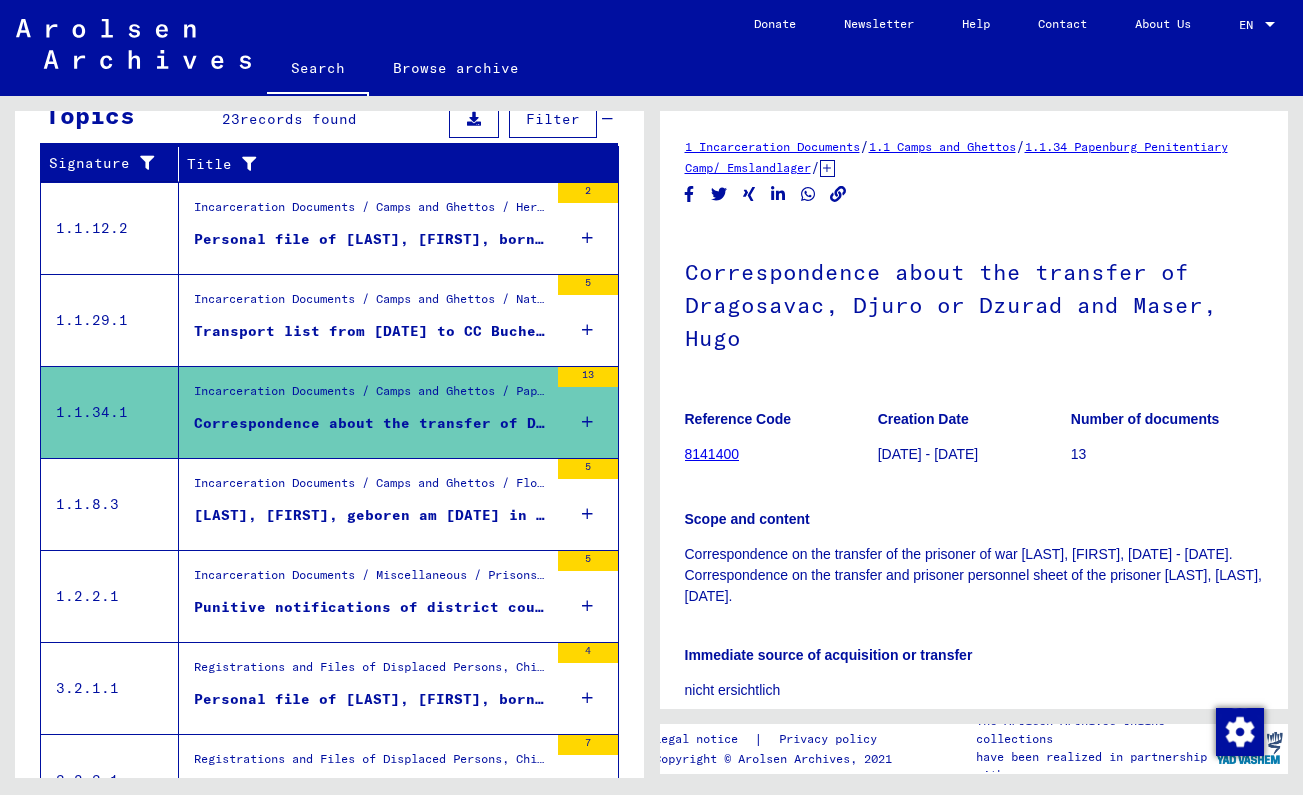 click on "[LAST], [FIRST], geboren am [DATE] in [CITY]" at bounding box center [371, 515] 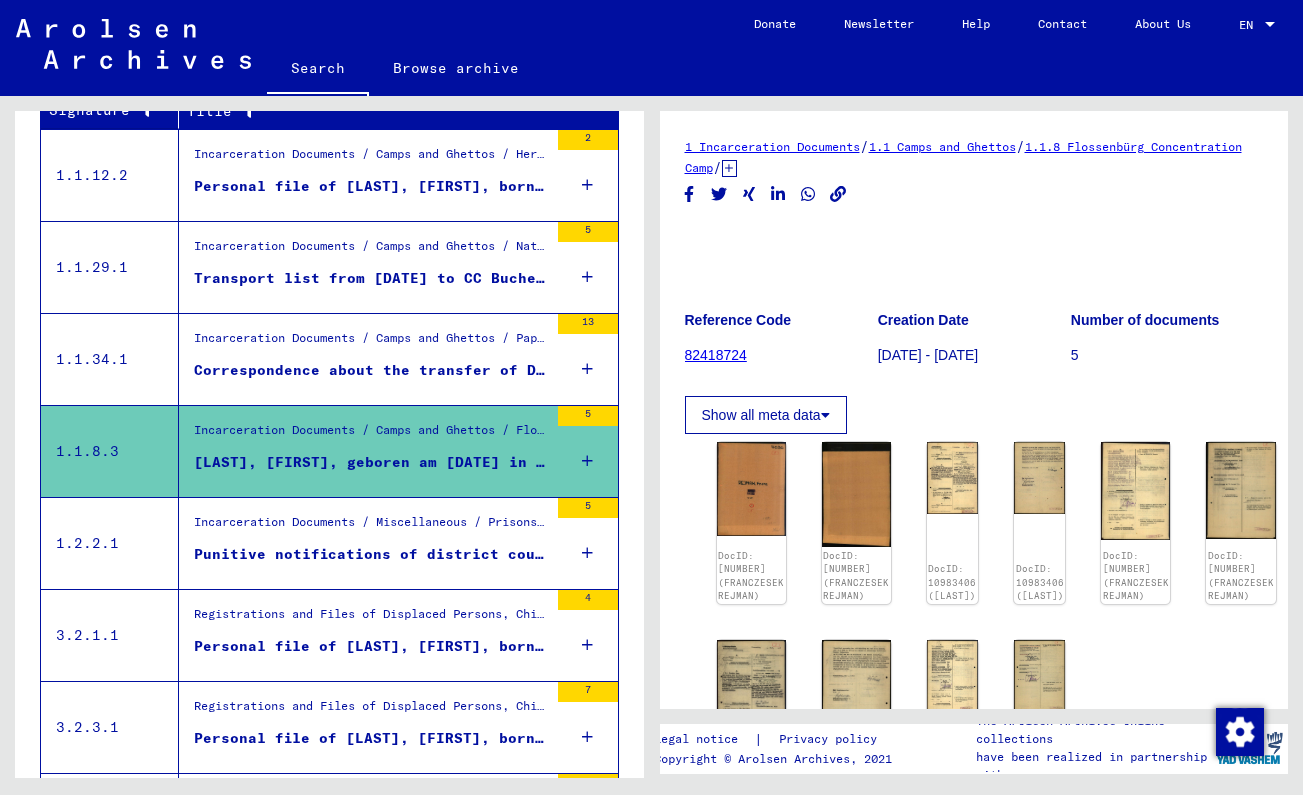scroll, scrollTop: 374, scrollLeft: 0, axis: vertical 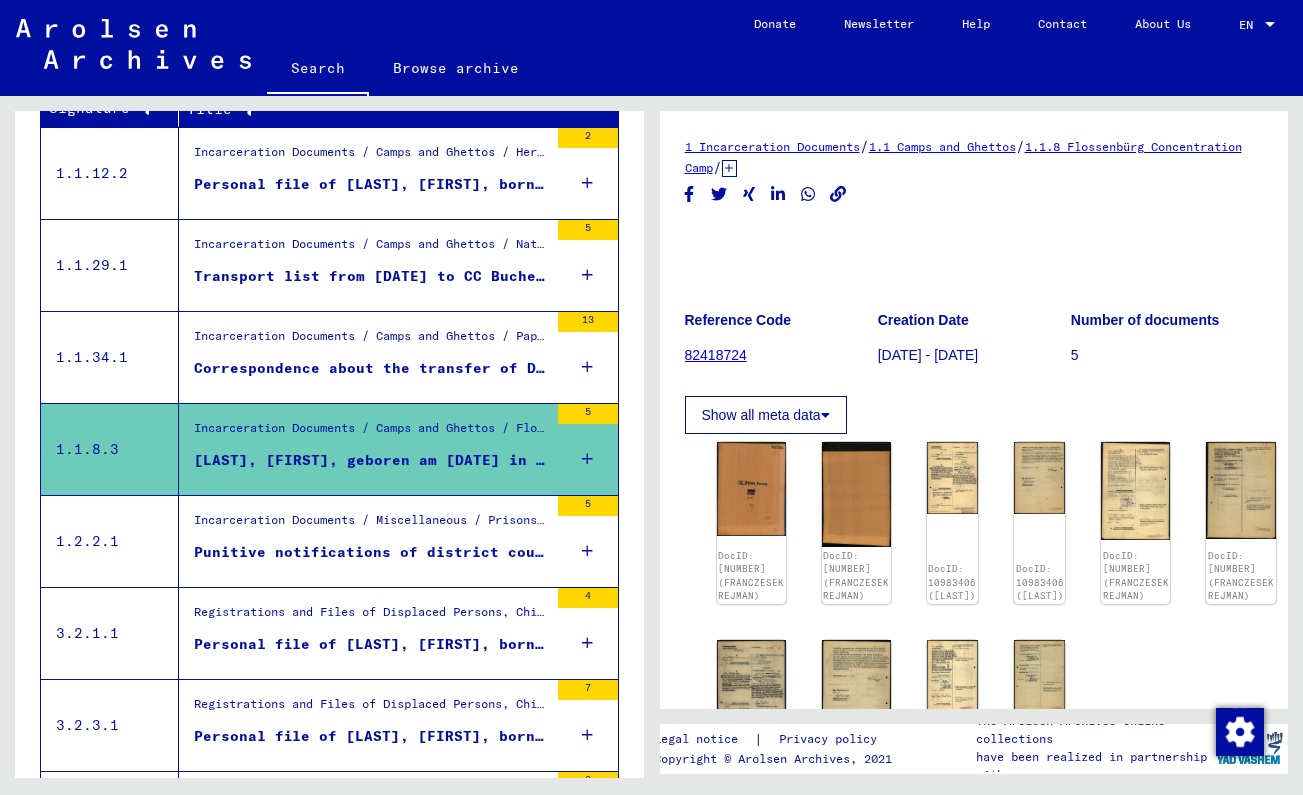click on "Incarceration Documents / Camps and Ghettos / Papenburg Penitentiary Camp/ Emslandlager / List Material Papenburg" at bounding box center [371, 341] 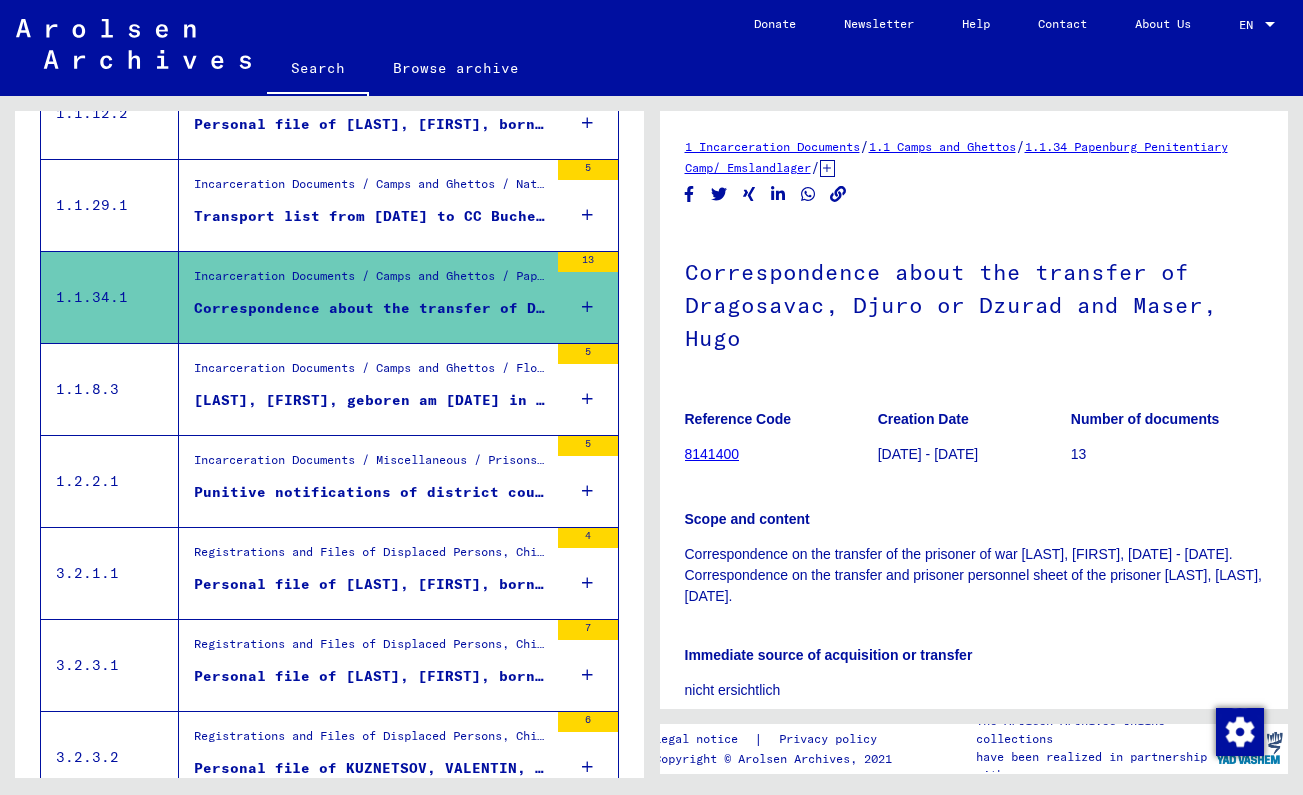 scroll, scrollTop: 443, scrollLeft: 0, axis: vertical 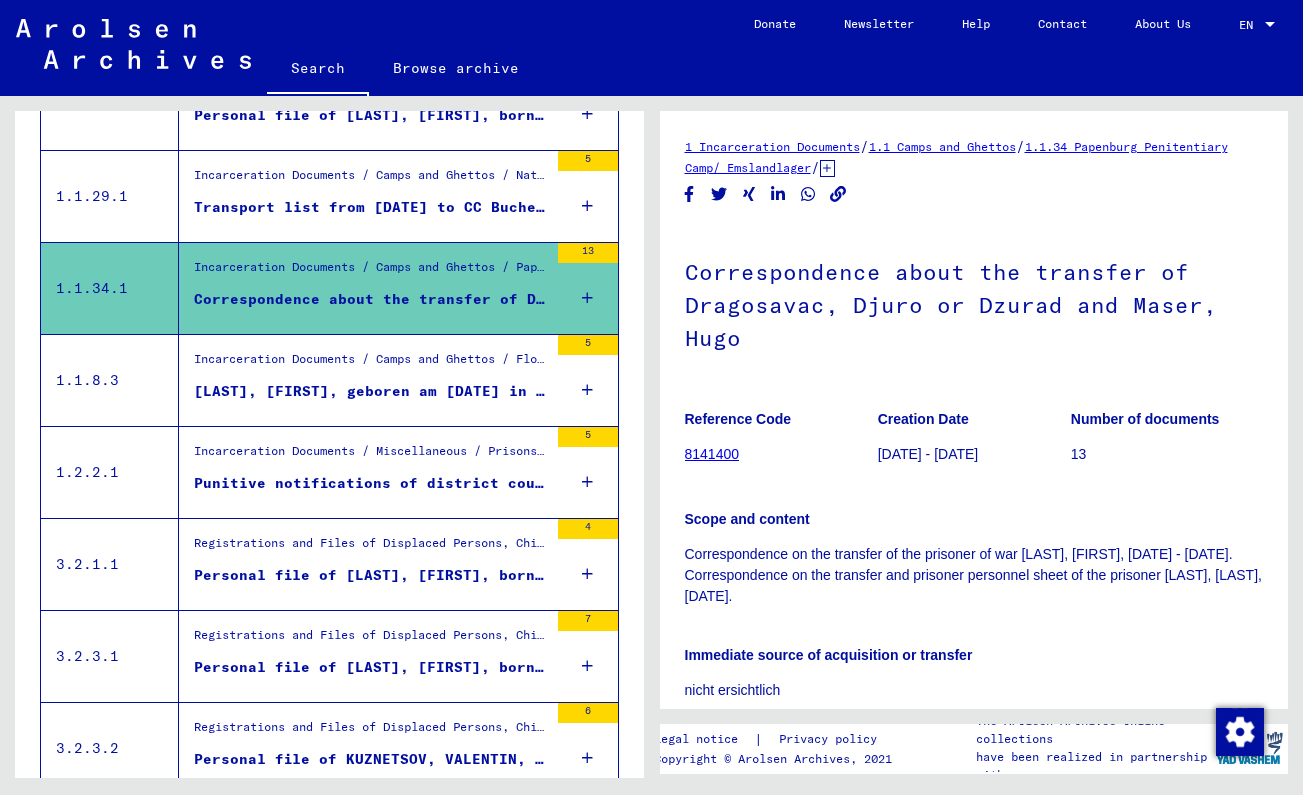 click on "Punitive notifications of district court Leipzig" at bounding box center (371, 488) 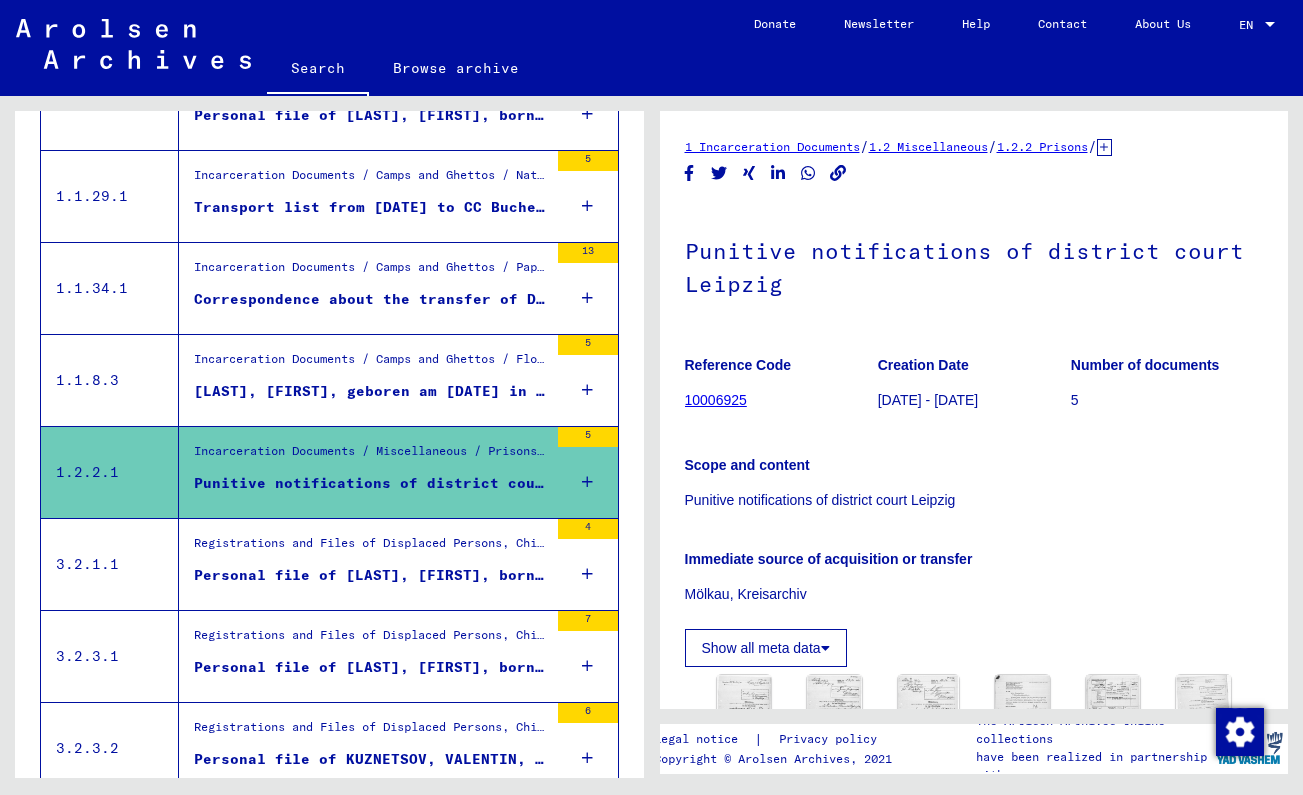 scroll, scrollTop: 277, scrollLeft: 0, axis: vertical 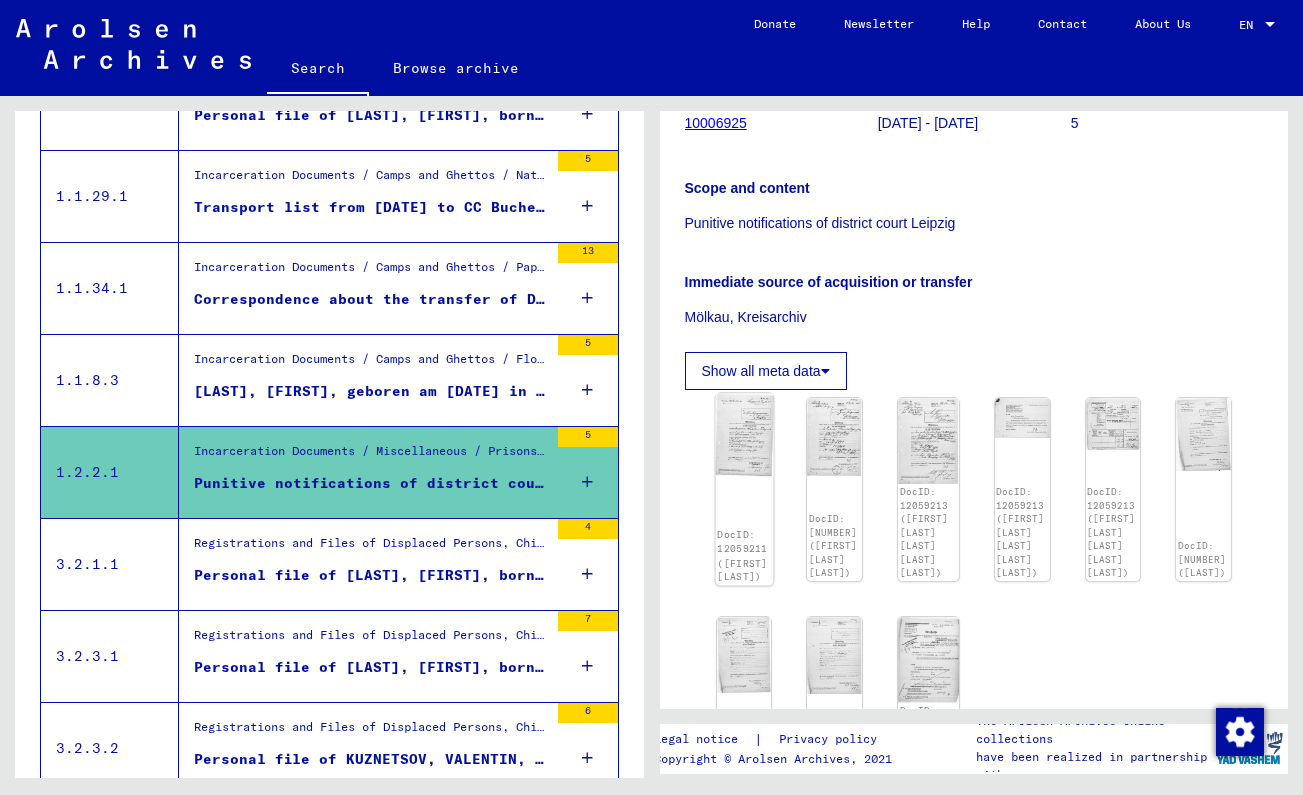 click 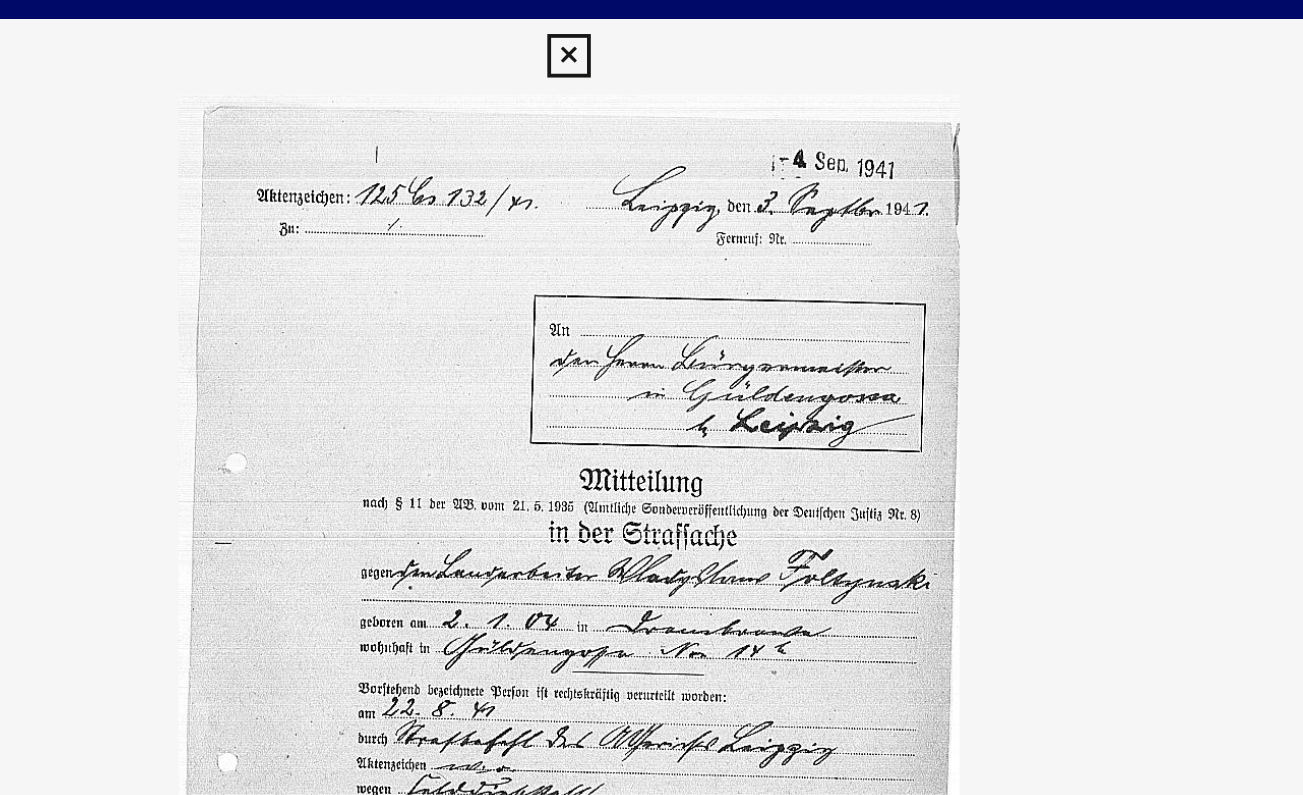 scroll, scrollTop: 0, scrollLeft: 0, axis: both 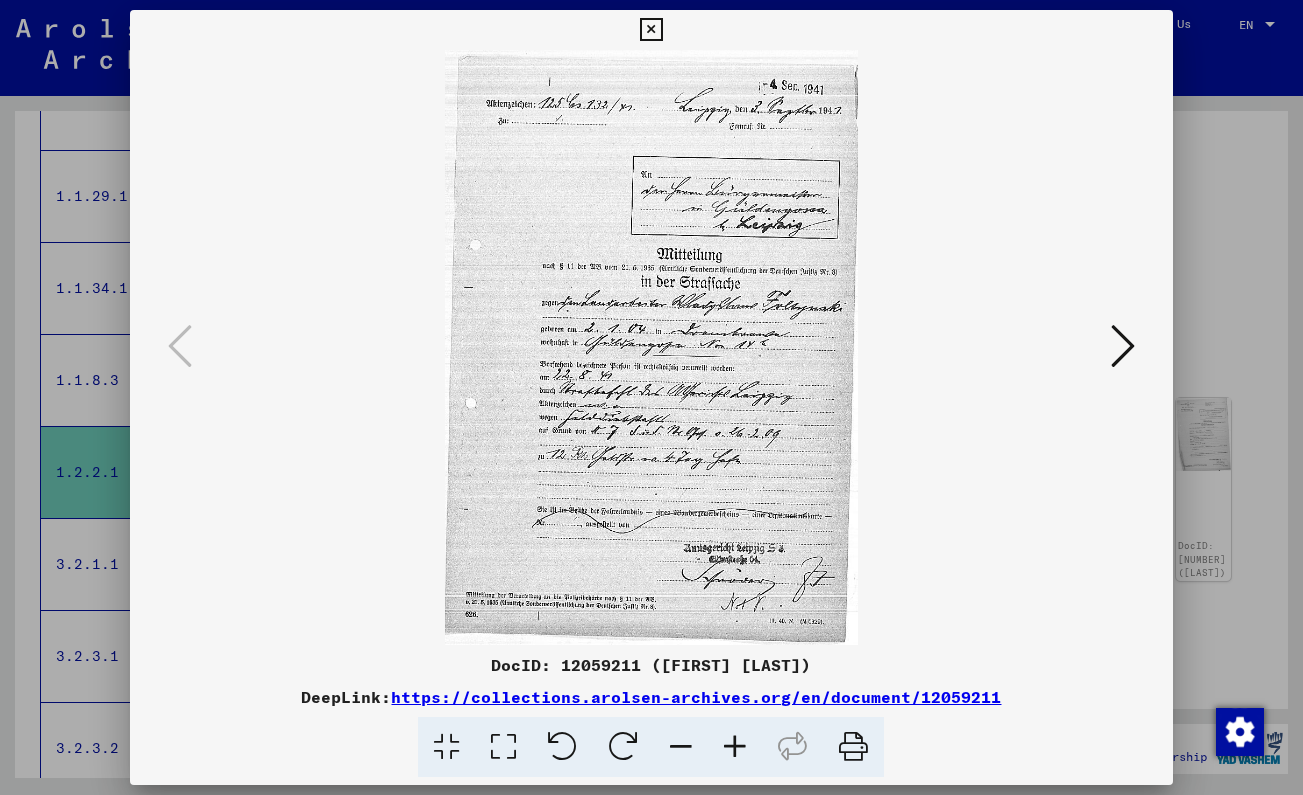 click at bounding box center (651, 30) 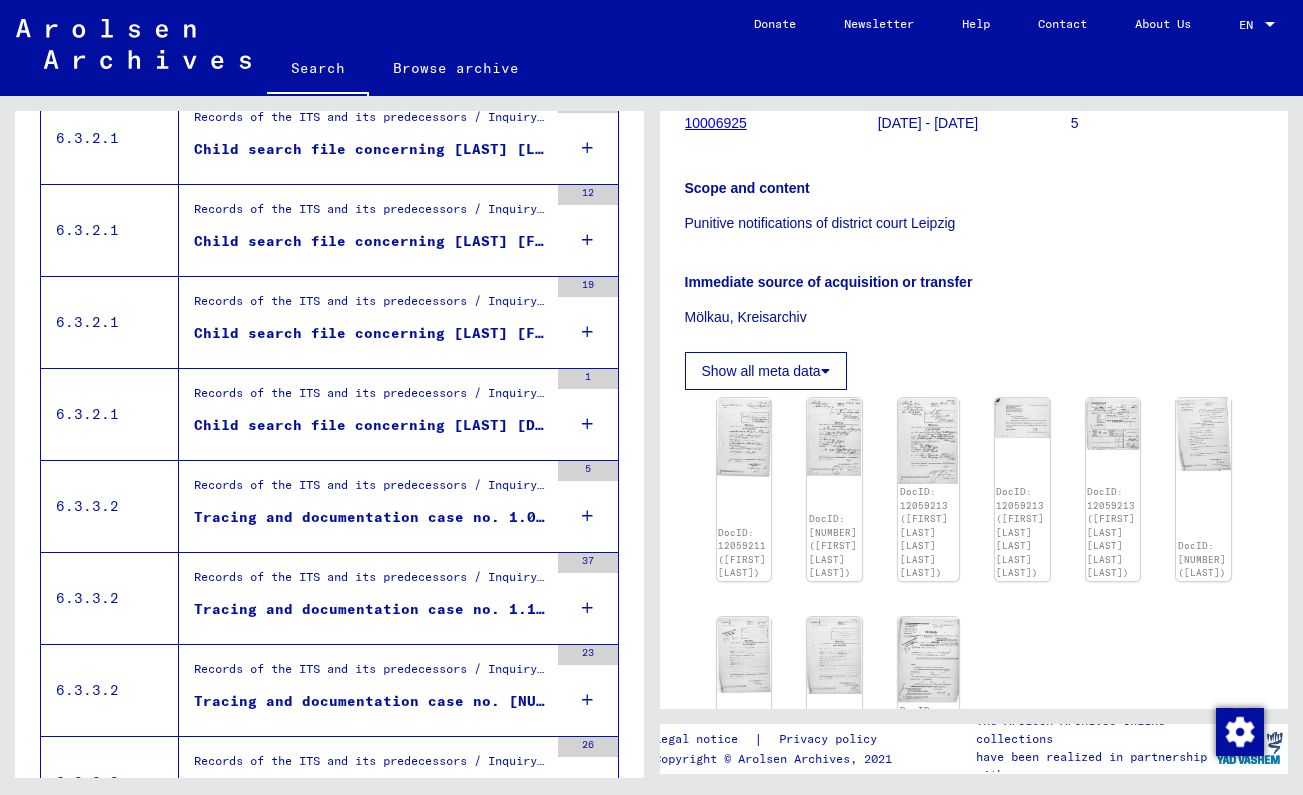 scroll, scrollTop: 1257, scrollLeft: 0, axis: vertical 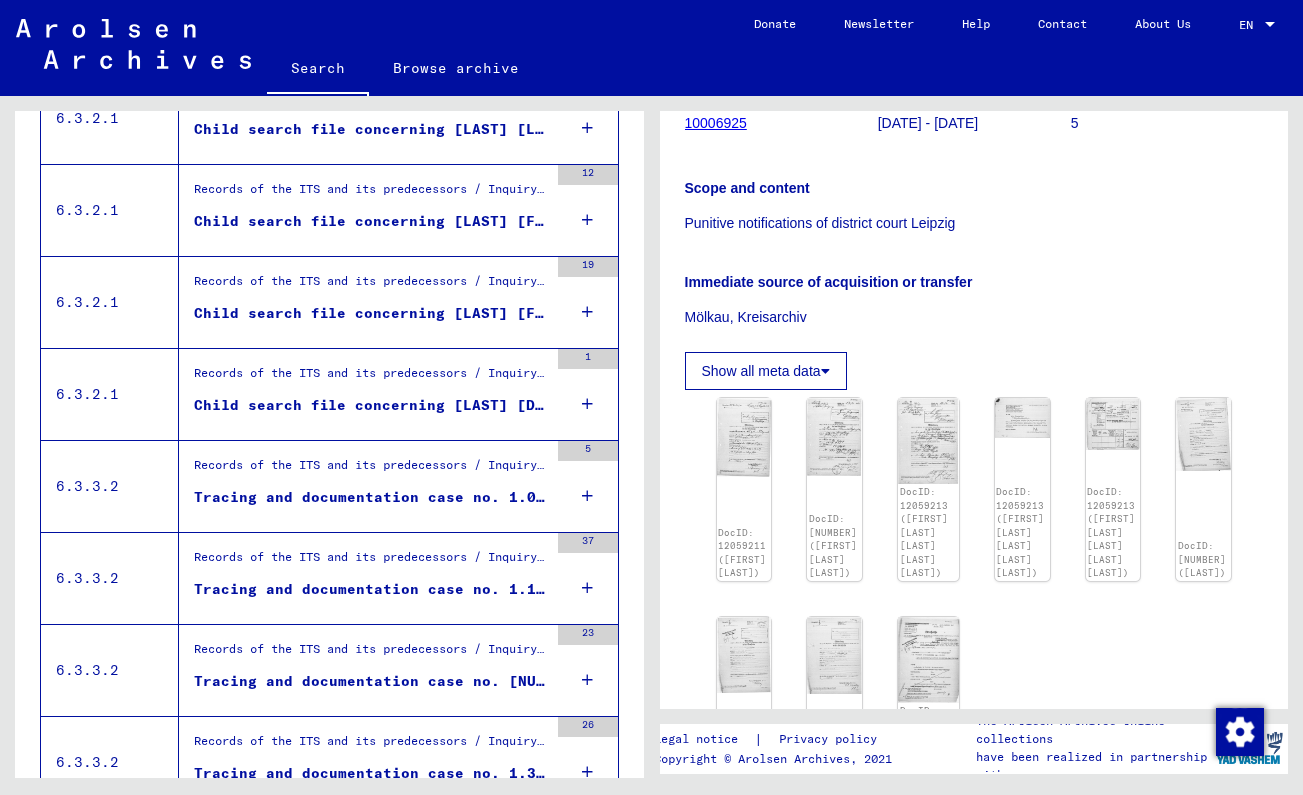 click on "Records of the ITS and its predecessors / Inquiry processing / ITS case files as of 1947 / Repository of T/D cases / Tracing and documentation cases with (T/D) numbers between 1.000.000 and 1.249.999 / Tracing and documentation cases with (T/D) numbers between 1.003.500 and 1.003.999 Tracing and documentation case no. [NUMBER] for [LAST], [FIRST] born [DATE]" at bounding box center [363, 486] 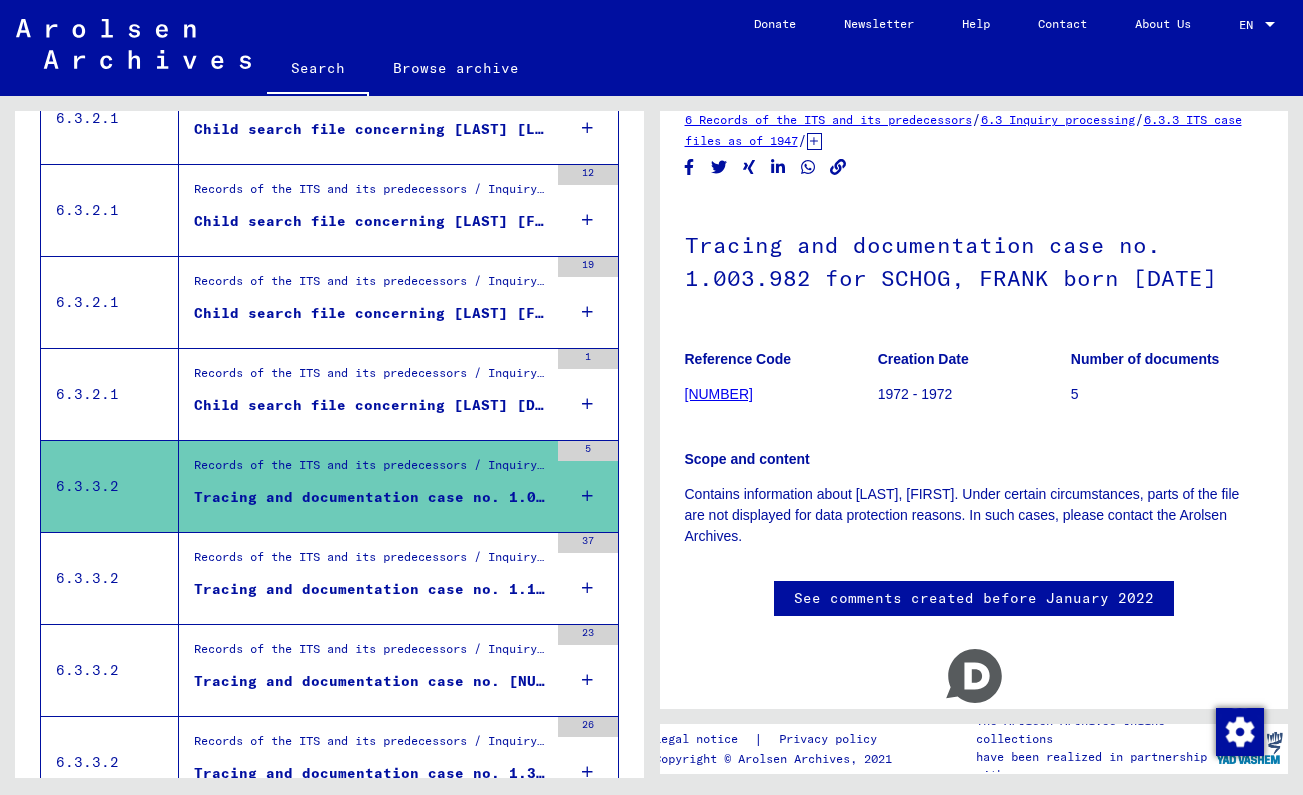 scroll, scrollTop: 28, scrollLeft: 0, axis: vertical 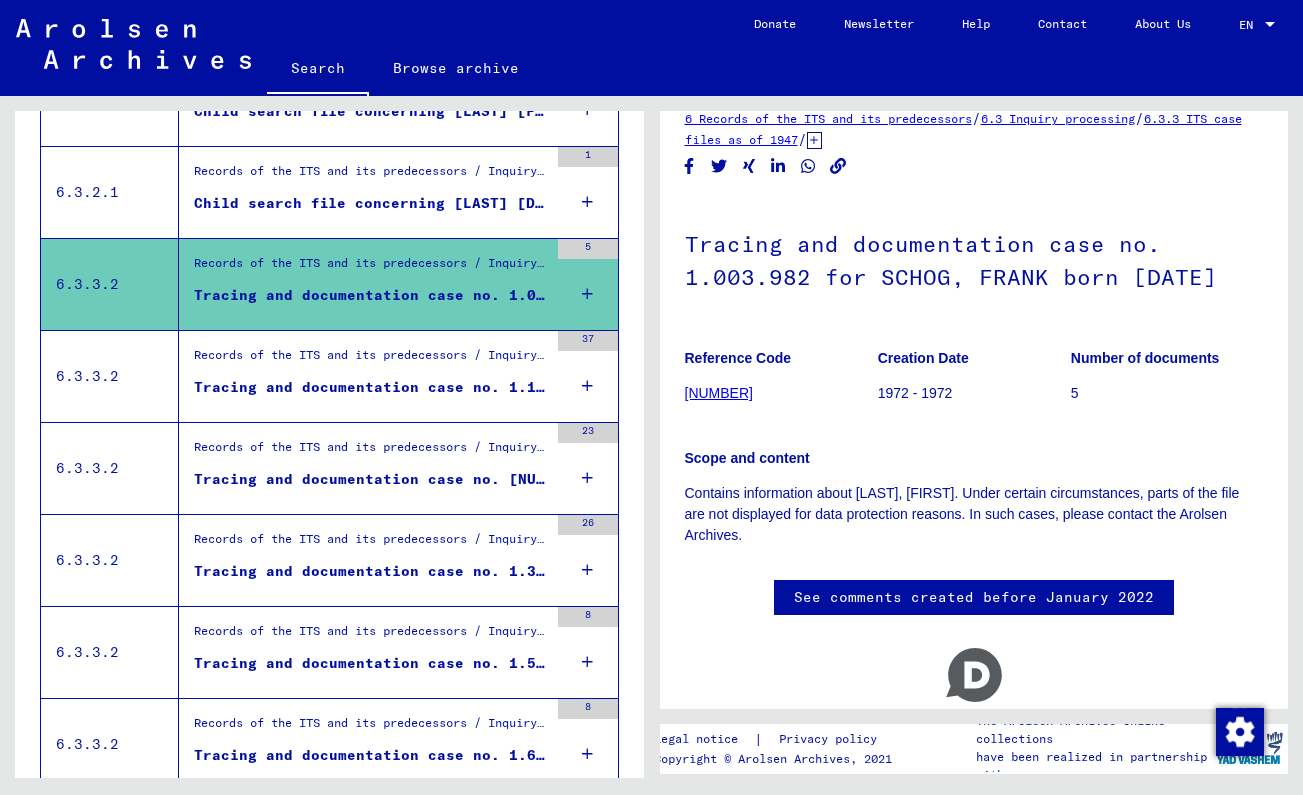 click on "Tracing and documentation case no. [NUMBER] for [LAST], [FIRST] born [DATE]" at bounding box center (371, 479) 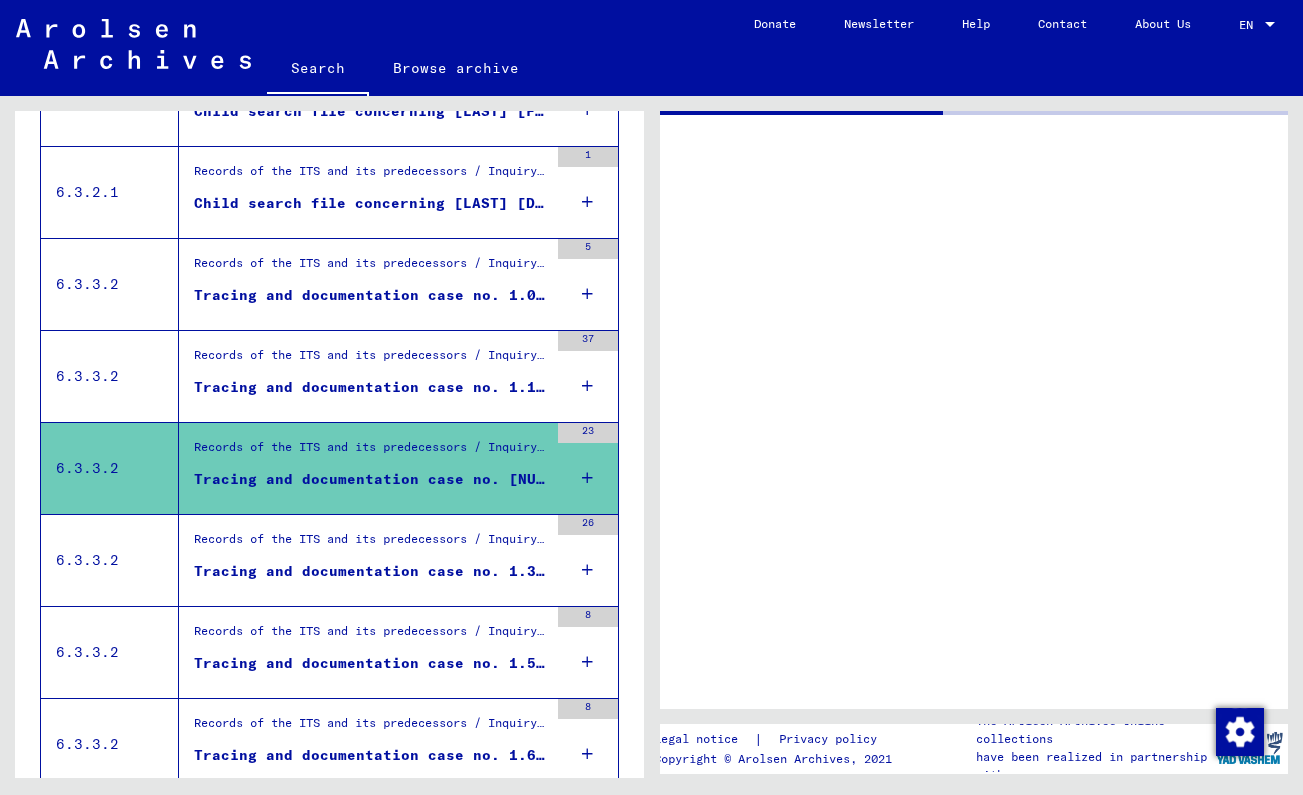 scroll, scrollTop: 0, scrollLeft: 0, axis: both 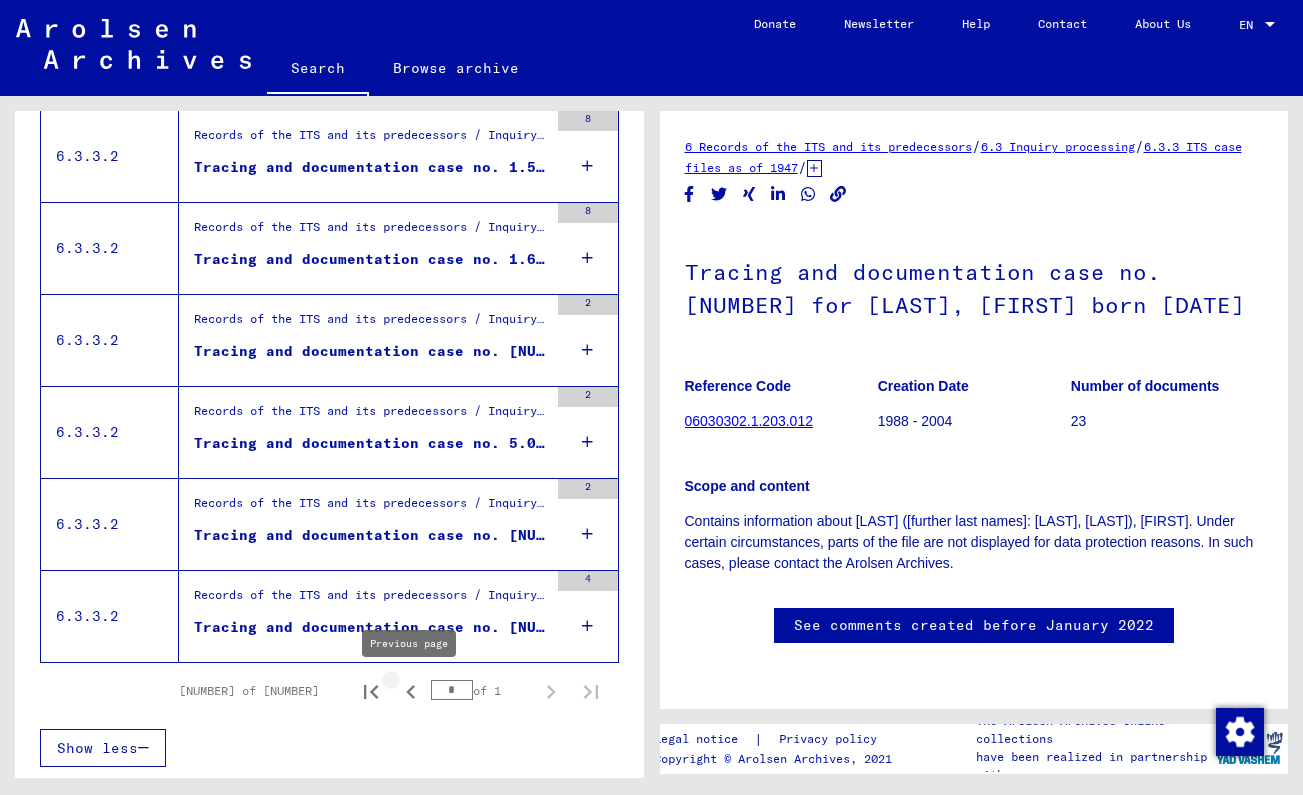 click 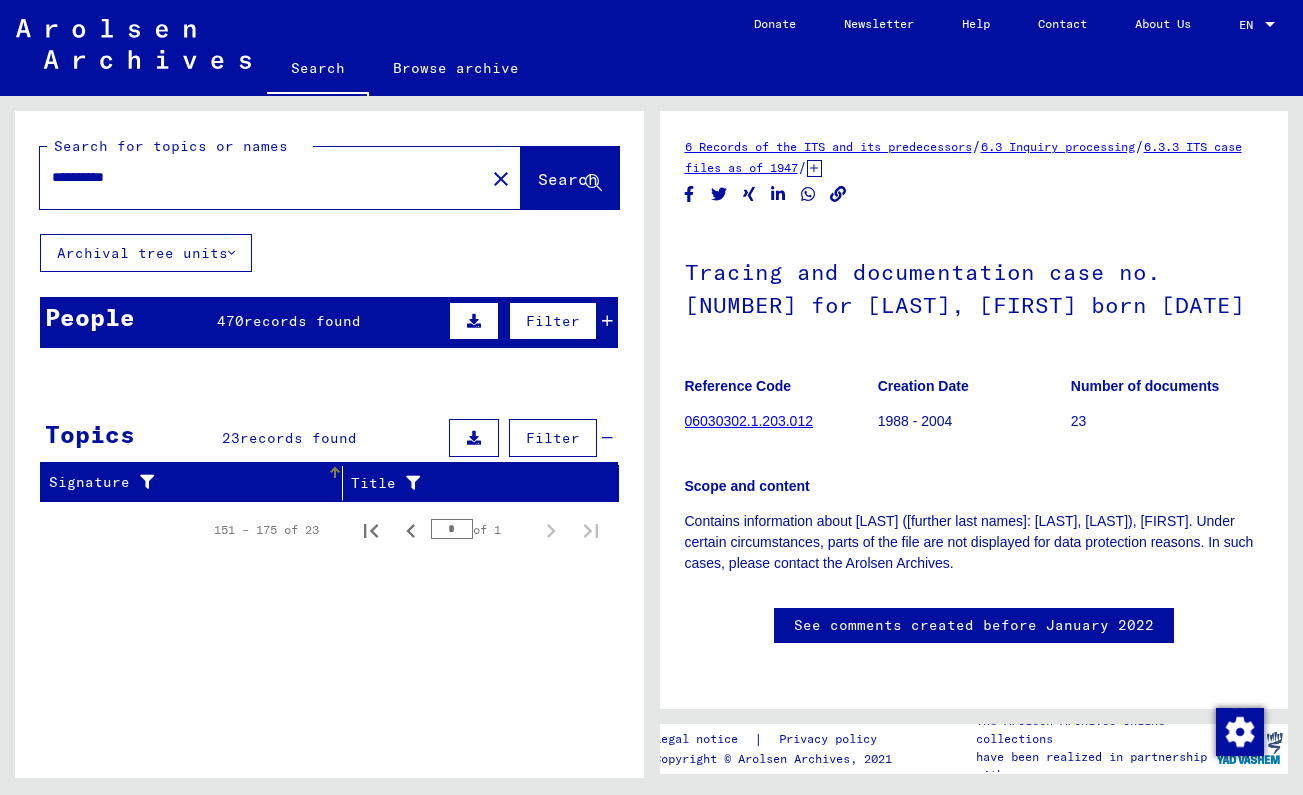 click on "Signature" at bounding box center (188, 482) 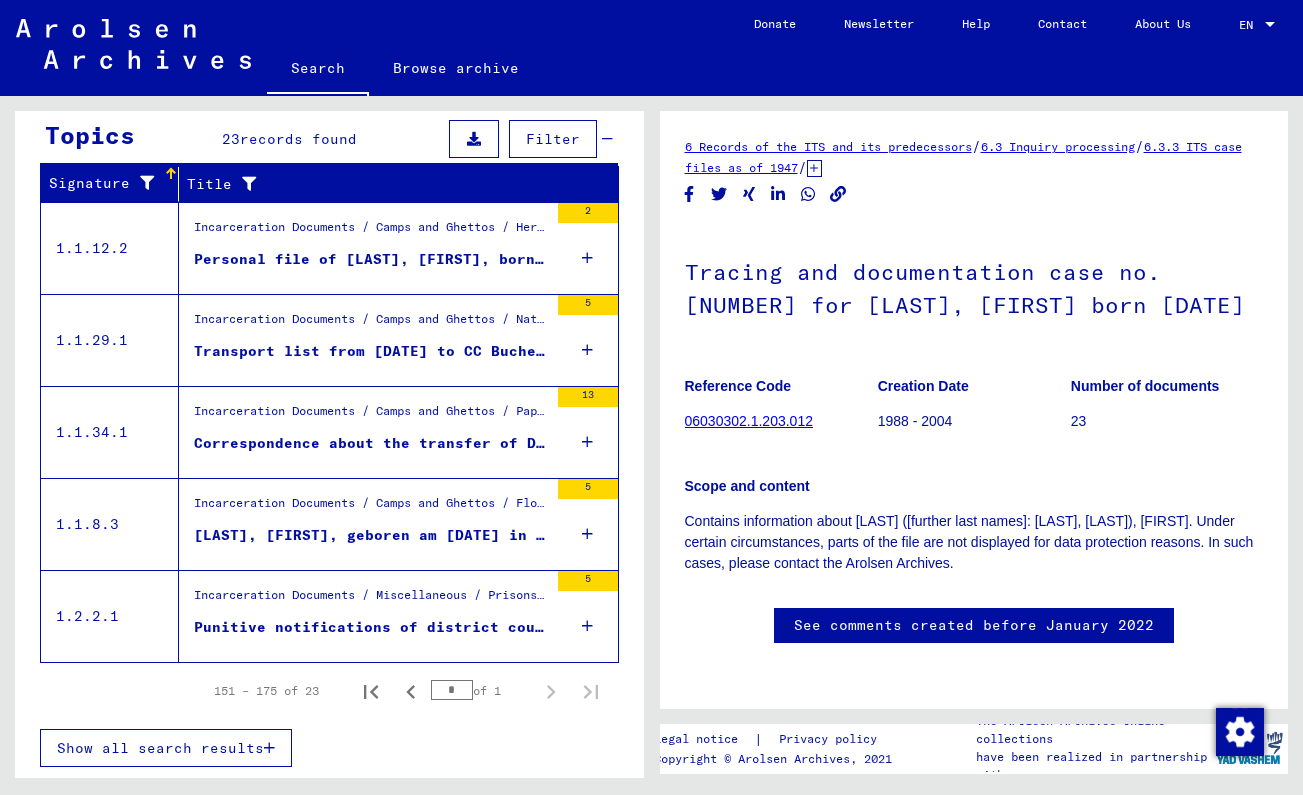 scroll, scrollTop: 299, scrollLeft: 0, axis: vertical 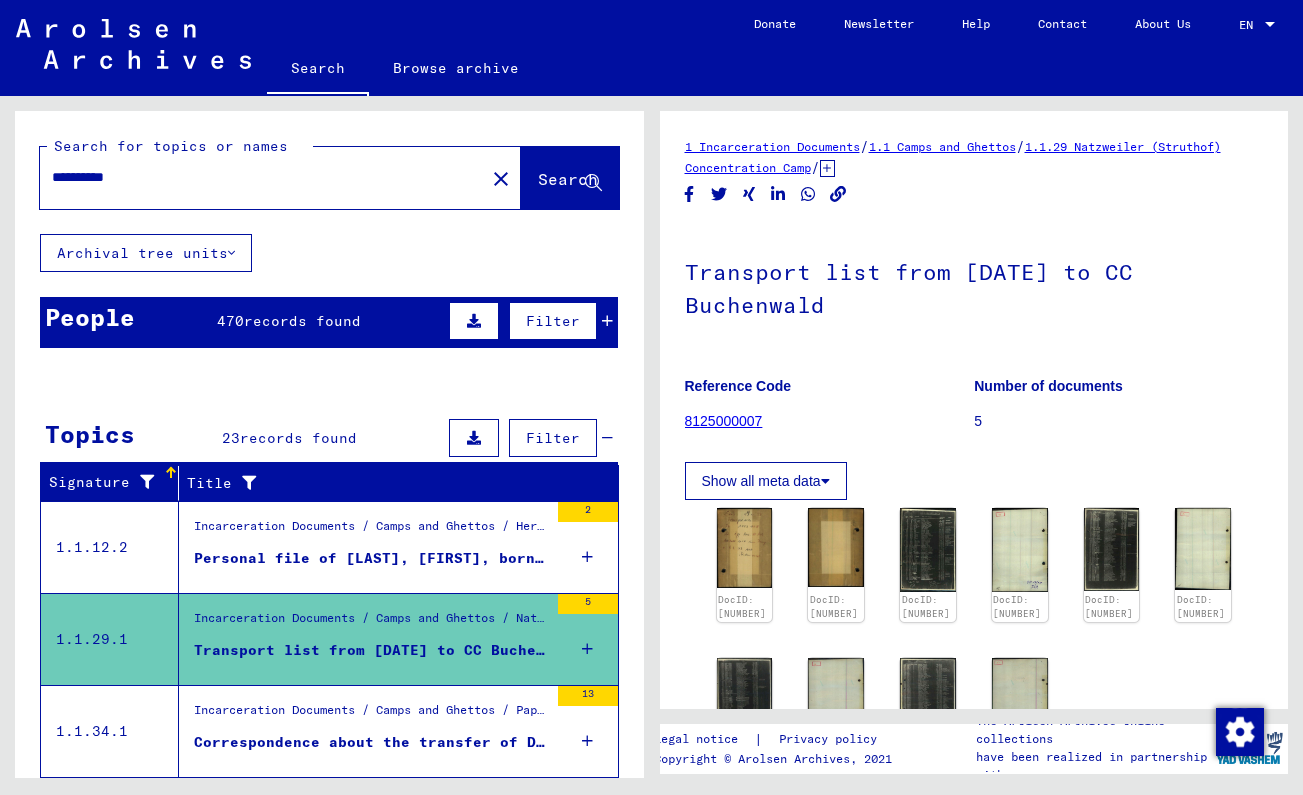 click at bounding box center (607, 321) 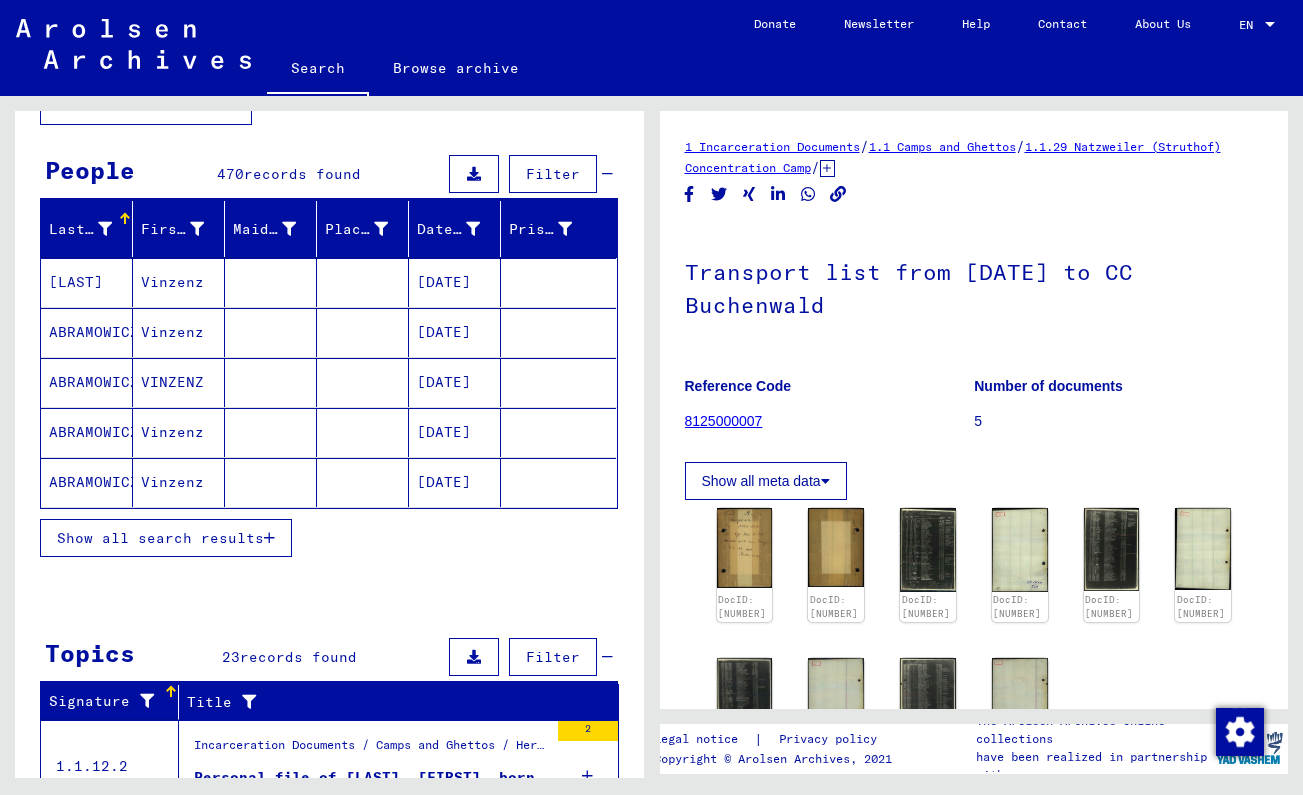 scroll, scrollTop: 154, scrollLeft: 0, axis: vertical 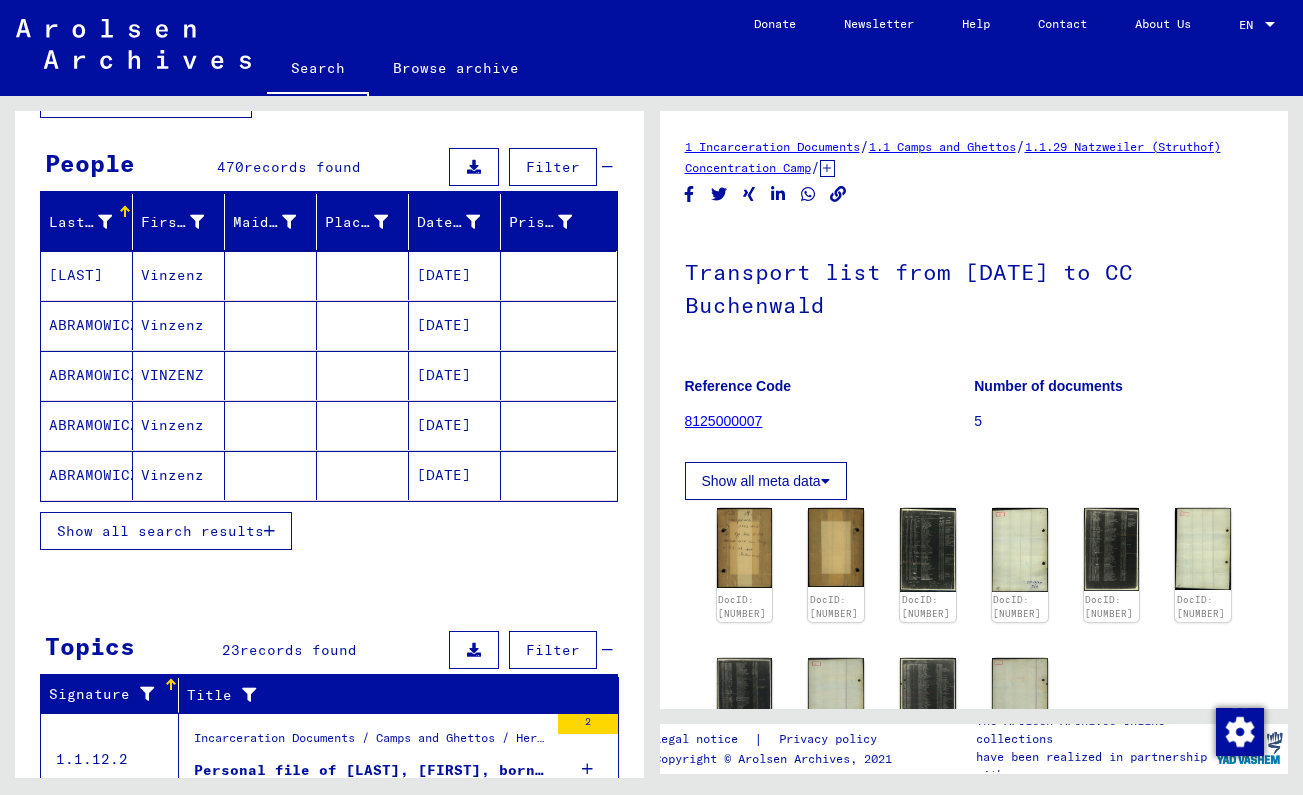 click on "Show all search results" at bounding box center [160, 531] 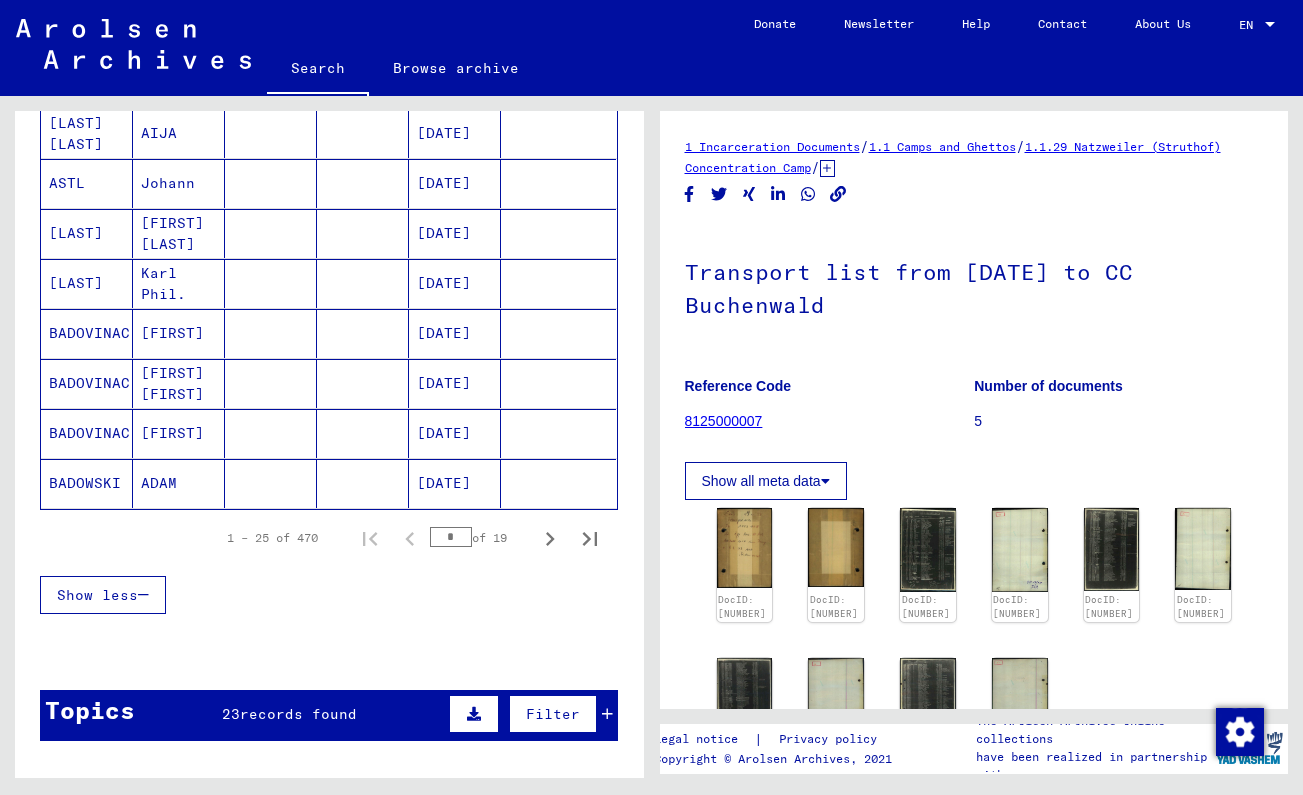 scroll, scrollTop: 1379, scrollLeft: 0, axis: vertical 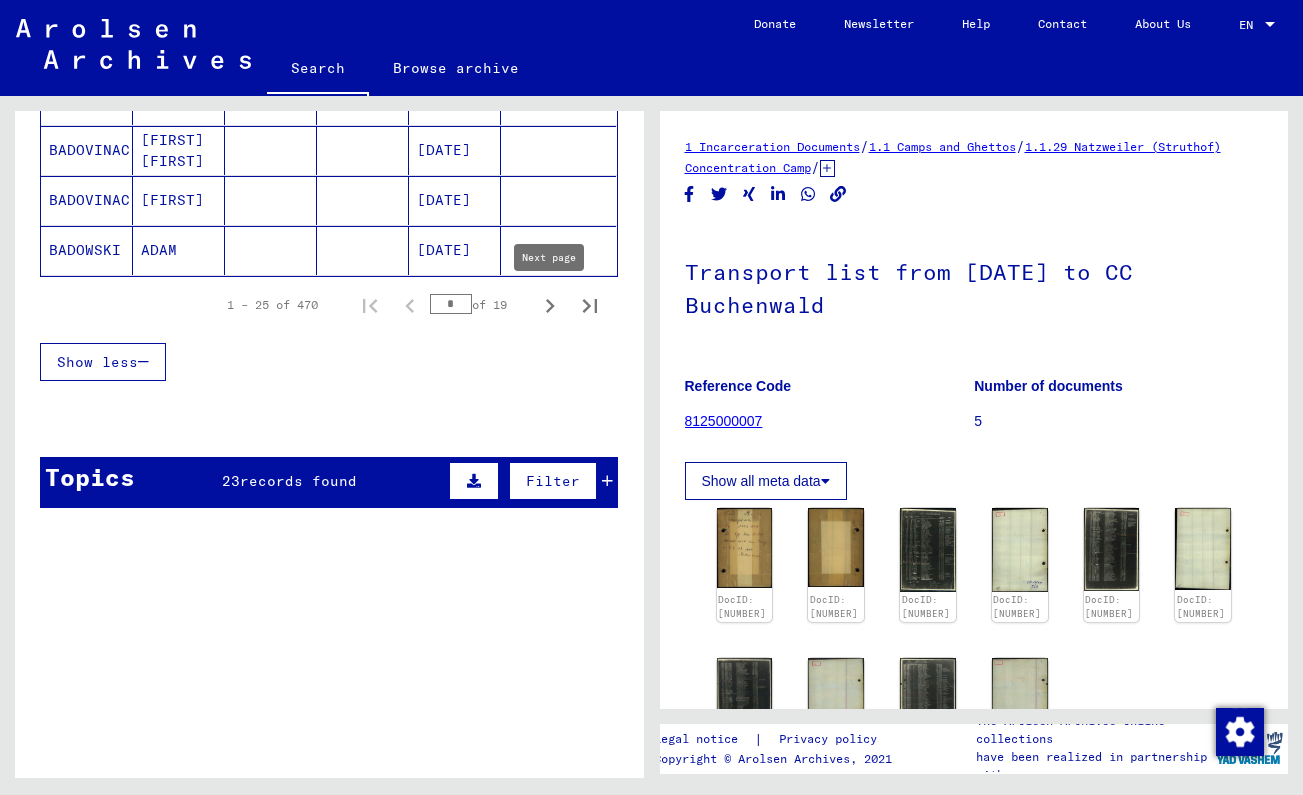 click 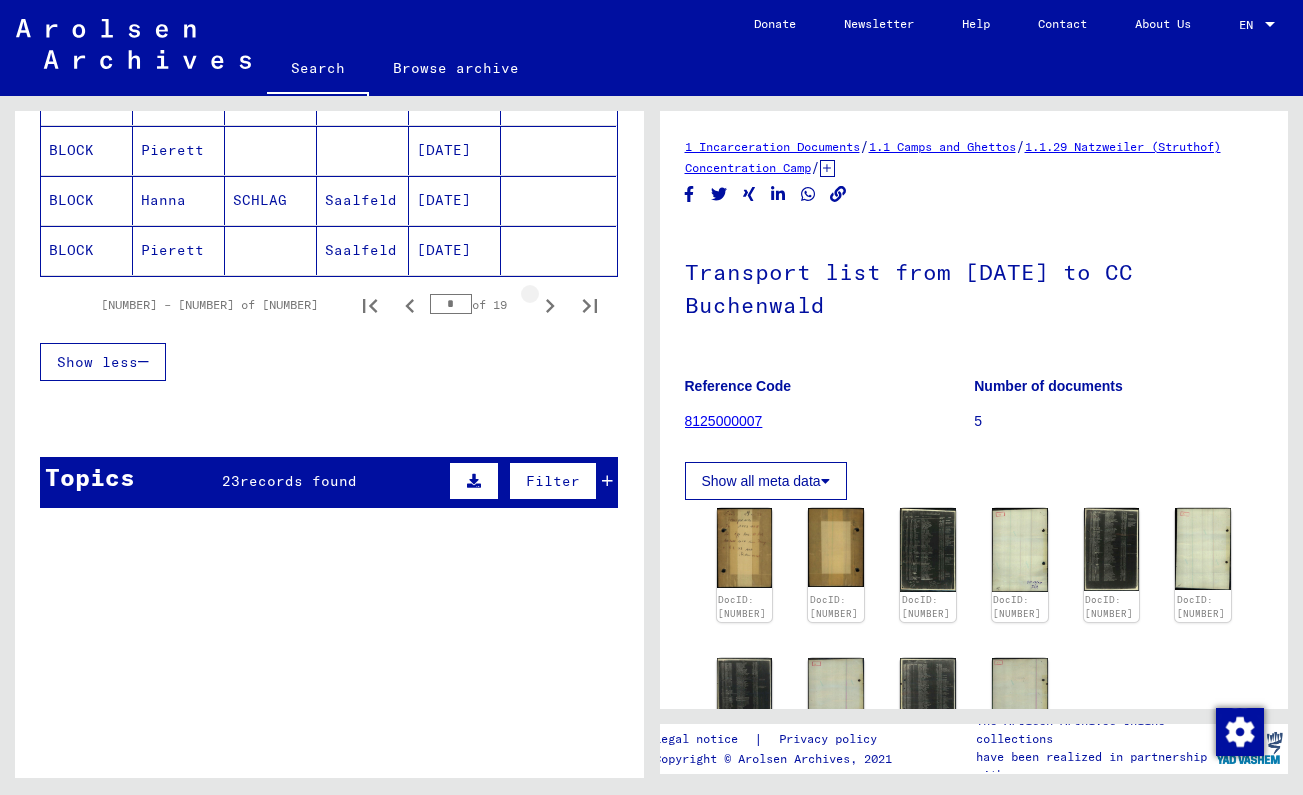 click 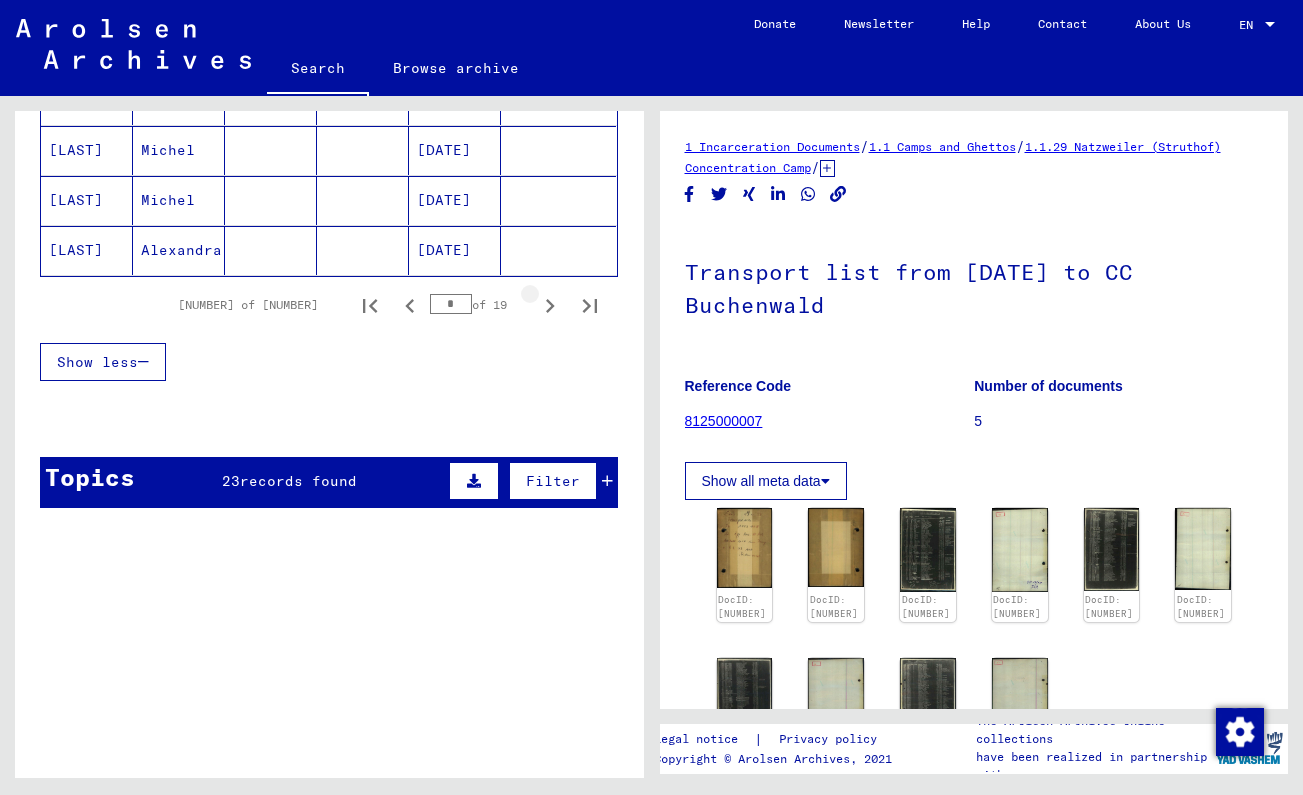 click 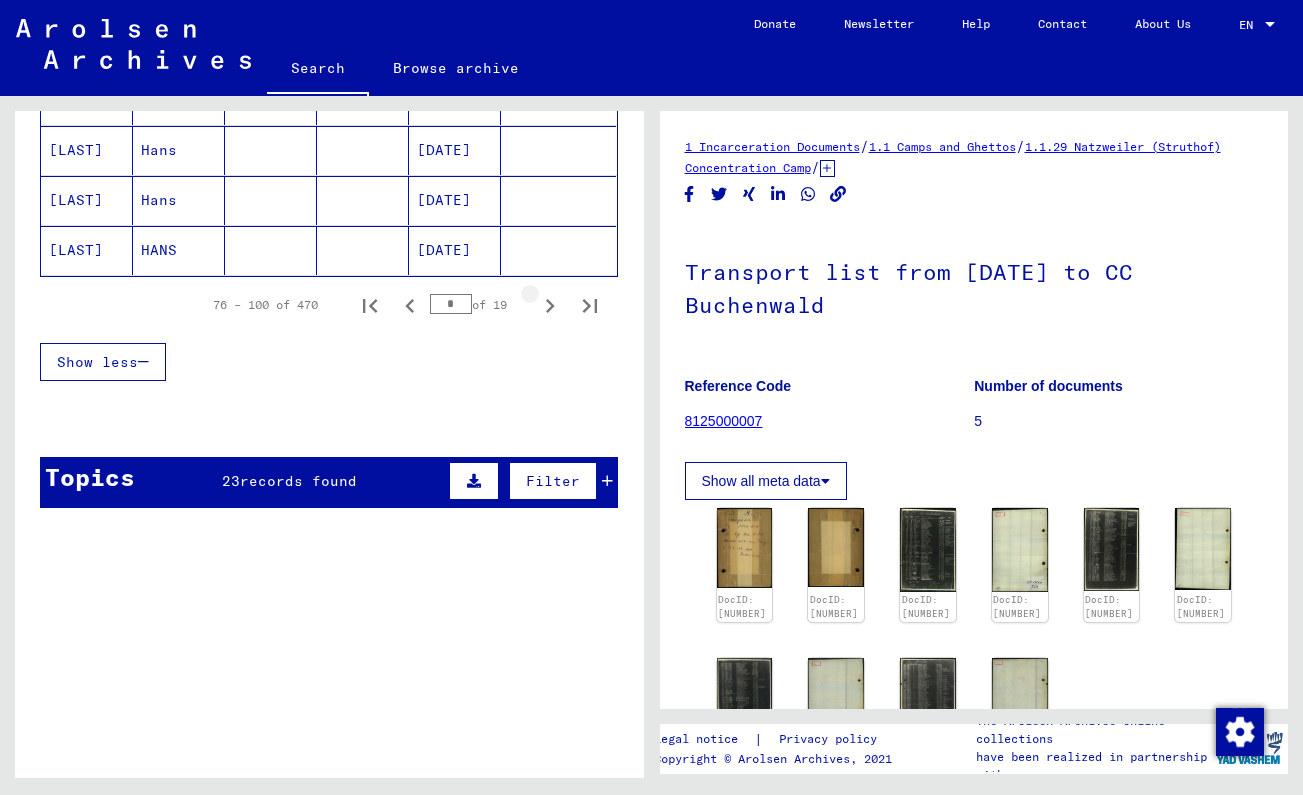 click 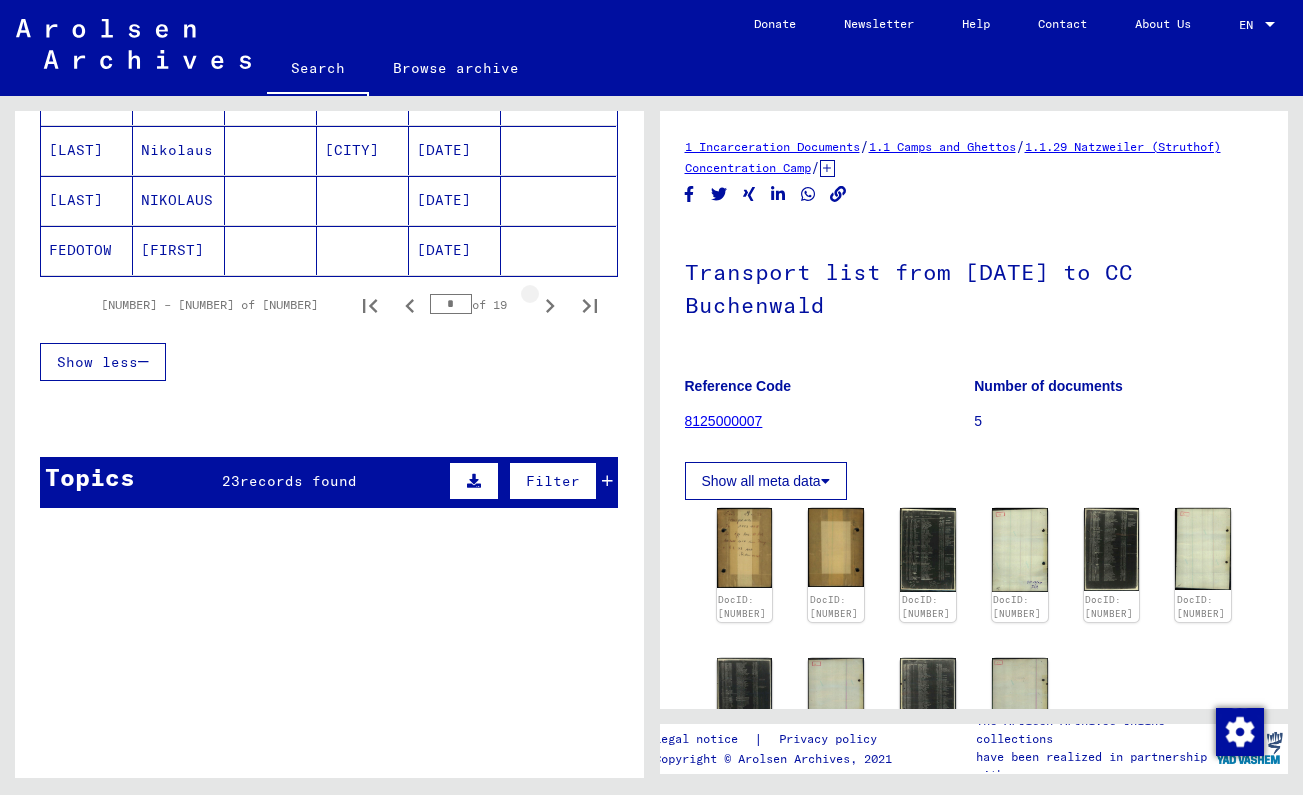 click 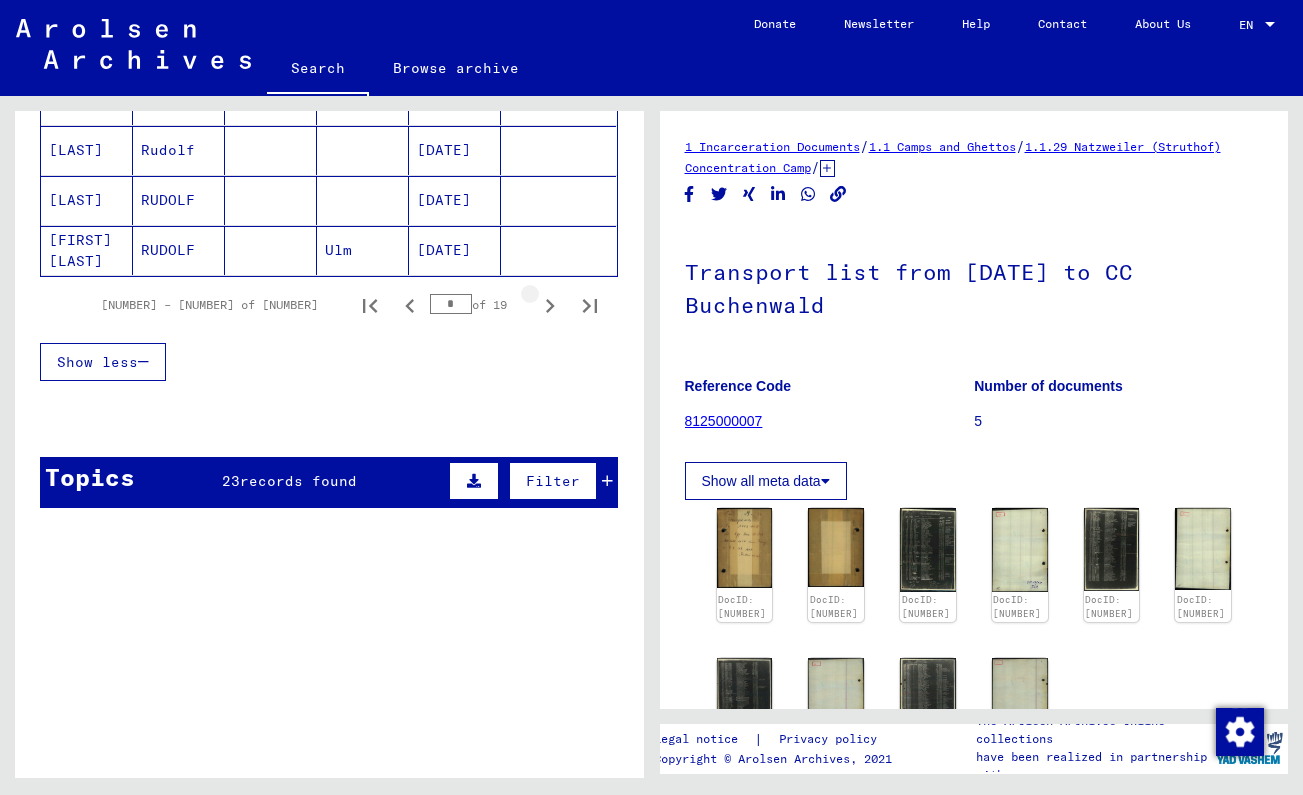 click 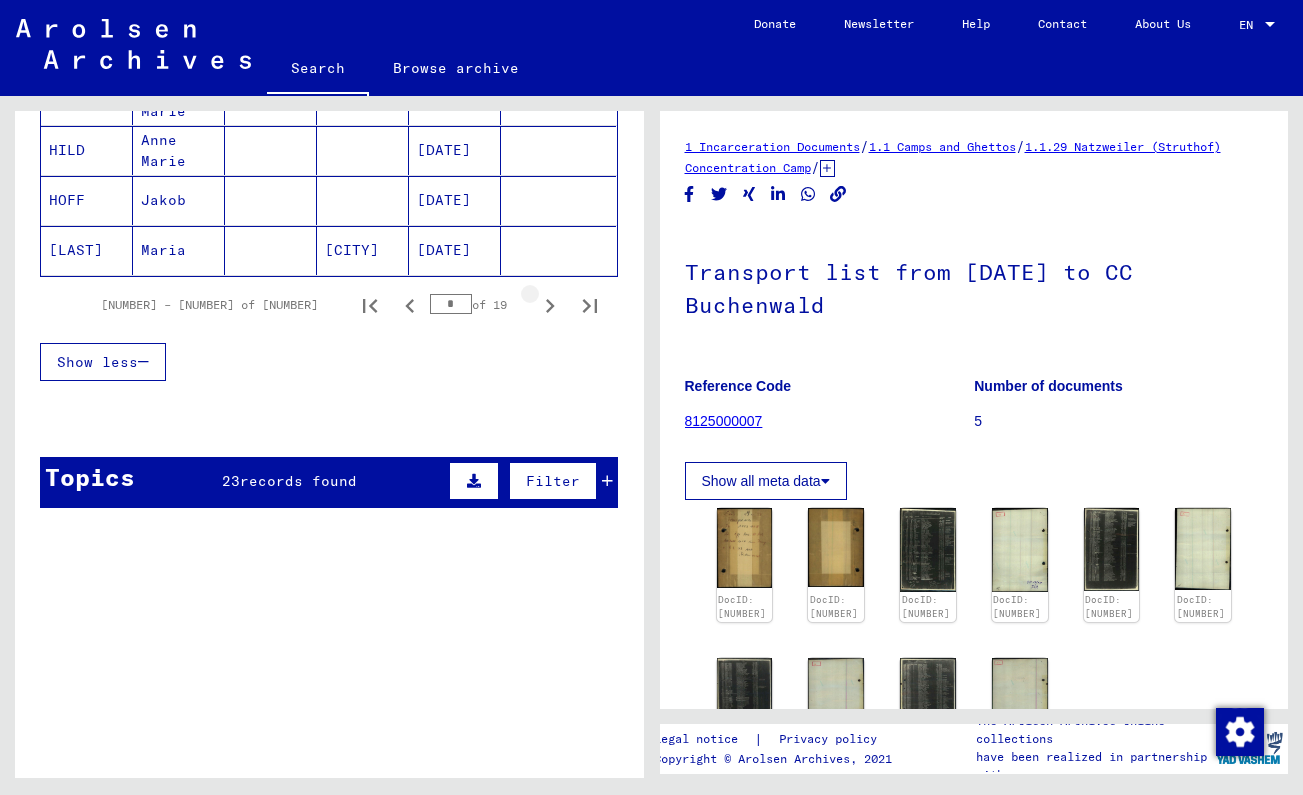 click 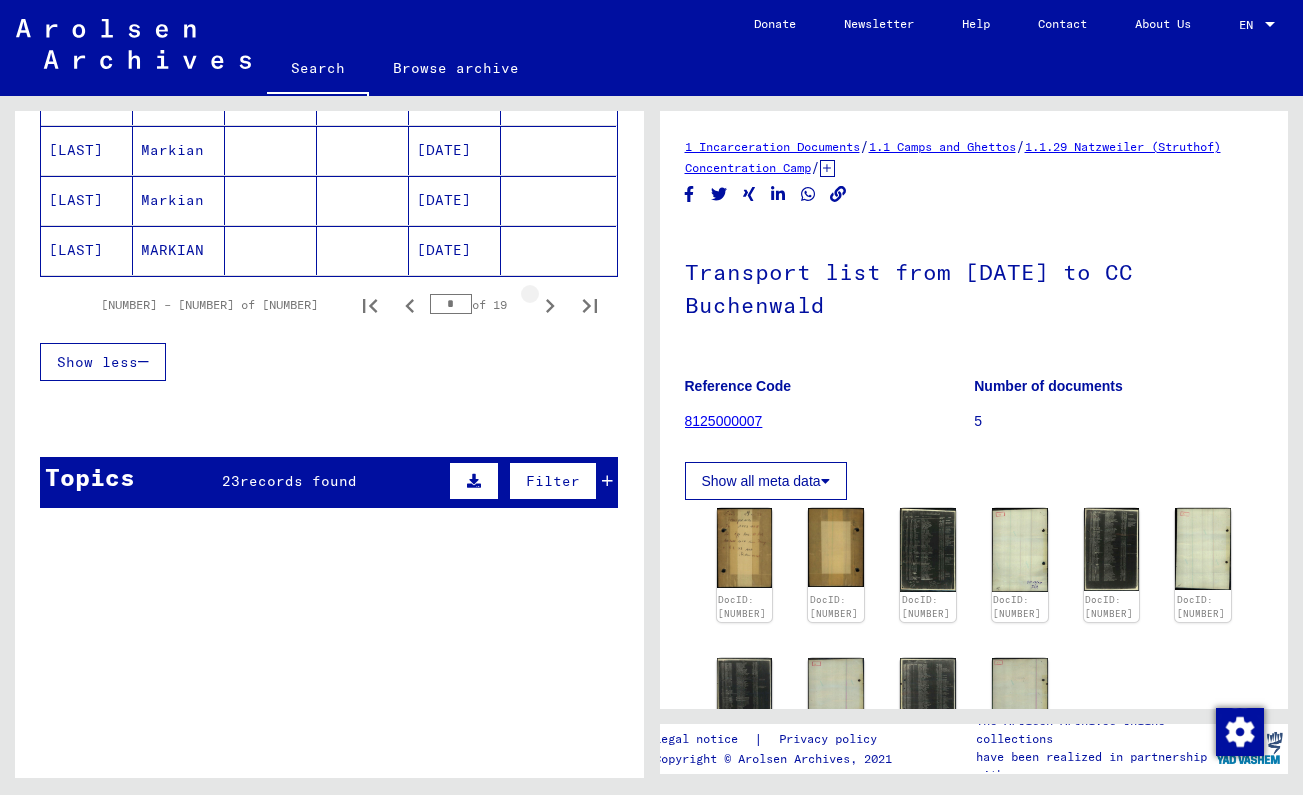 click 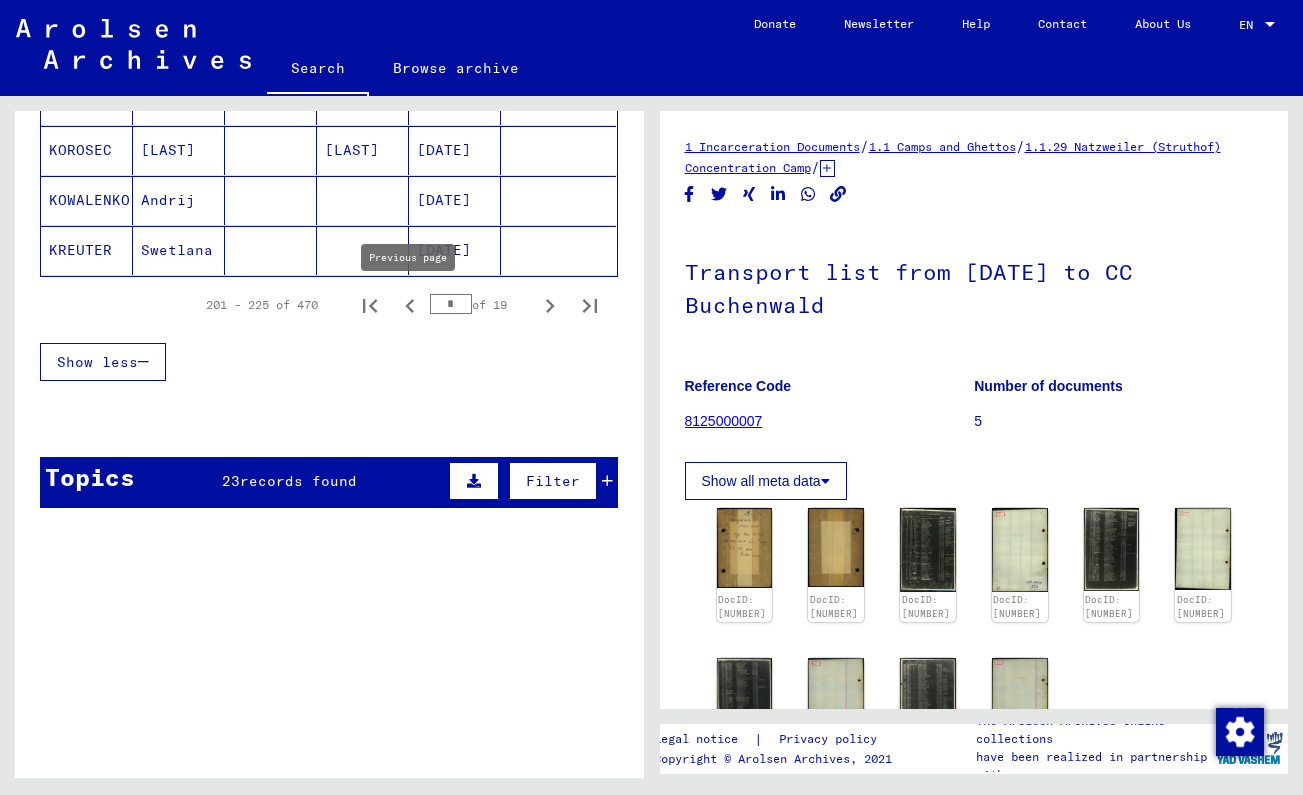 click 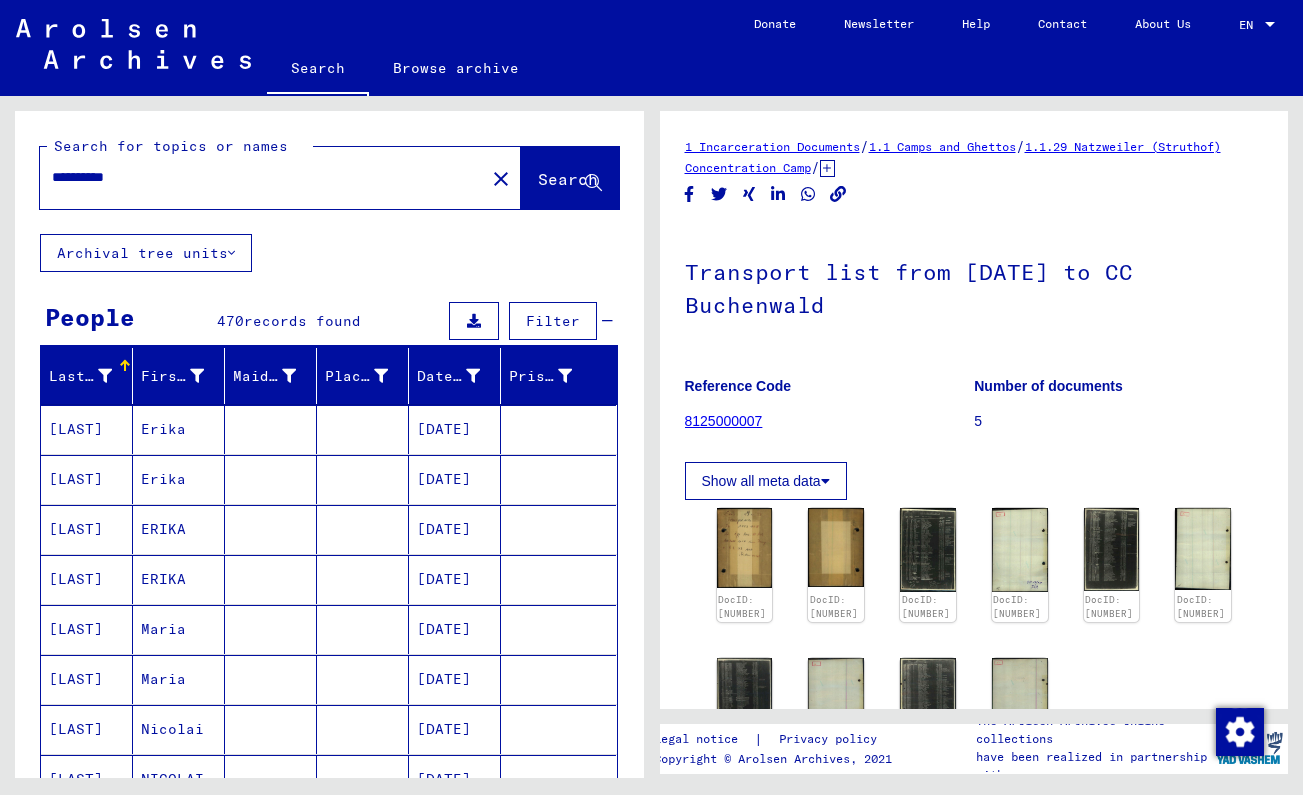 scroll, scrollTop: 0, scrollLeft: 0, axis: both 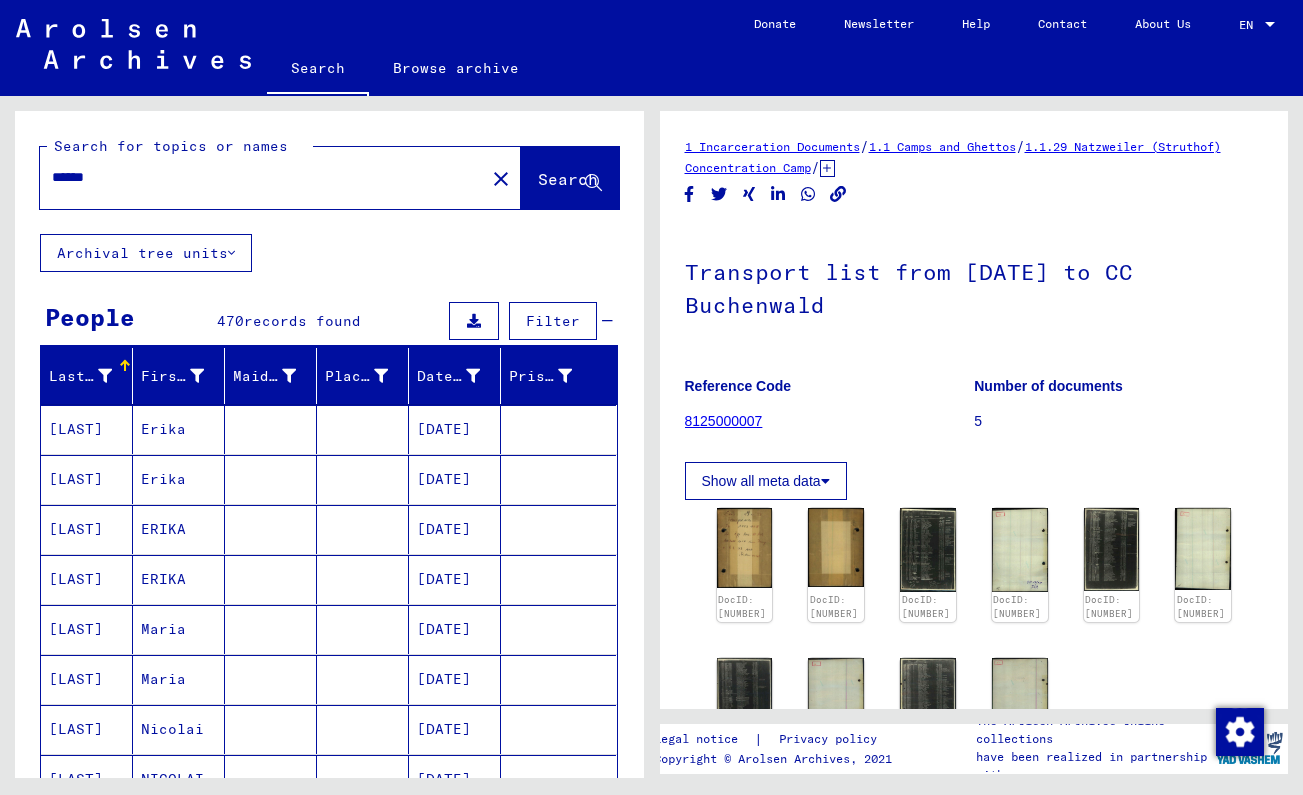 type on "******" 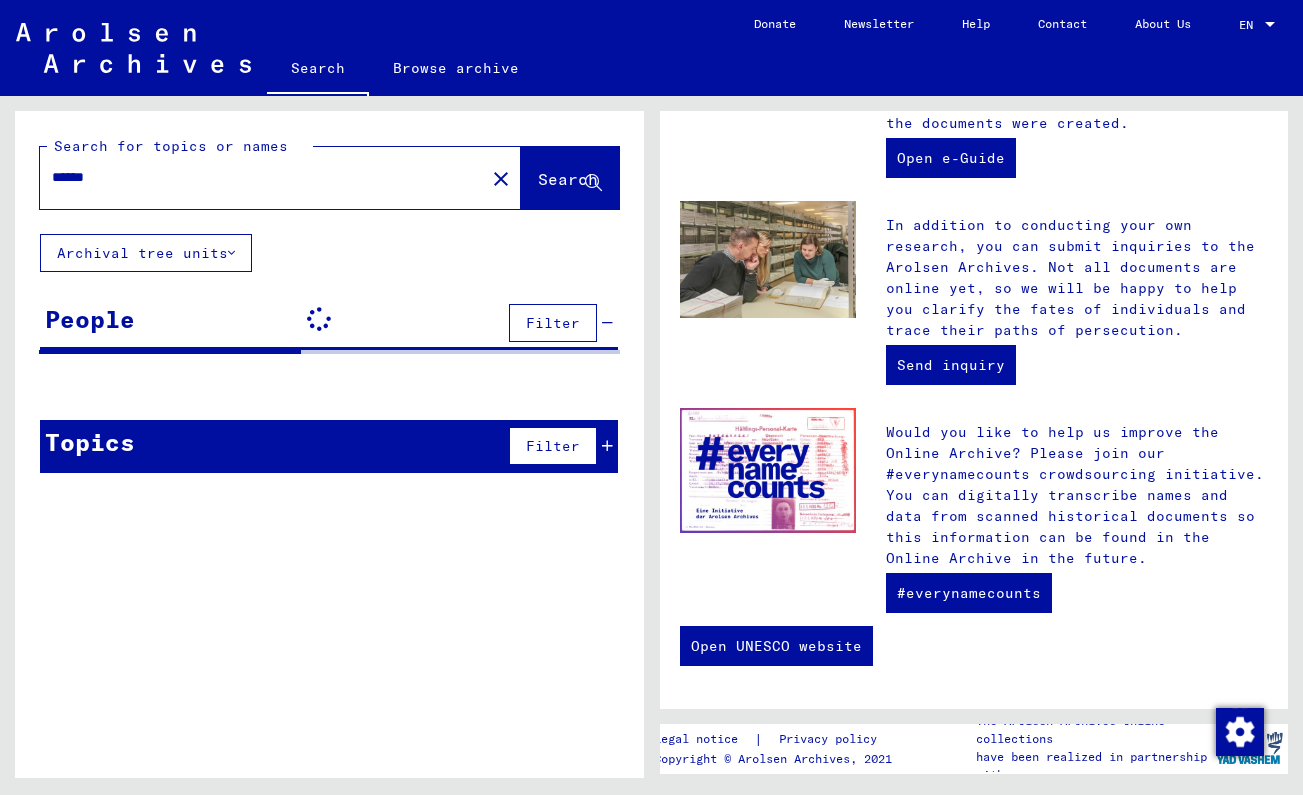scroll, scrollTop: 720, scrollLeft: 0, axis: vertical 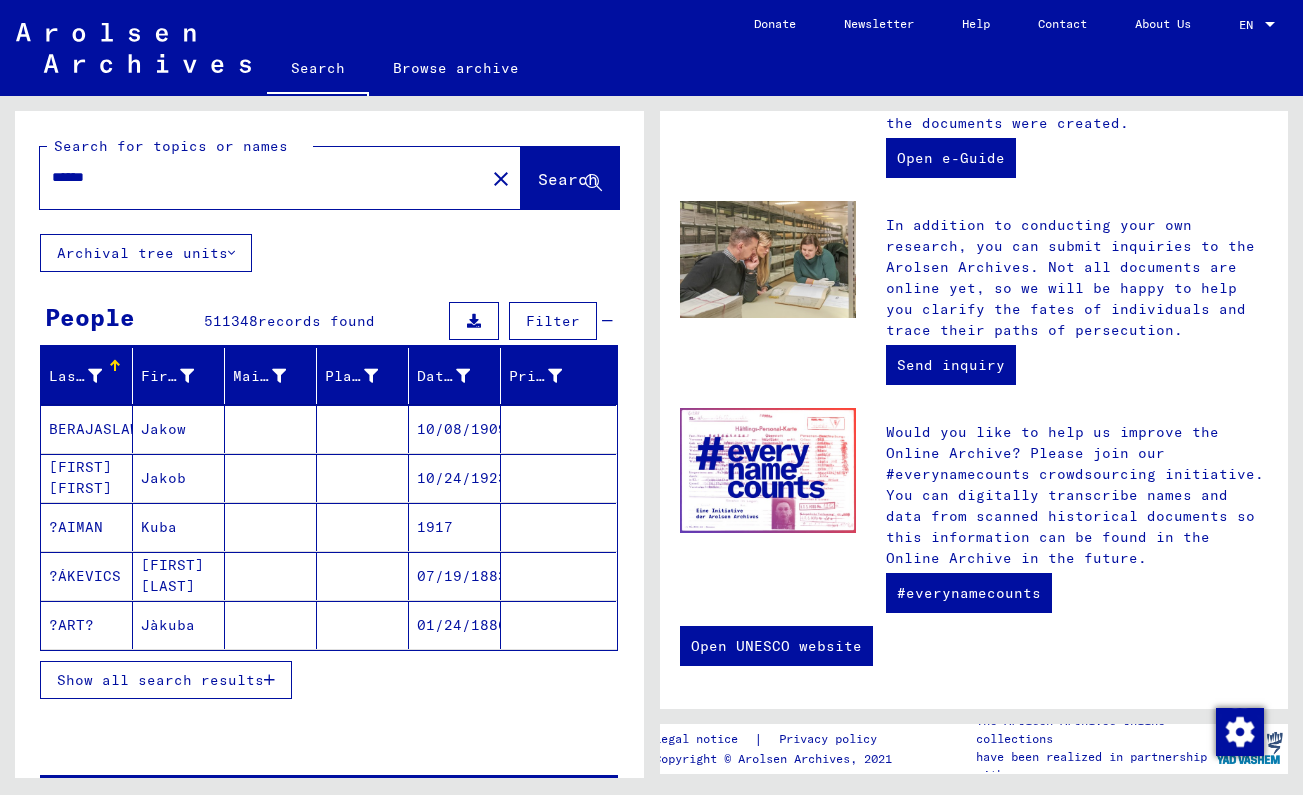 click at bounding box center [187, 376] 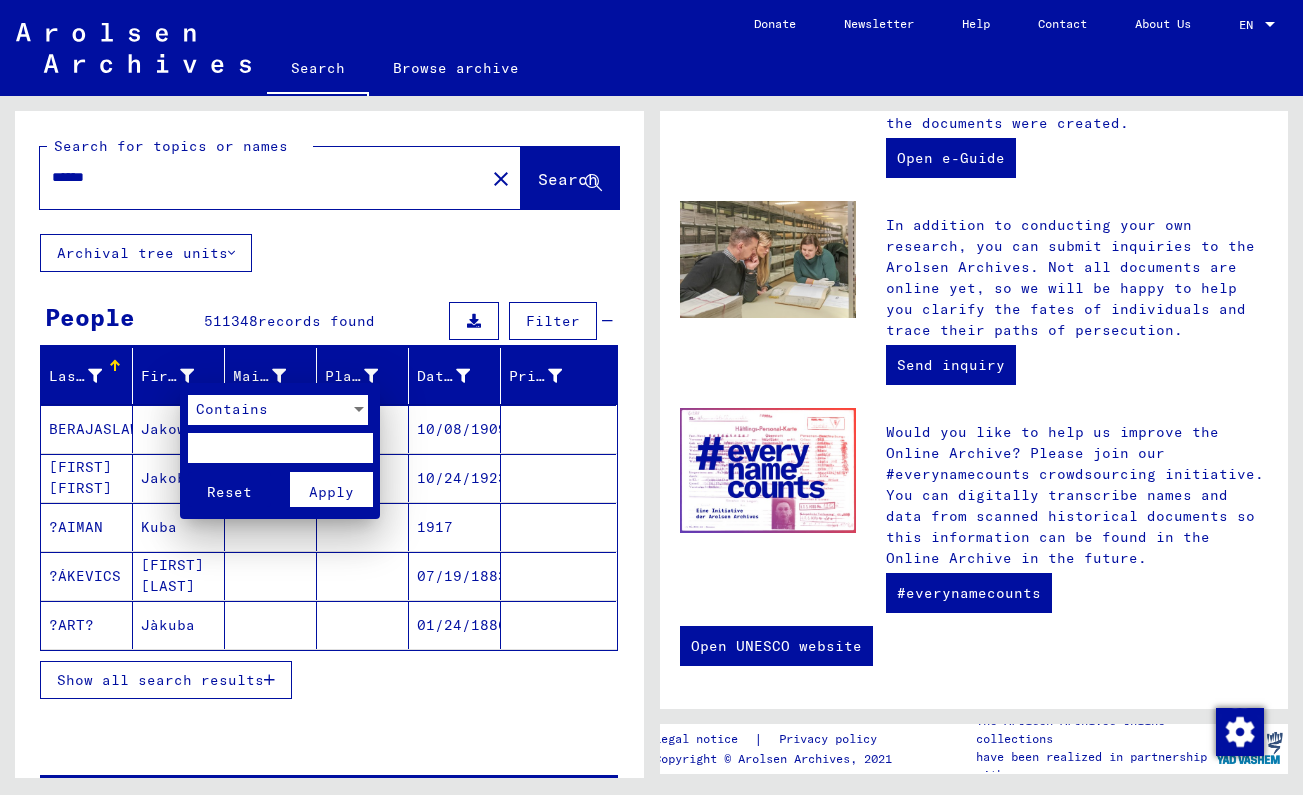 click at bounding box center (651, 397) 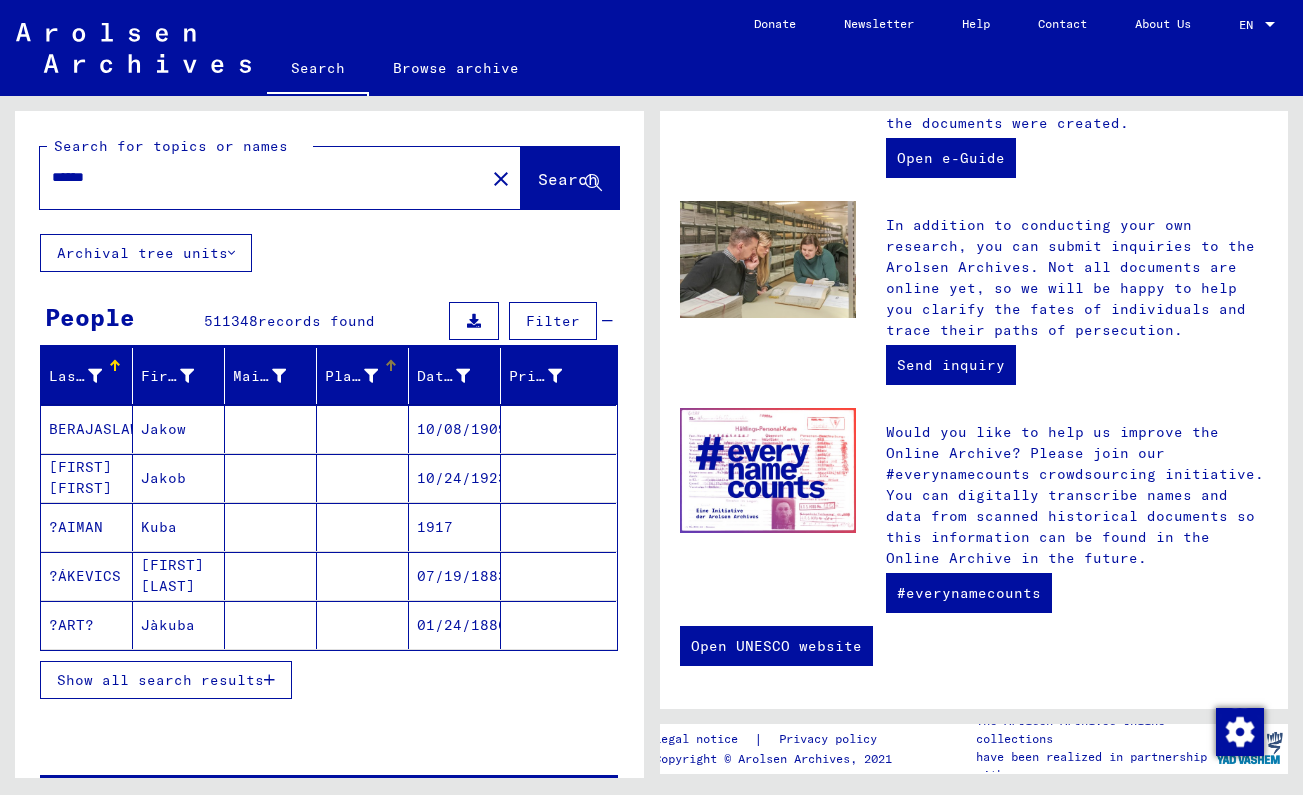 click at bounding box center (371, 376) 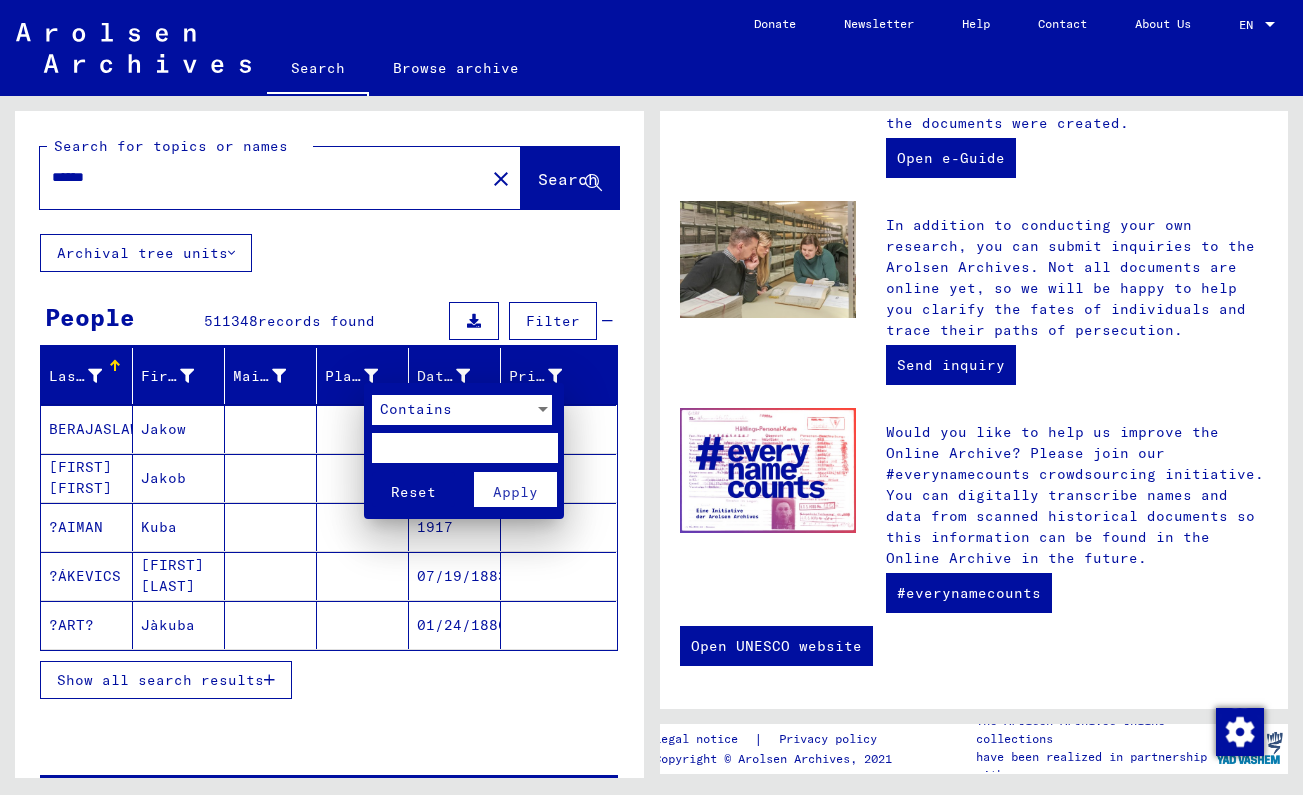 click on "Reset Apply" at bounding box center [466, 489] 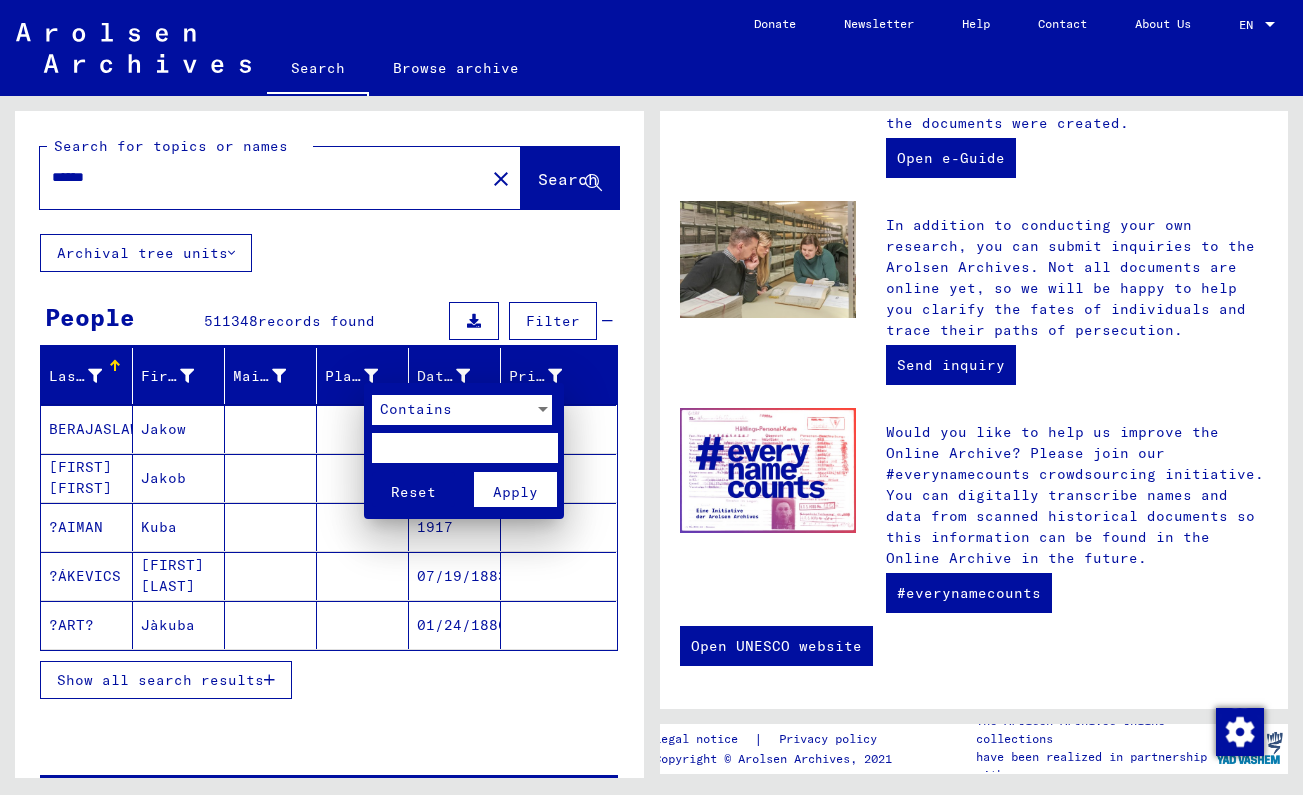 click at bounding box center [464, 448] 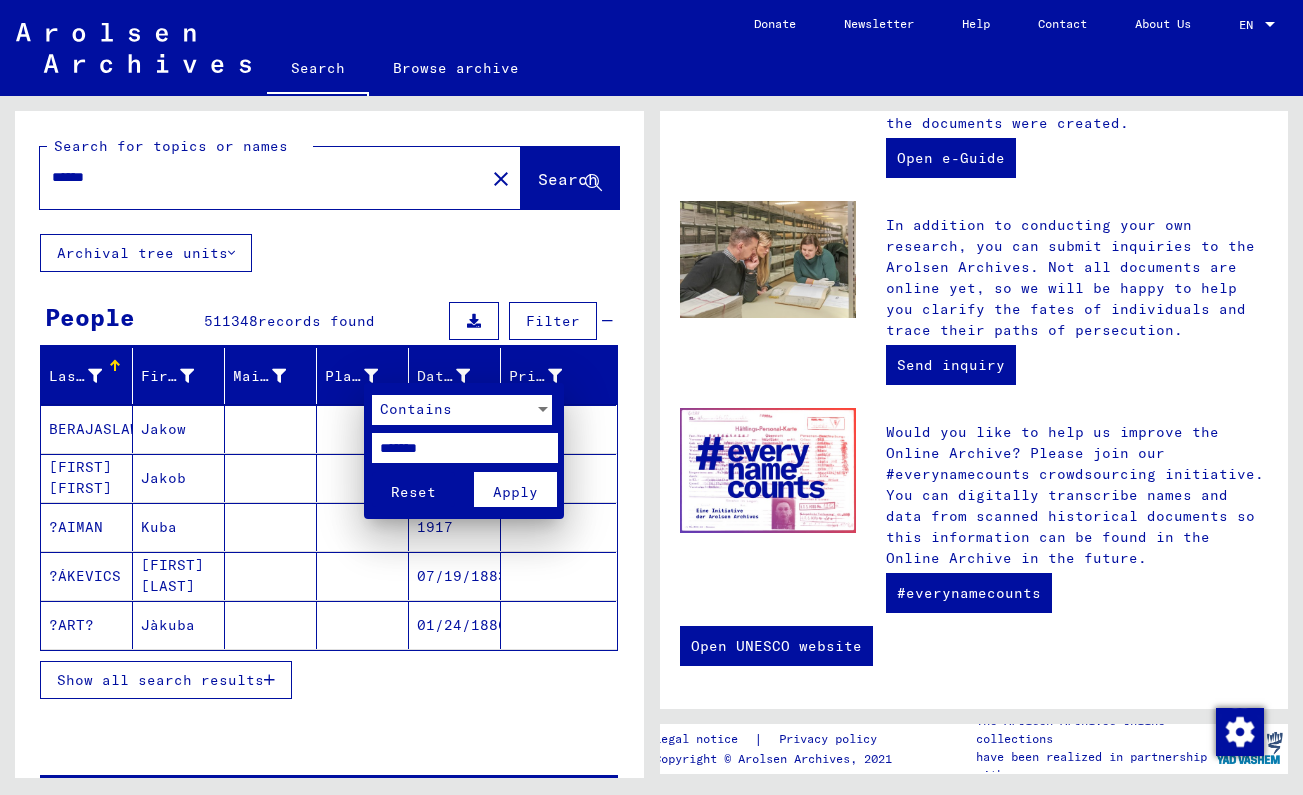 type on "*******" 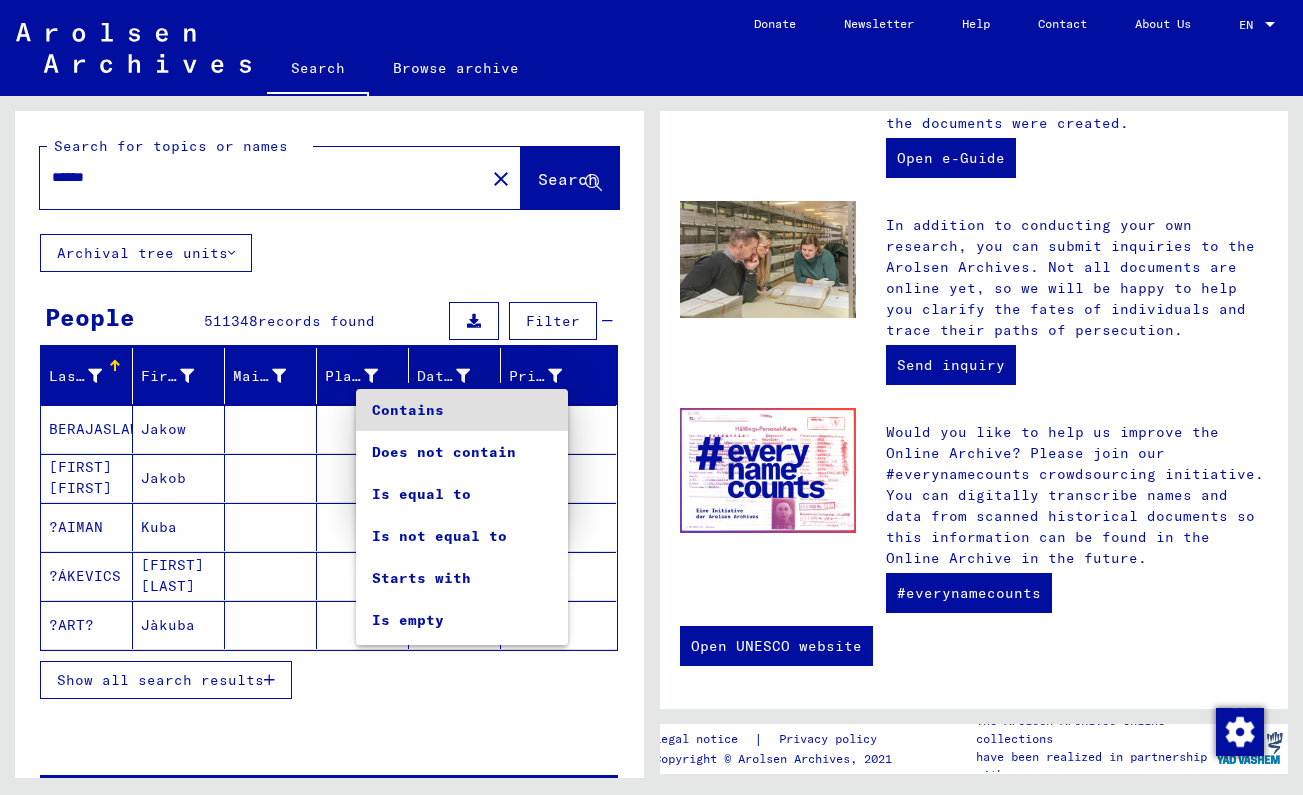 click on "Contains" at bounding box center (462, 410) 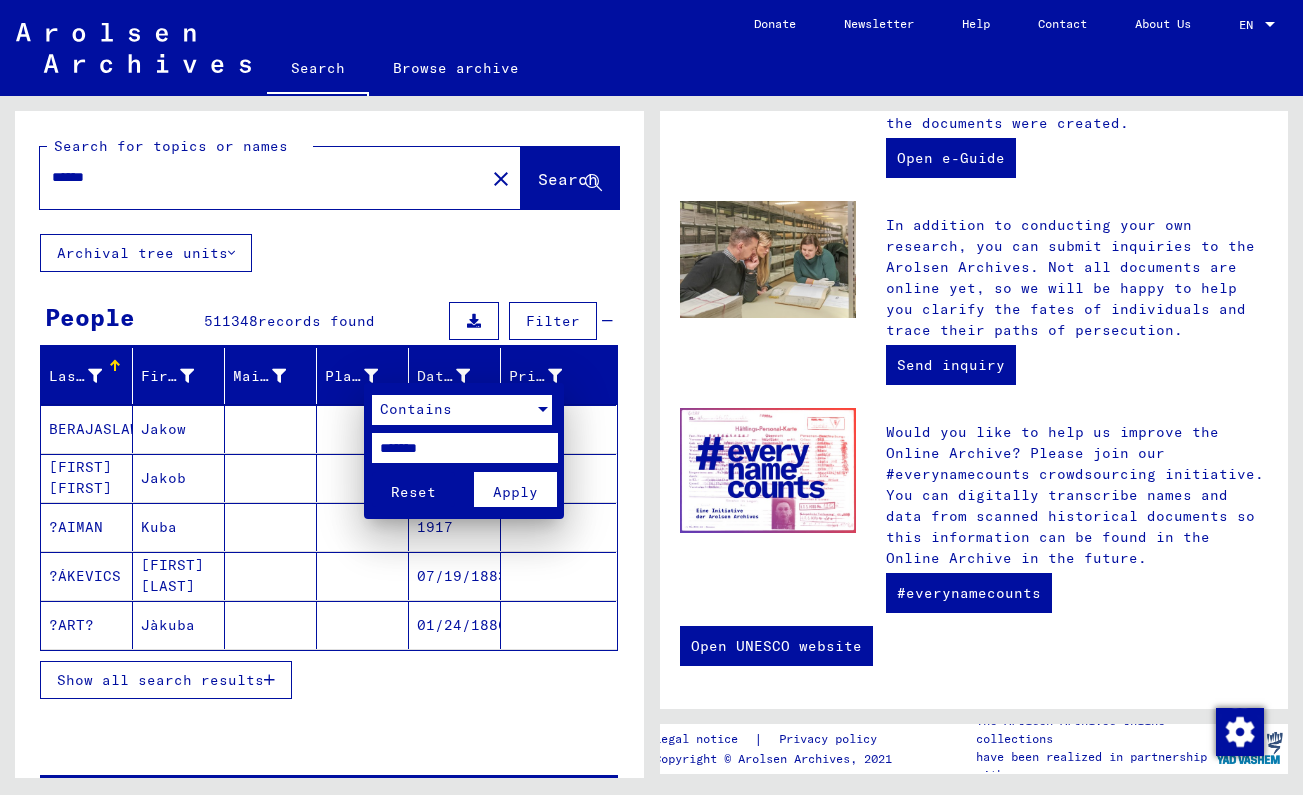 click on "Apply" at bounding box center (515, 492) 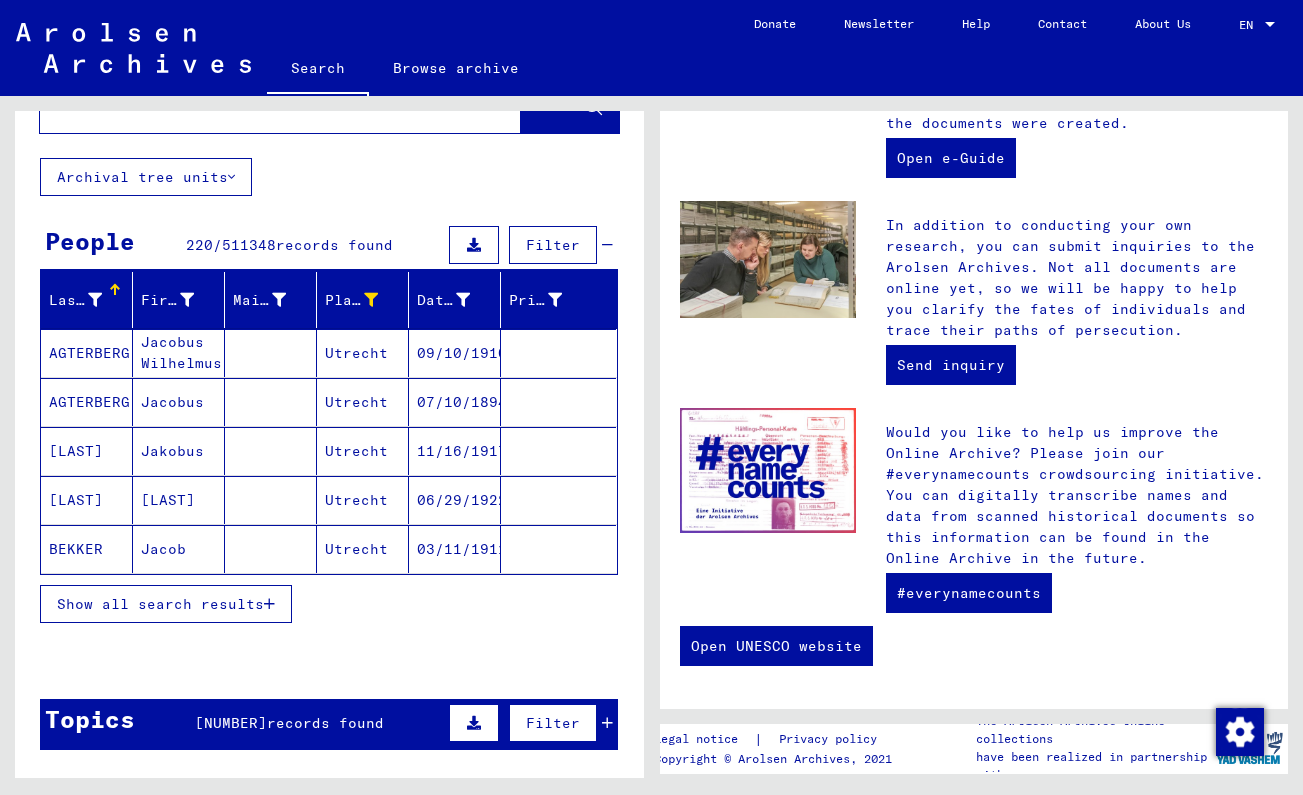 scroll, scrollTop: 77, scrollLeft: 0, axis: vertical 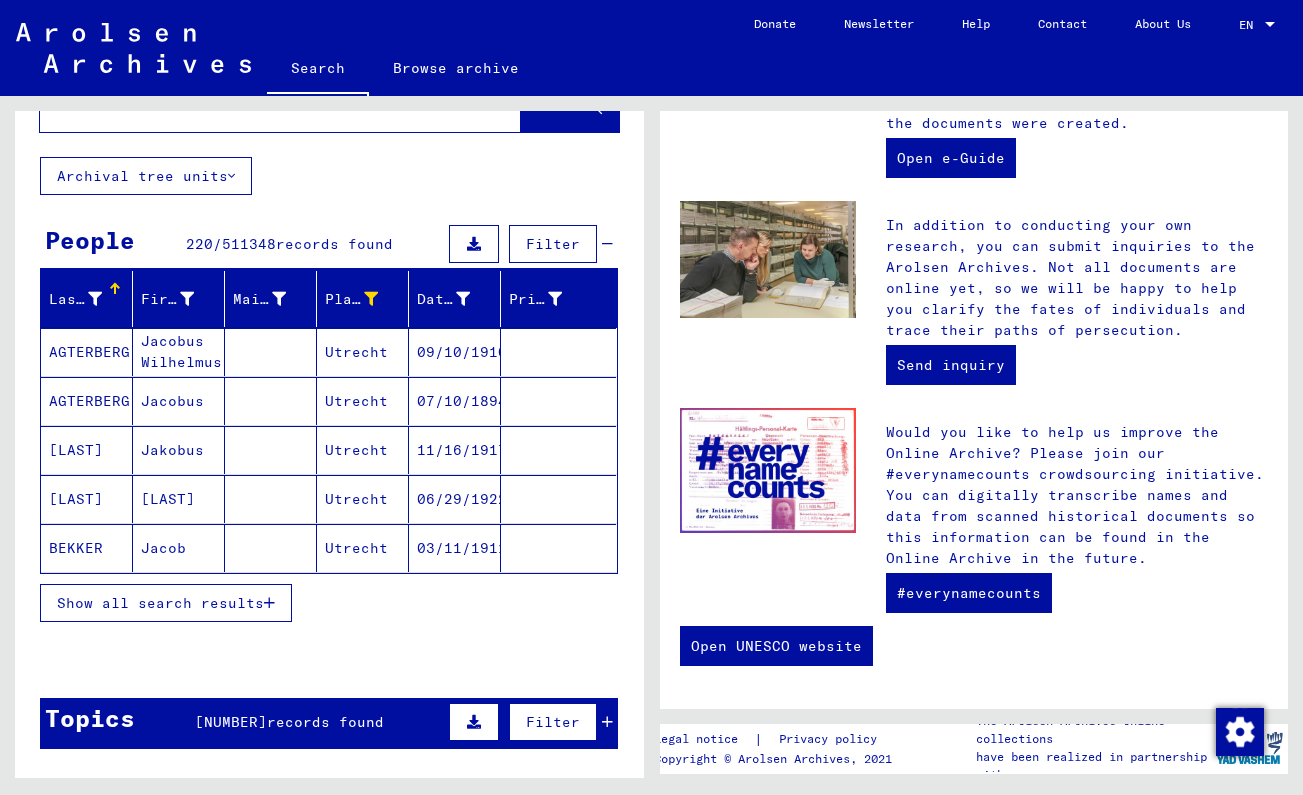 click on "Show all search results" at bounding box center [166, 603] 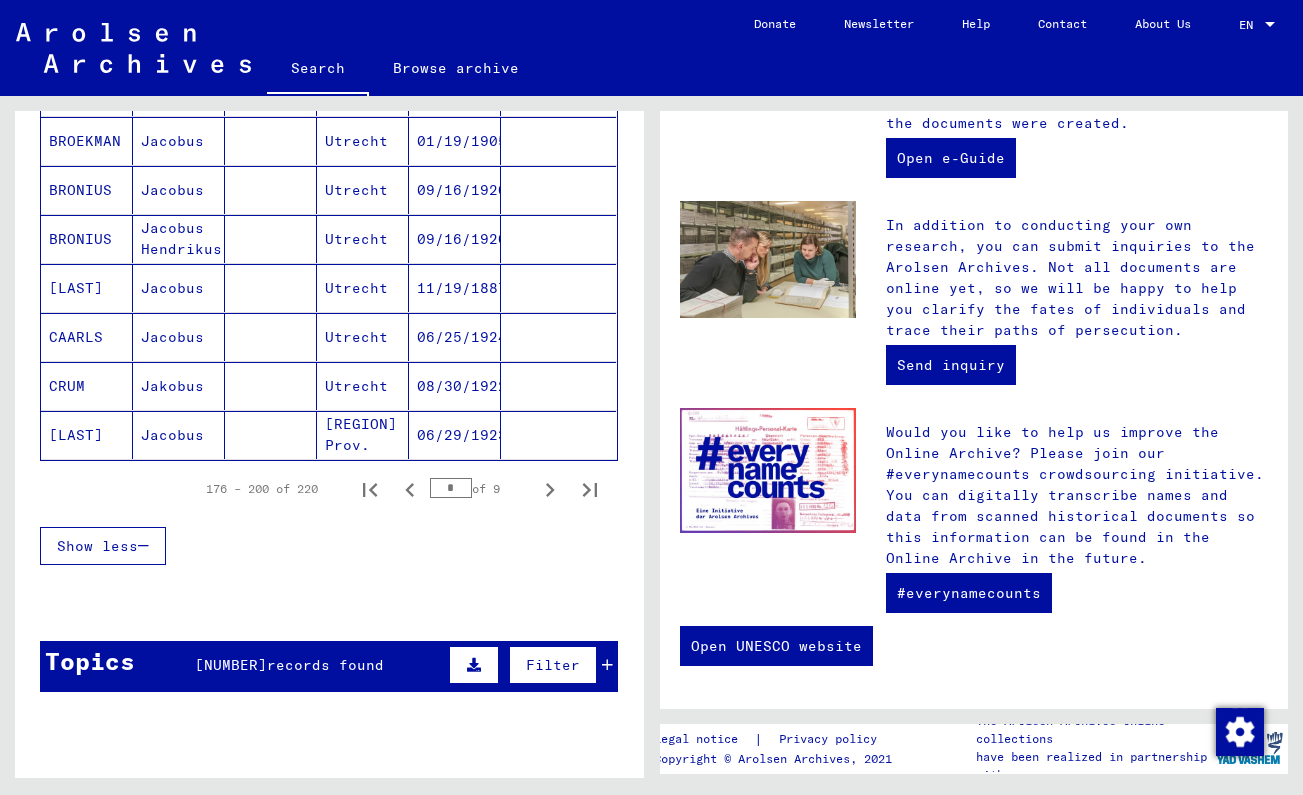scroll, scrollTop: 1147, scrollLeft: 0, axis: vertical 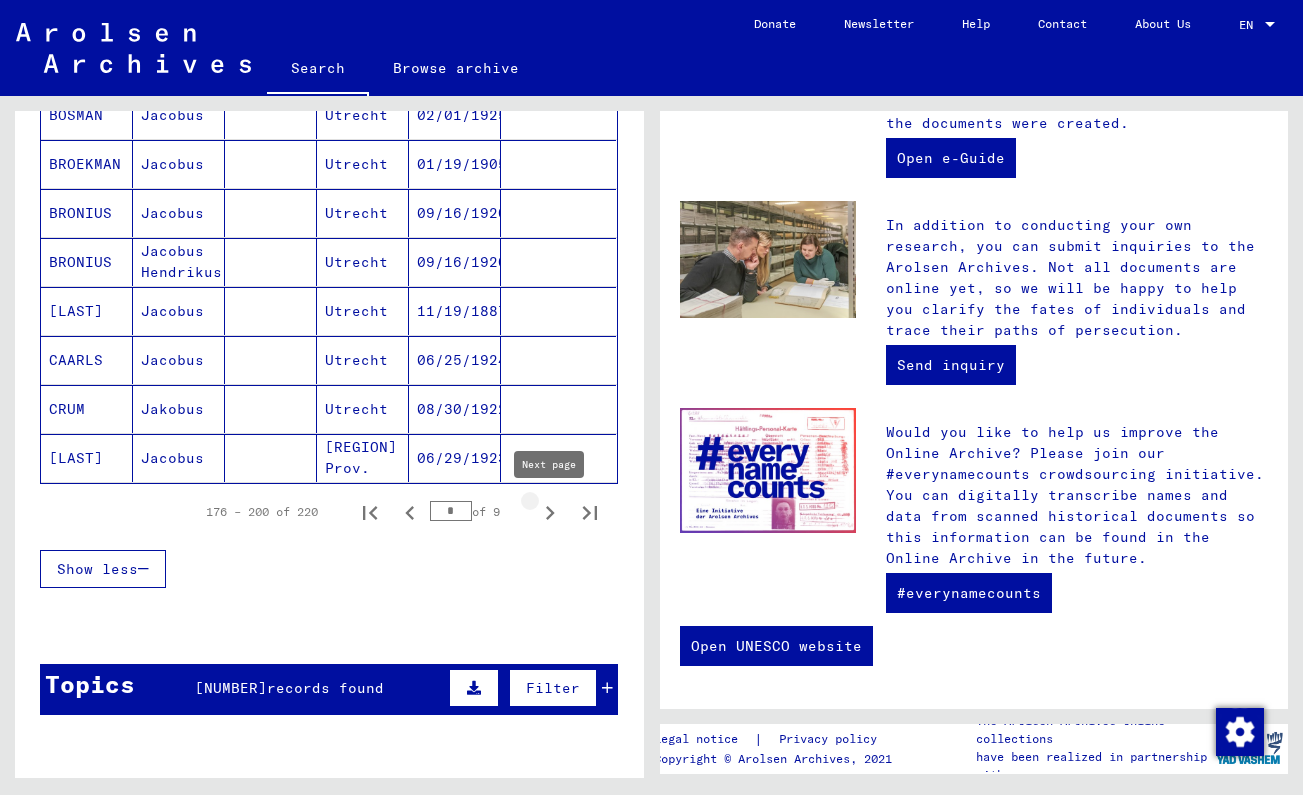 click 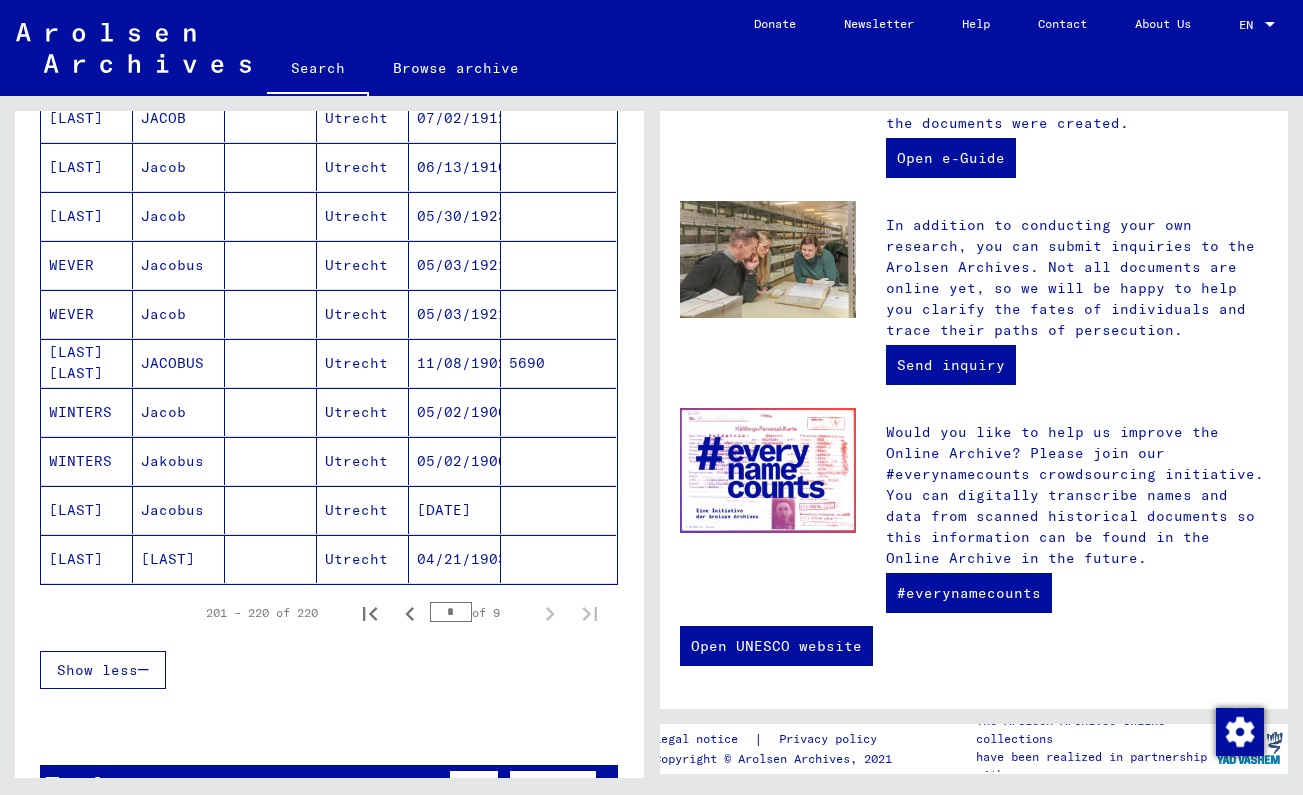 scroll, scrollTop: 821, scrollLeft: 0, axis: vertical 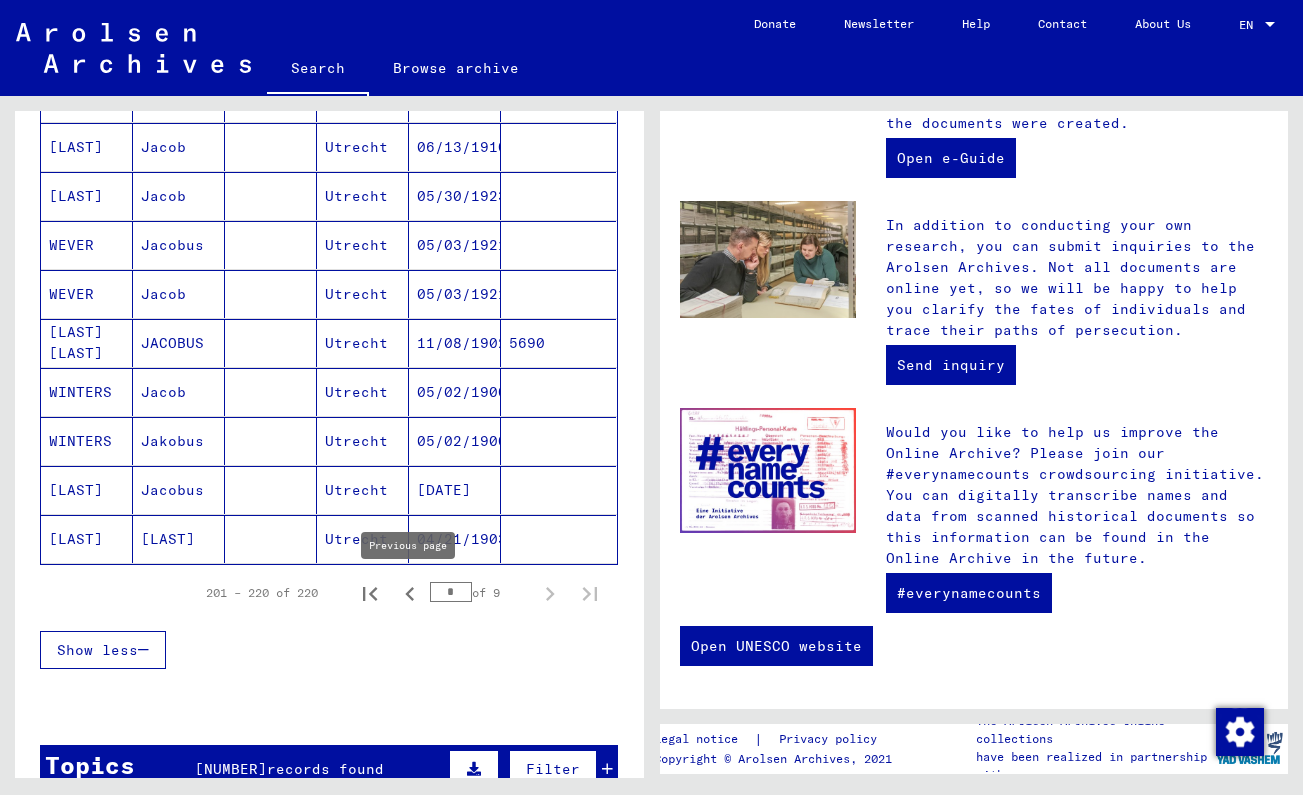 click 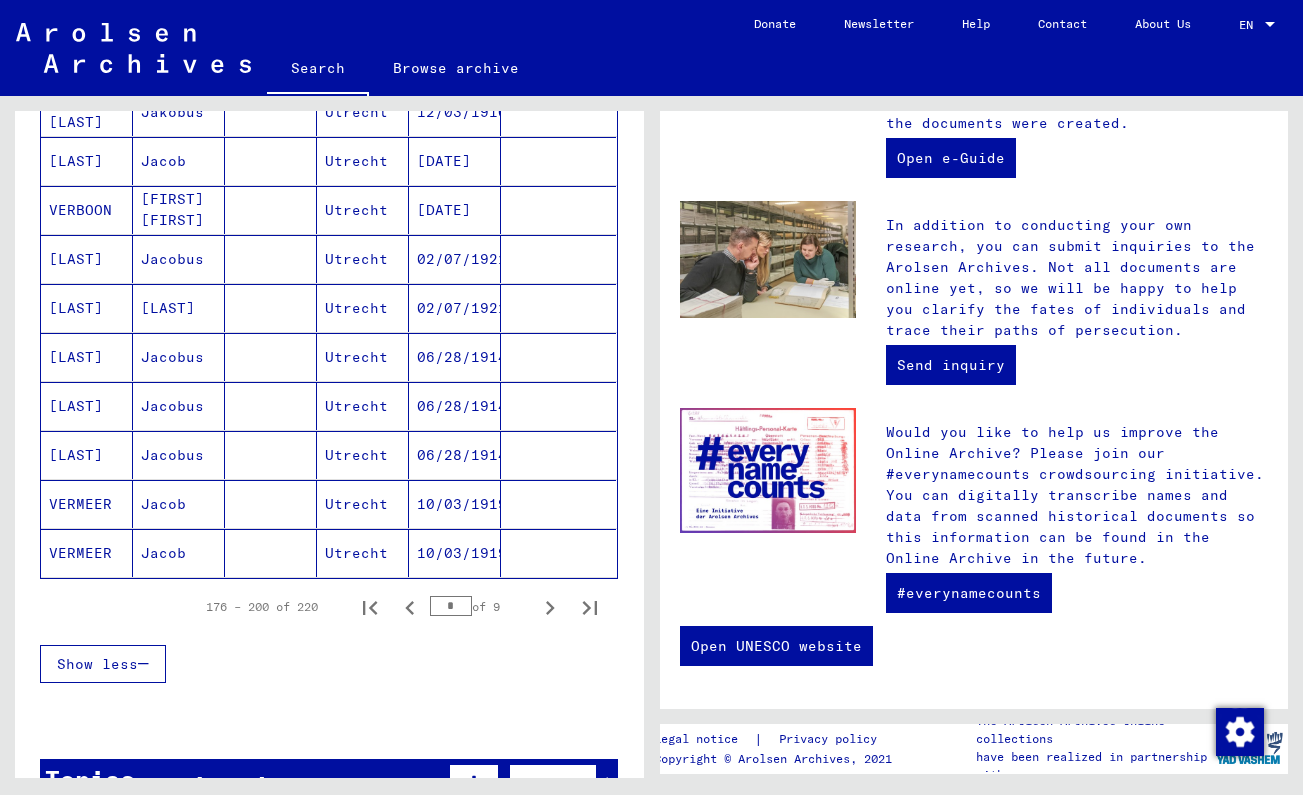 scroll, scrollTop: 1164, scrollLeft: 0, axis: vertical 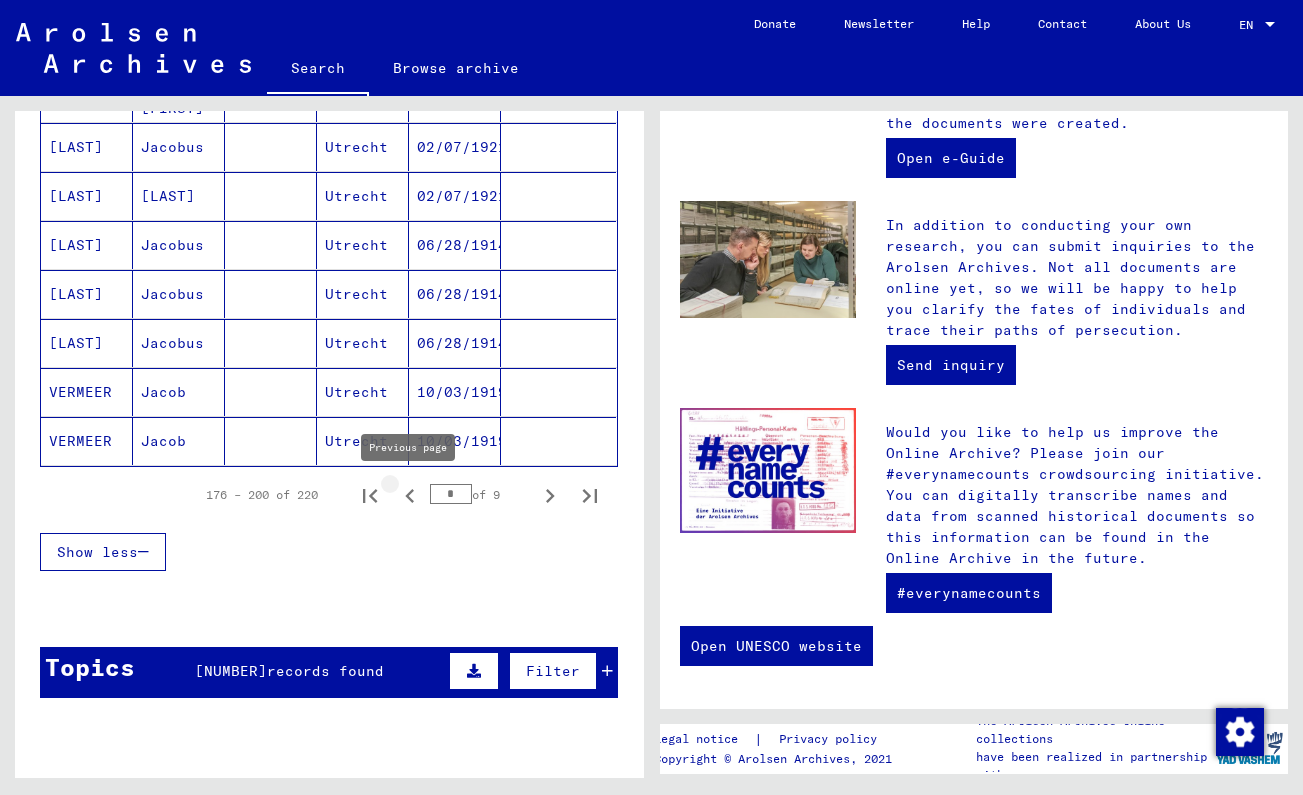 click 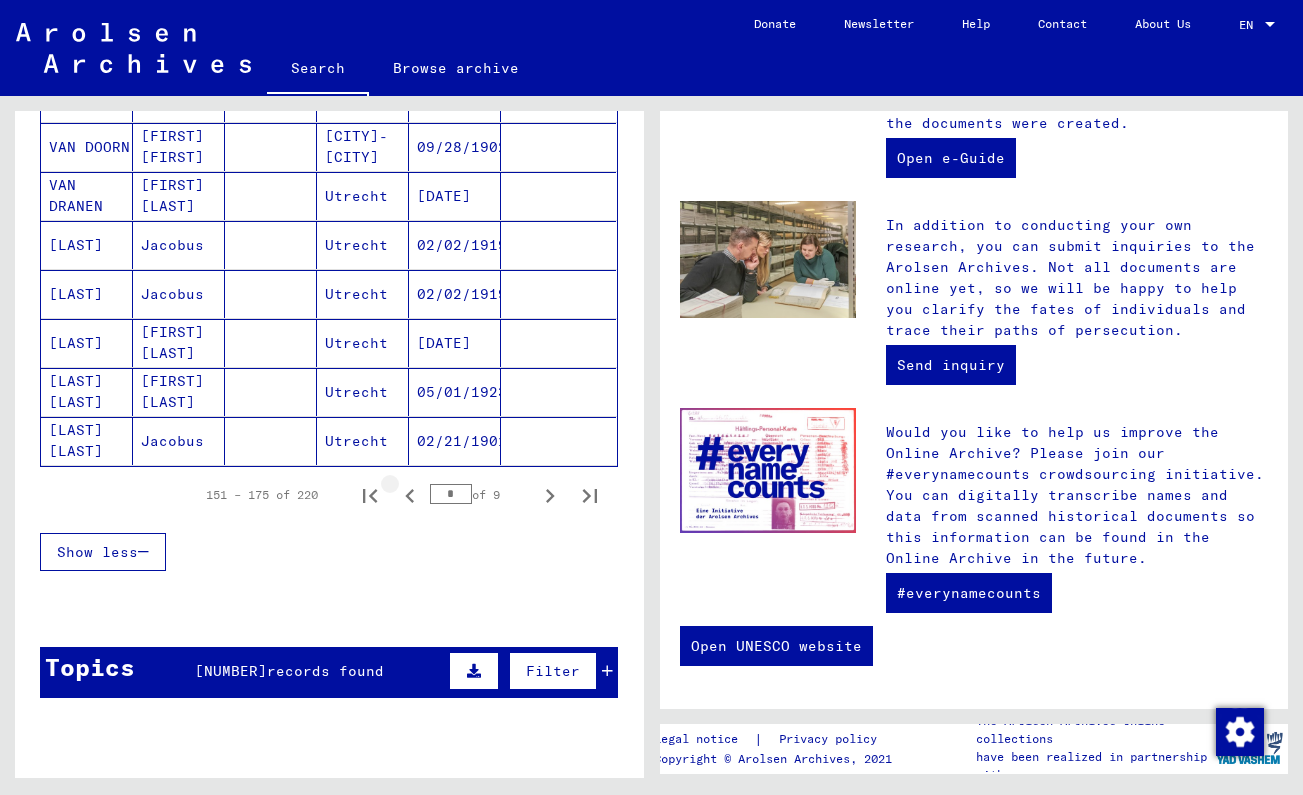 click 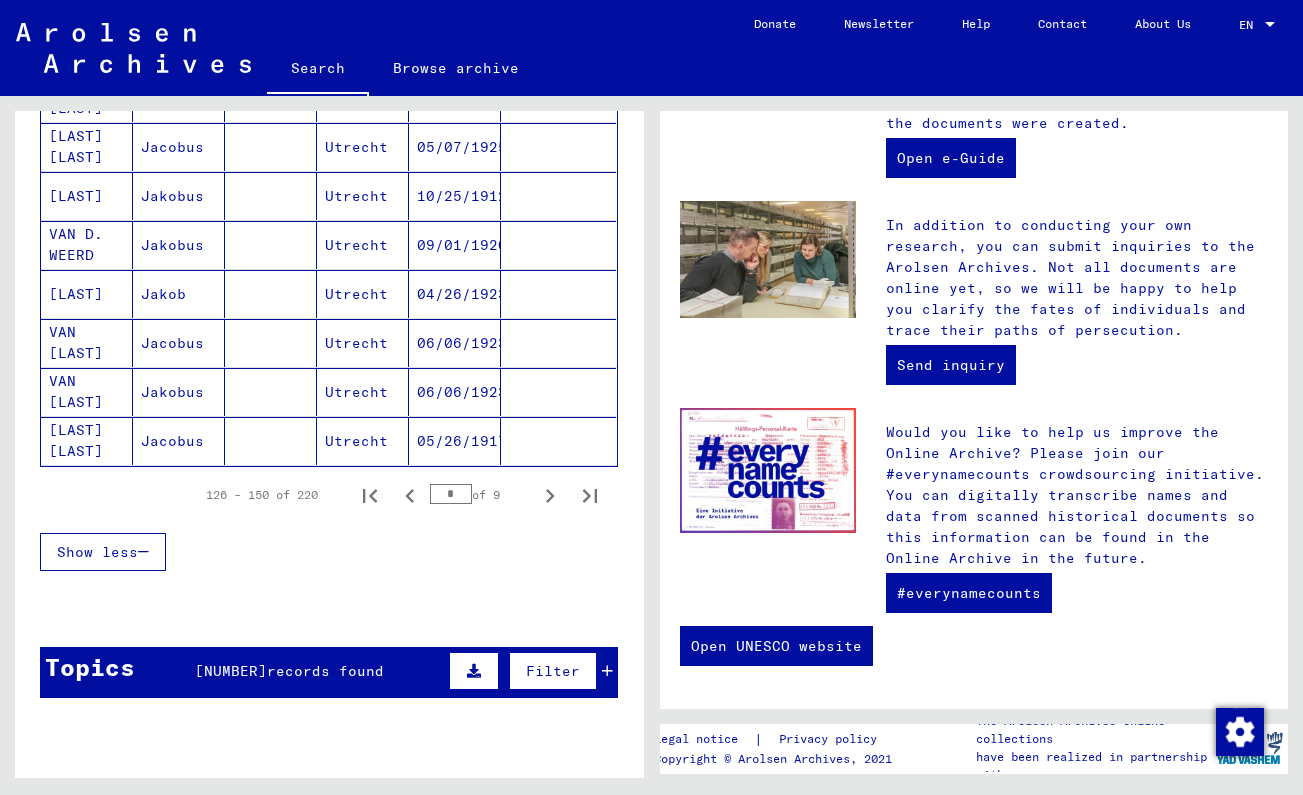 click 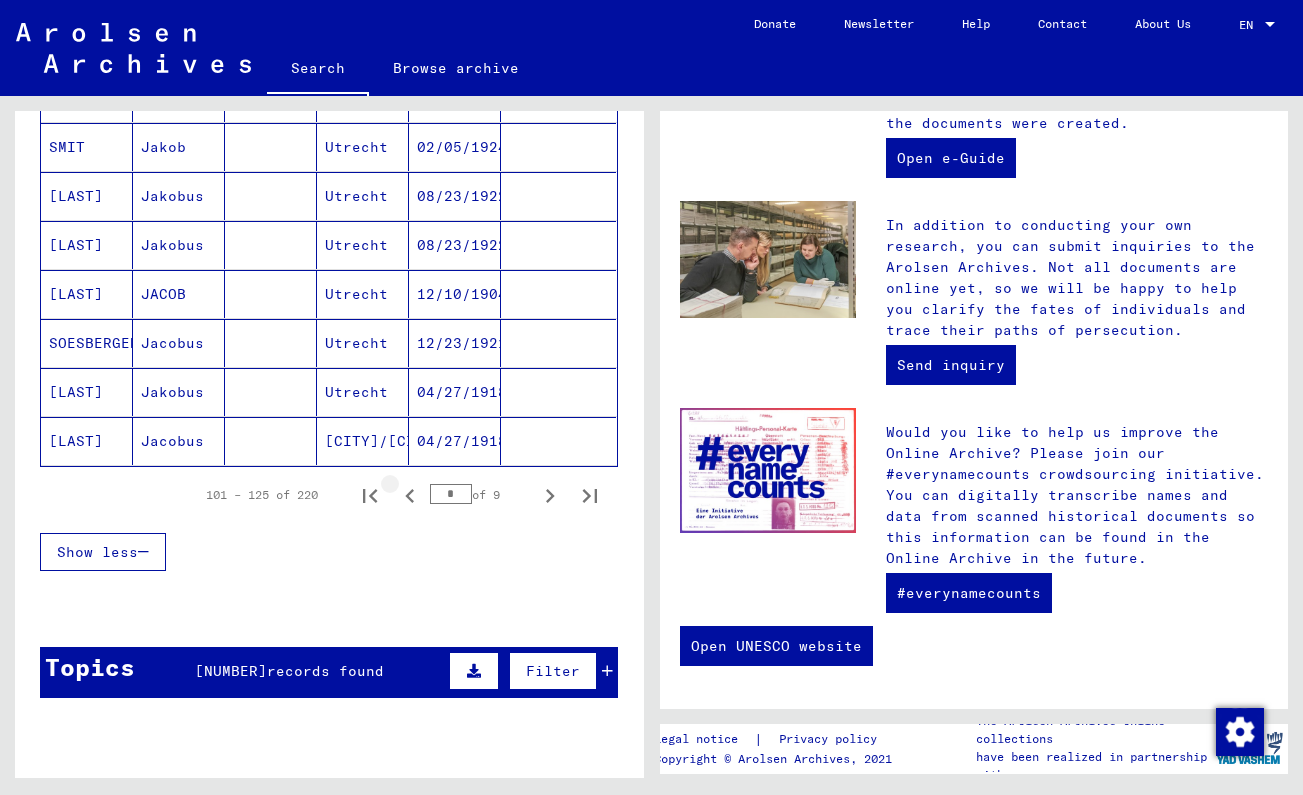 click 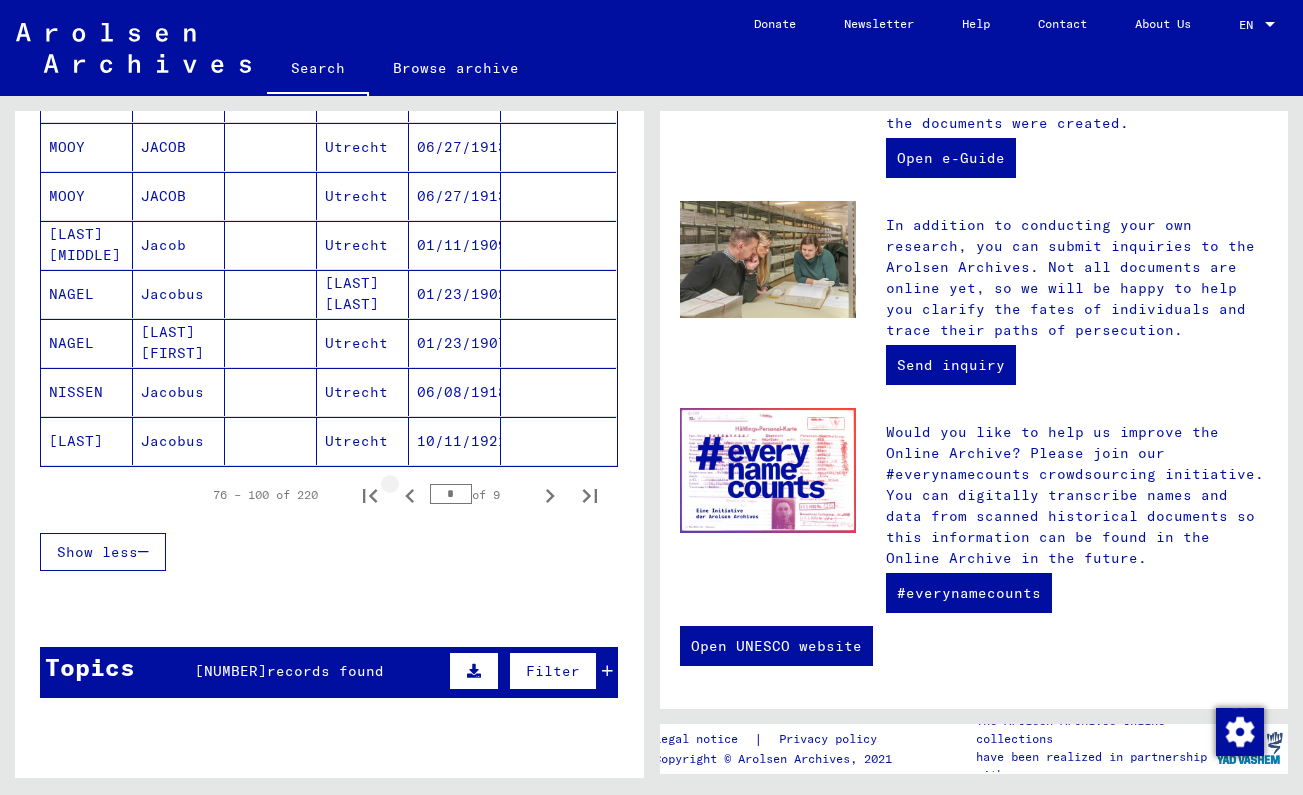 click 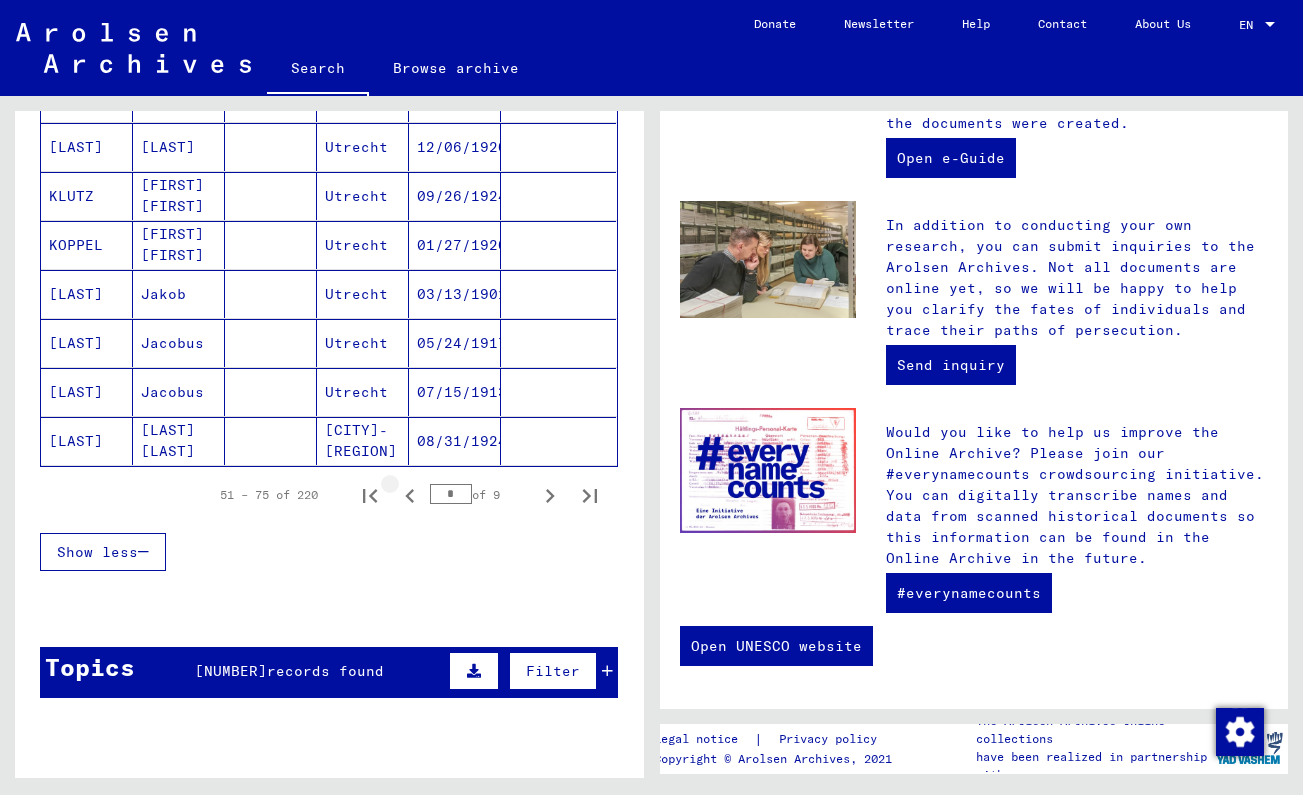 click 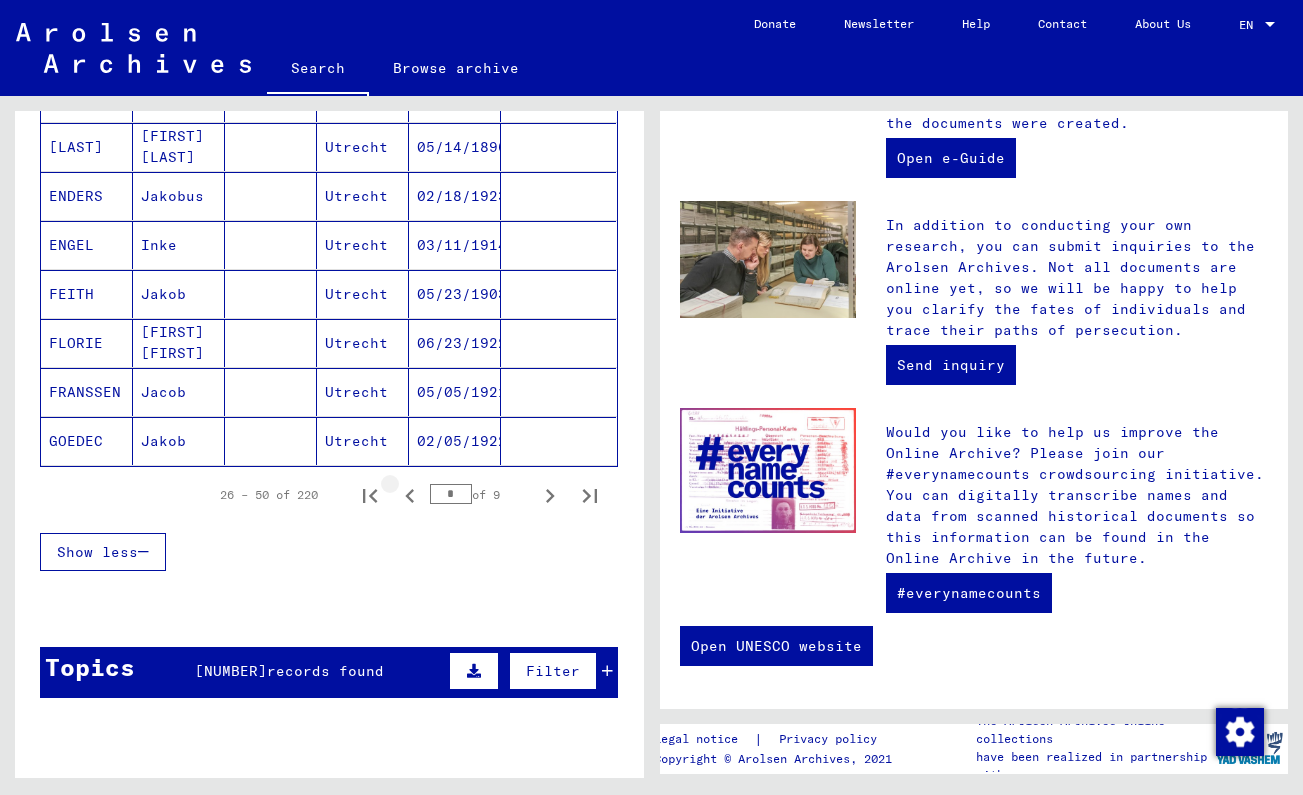 click 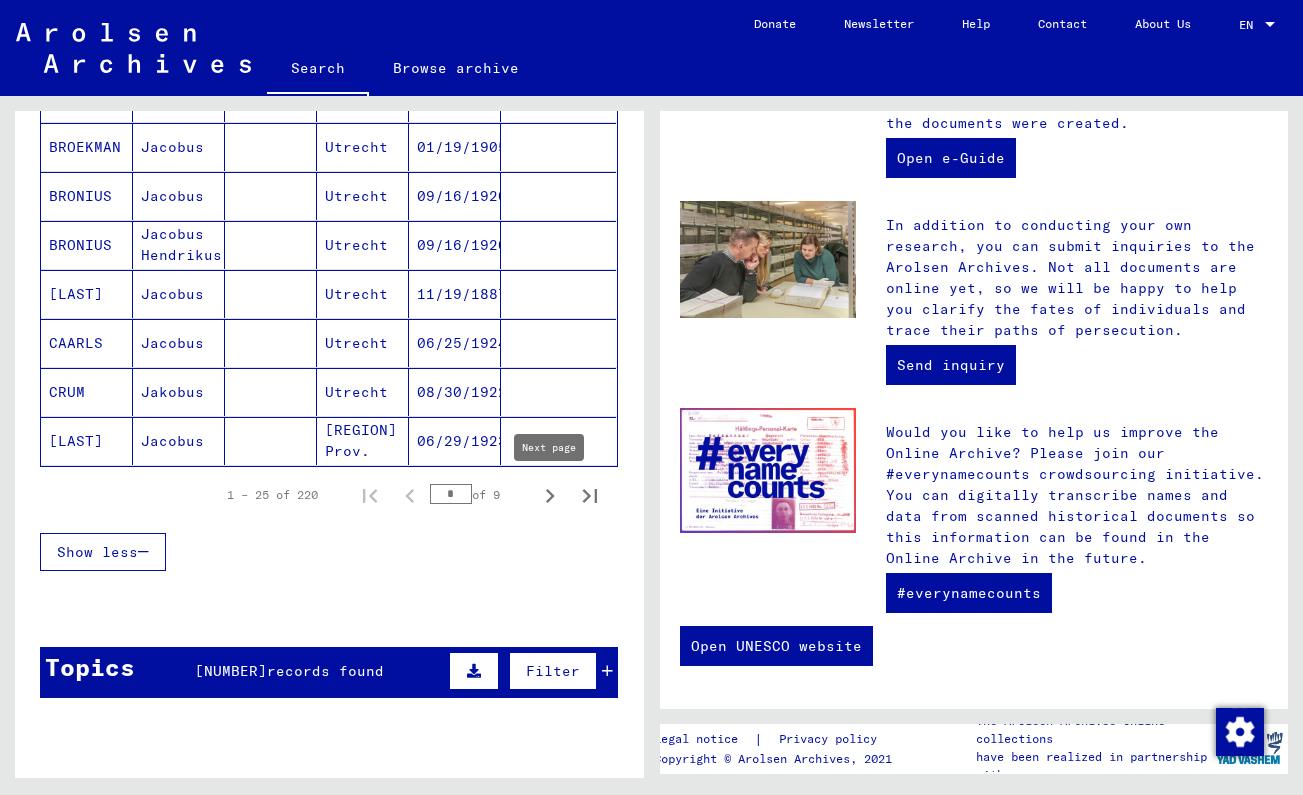 click 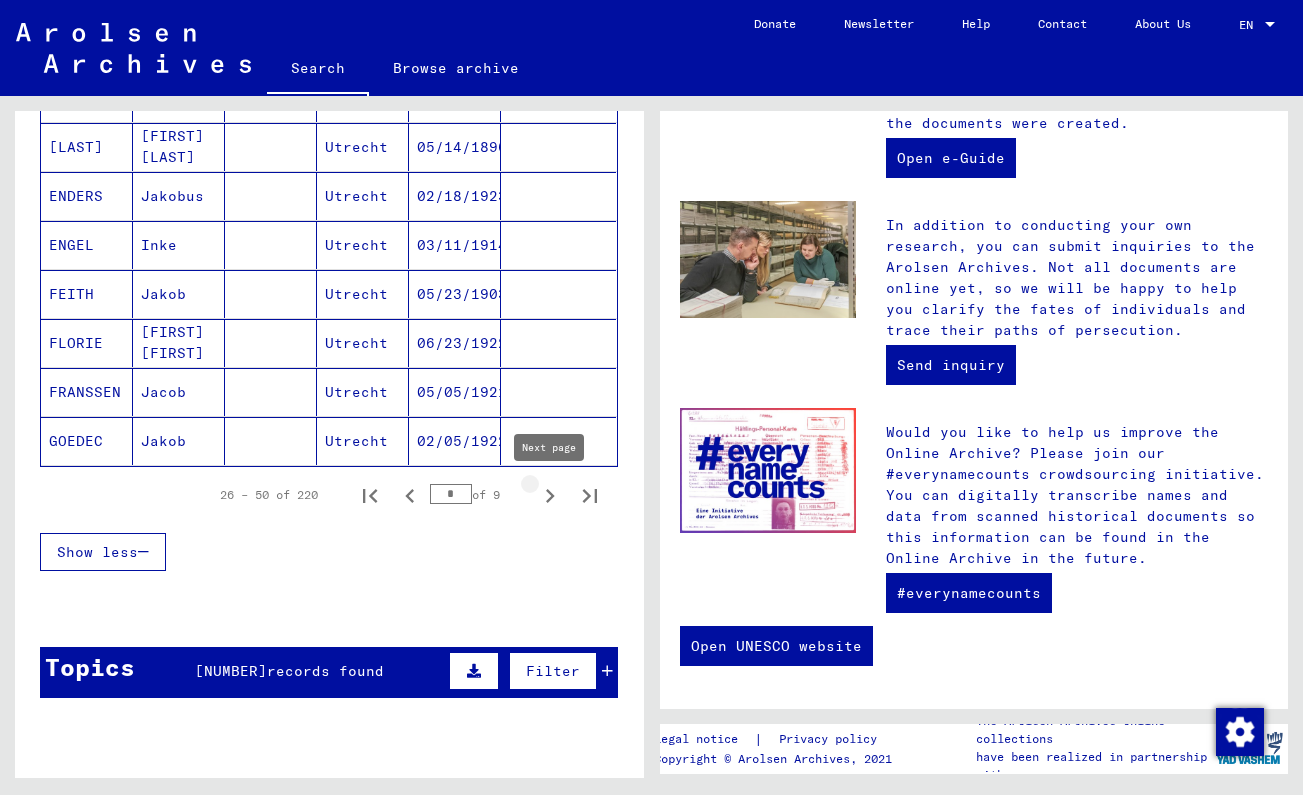 click 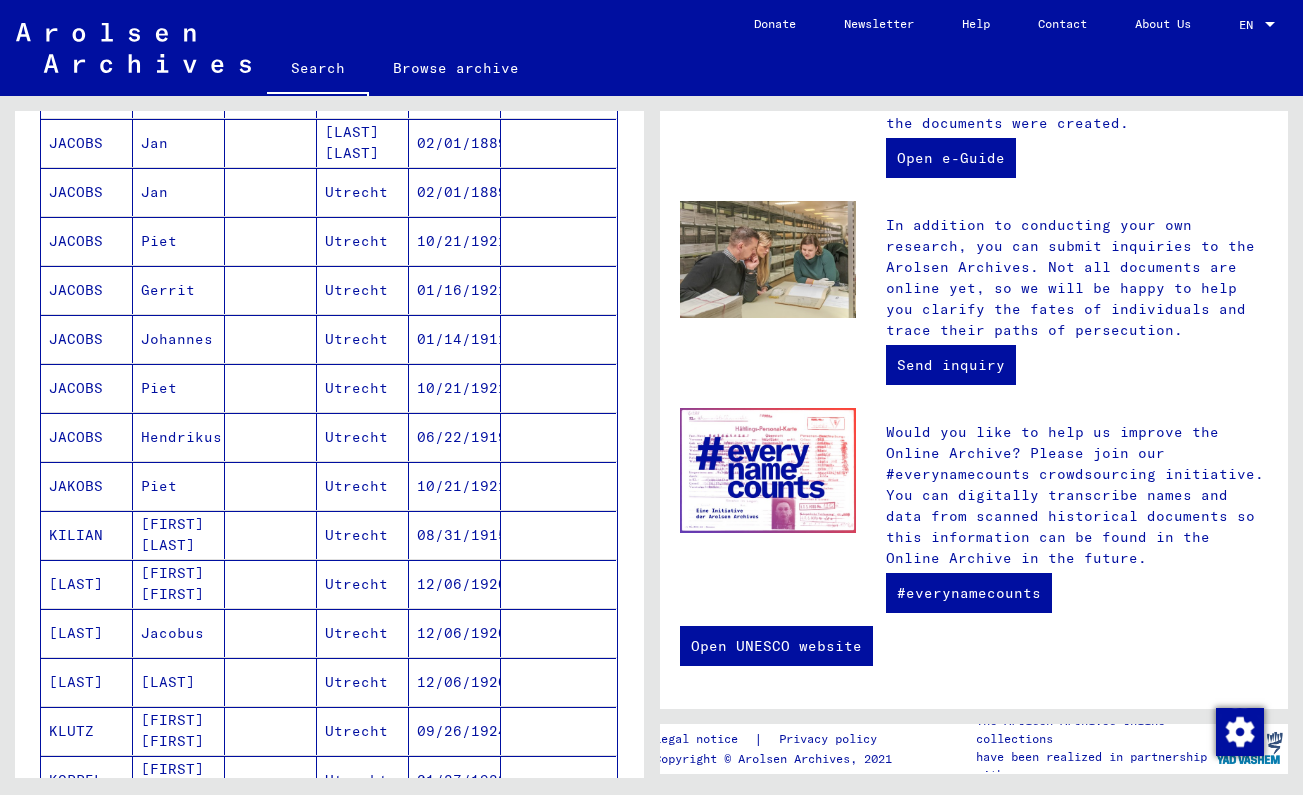 scroll, scrollTop: 623, scrollLeft: 0, axis: vertical 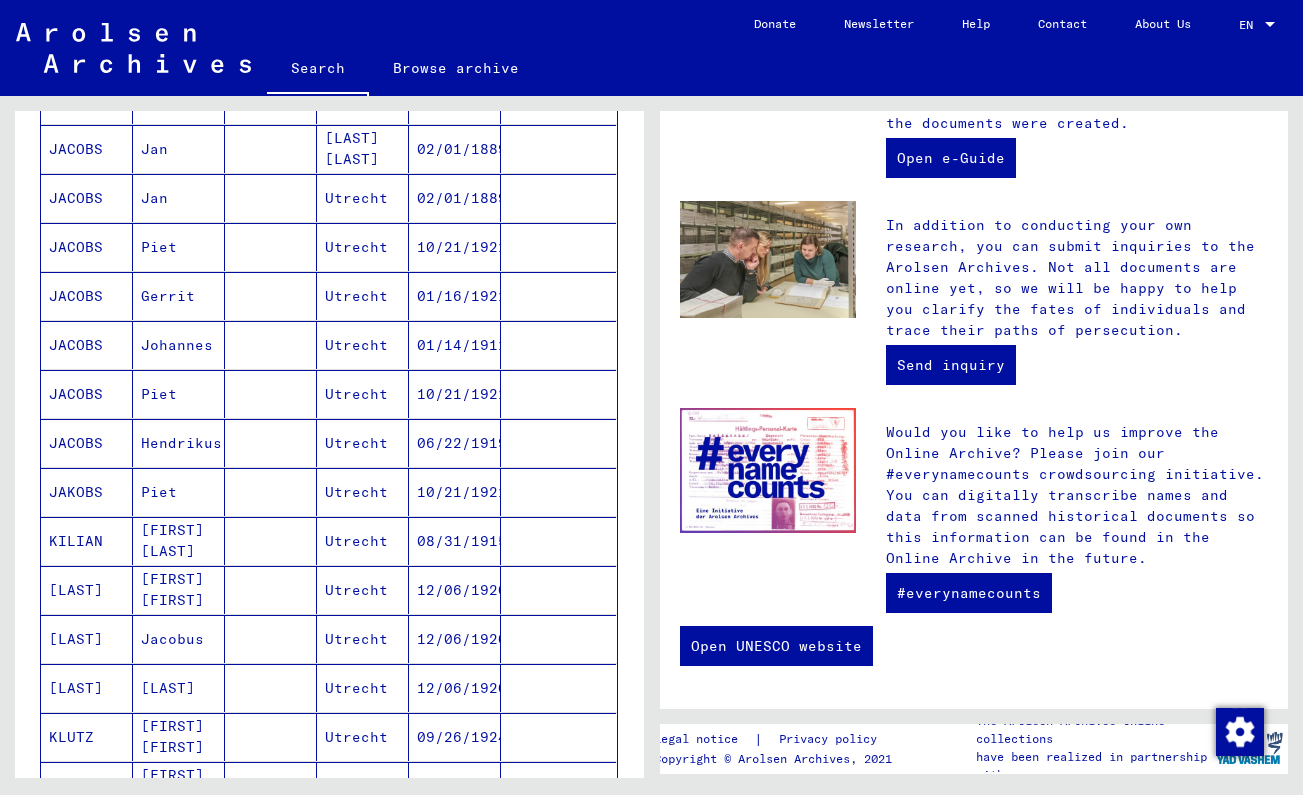 drag, startPoint x: 261, startPoint y: 406, endPoint x: 268, endPoint y: 375, distance: 31.780497 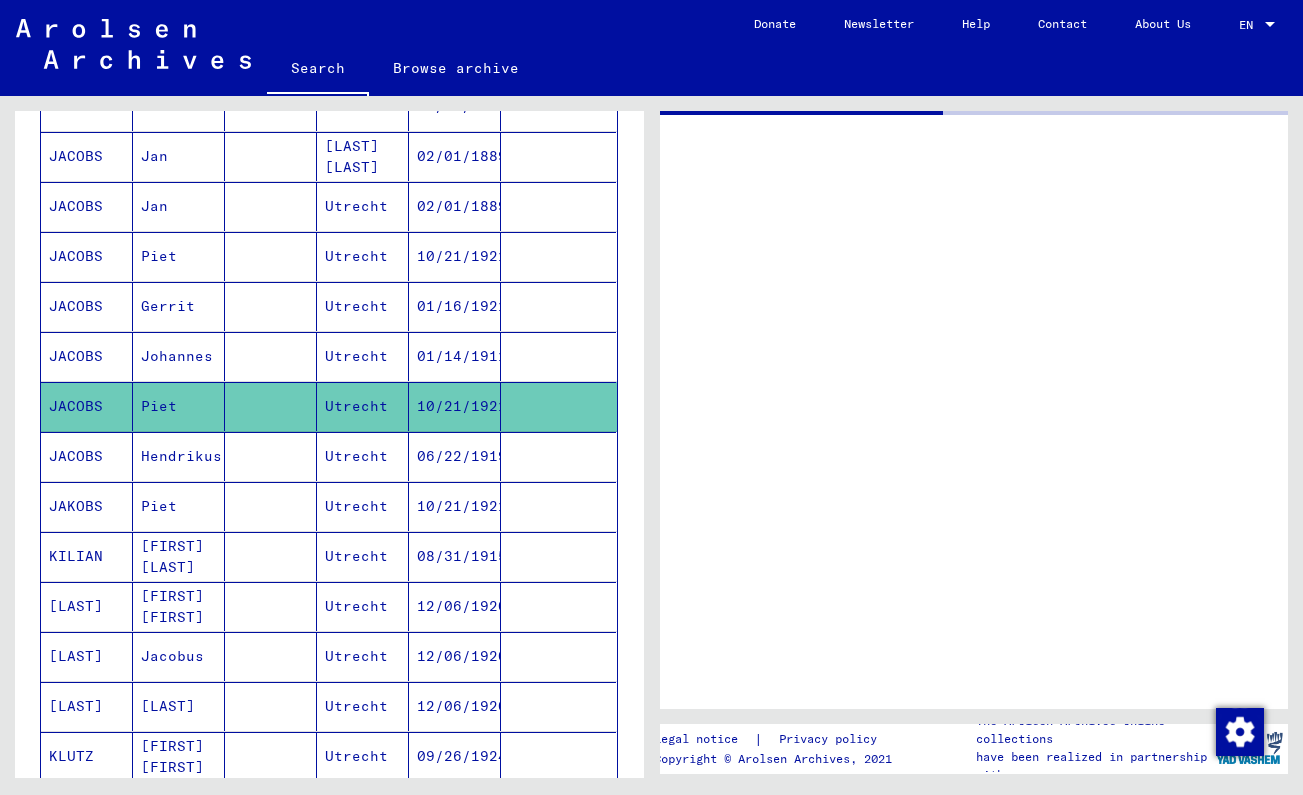 scroll, scrollTop: 0, scrollLeft: 0, axis: both 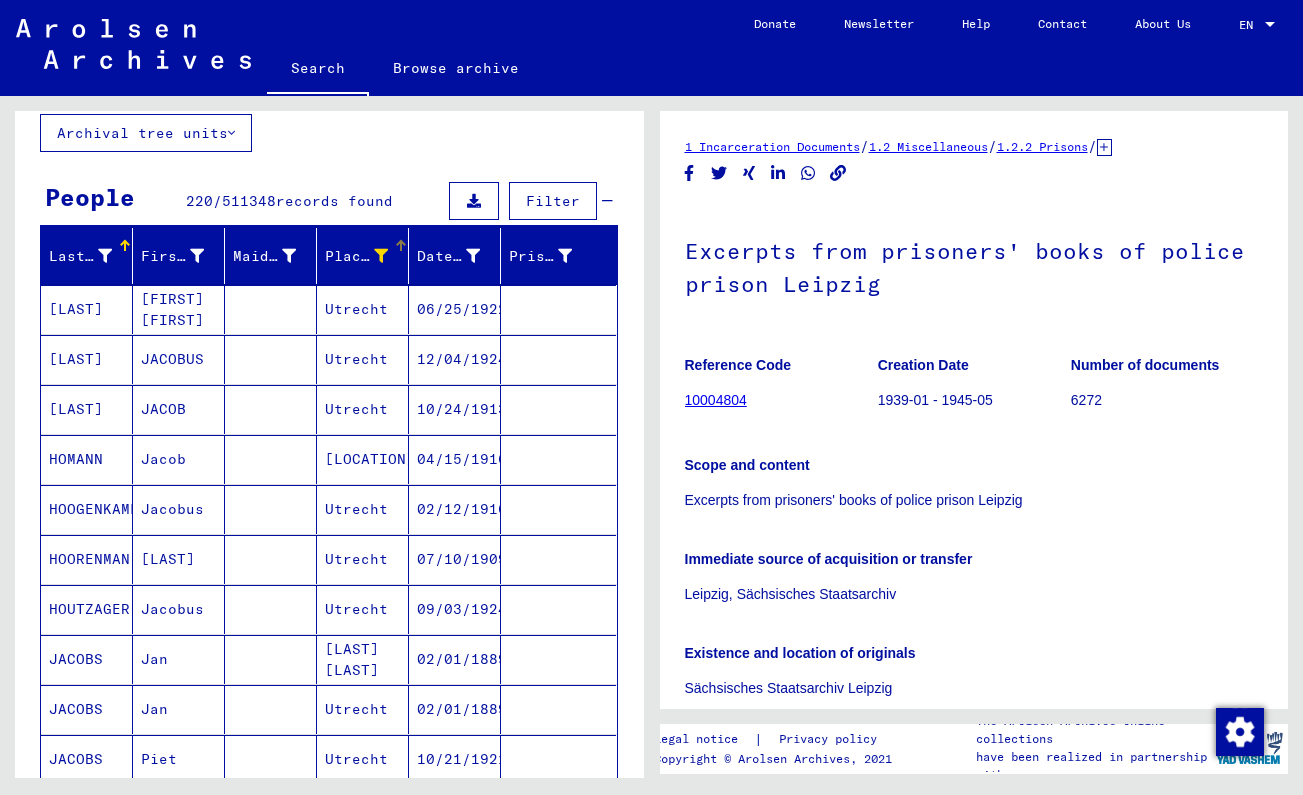 click at bounding box center [381, 256] 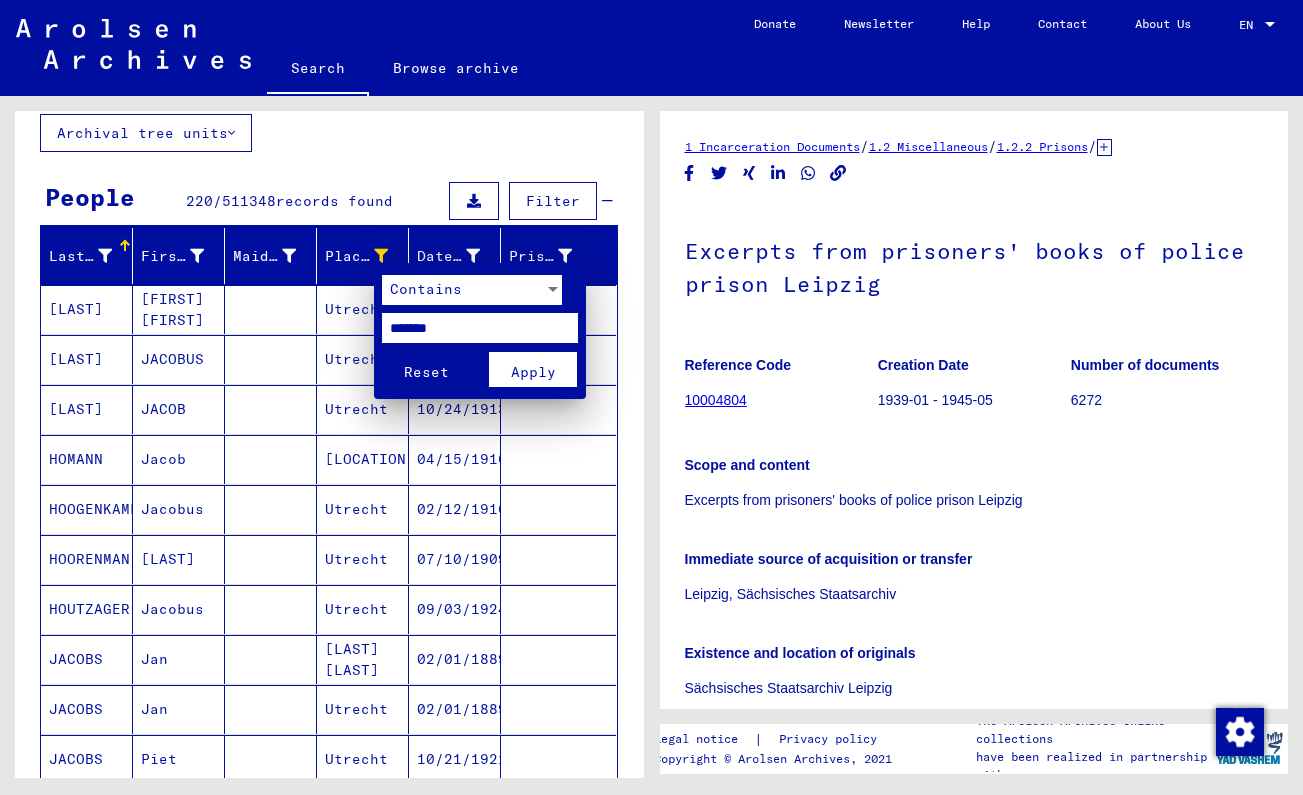 click on "*******" at bounding box center [480, 328] 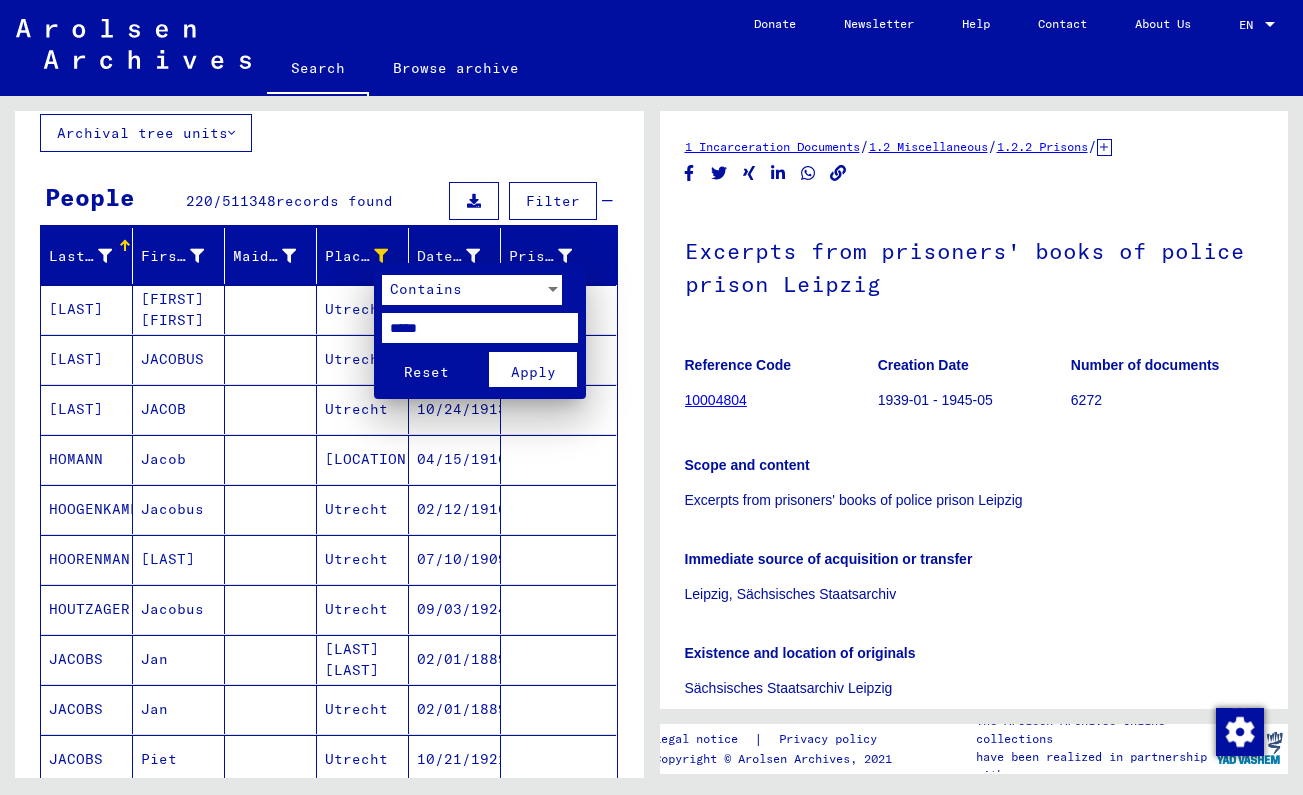 type on "*****" 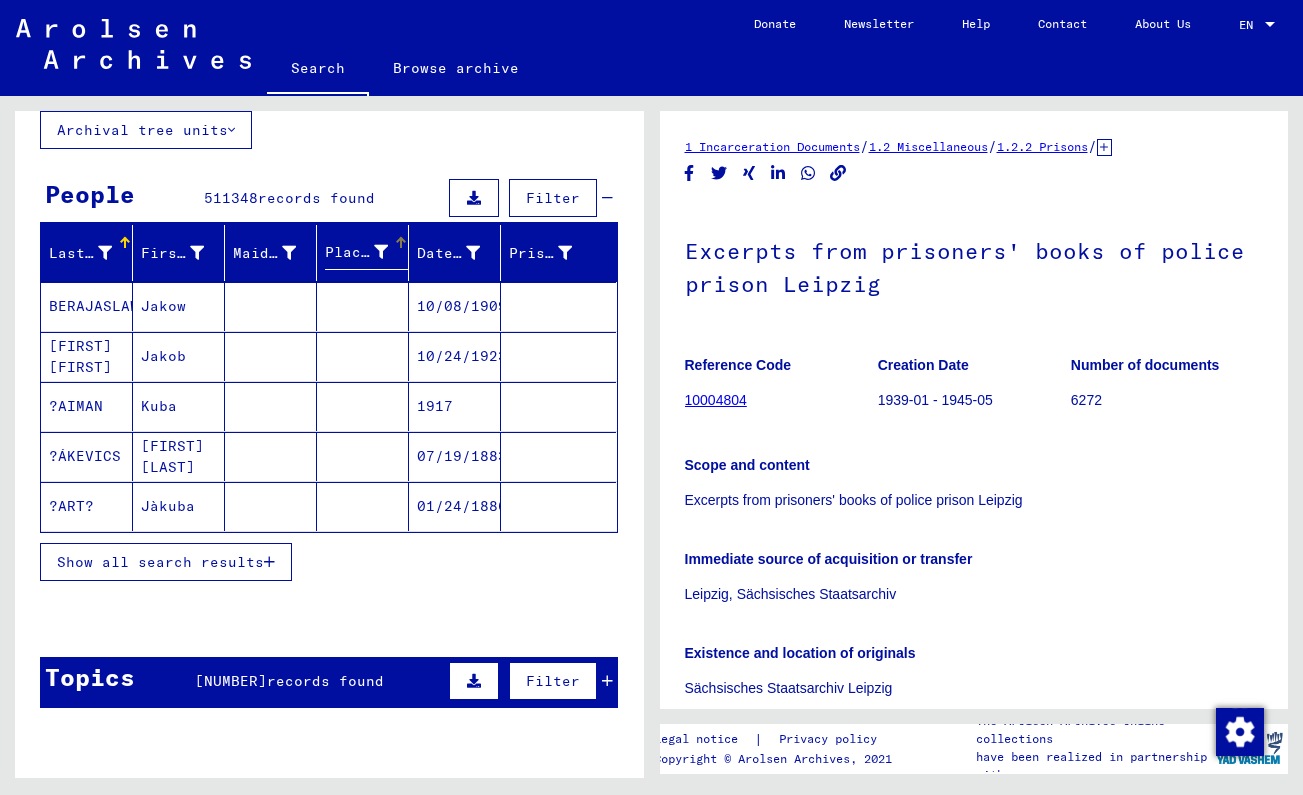 scroll, scrollTop: 117, scrollLeft: 0, axis: vertical 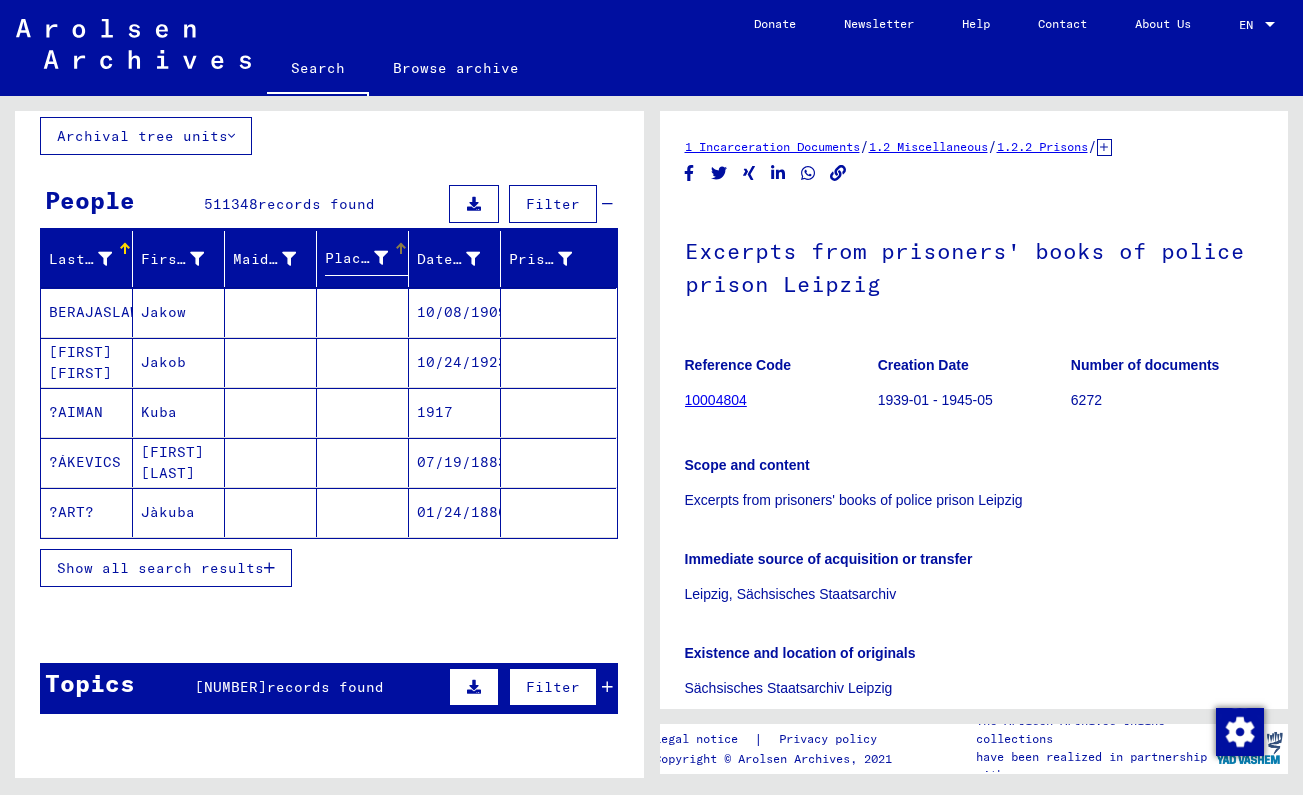 click at bounding box center [381, 258] 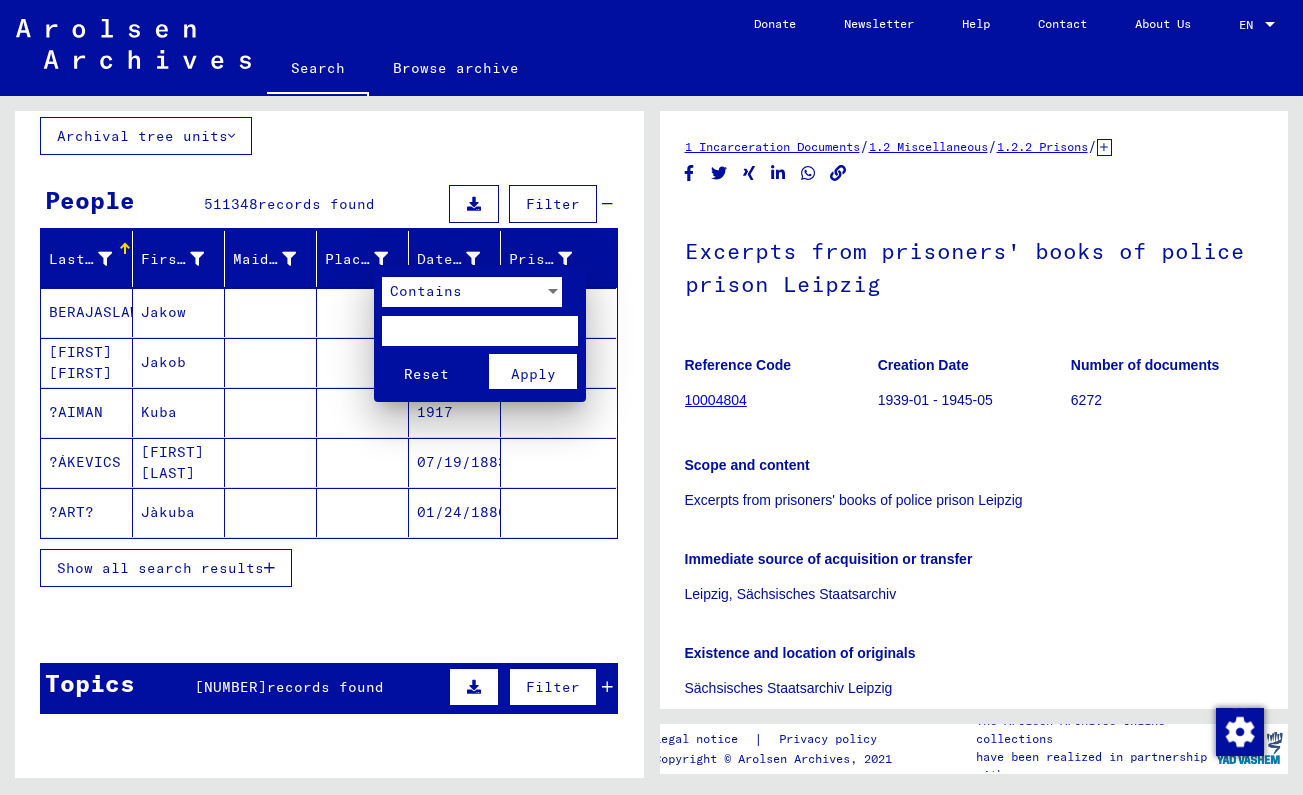 click at bounding box center (480, 331) 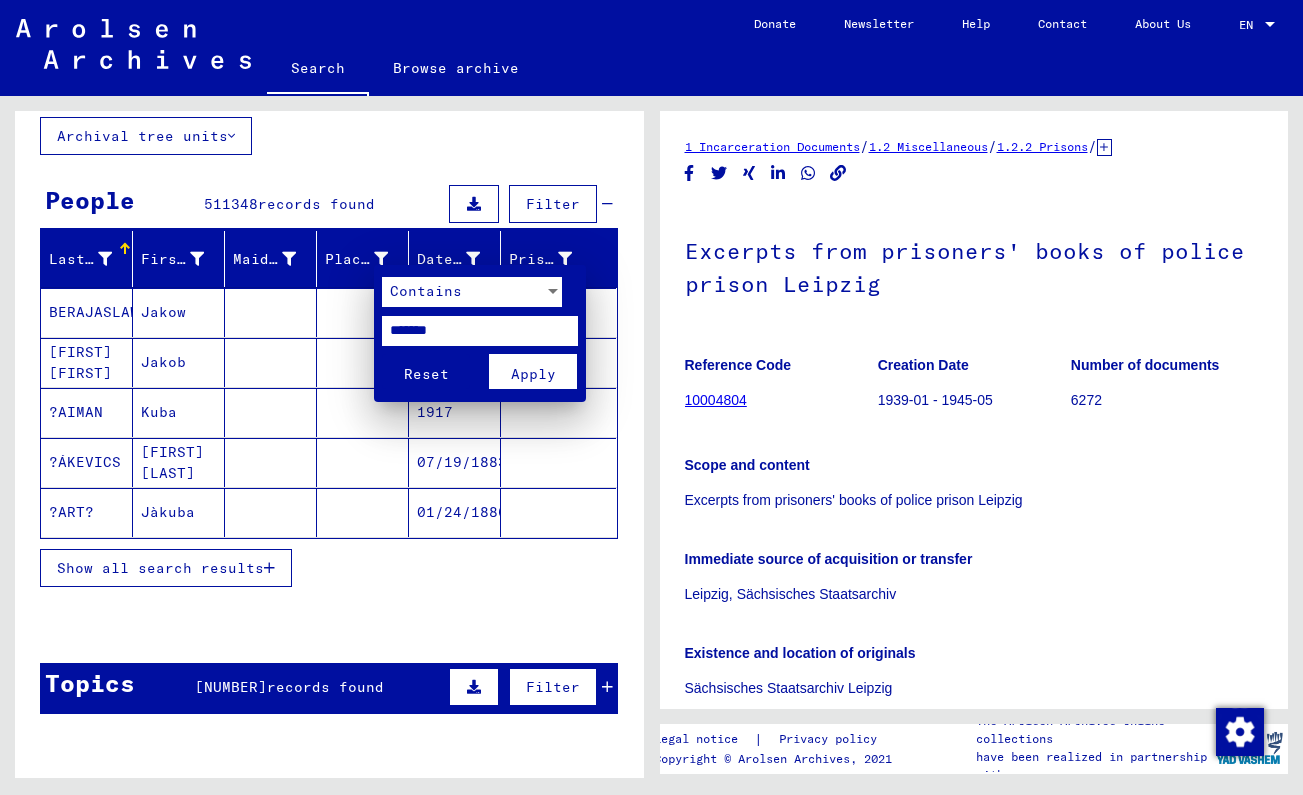 type on "*******" 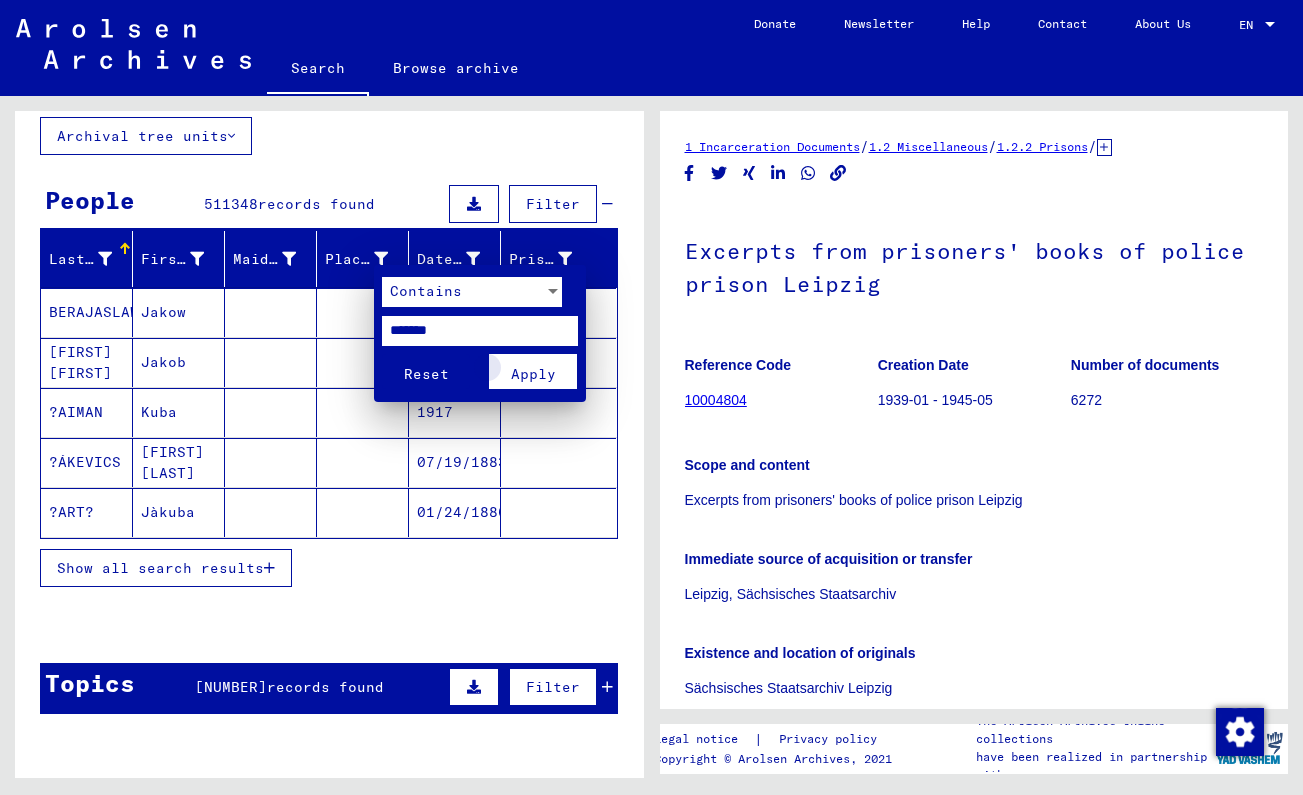 click on "Apply" at bounding box center [533, 374] 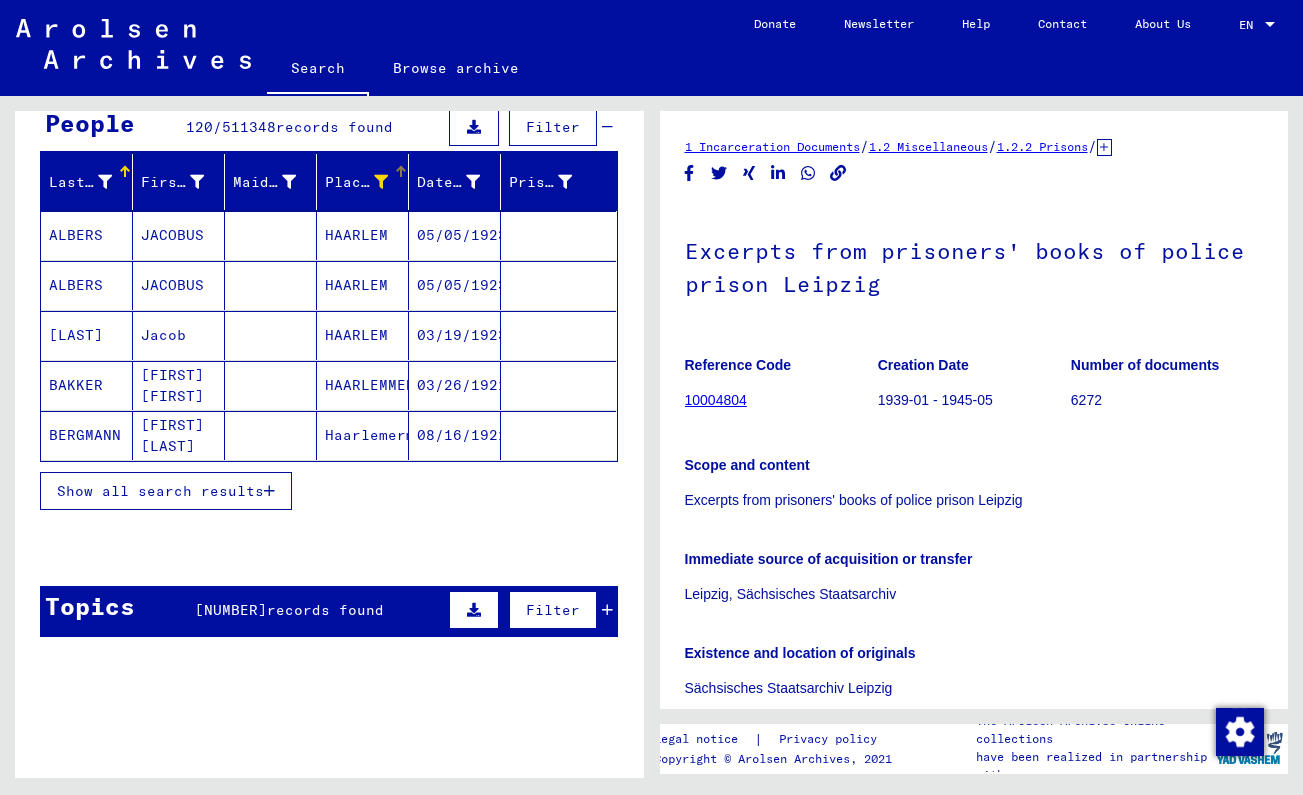 scroll, scrollTop: 198, scrollLeft: 0, axis: vertical 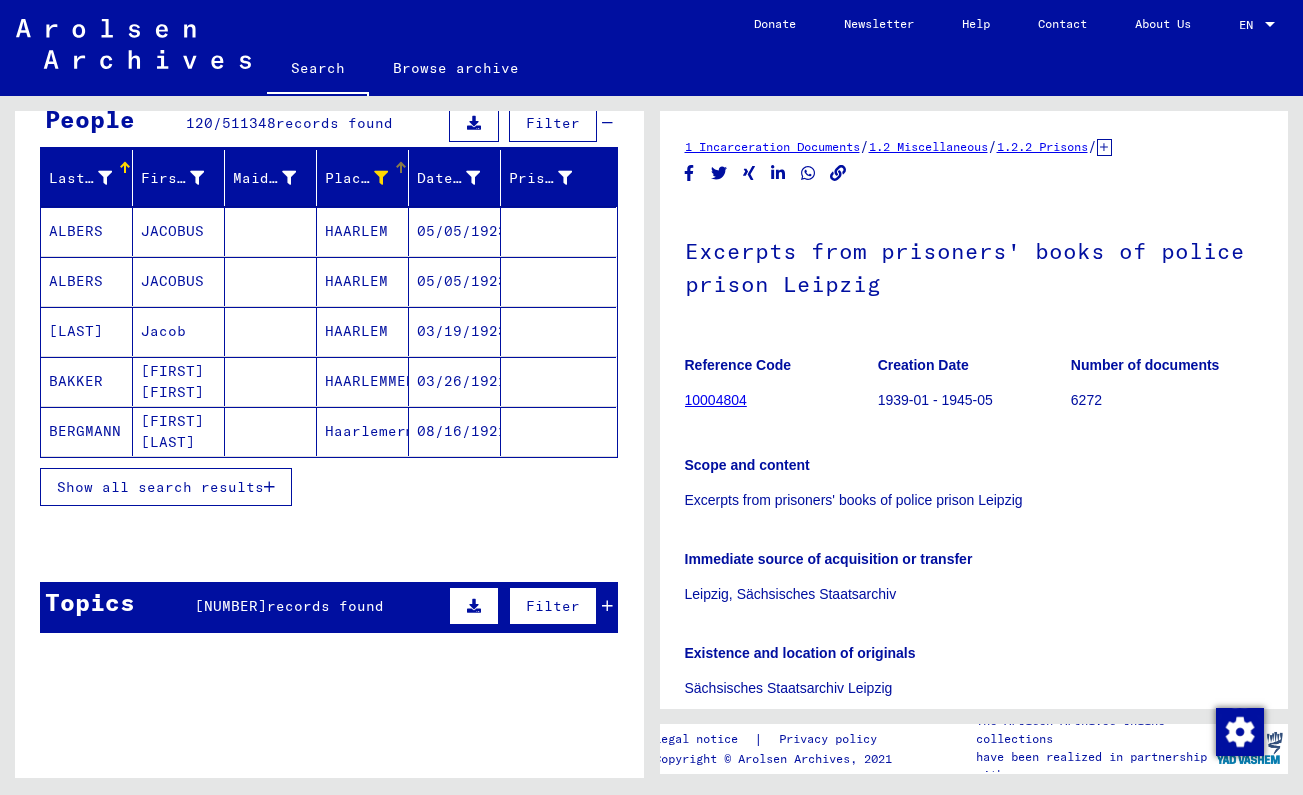 click on "Show all search results" at bounding box center (166, 487) 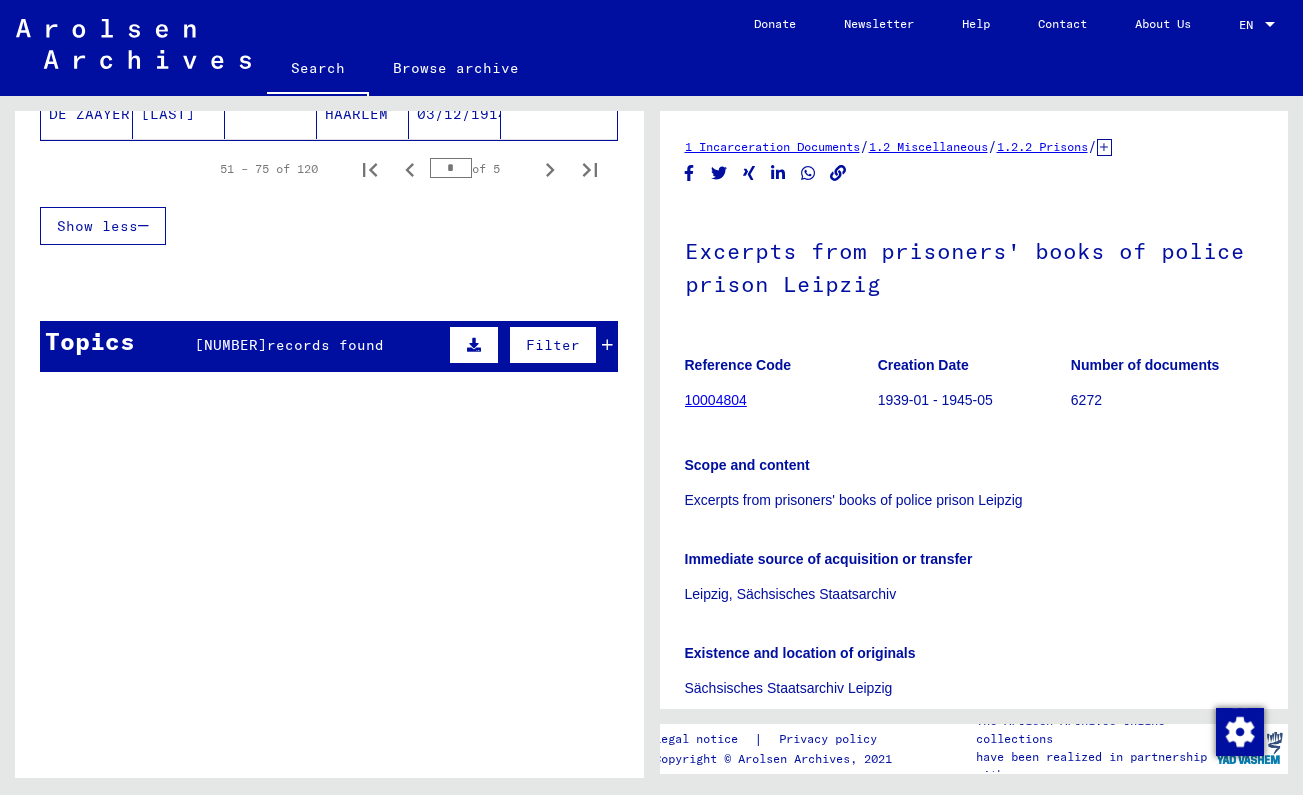 scroll, scrollTop: 1513, scrollLeft: 0, axis: vertical 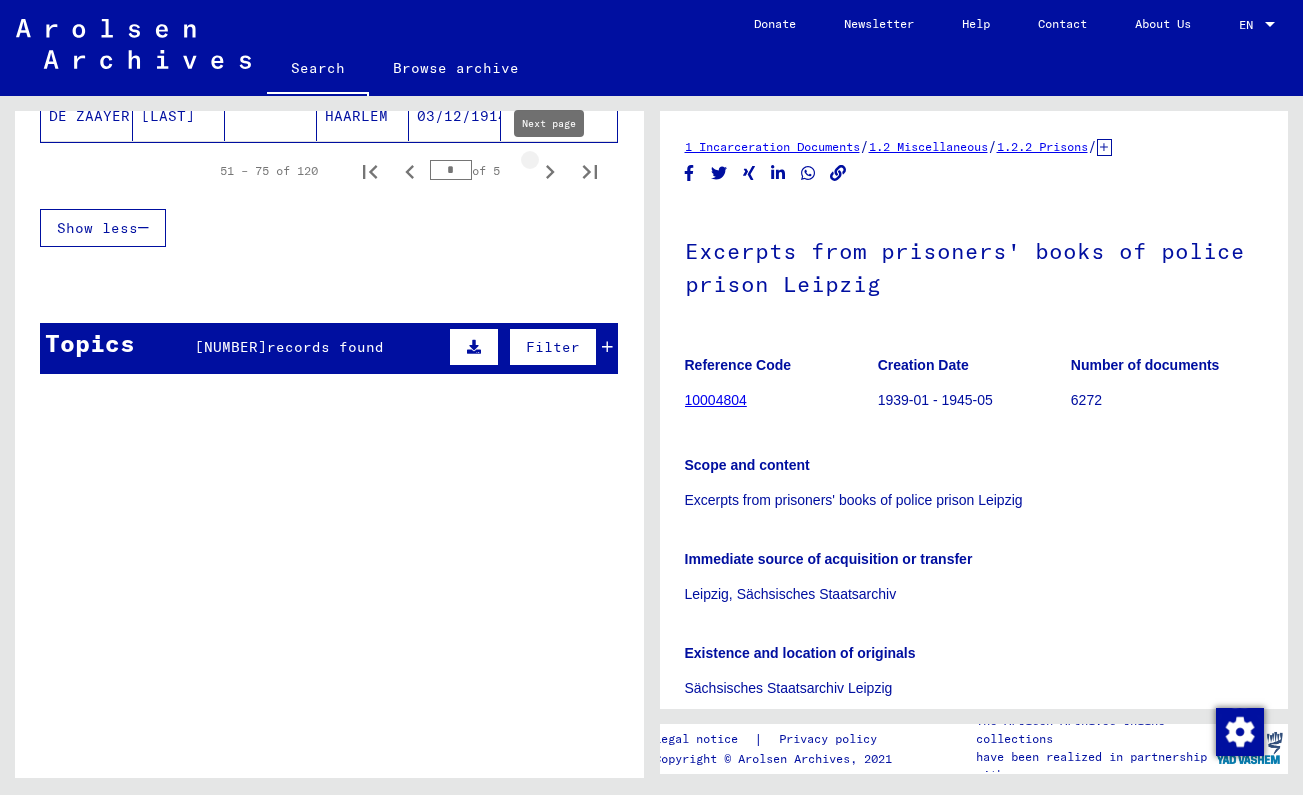 click 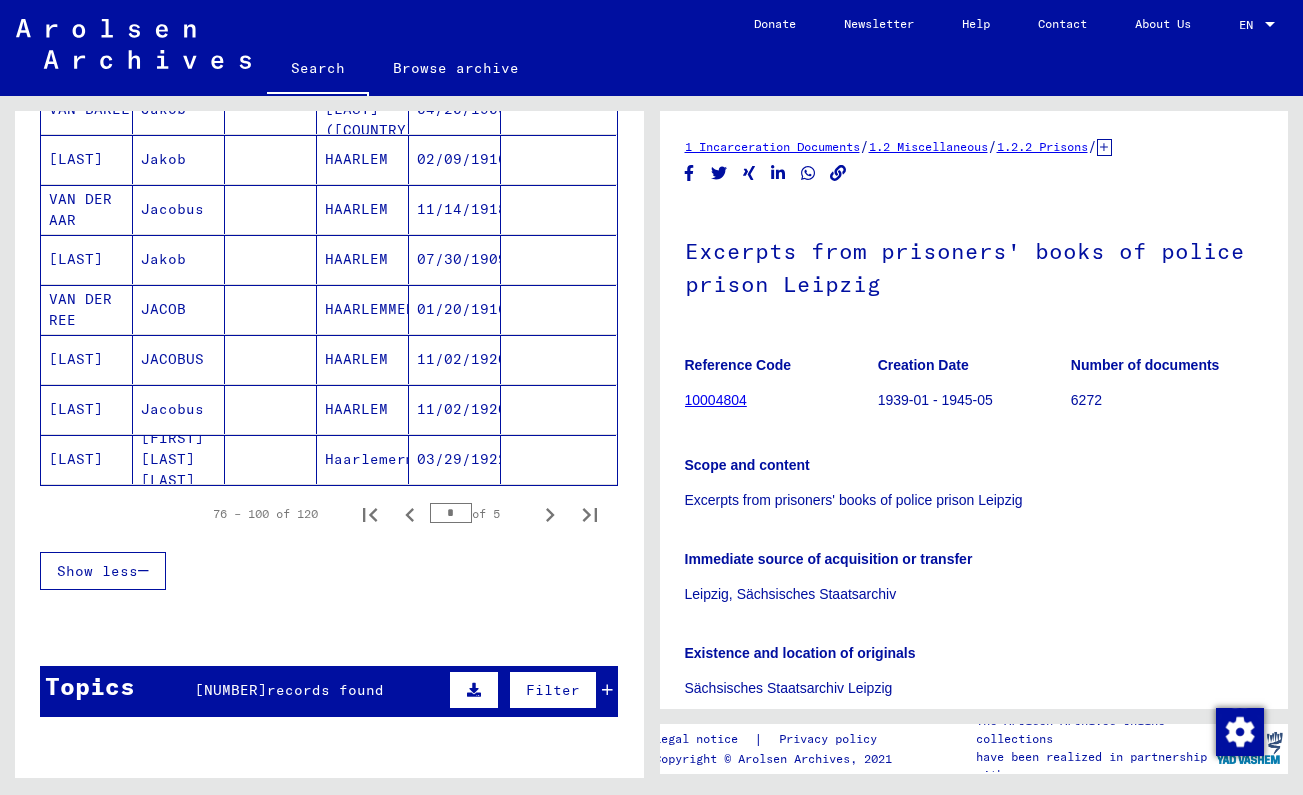 scroll, scrollTop: 1171, scrollLeft: 0, axis: vertical 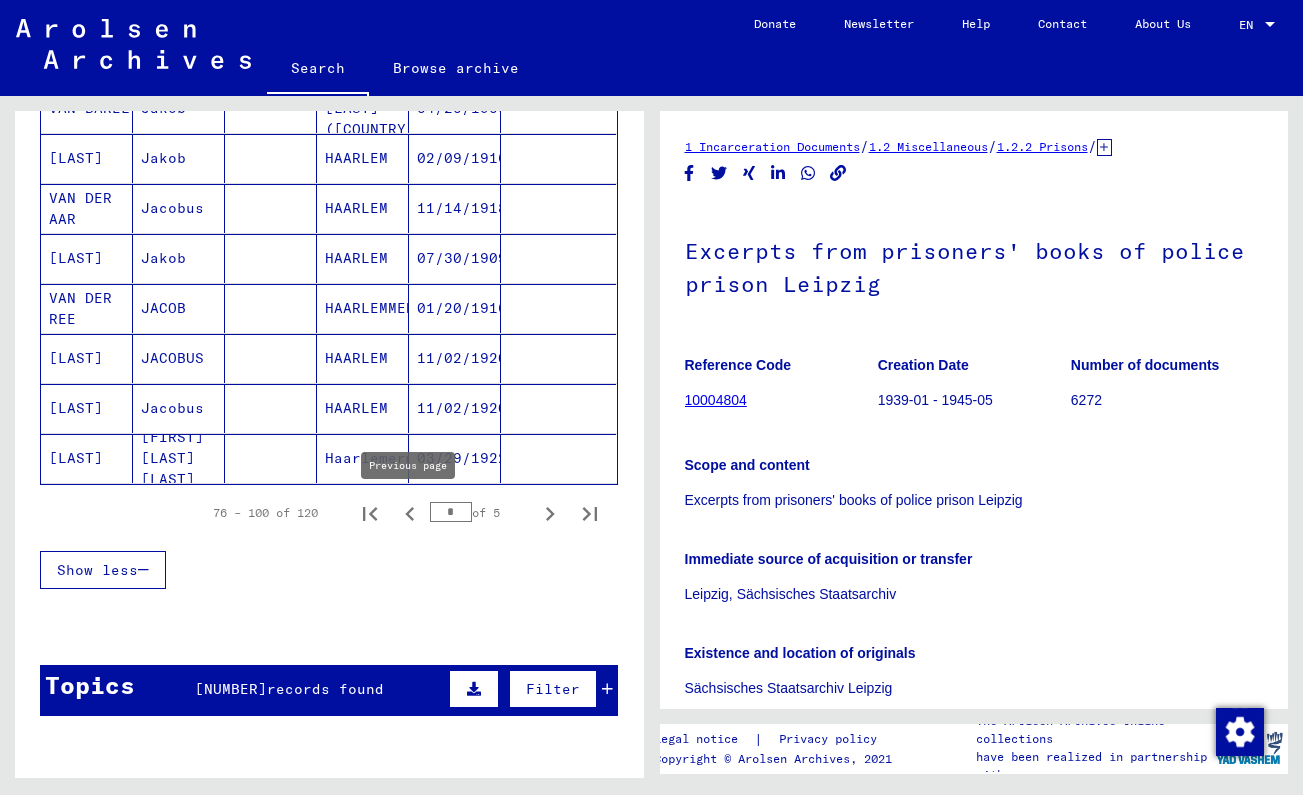 click 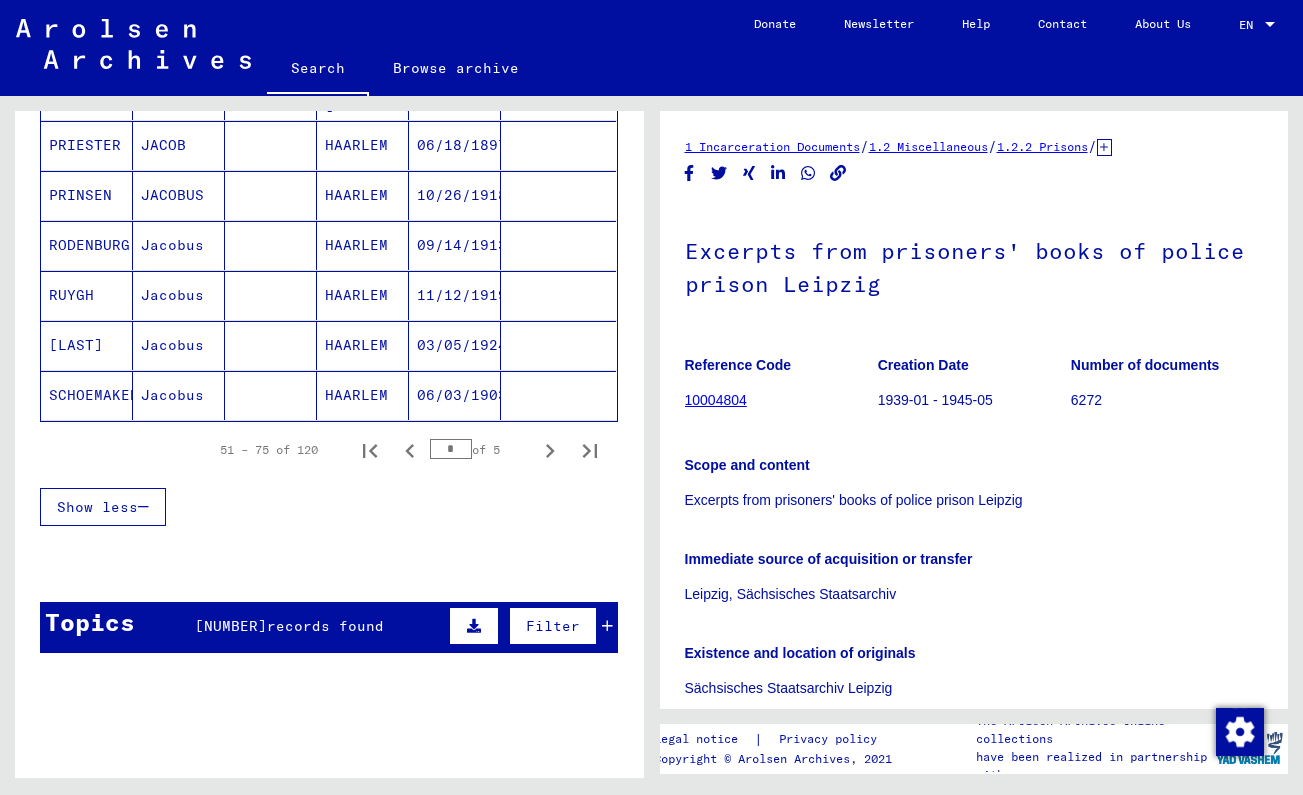 scroll, scrollTop: 1347, scrollLeft: 0, axis: vertical 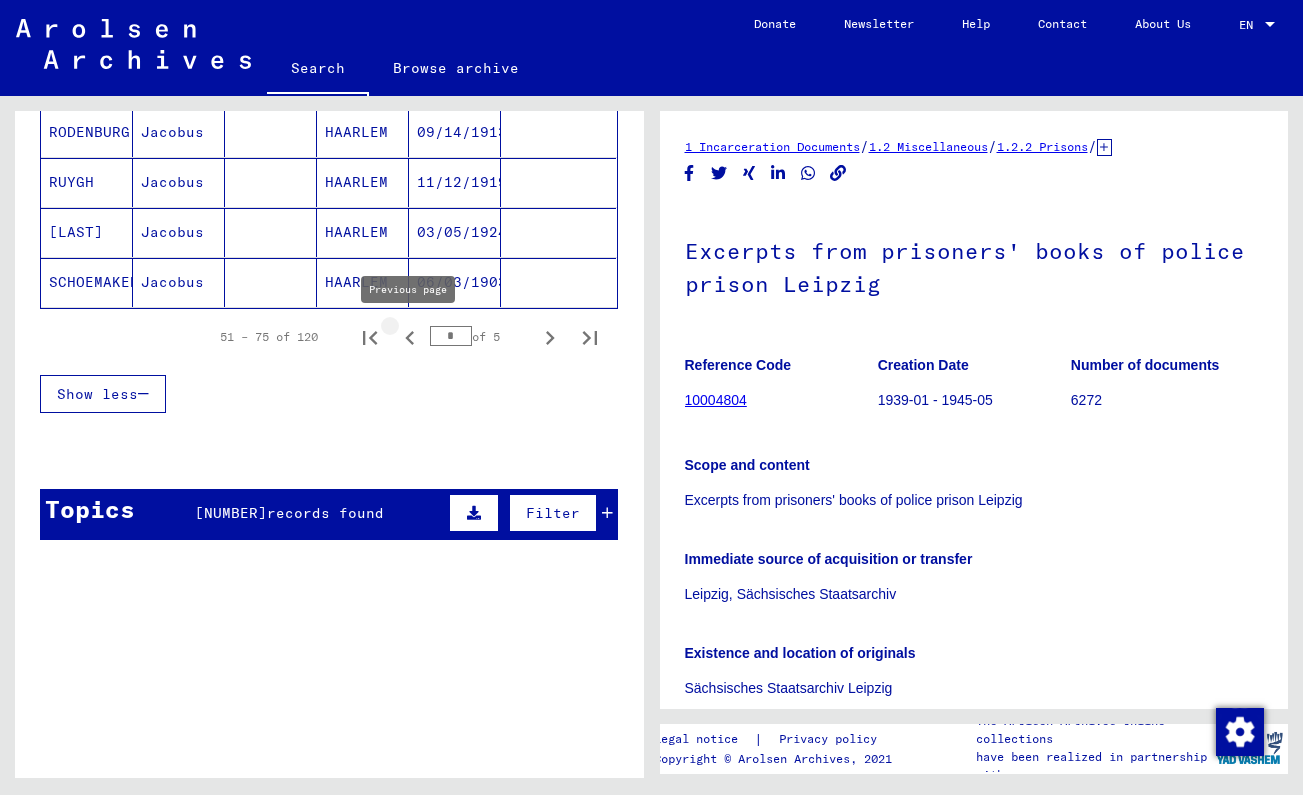 click 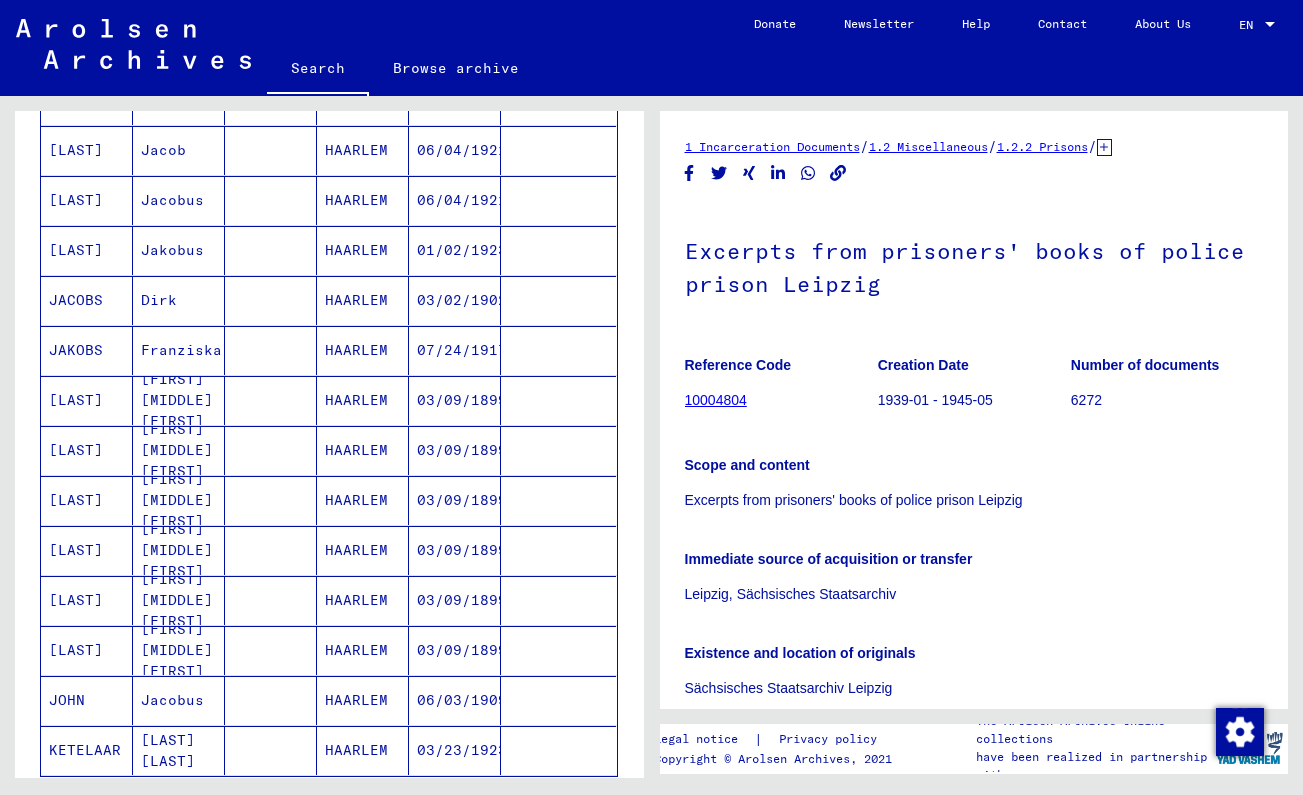 scroll, scrollTop: 821, scrollLeft: 0, axis: vertical 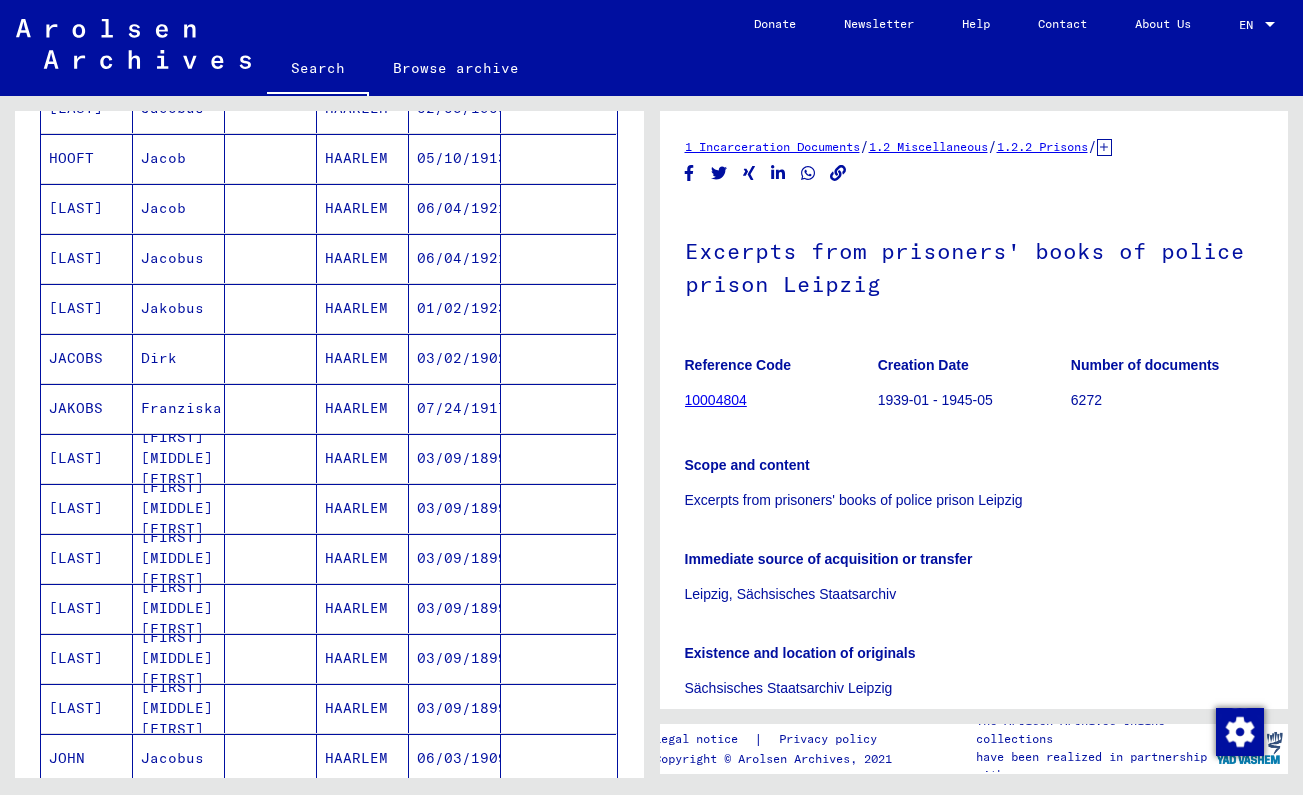 click at bounding box center [271, 408] 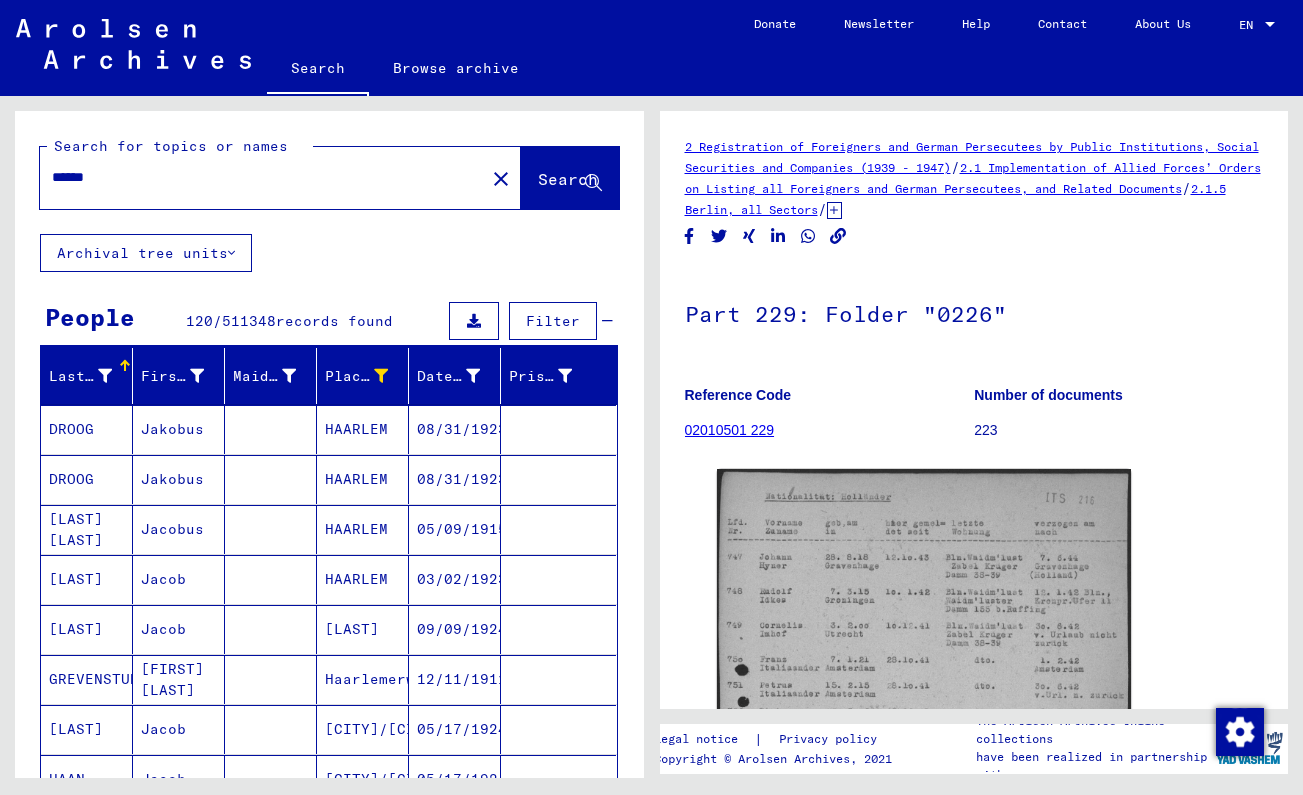 scroll, scrollTop: 0, scrollLeft: 0, axis: both 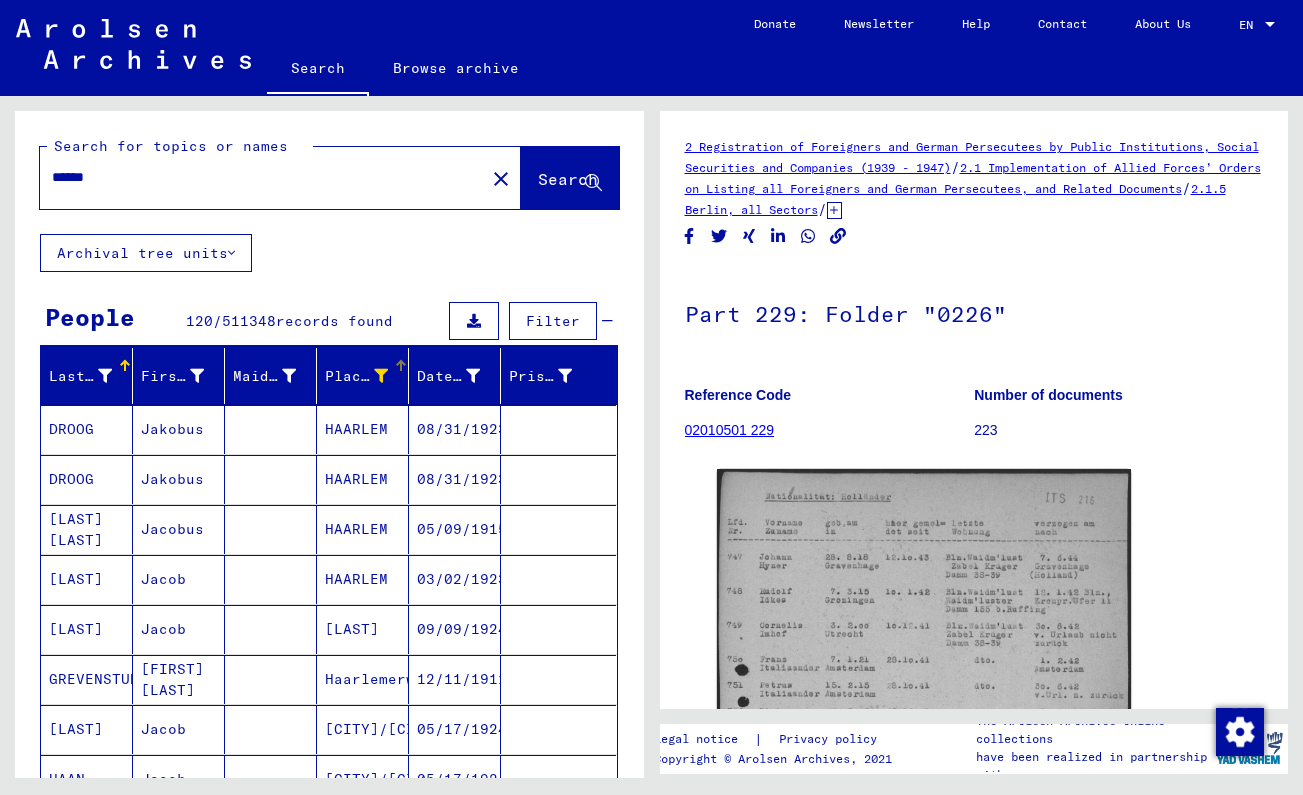 click at bounding box center [381, 376] 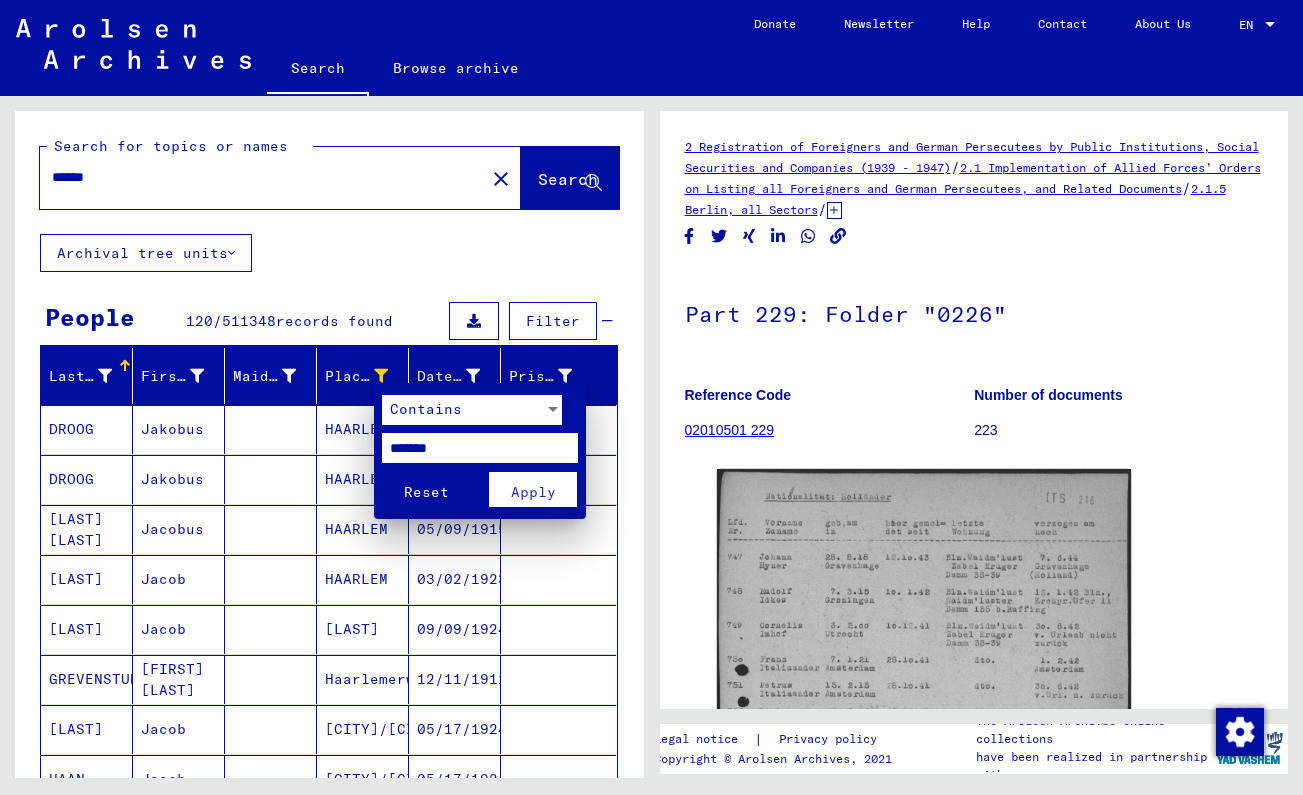 click on "Reset" at bounding box center (426, 492) 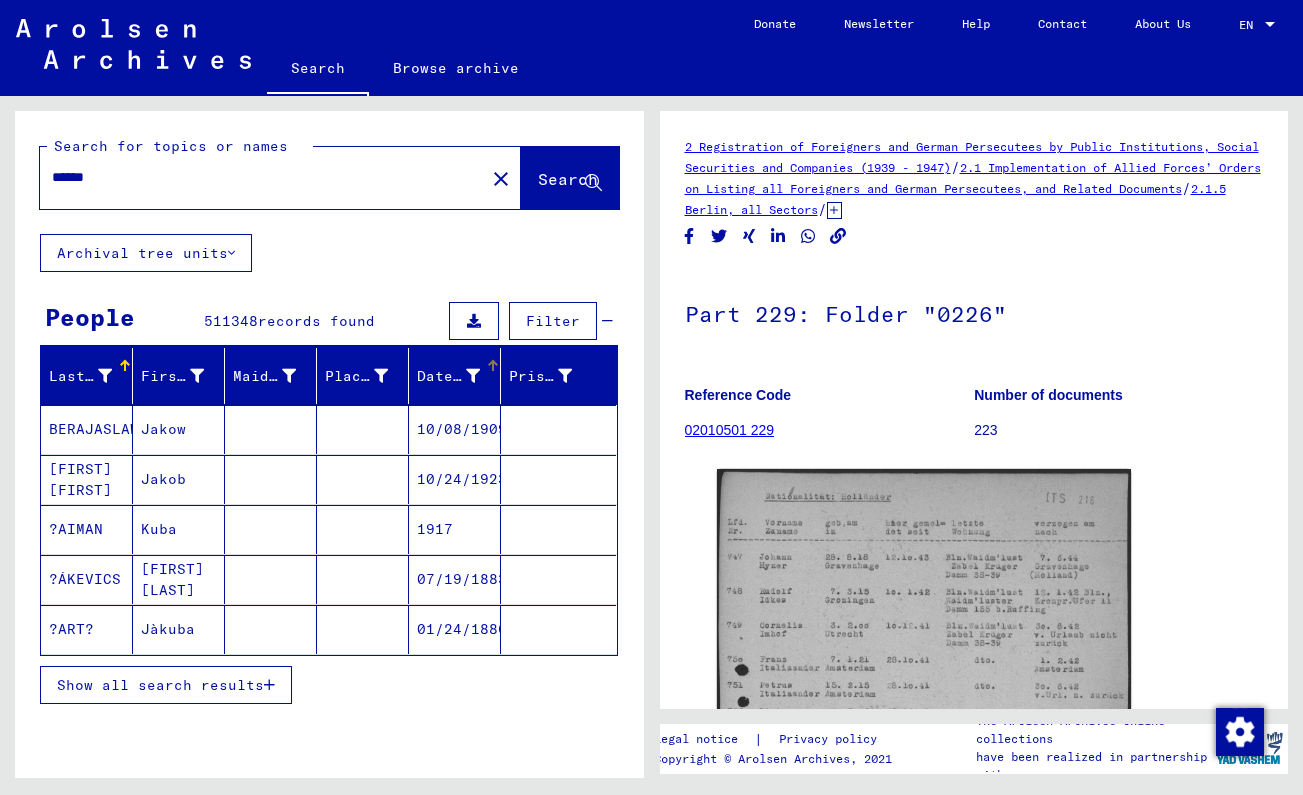click at bounding box center [473, 376] 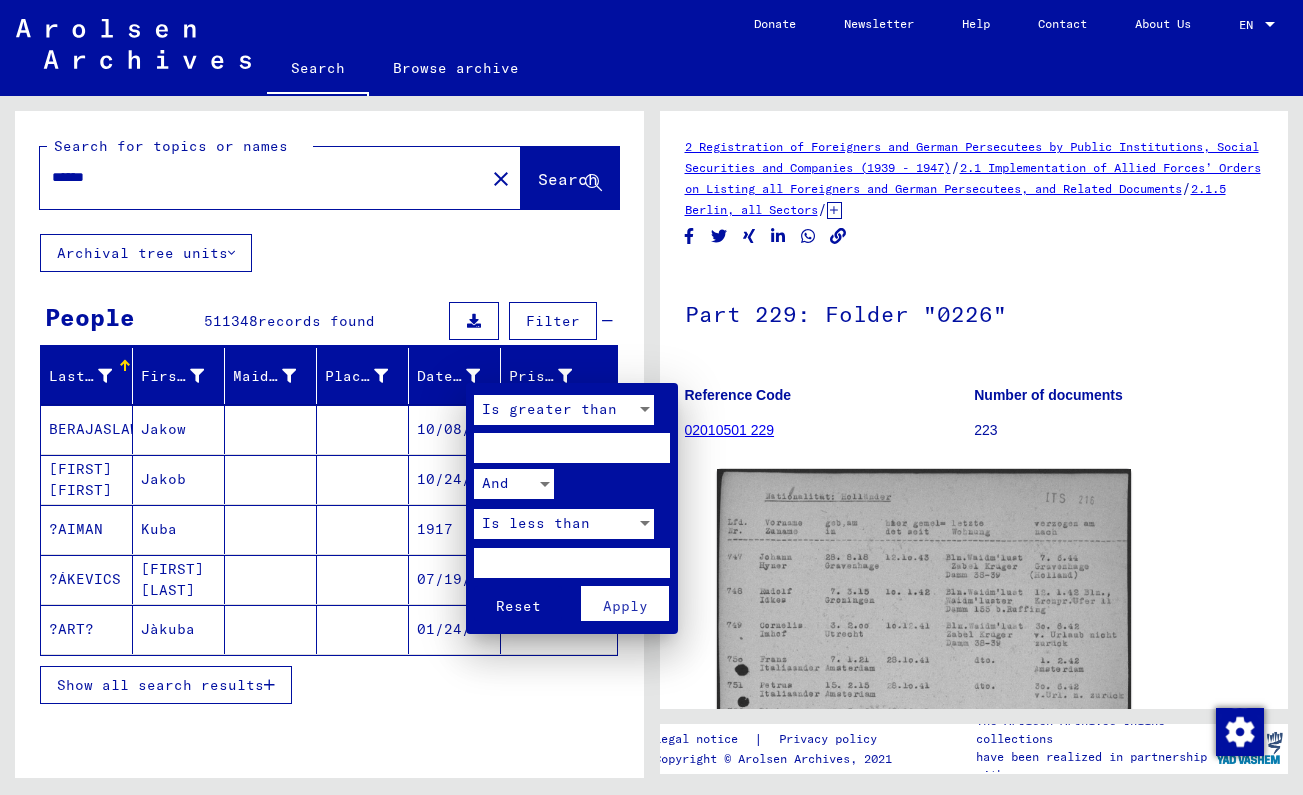 click at bounding box center [572, 448] 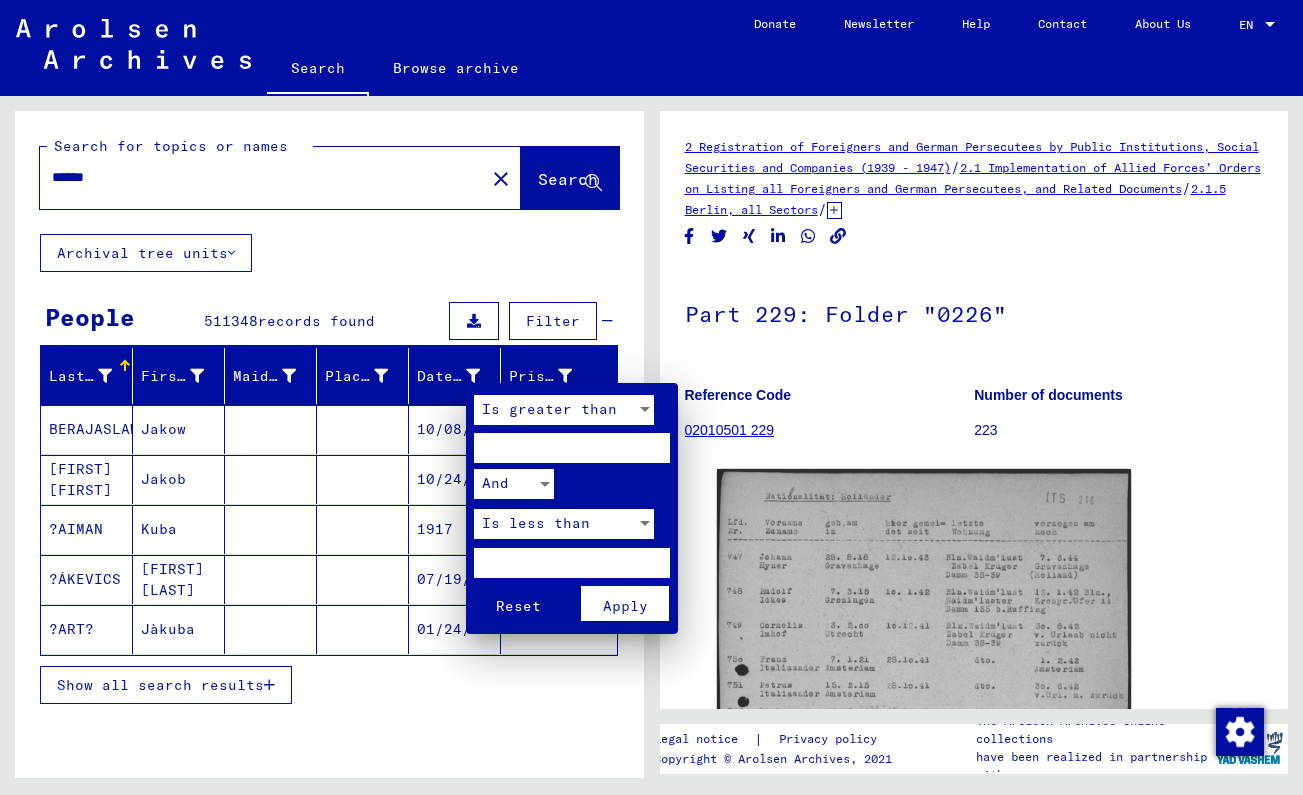 click on "Is greater than" at bounding box center (549, 409) 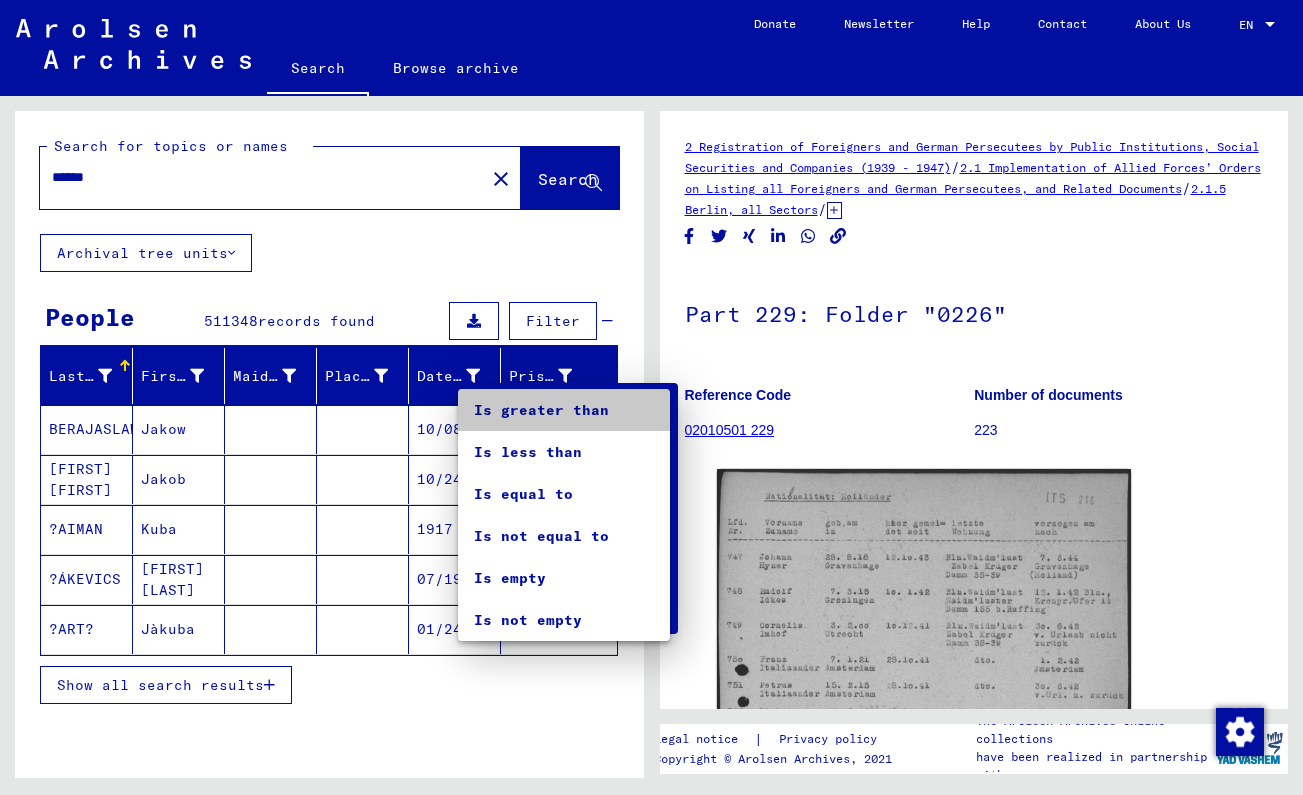 click on "Is greater than" at bounding box center [564, 410] 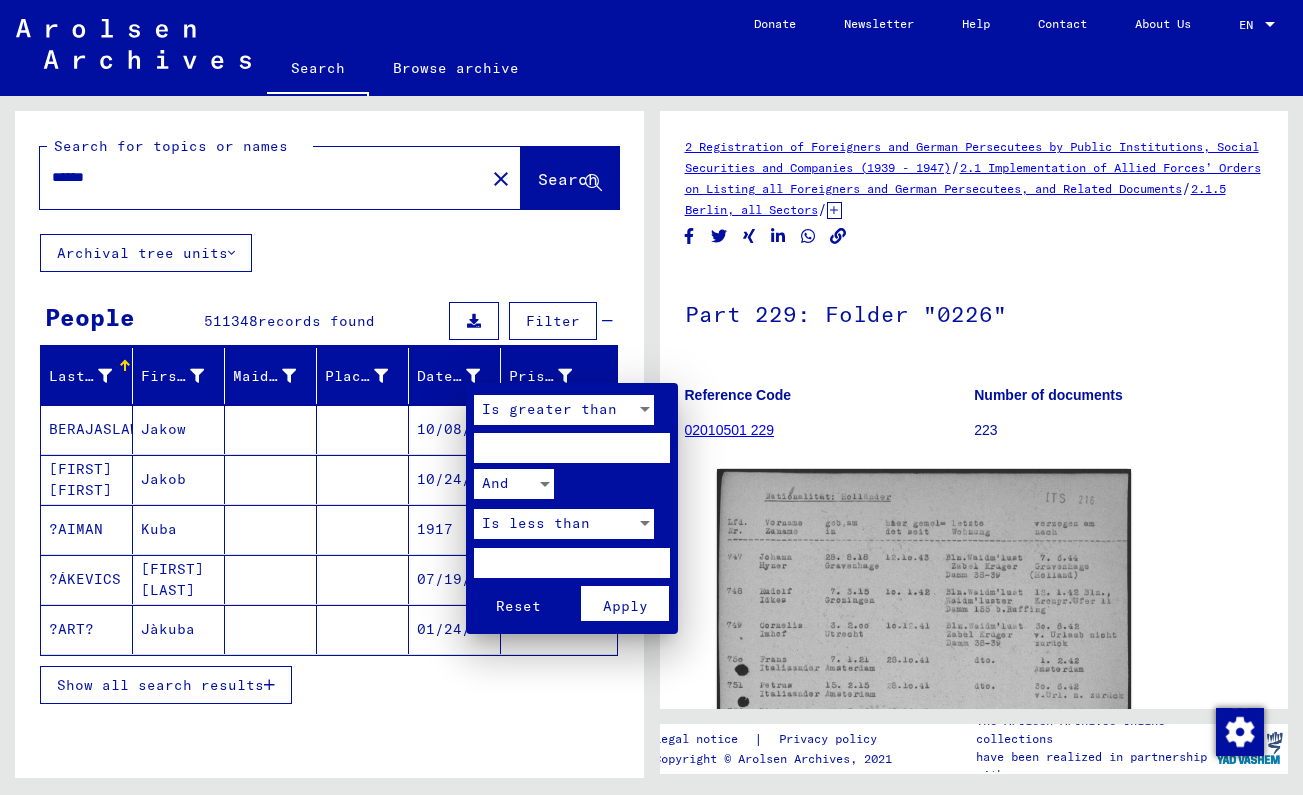 click at bounding box center [572, 448] 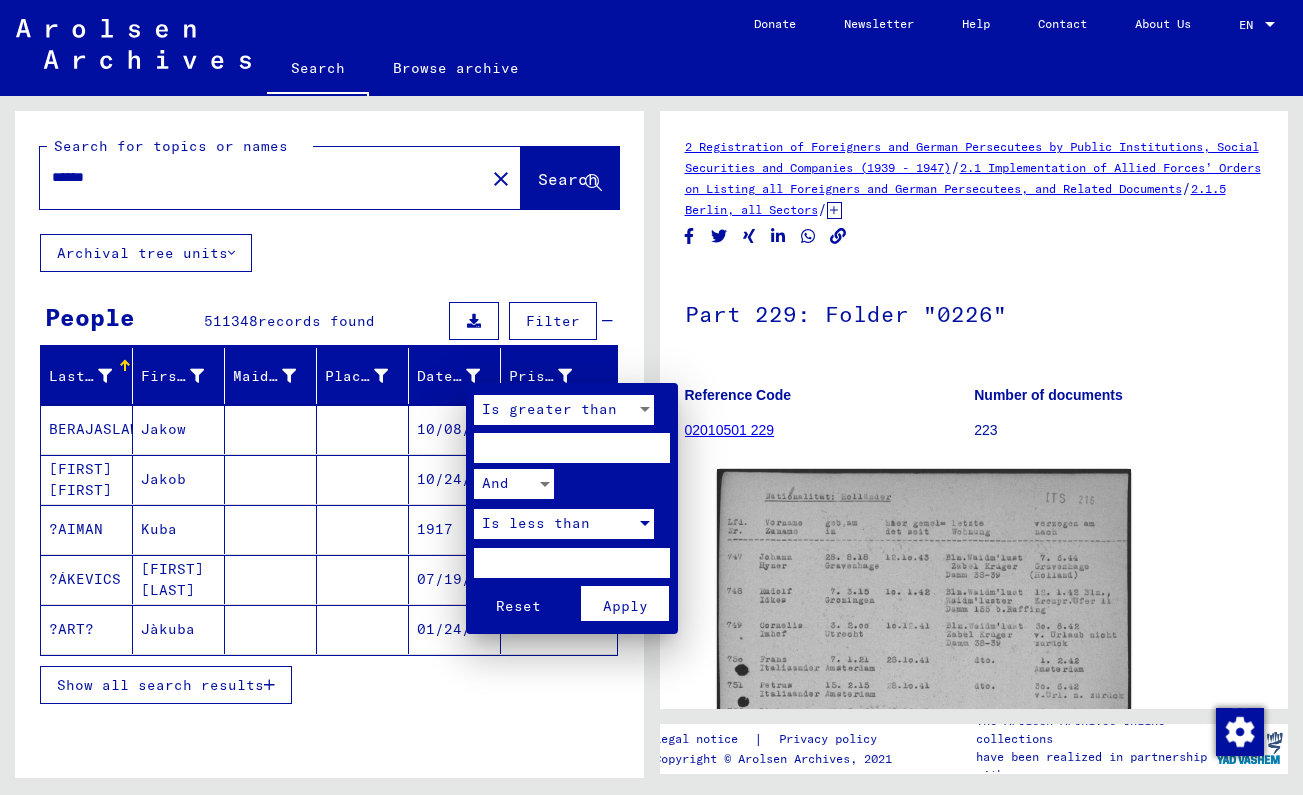 click on "Is less than" at bounding box center (555, 524) 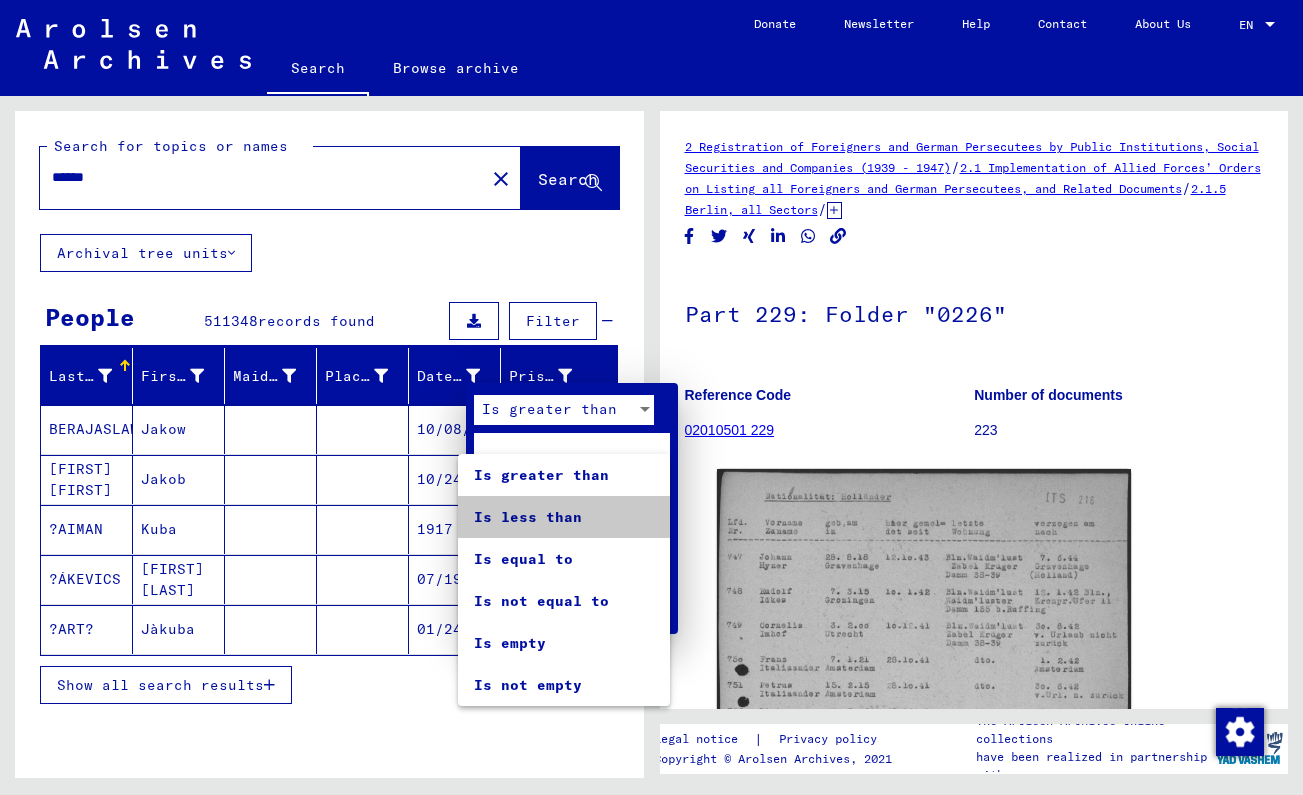 click on "Is less than" at bounding box center [564, 517] 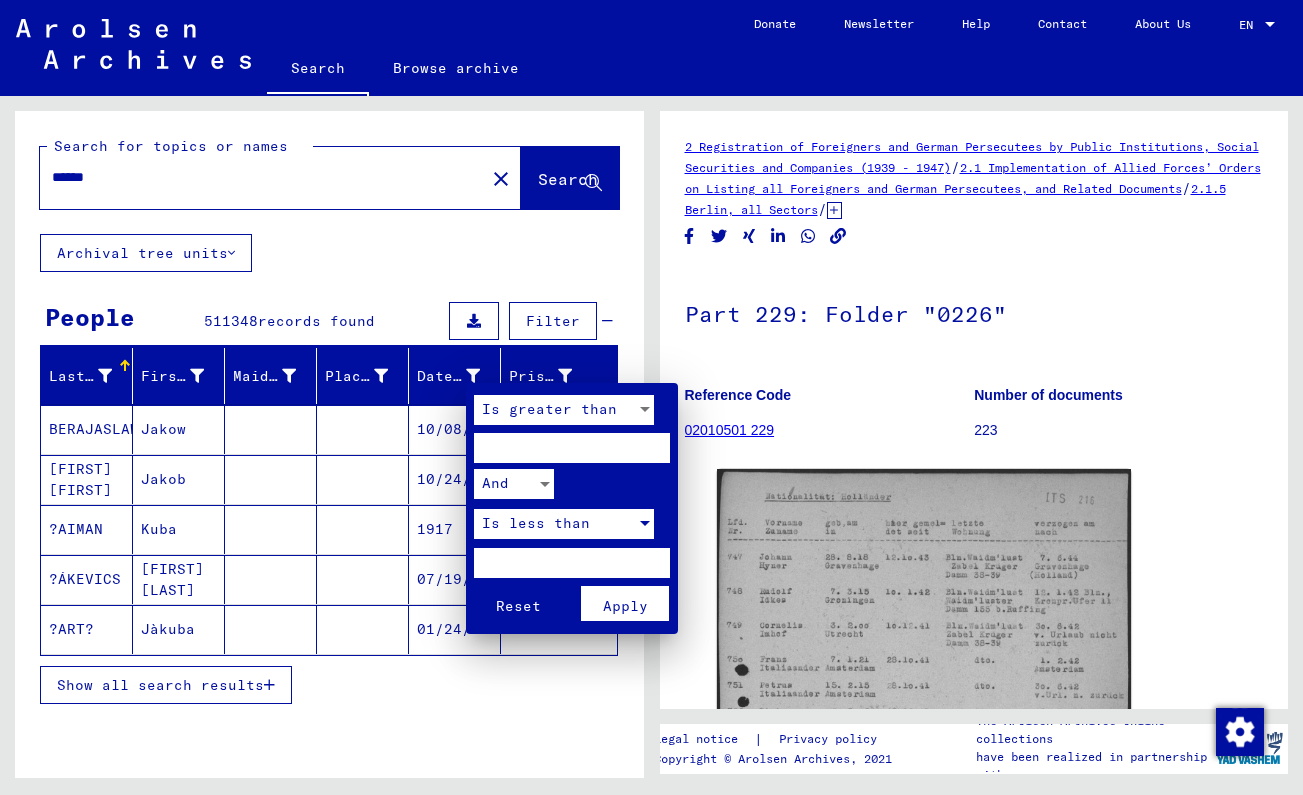 click at bounding box center [572, 563] 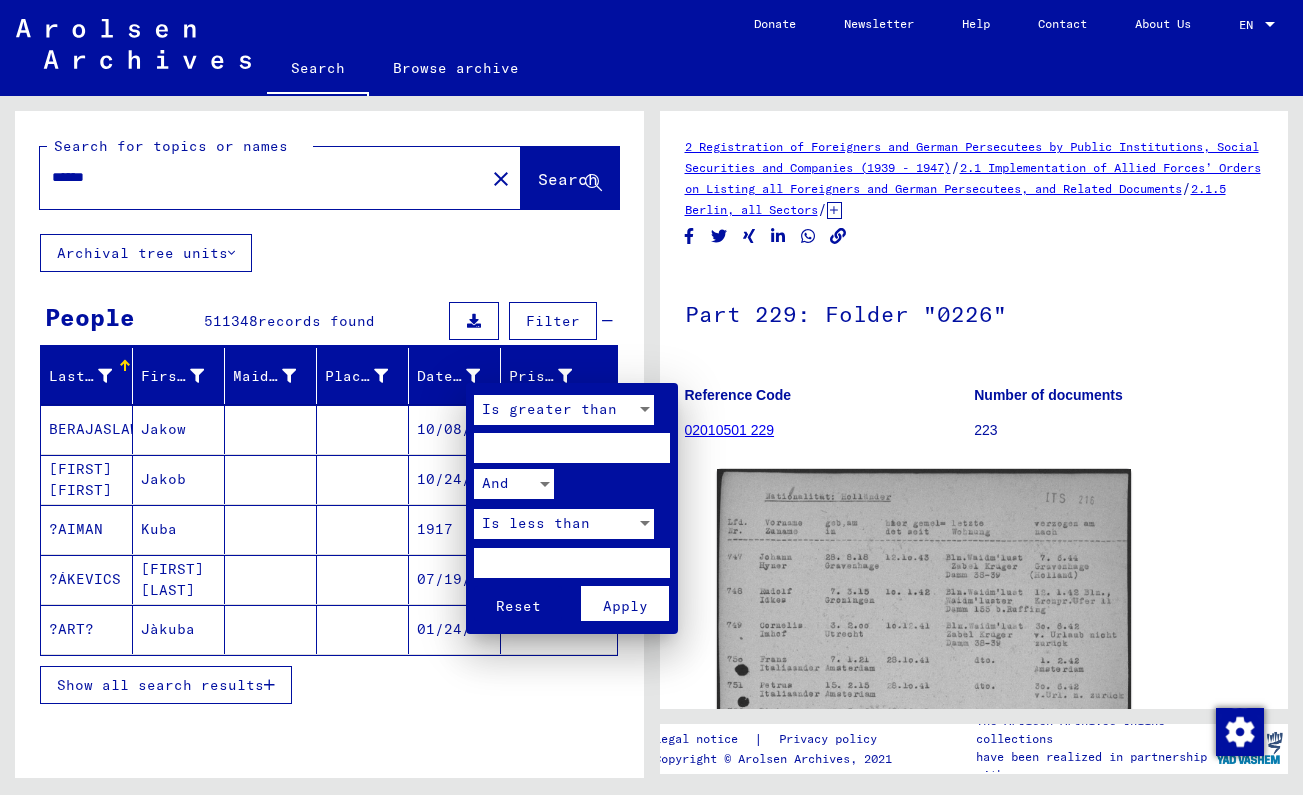 type on "****" 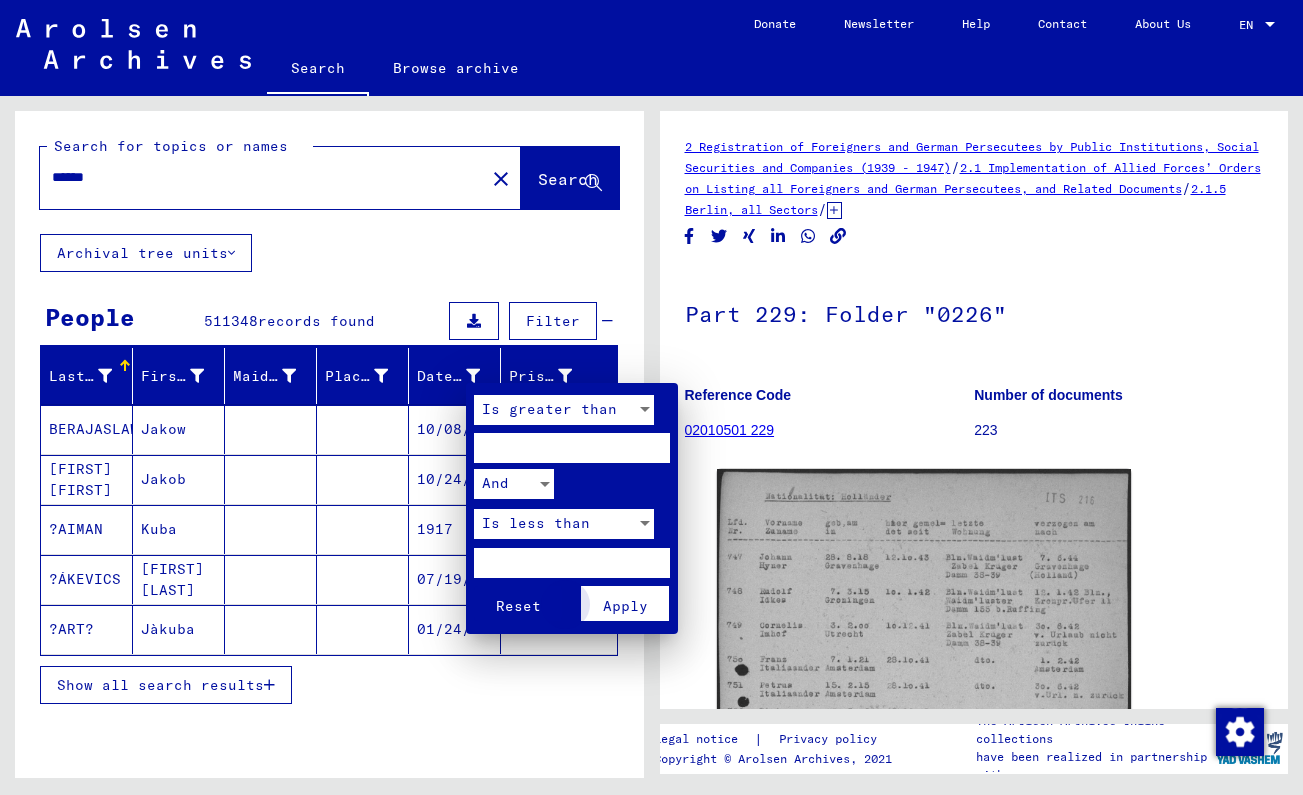 click on "Apply" at bounding box center (625, 603) 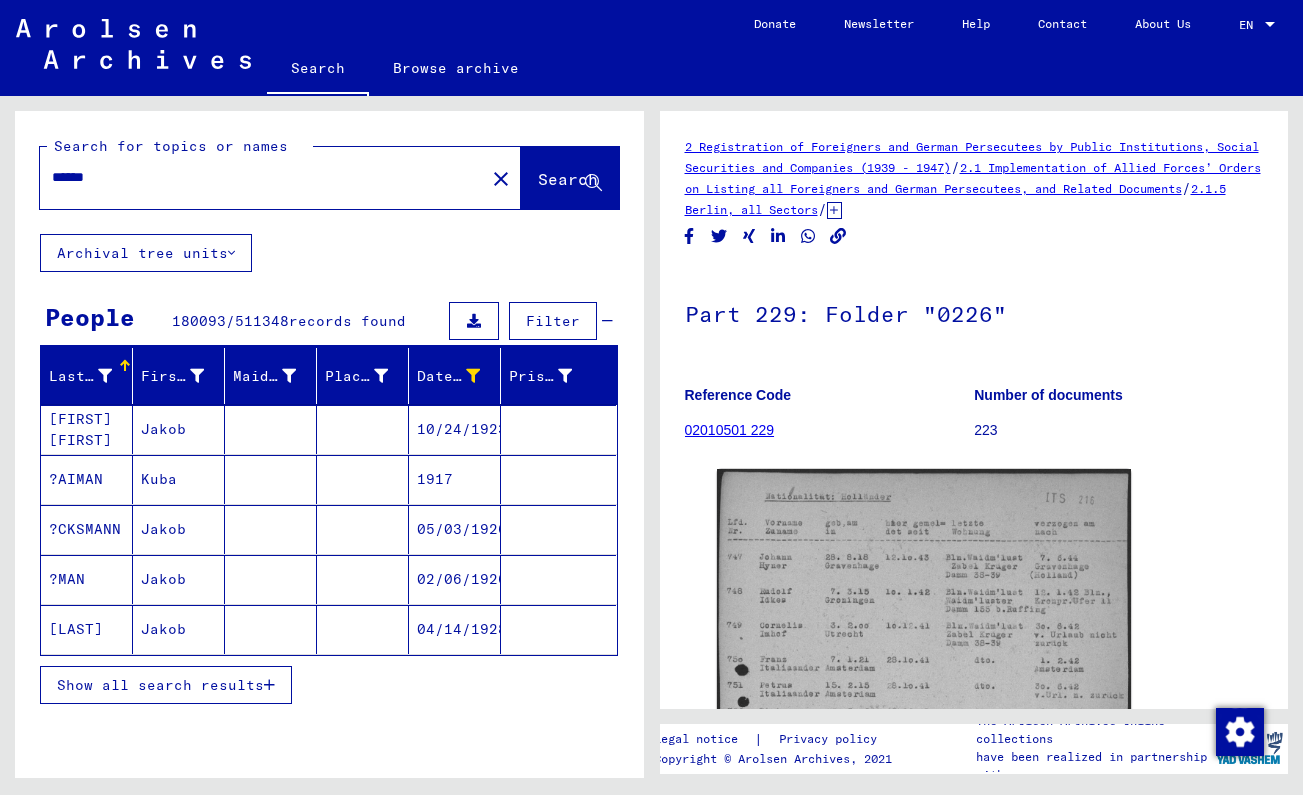 click on "Show all search results" at bounding box center (160, 685) 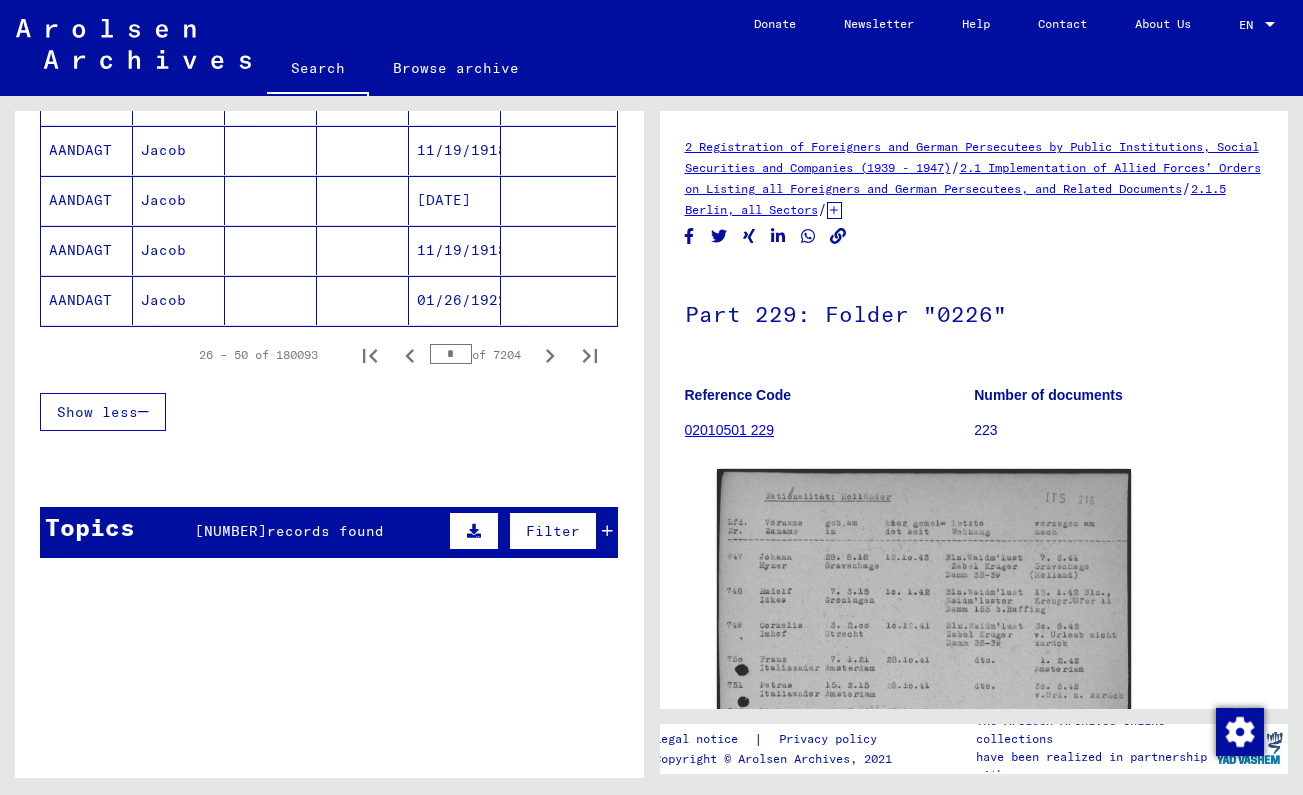 scroll, scrollTop: 1327, scrollLeft: 0, axis: vertical 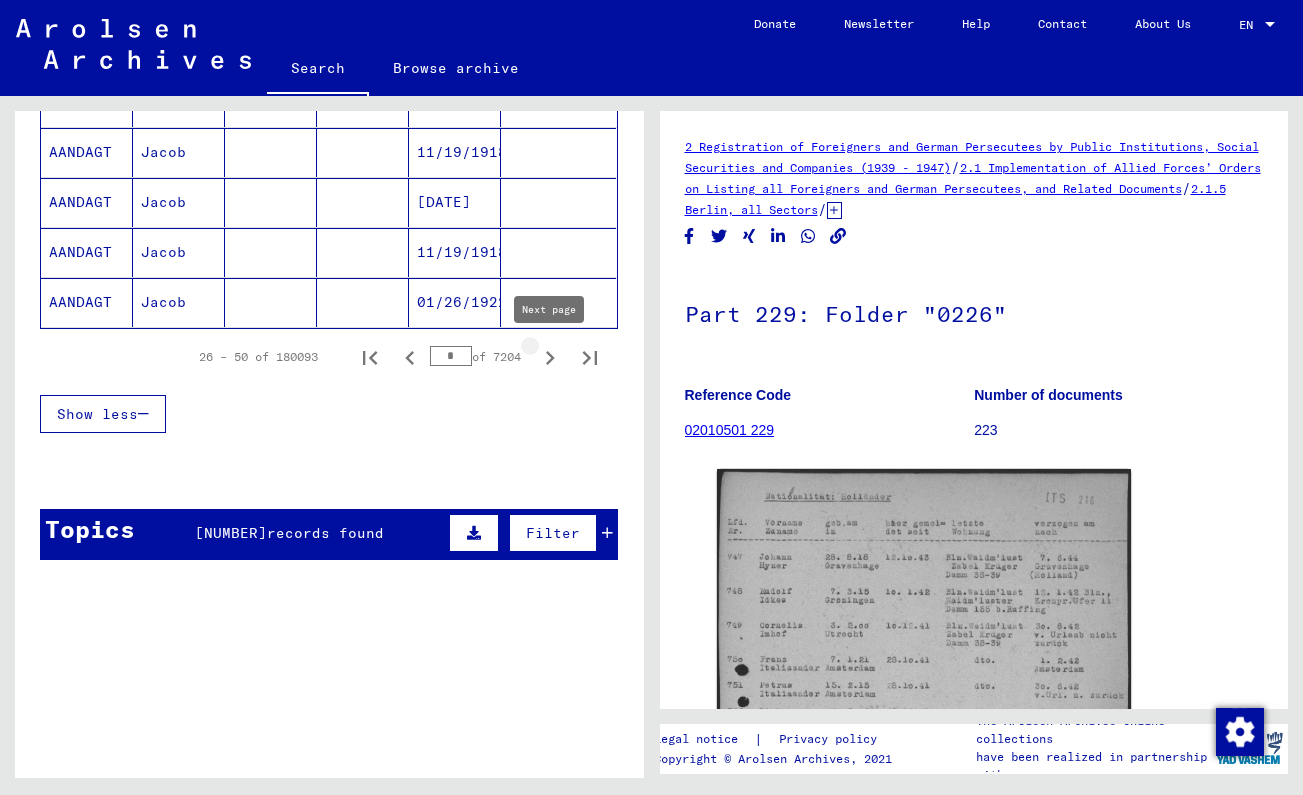 click 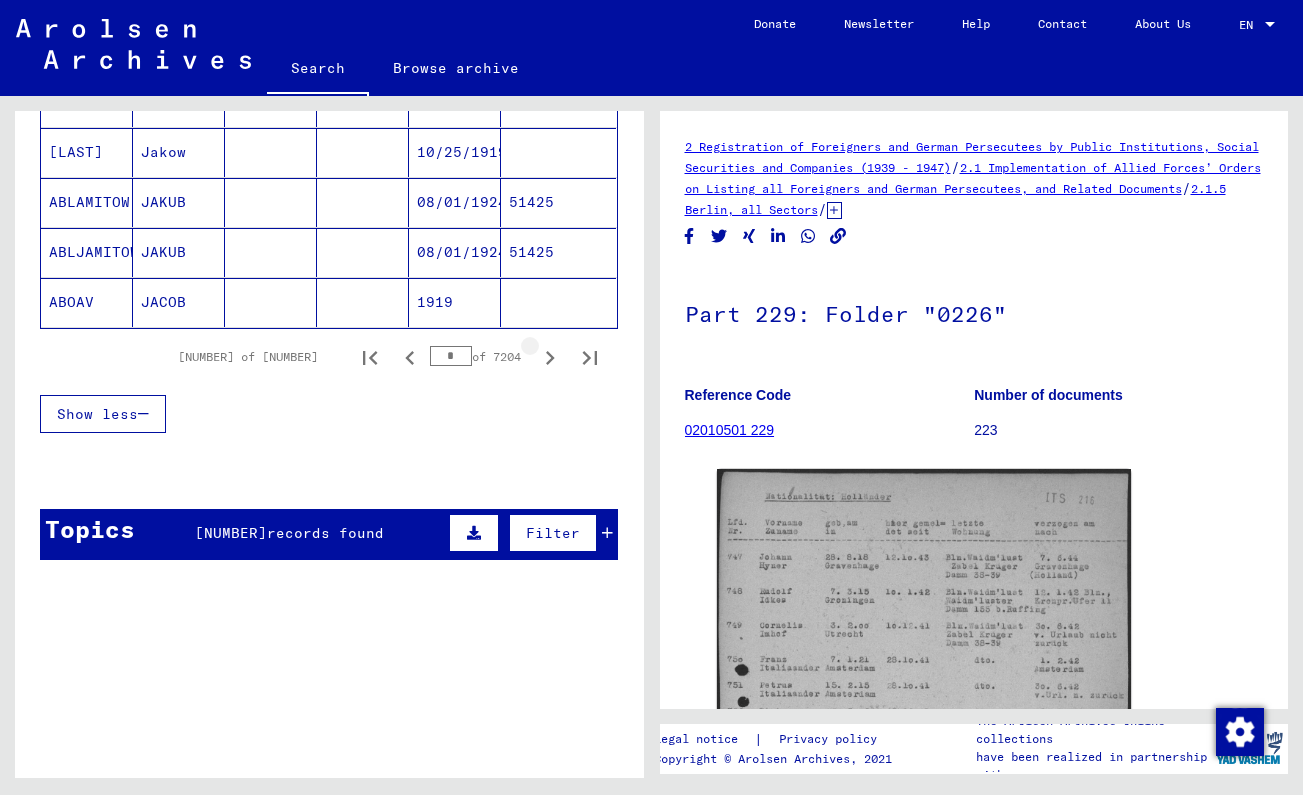 click 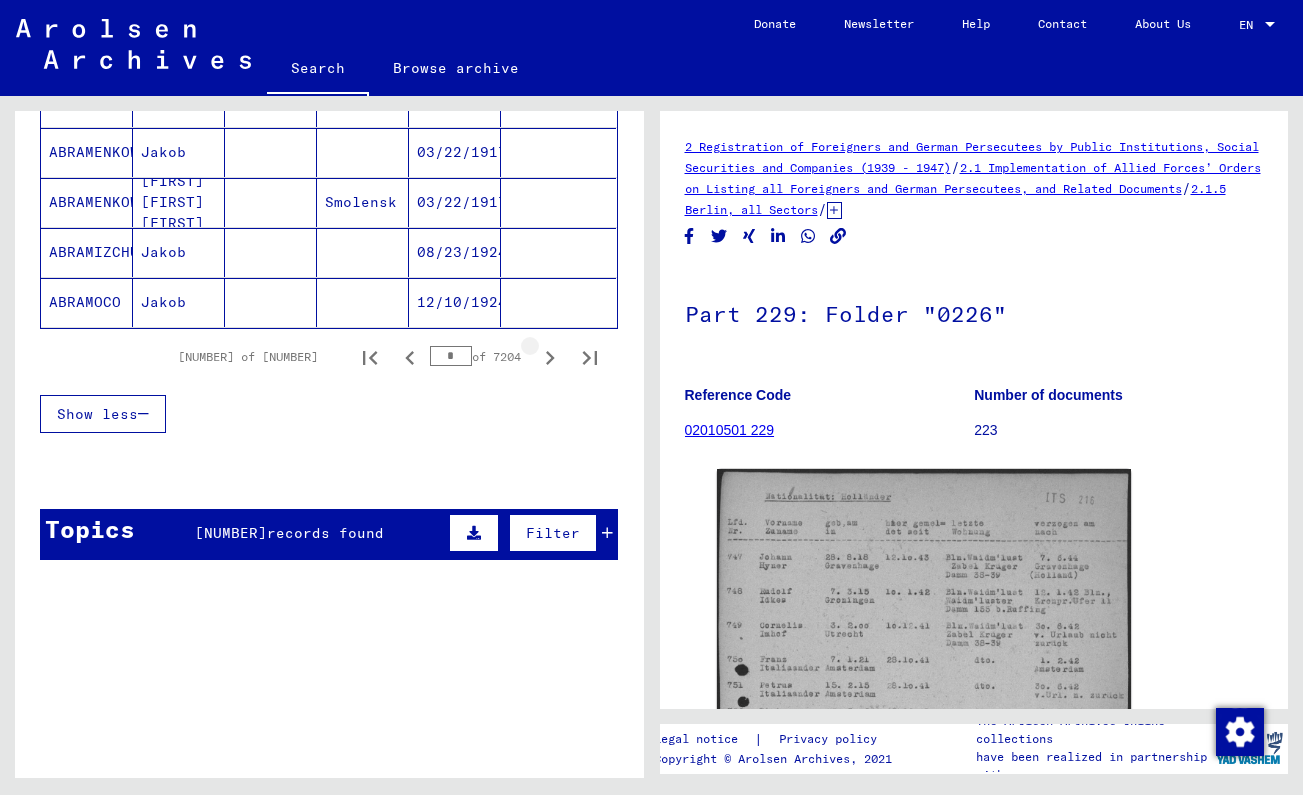click 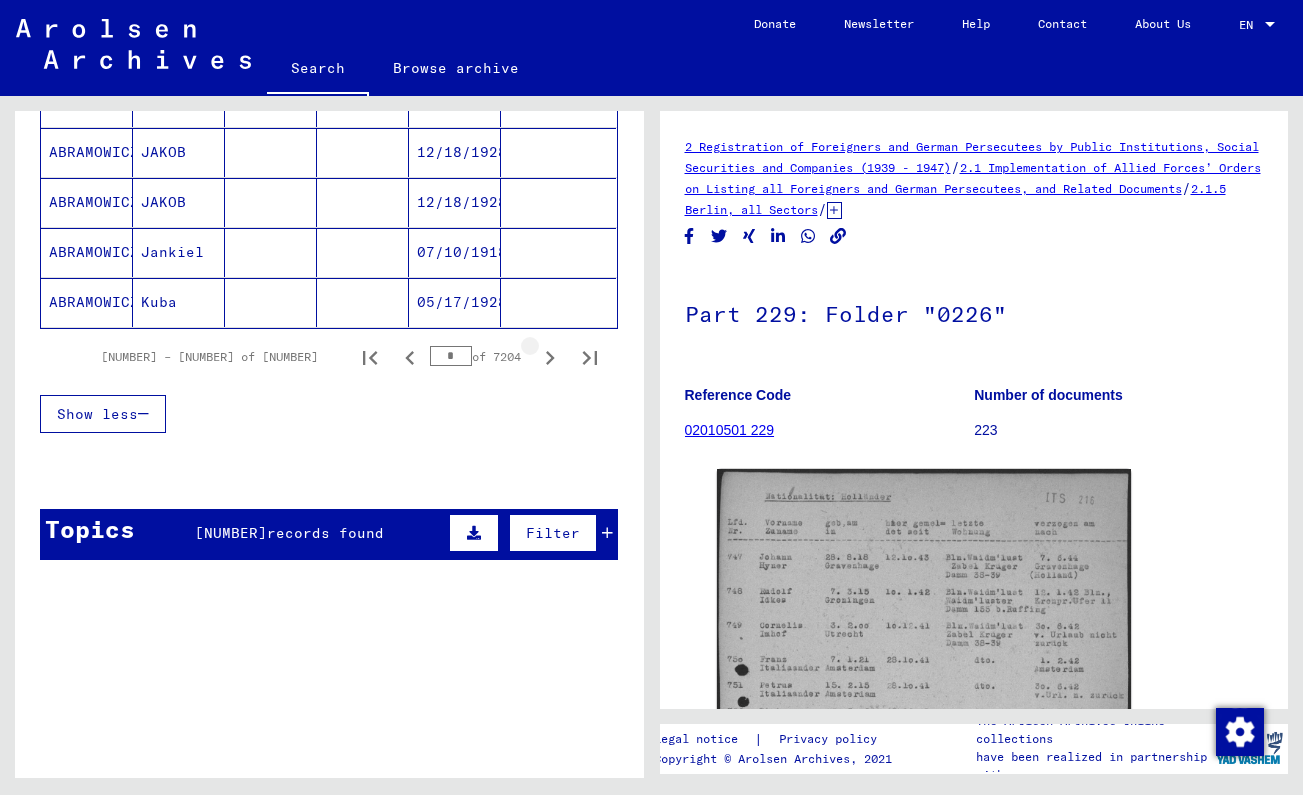 click 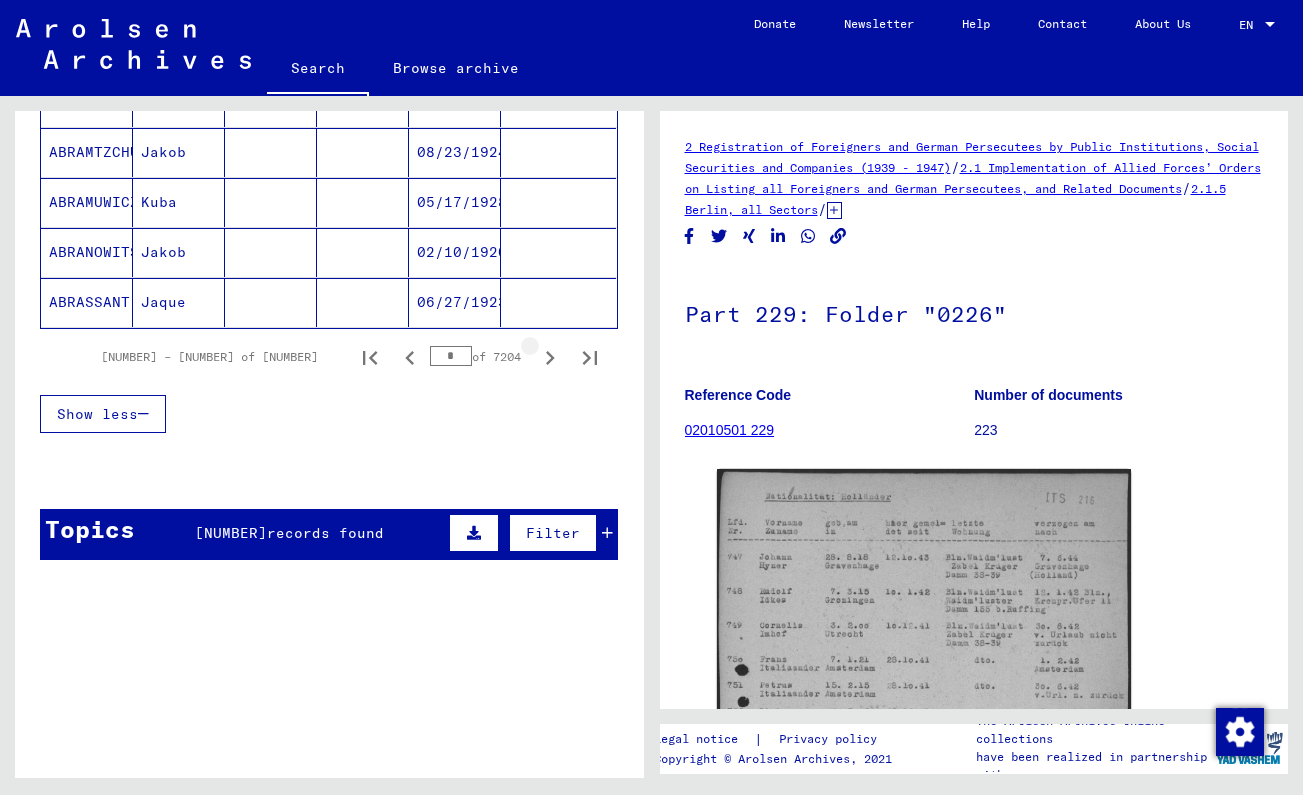 click 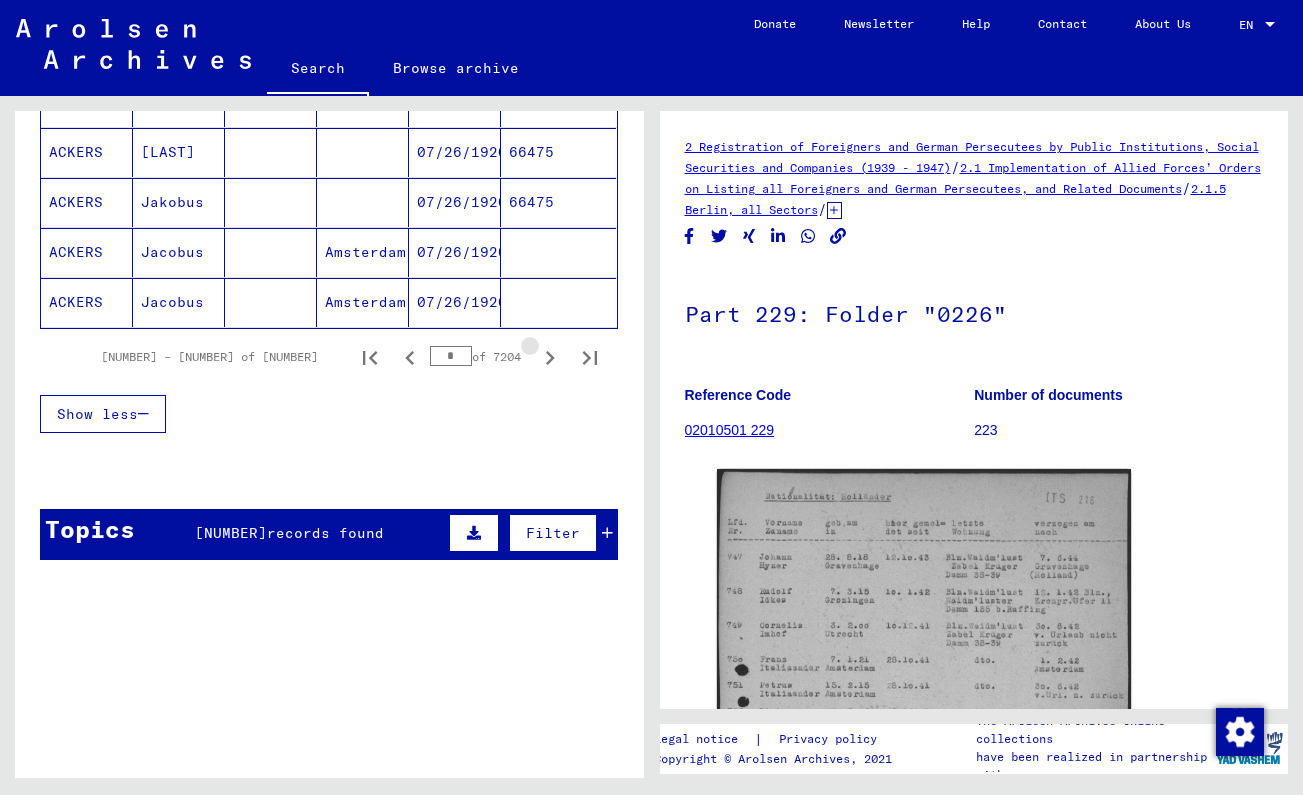 click 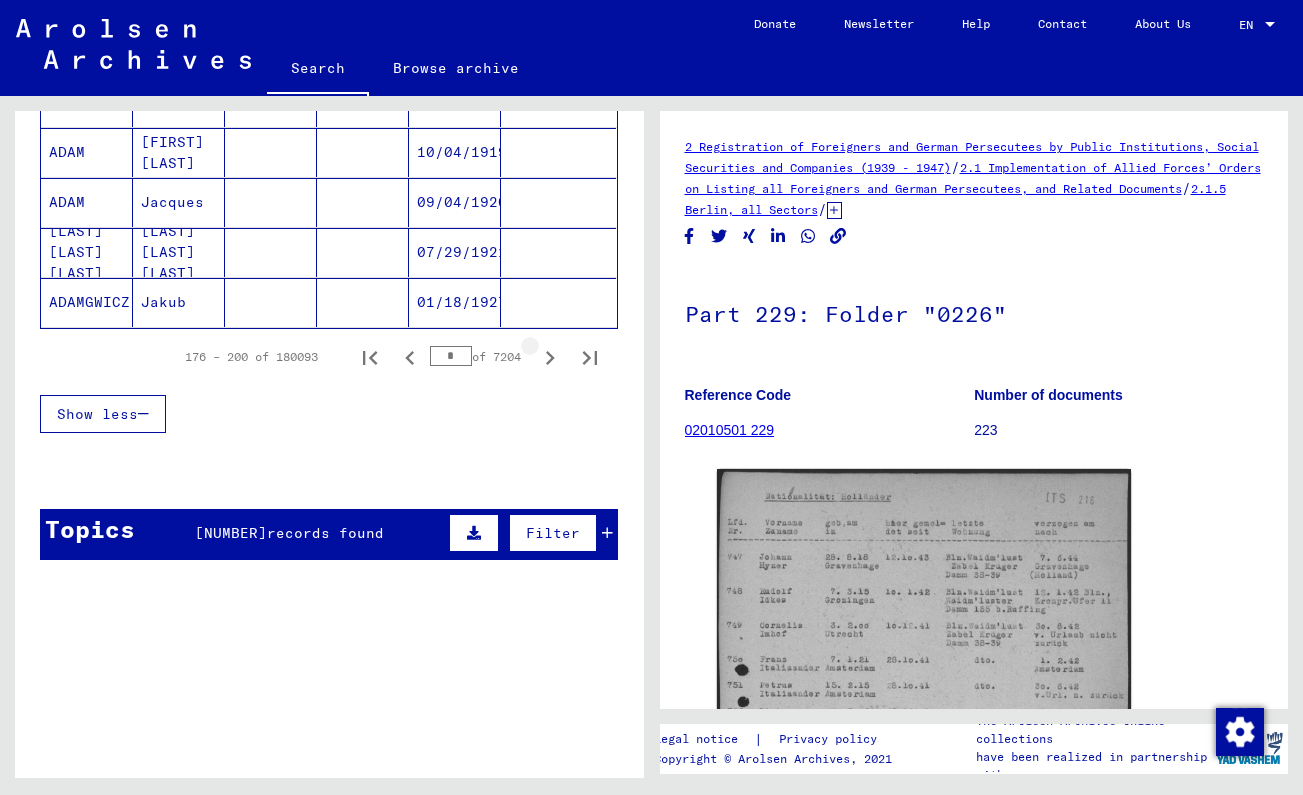 click 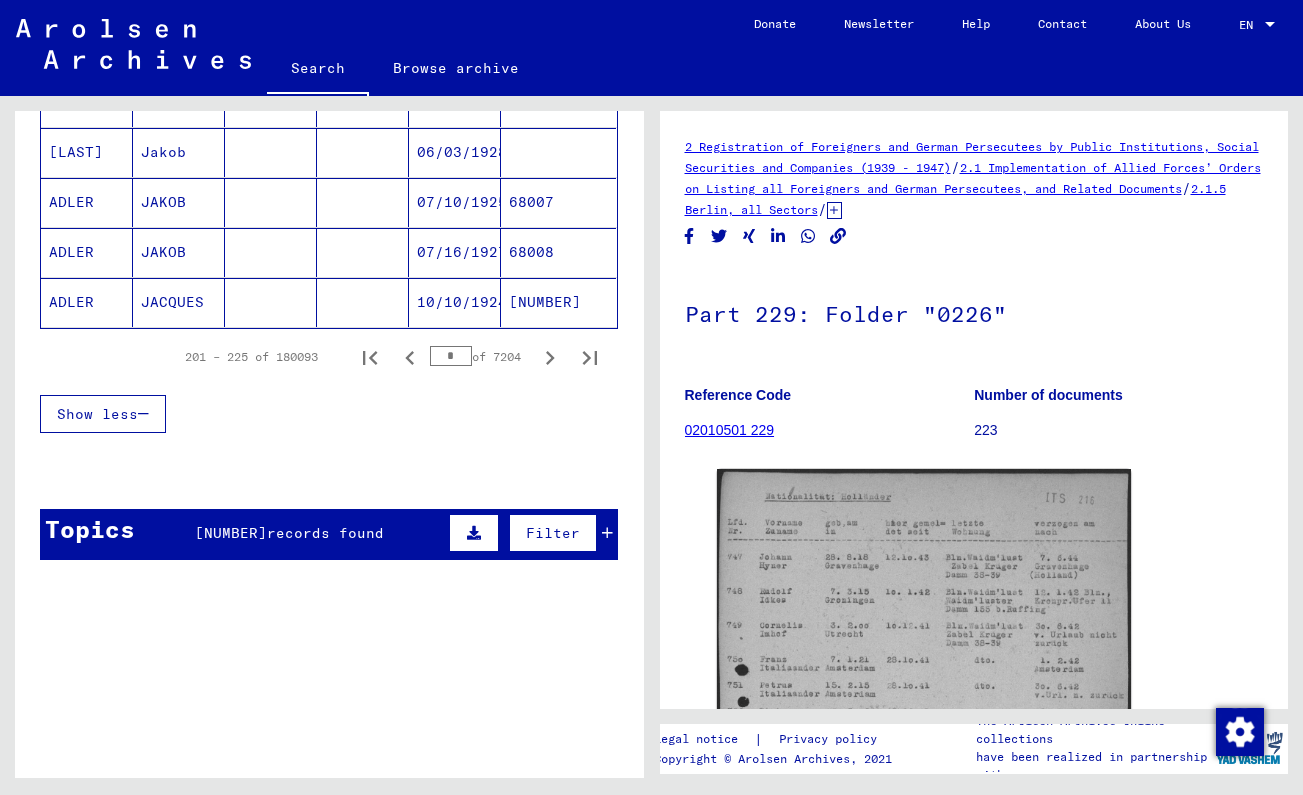click 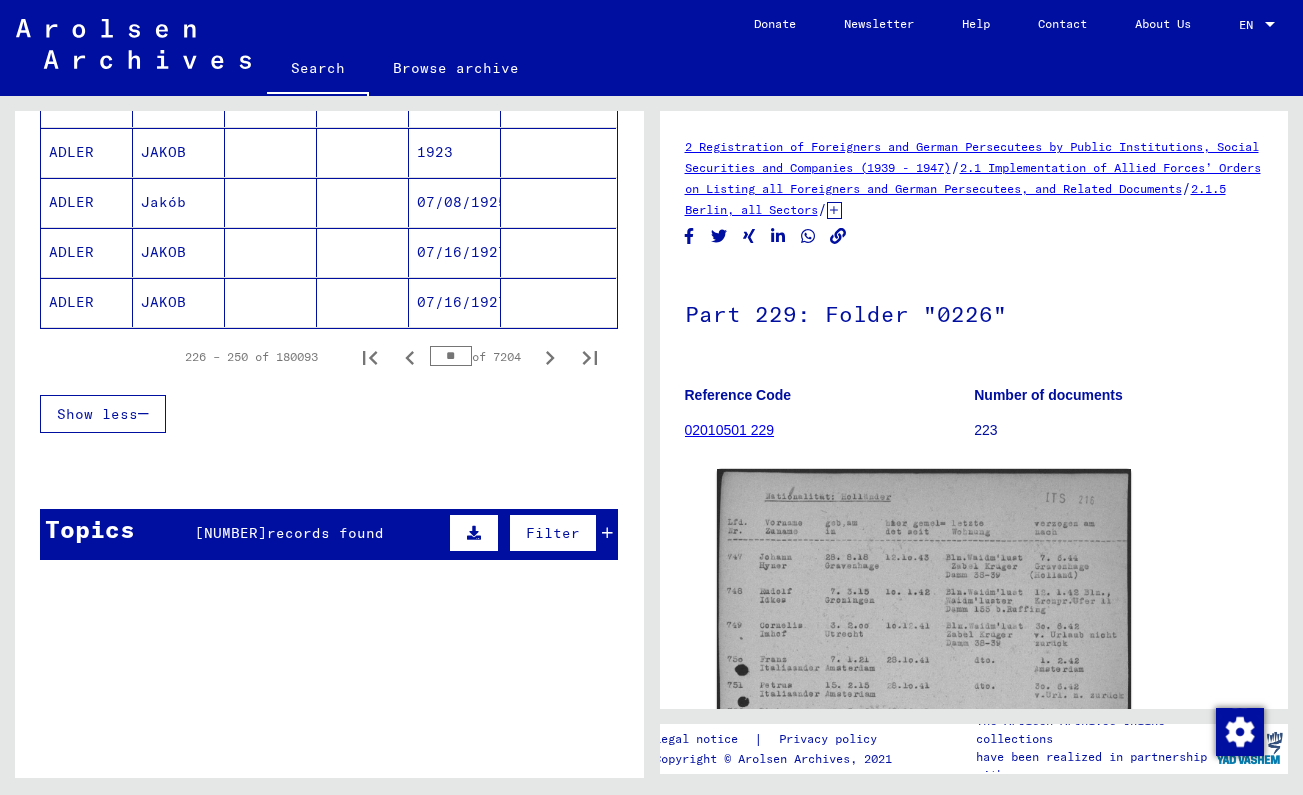 click 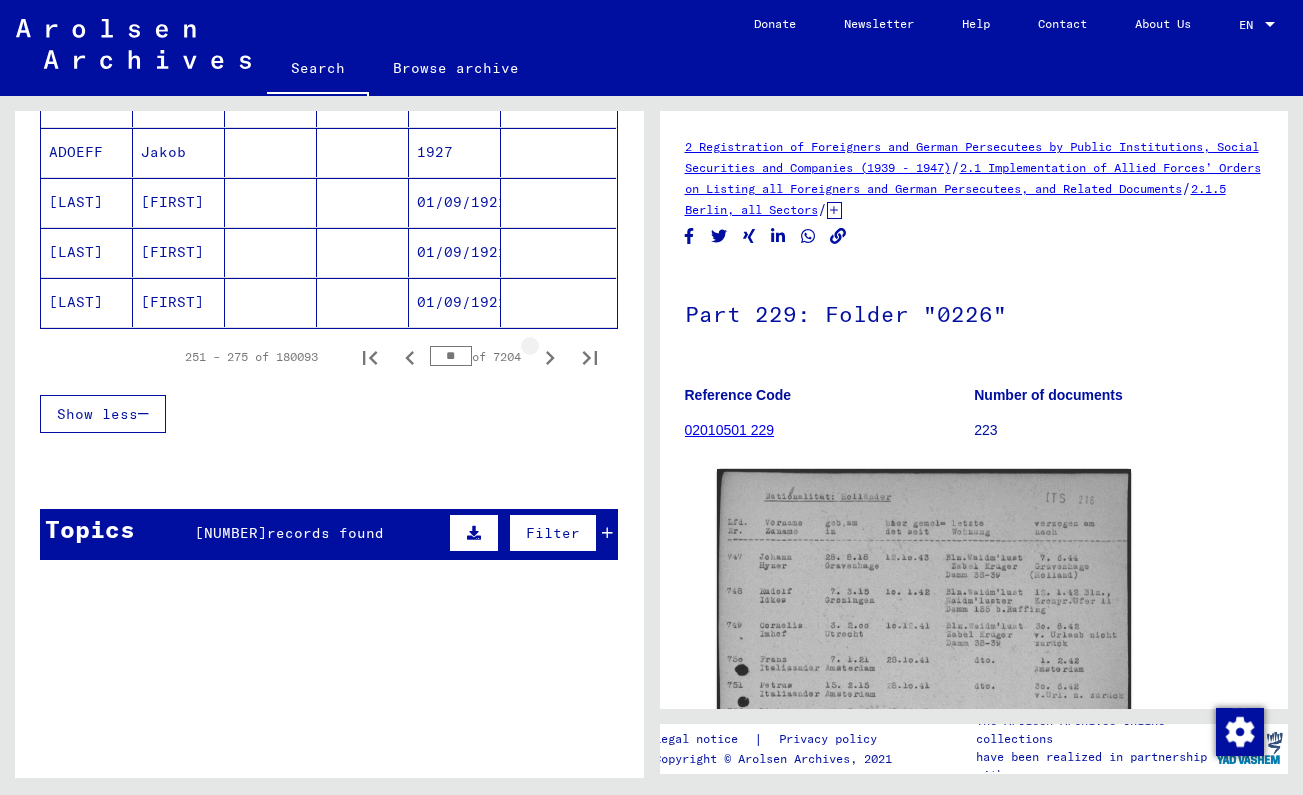 click 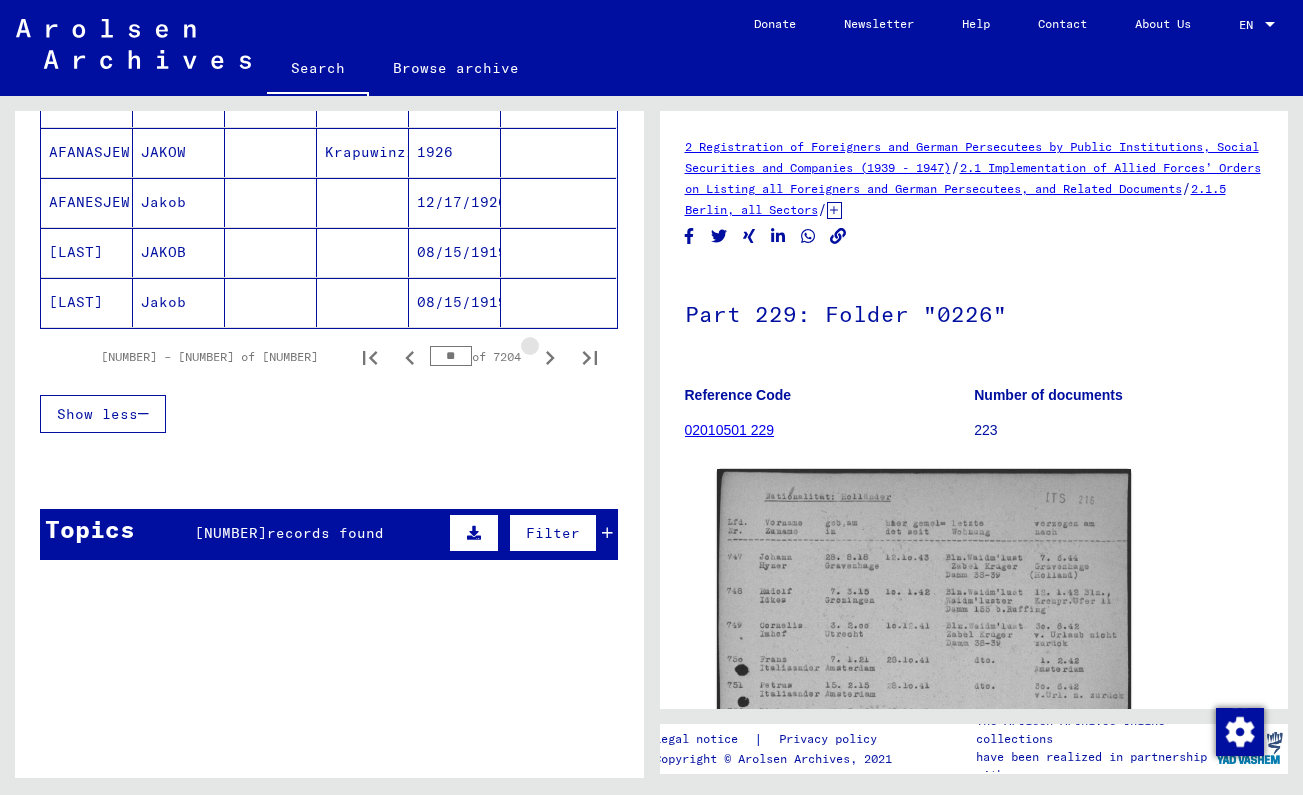 click 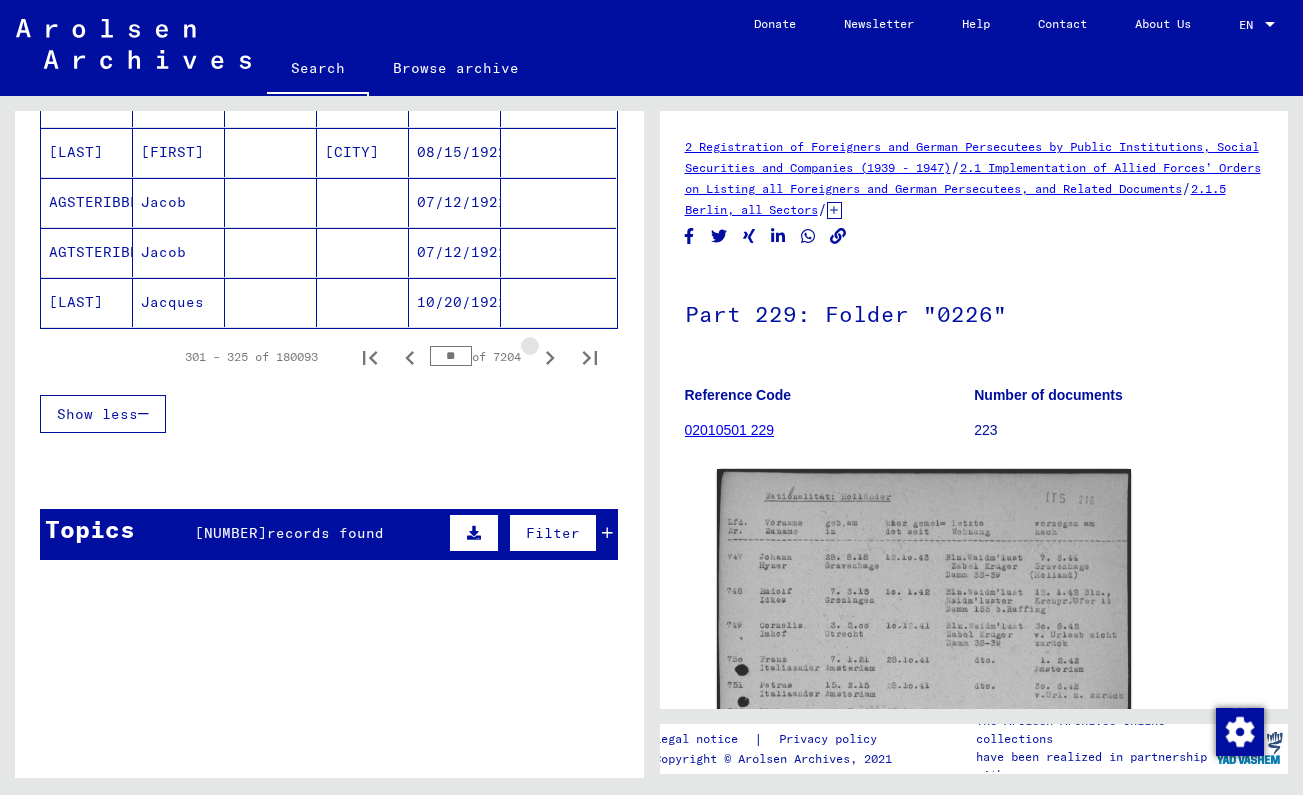 click 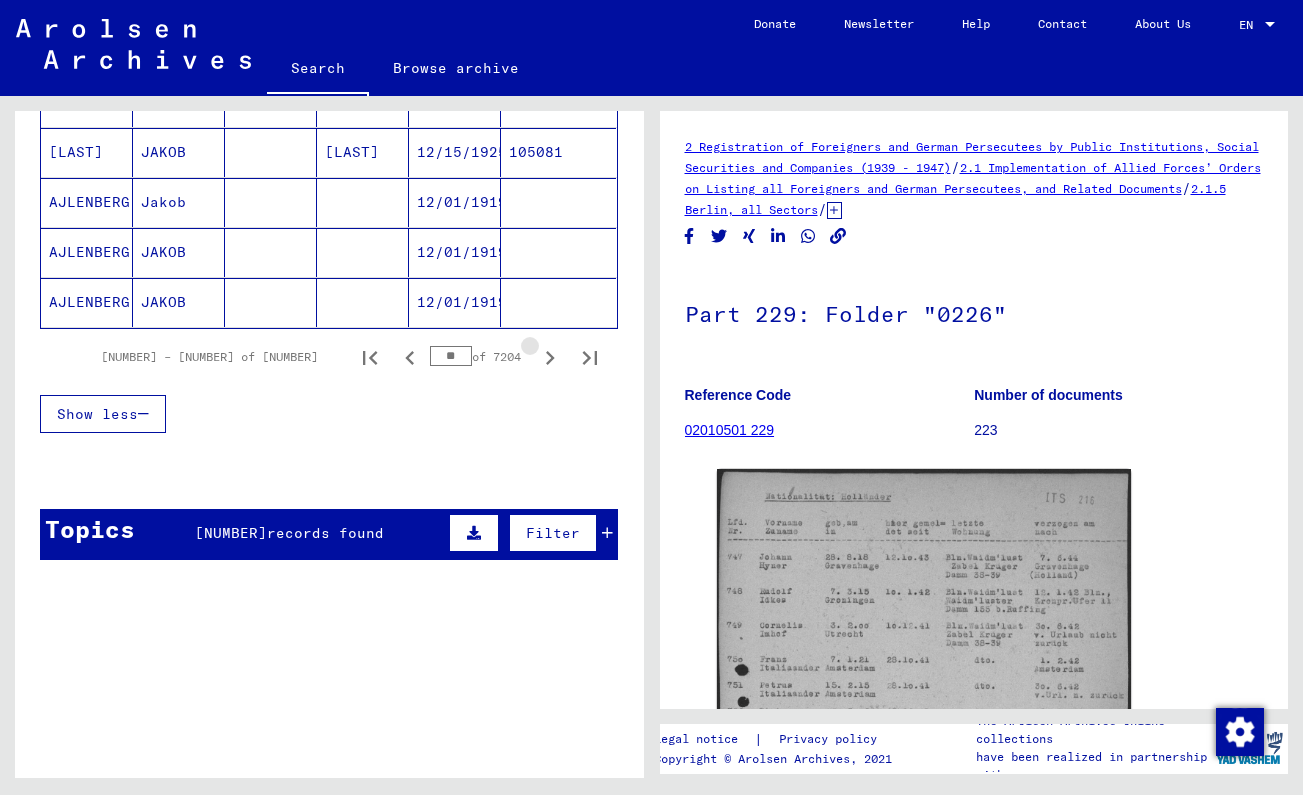 click 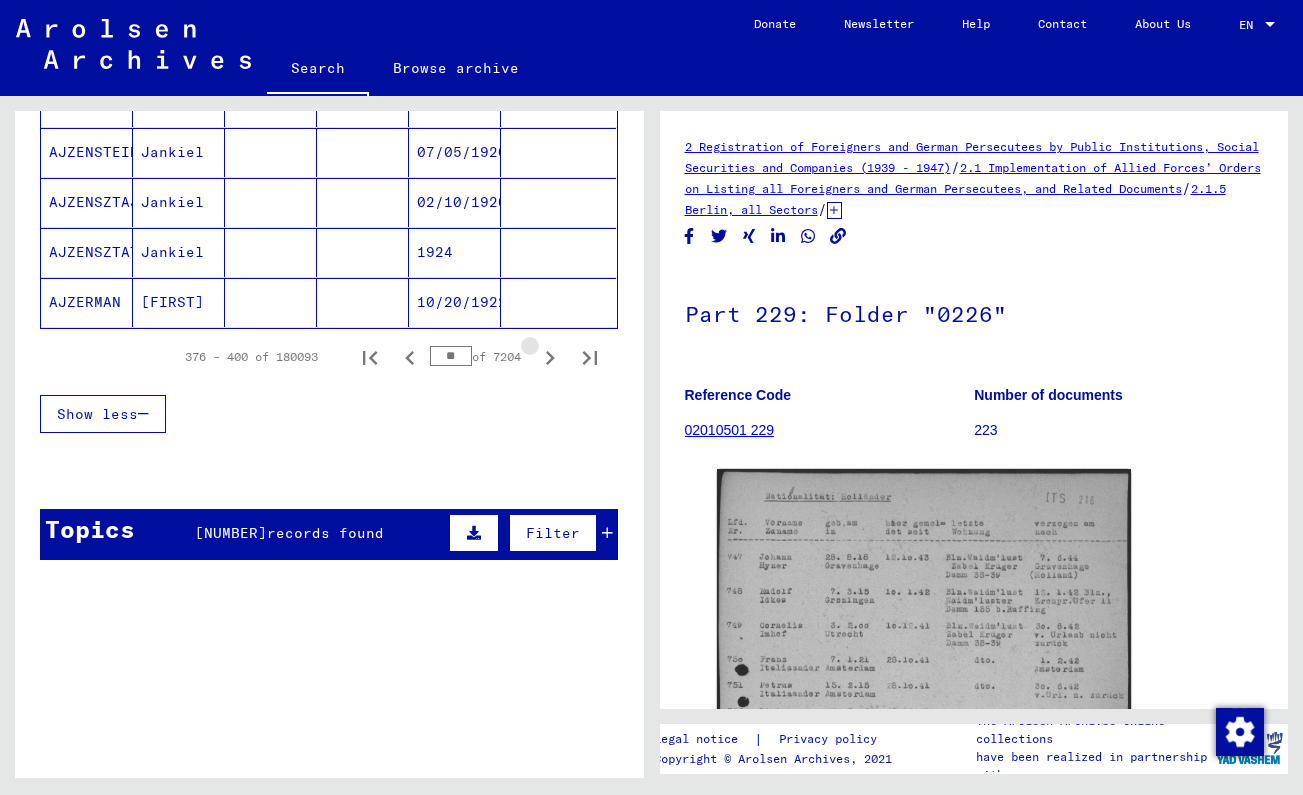 click 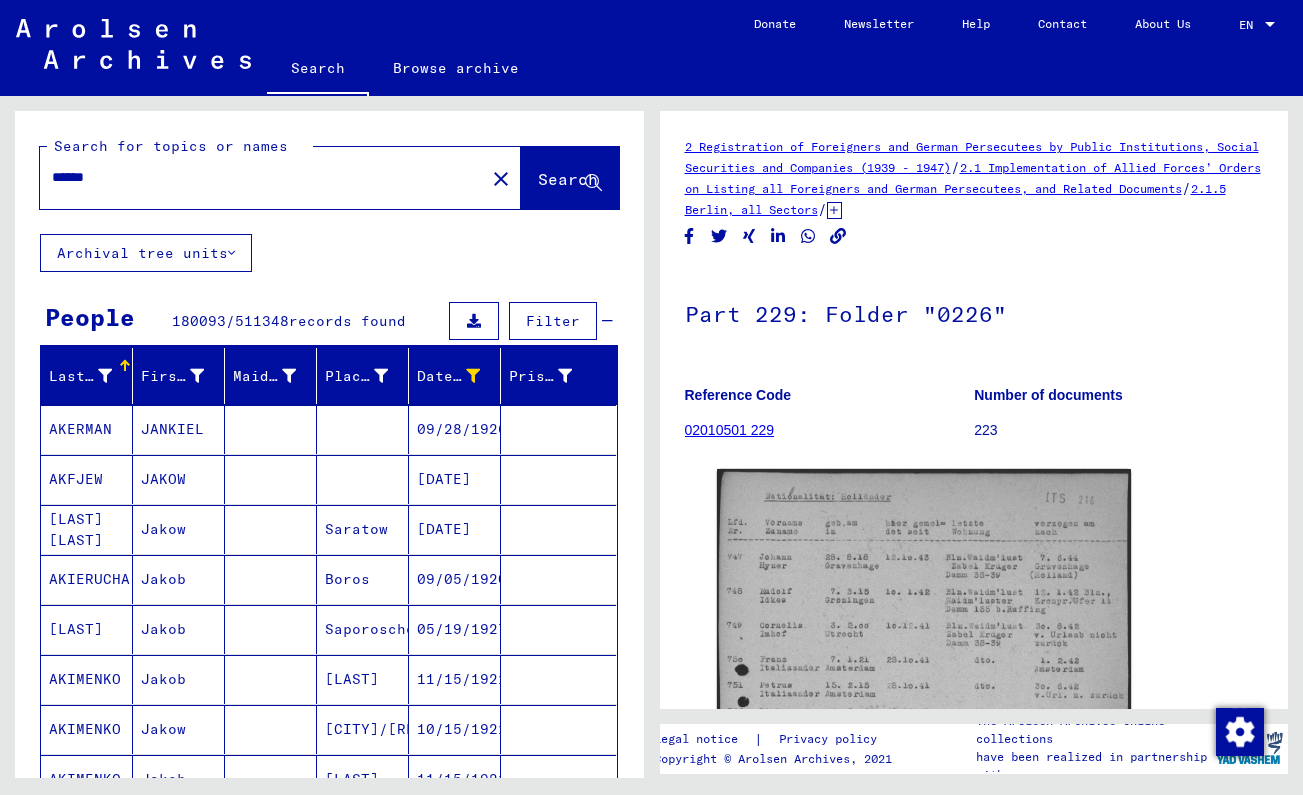 scroll, scrollTop: 0, scrollLeft: 0, axis: both 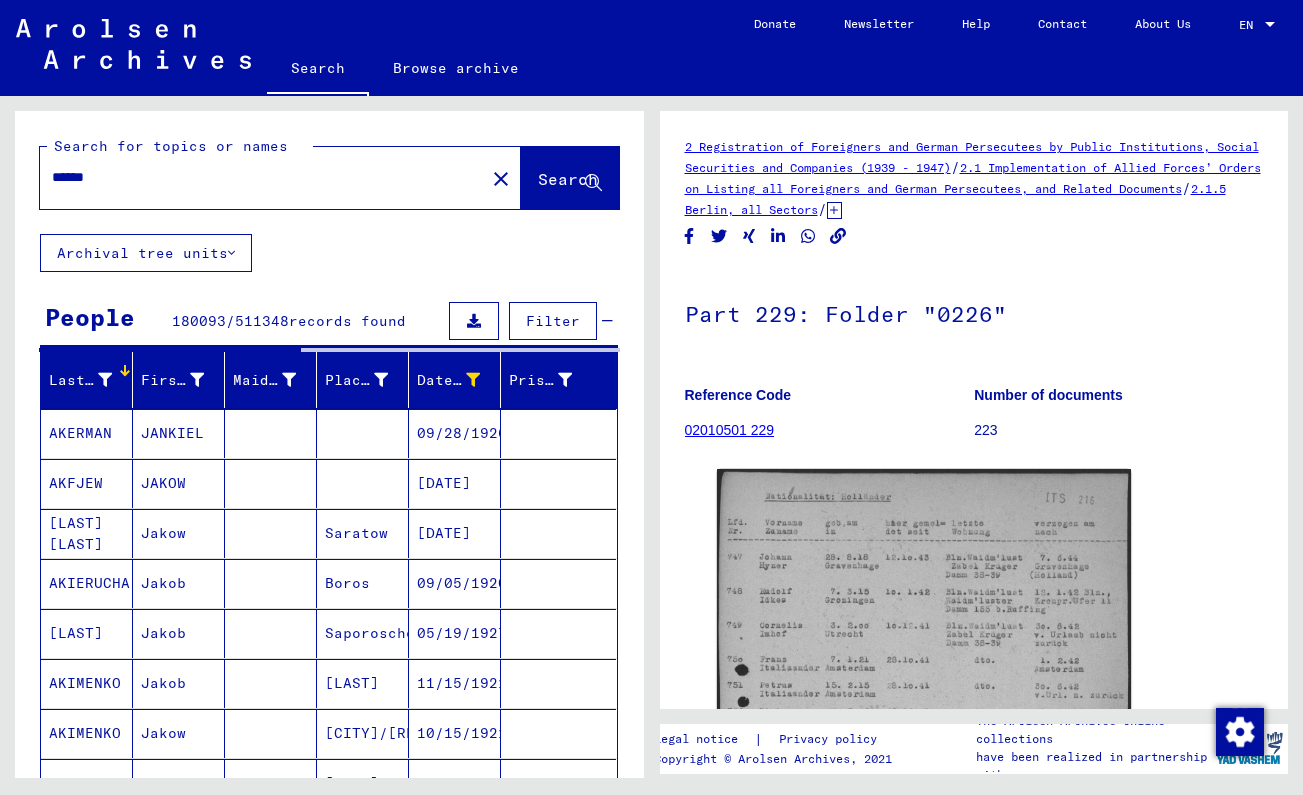 click at bounding box center [105, 380] 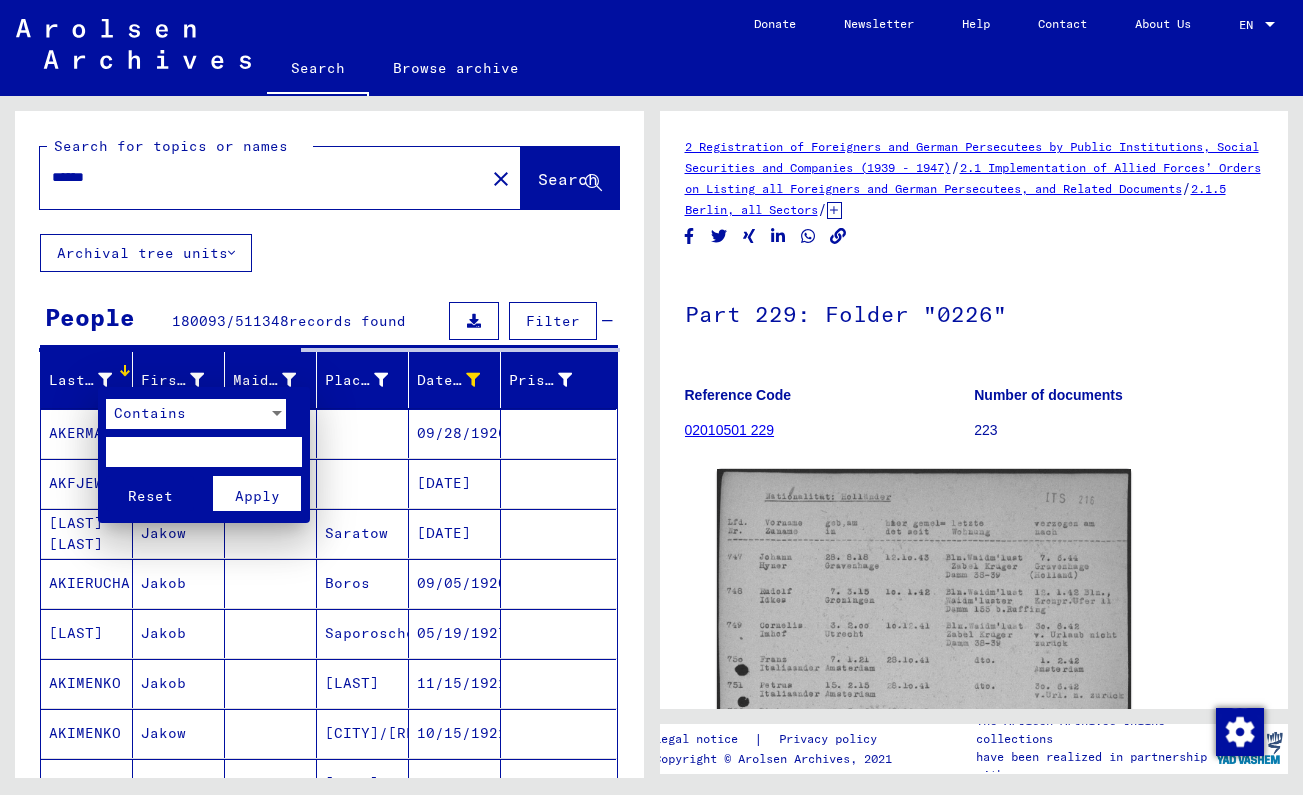 click at bounding box center [204, 452] 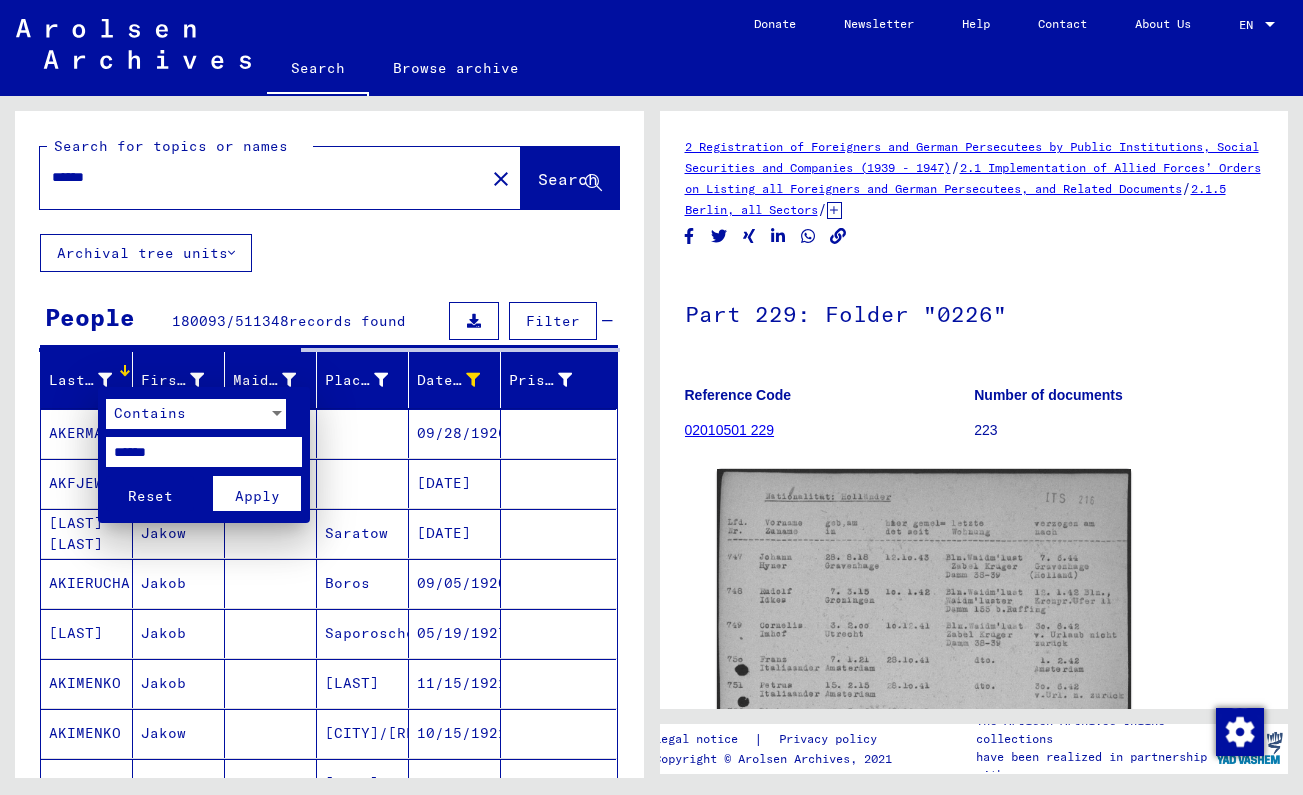 type on "******" 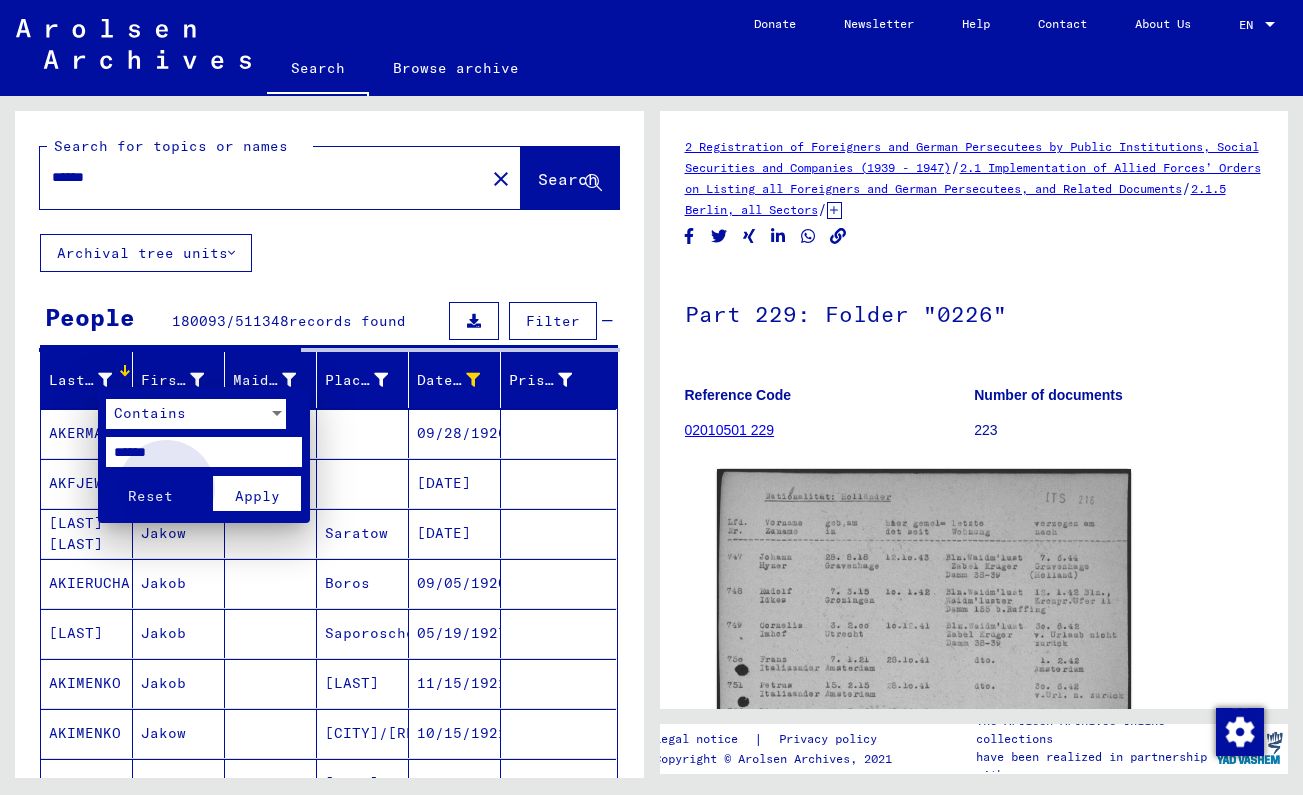 click on "Apply" at bounding box center [257, 493] 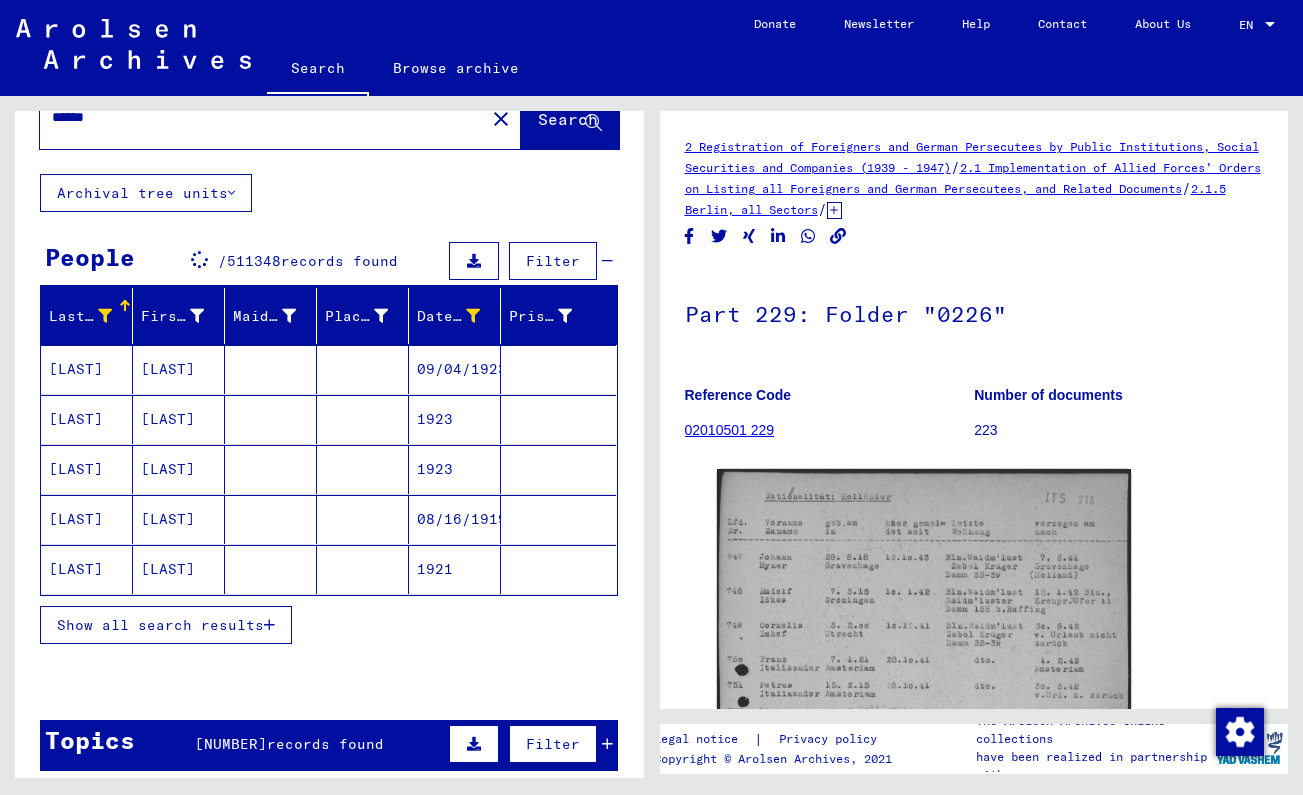 scroll, scrollTop: 78, scrollLeft: 0, axis: vertical 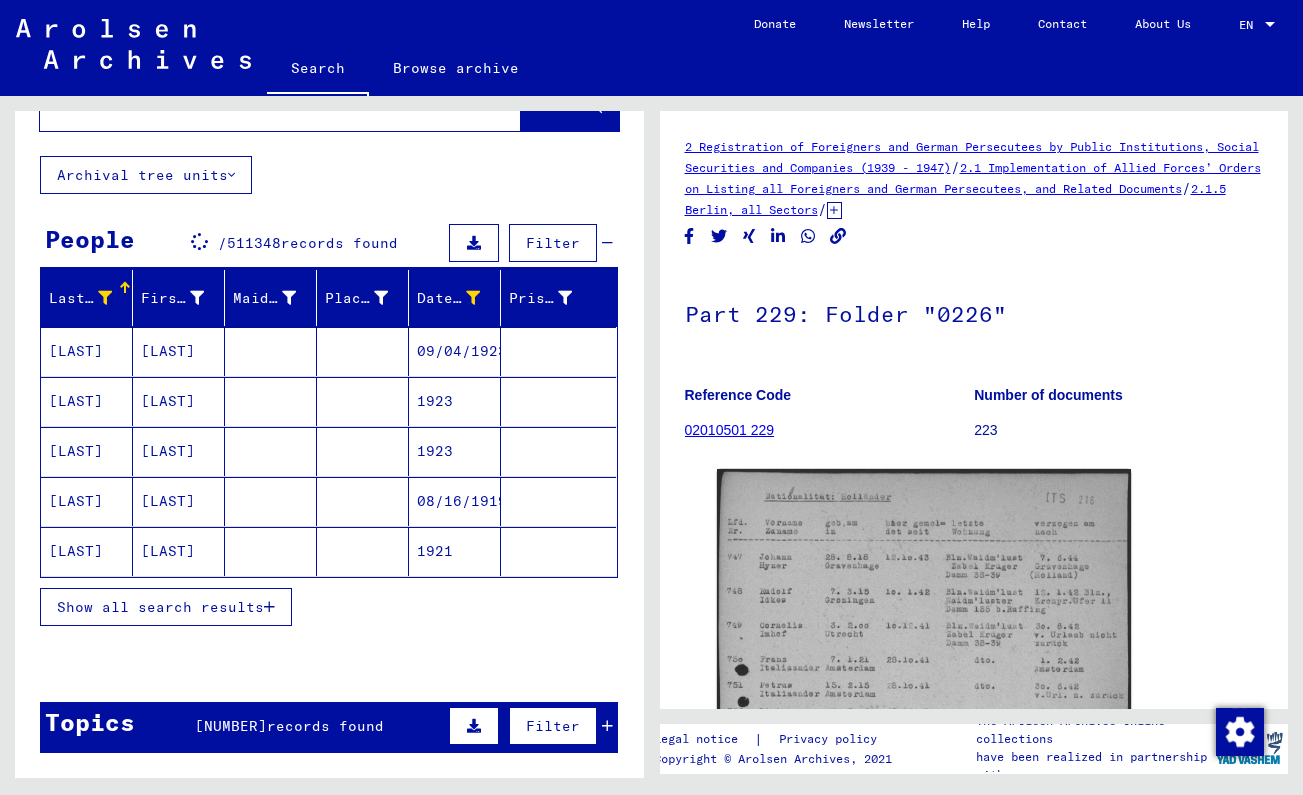 click on "Show all search results" at bounding box center (160, 607) 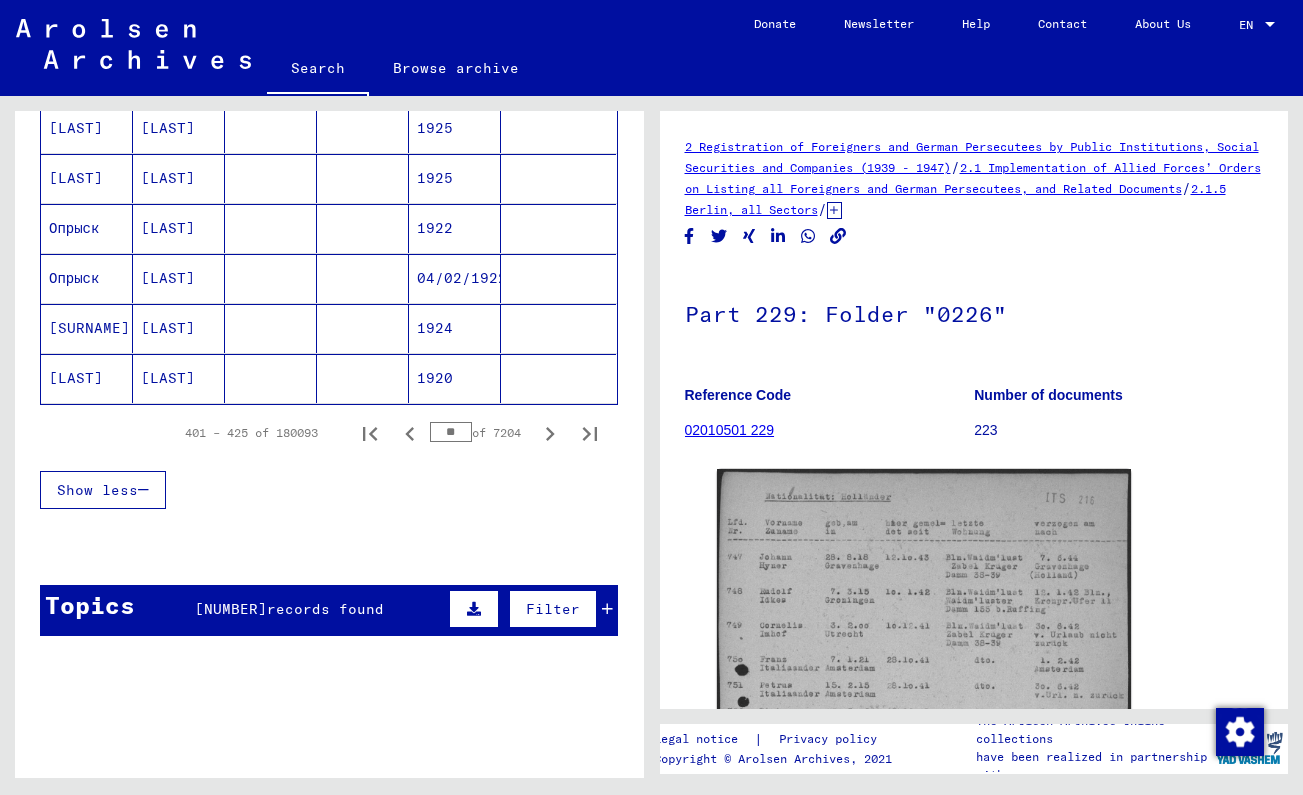 scroll, scrollTop: 1120, scrollLeft: 0, axis: vertical 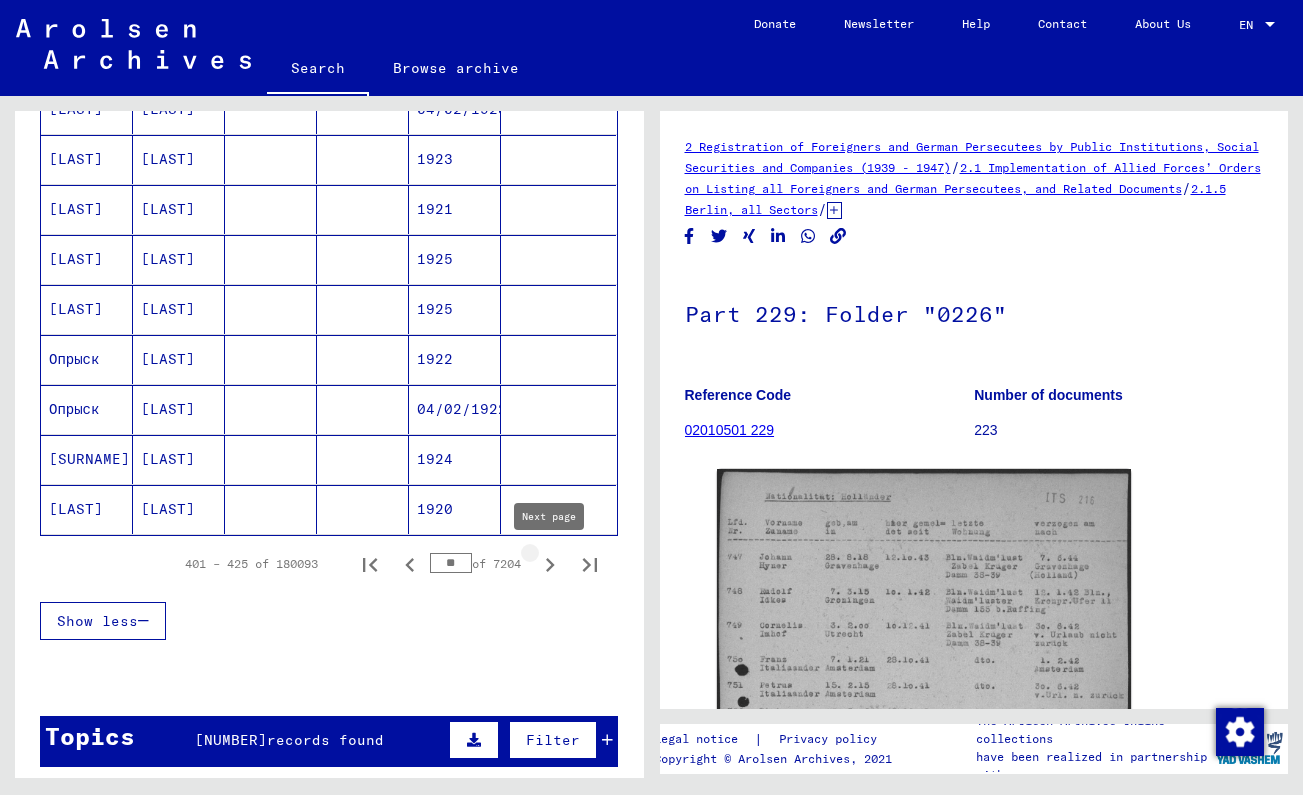 click 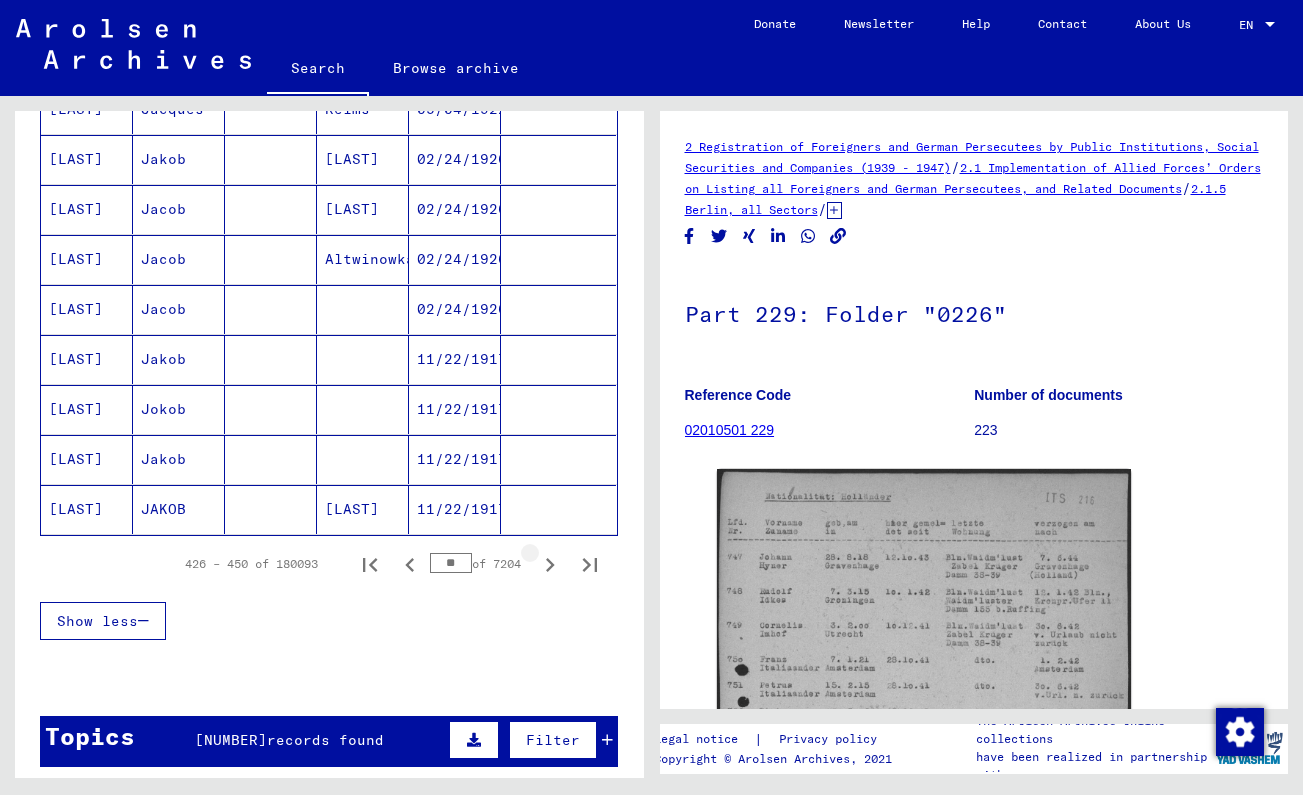 click 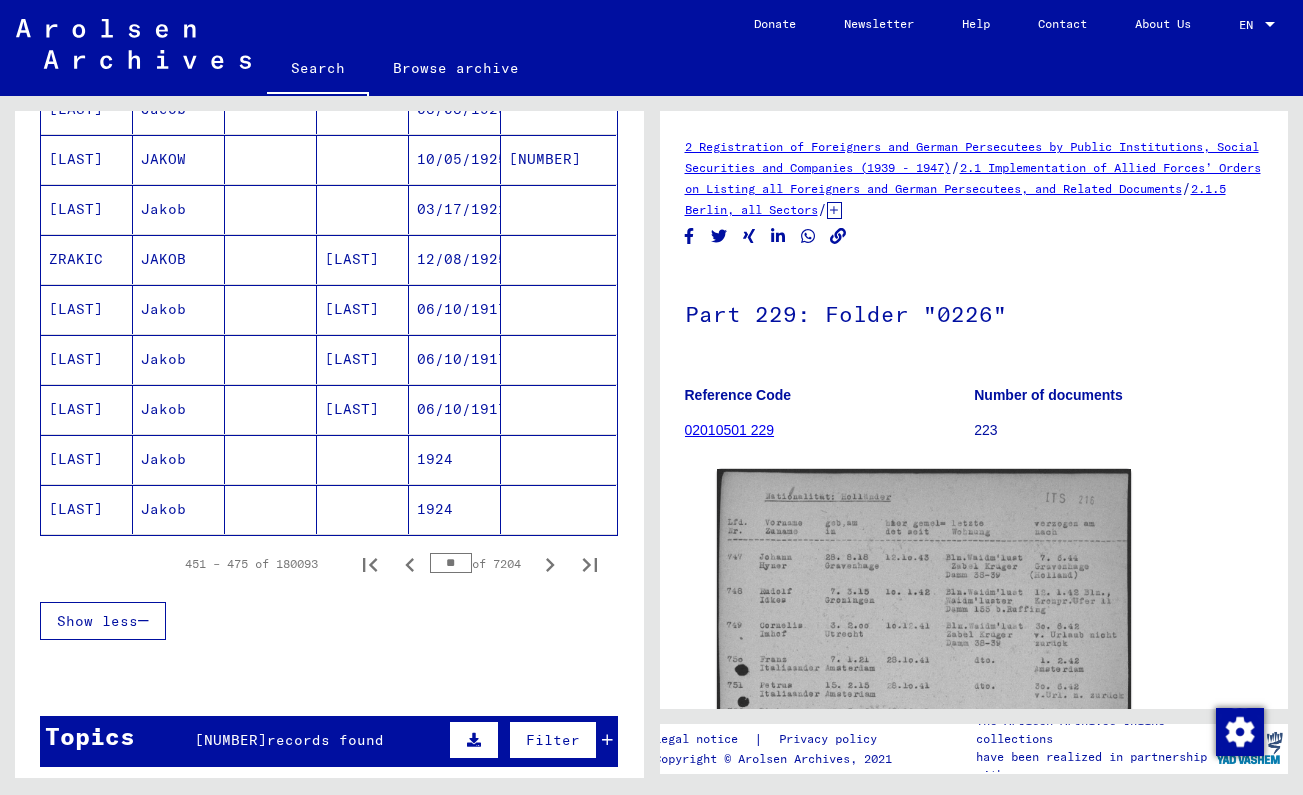 click 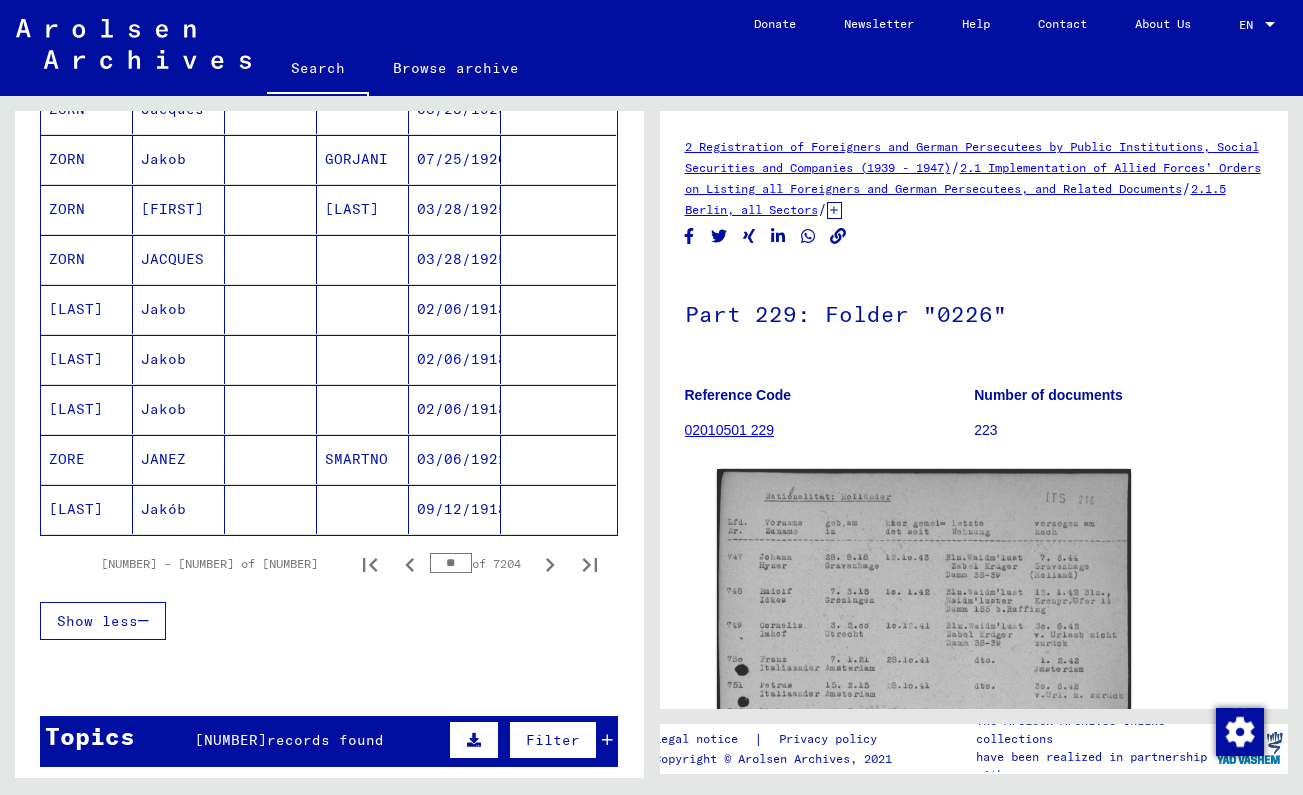 click 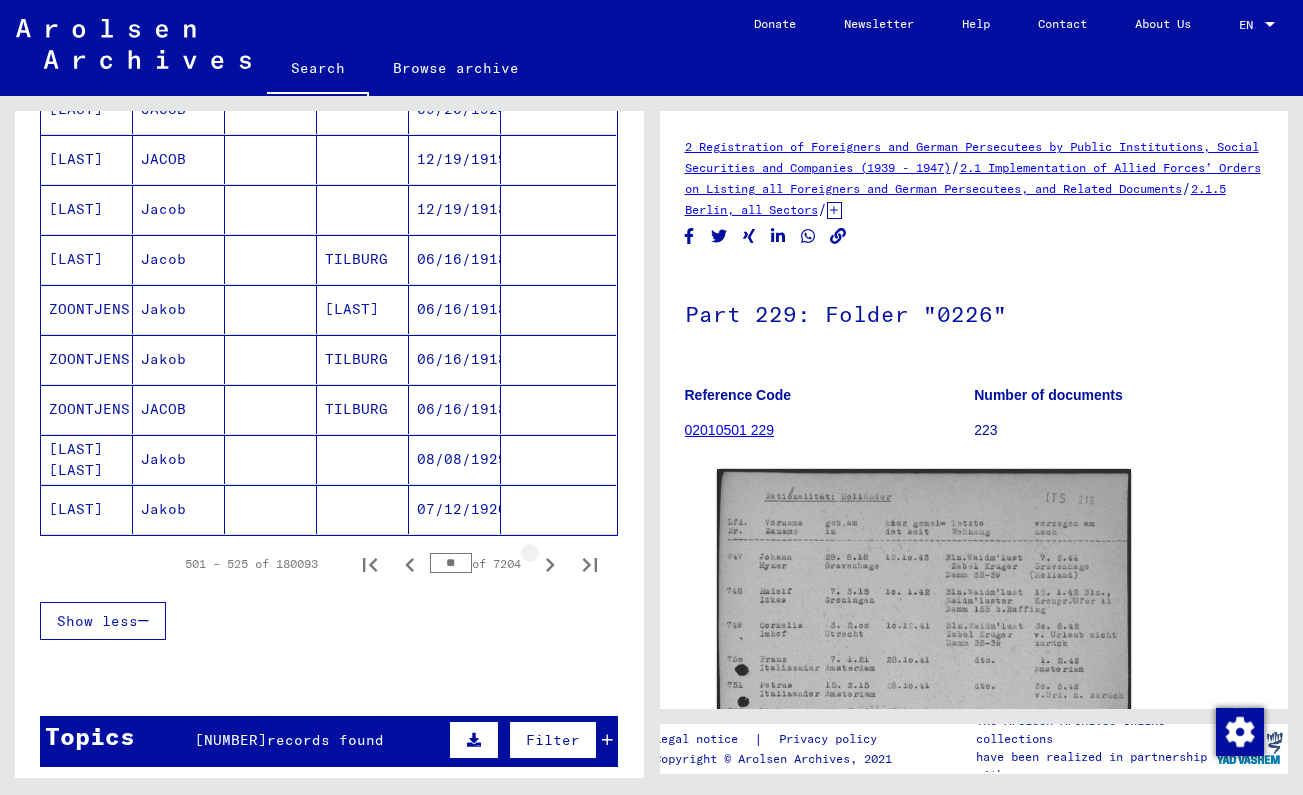 click 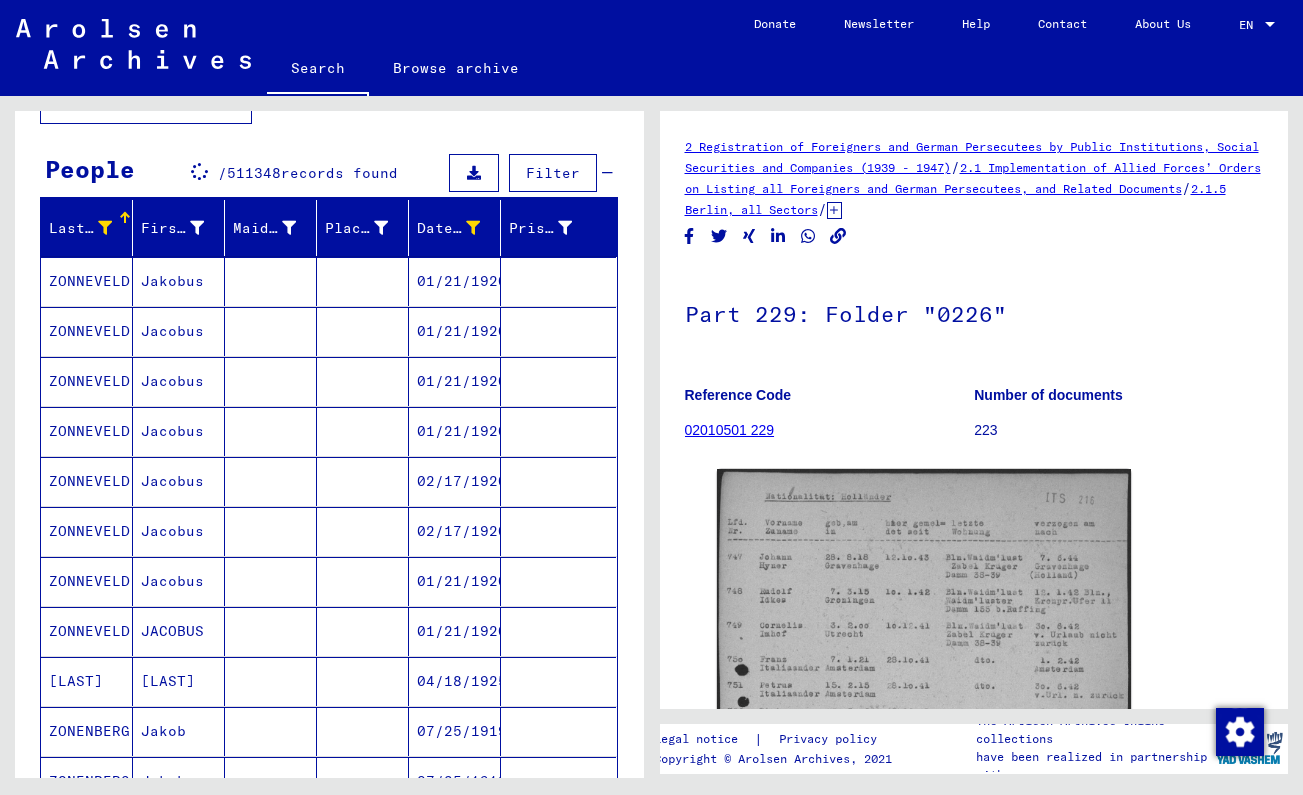 scroll, scrollTop: 145, scrollLeft: 0, axis: vertical 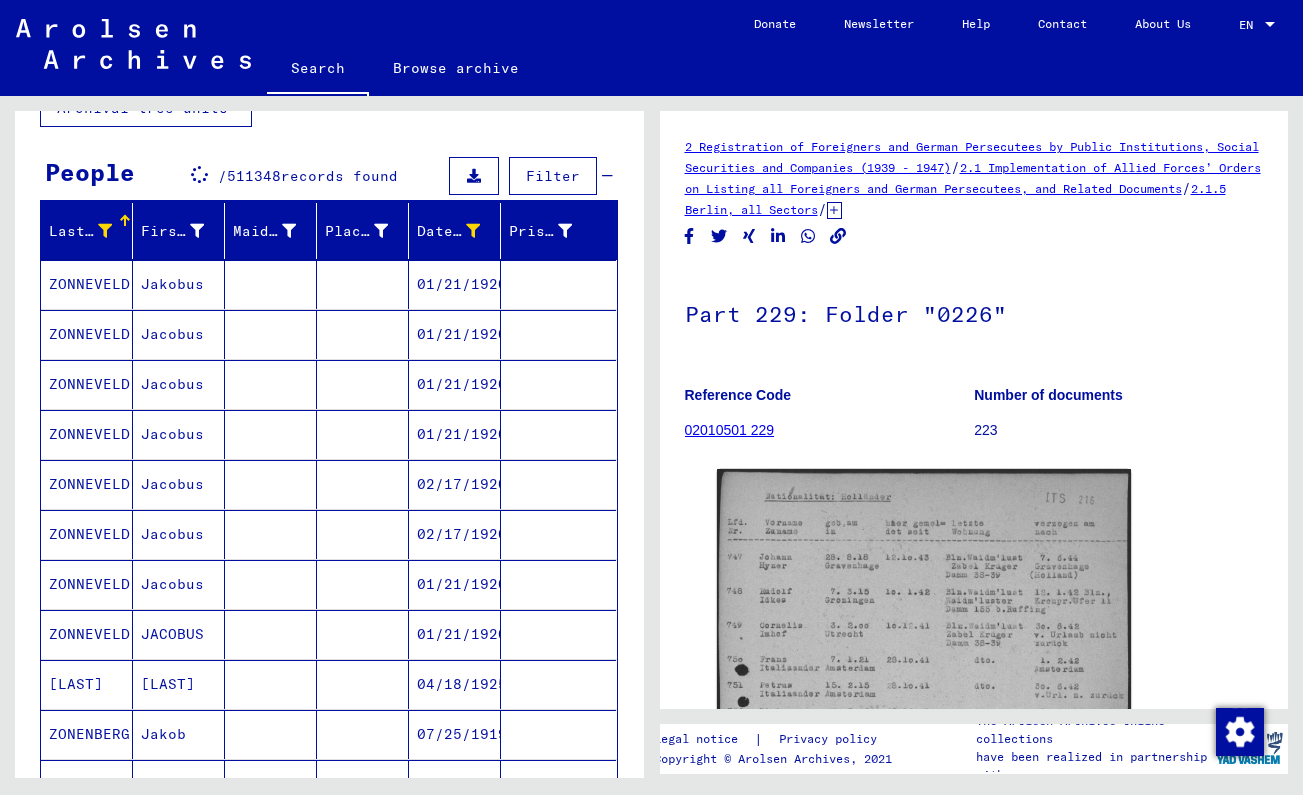 click at bounding box center (105, 231) 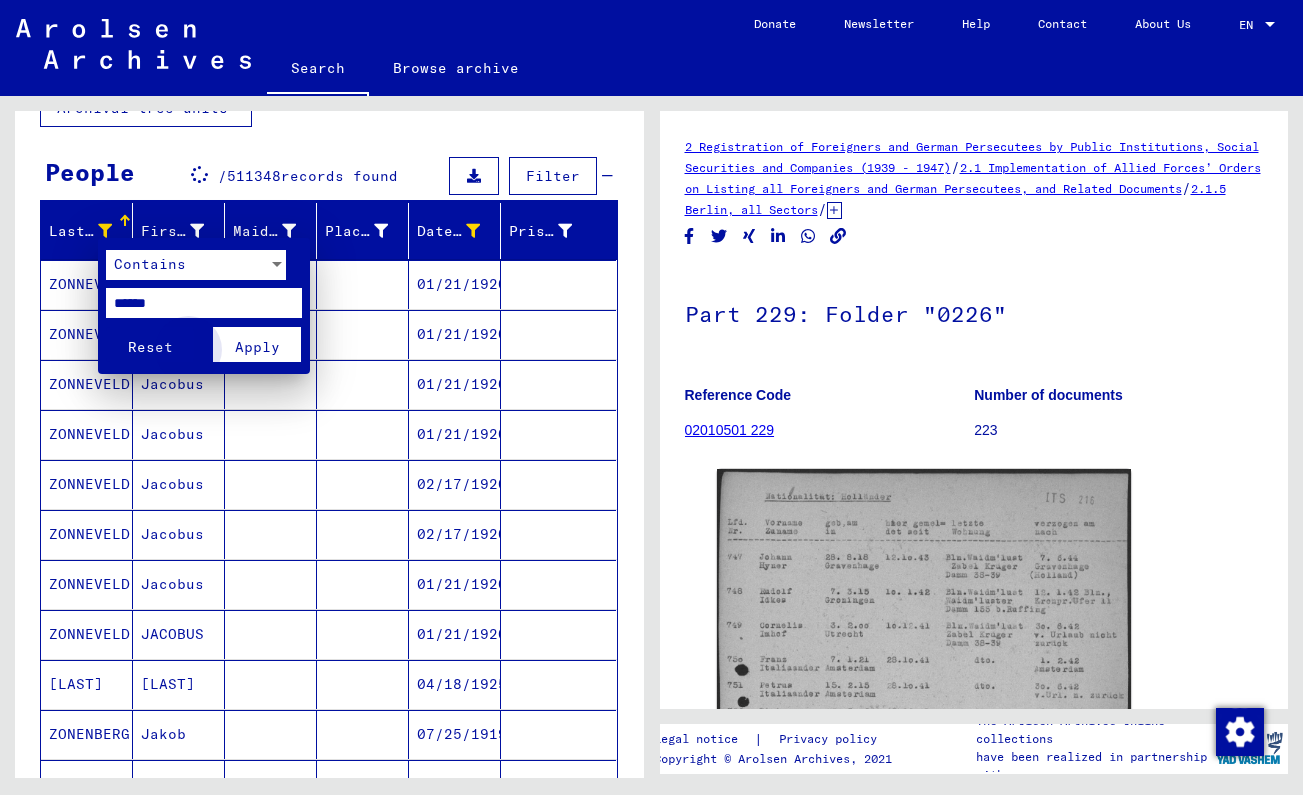 click on "Apply" at bounding box center [257, 344] 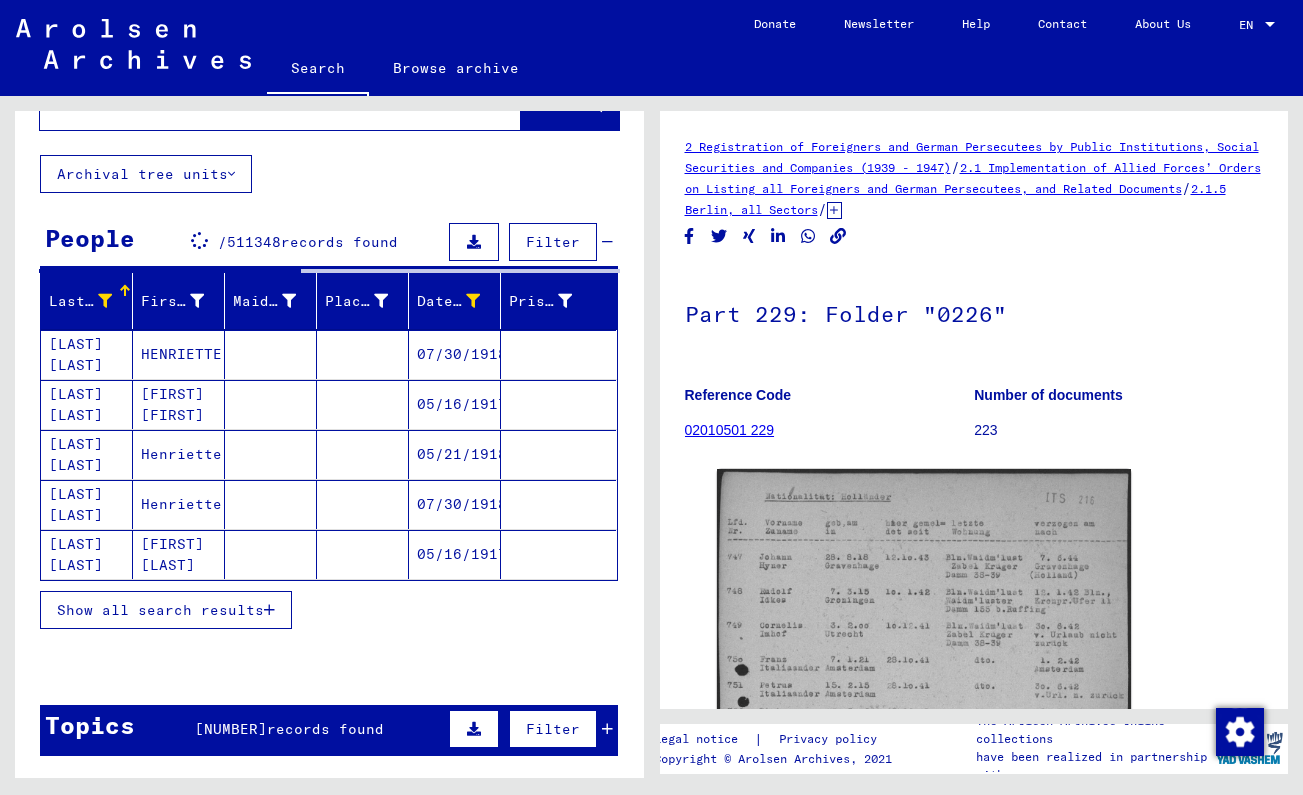scroll, scrollTop: 82, scrollLeft: 0, axis: vertical 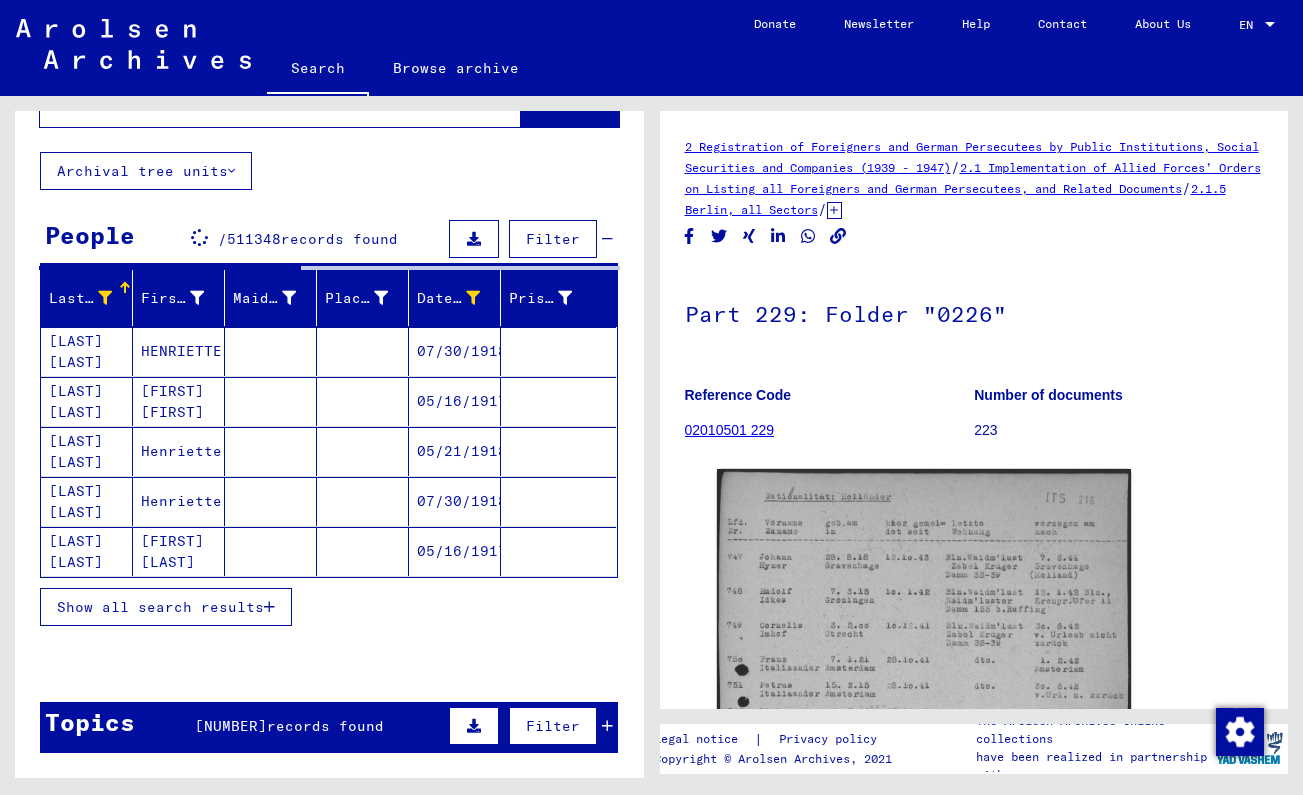 click on "Show all search results" at bounding box center [160, 607] 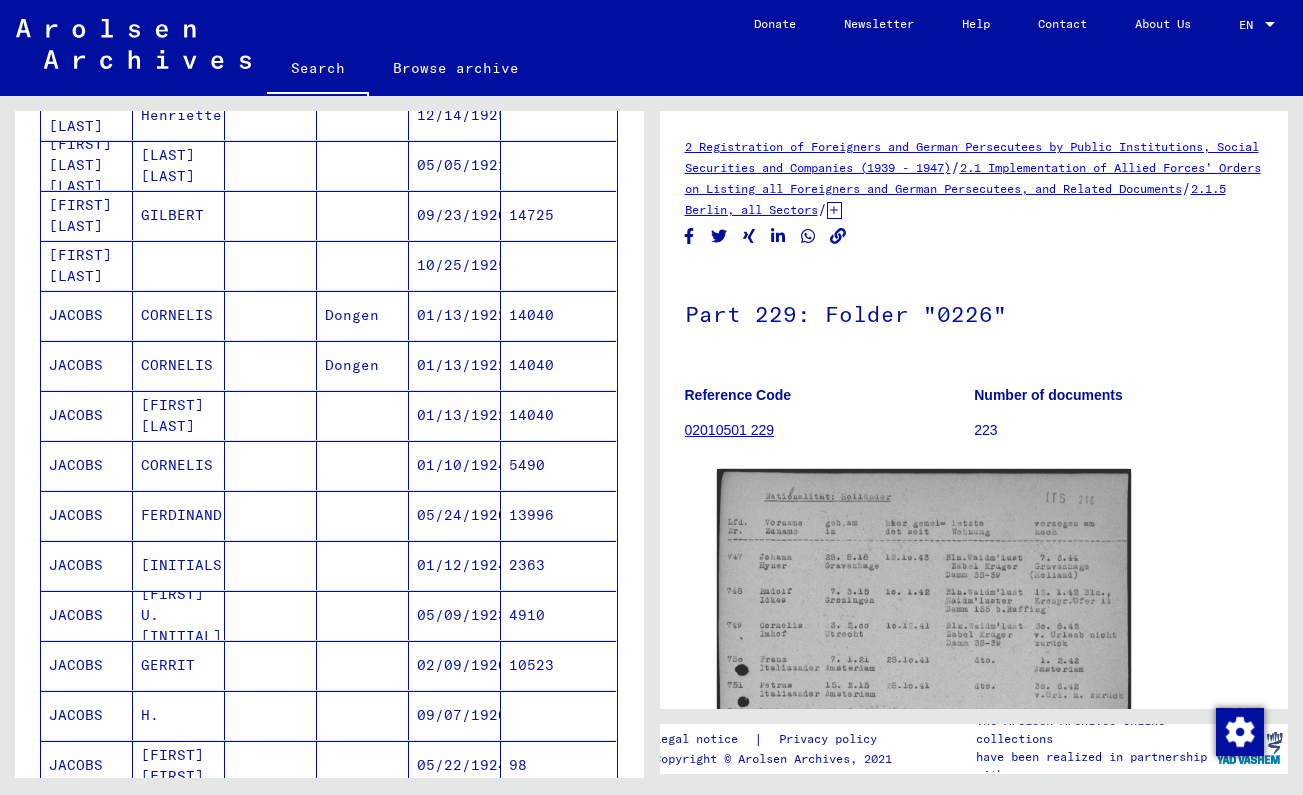 scroll, scrollTop: 964, scrollLeft: 0, axis: vertical 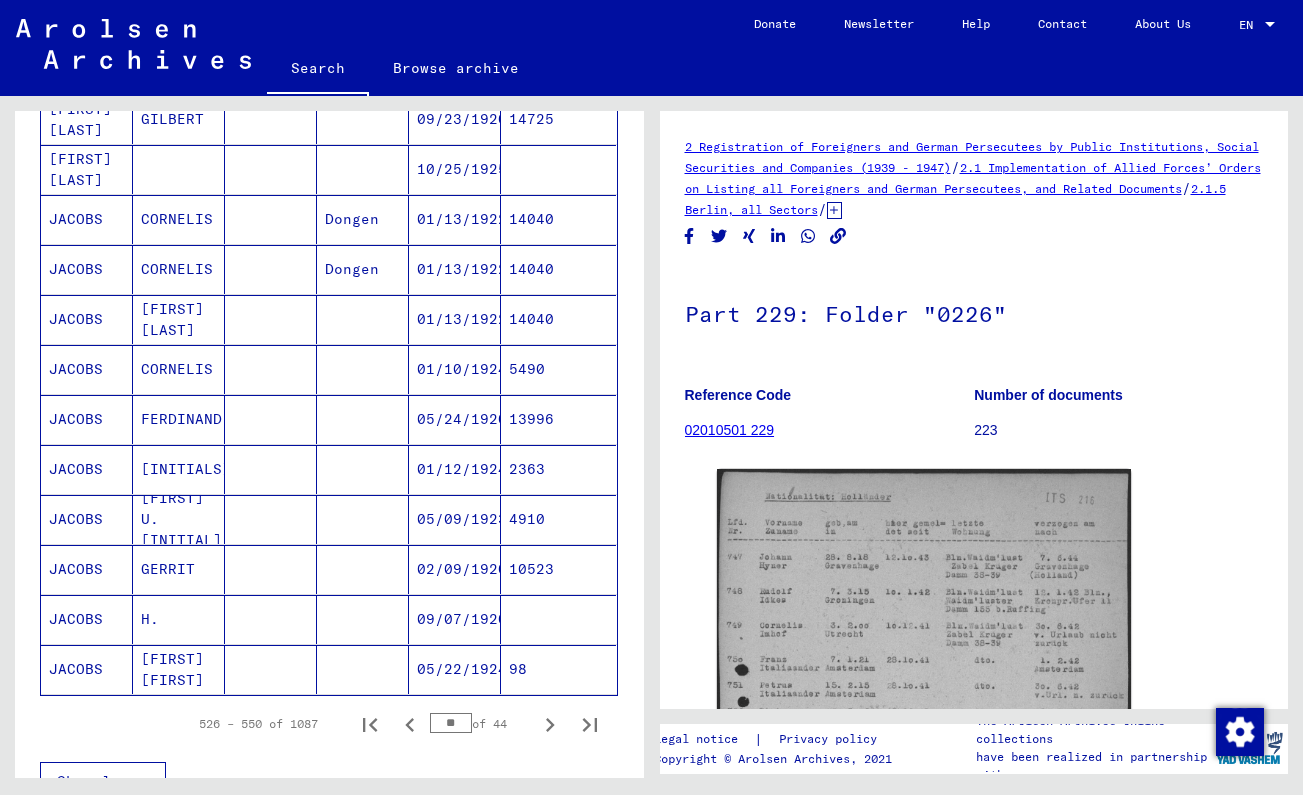 drag, startPoint x: 209, startPoint y: 600, endPoint x: 222, endPoint y: 518, distance: 83.02409 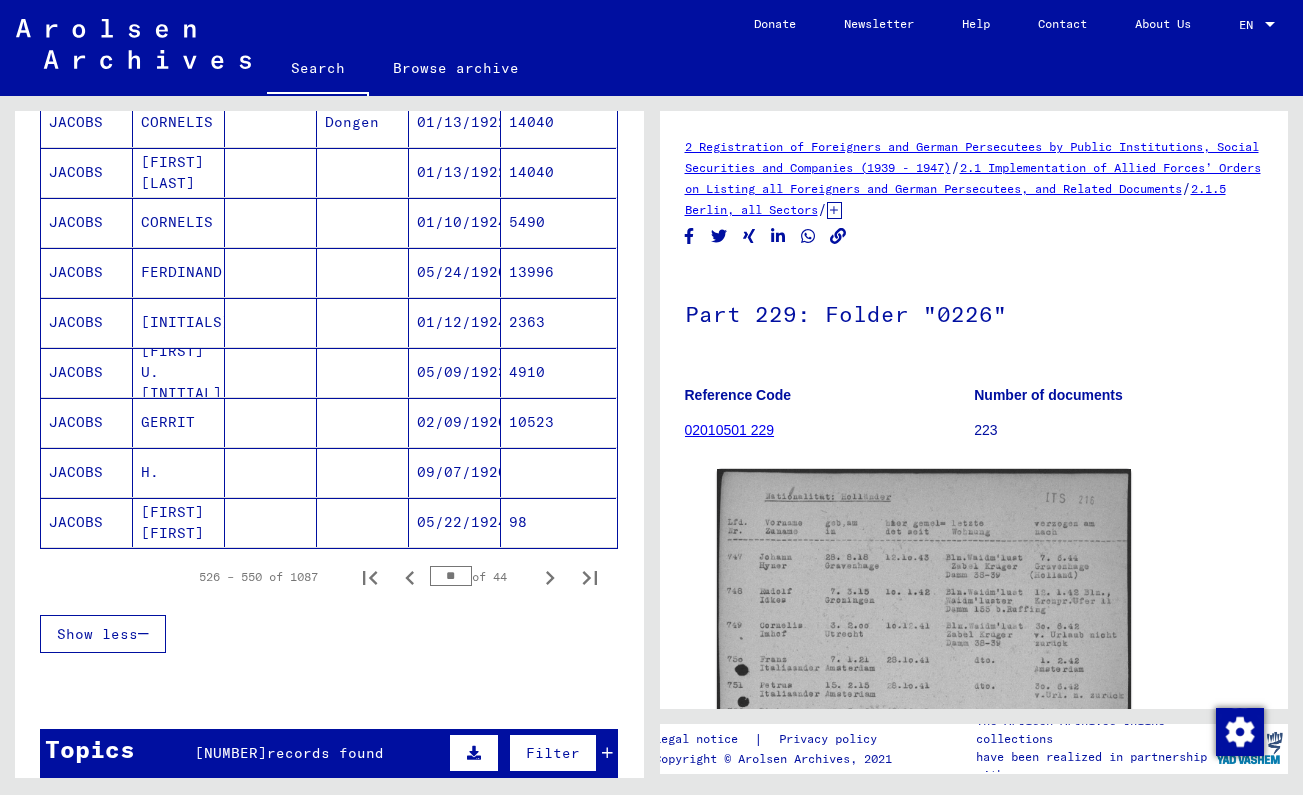 scroll, scrollTop: 1116, scrollLeft: 0, axis: vertical 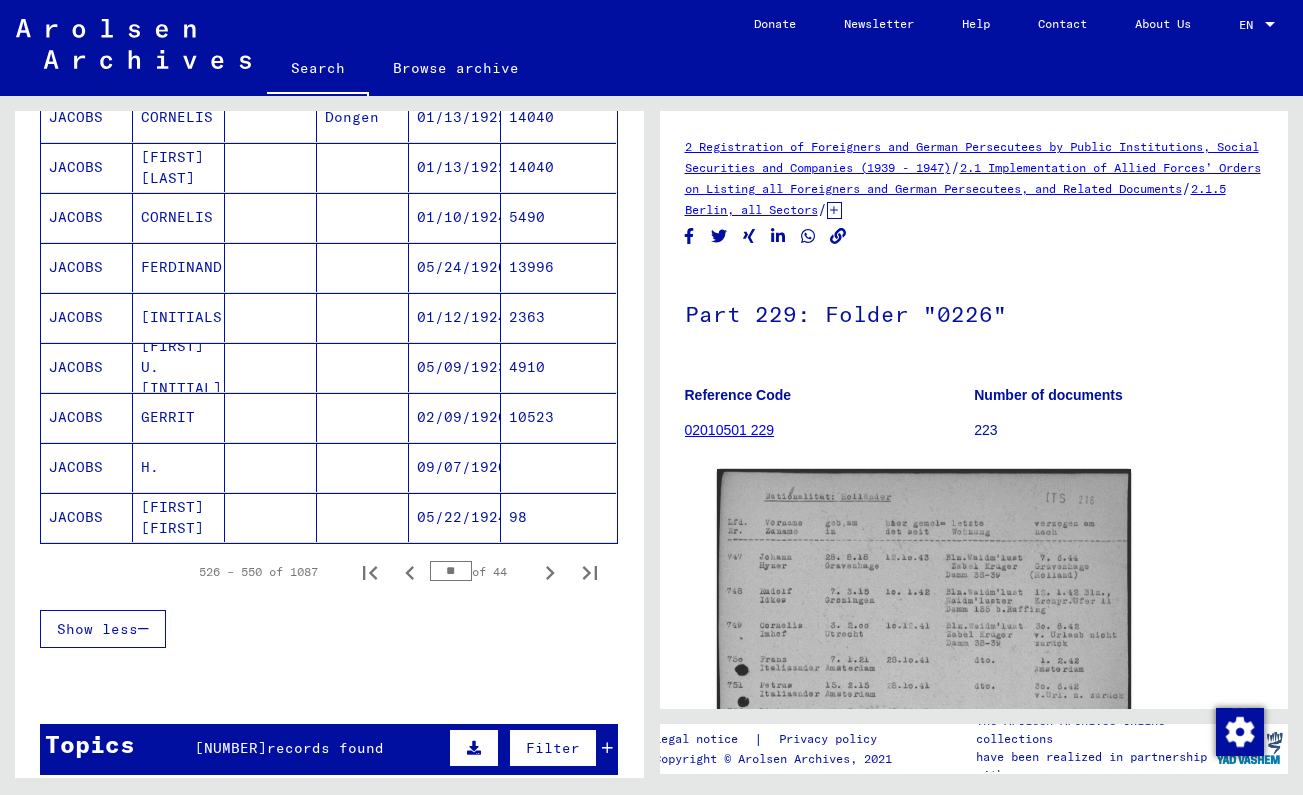 drag, startPoint x: 235, startPoint y: 623, endPoint x: 262, endPoint y: 551, distance: 76.896034 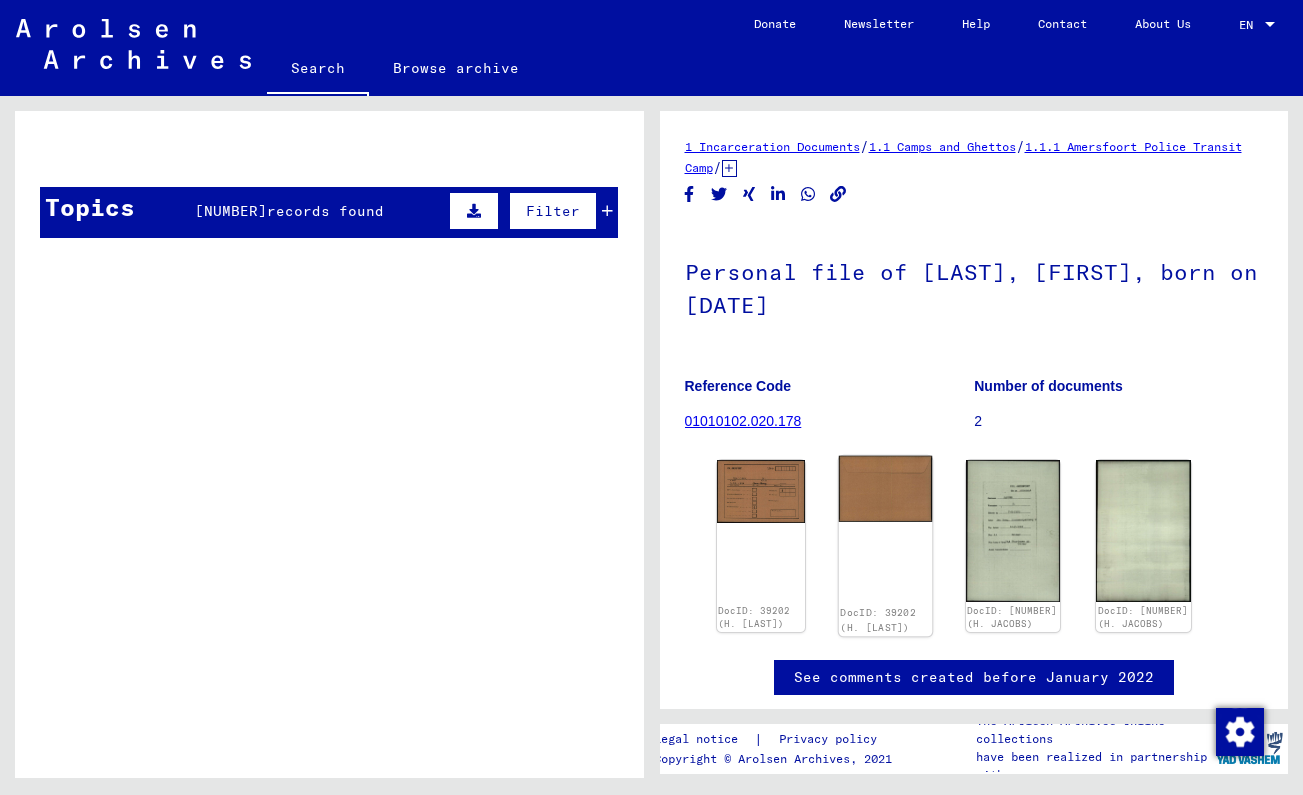 scroll, scrollTop: 649, scrollLeft: 0, axis: vertical 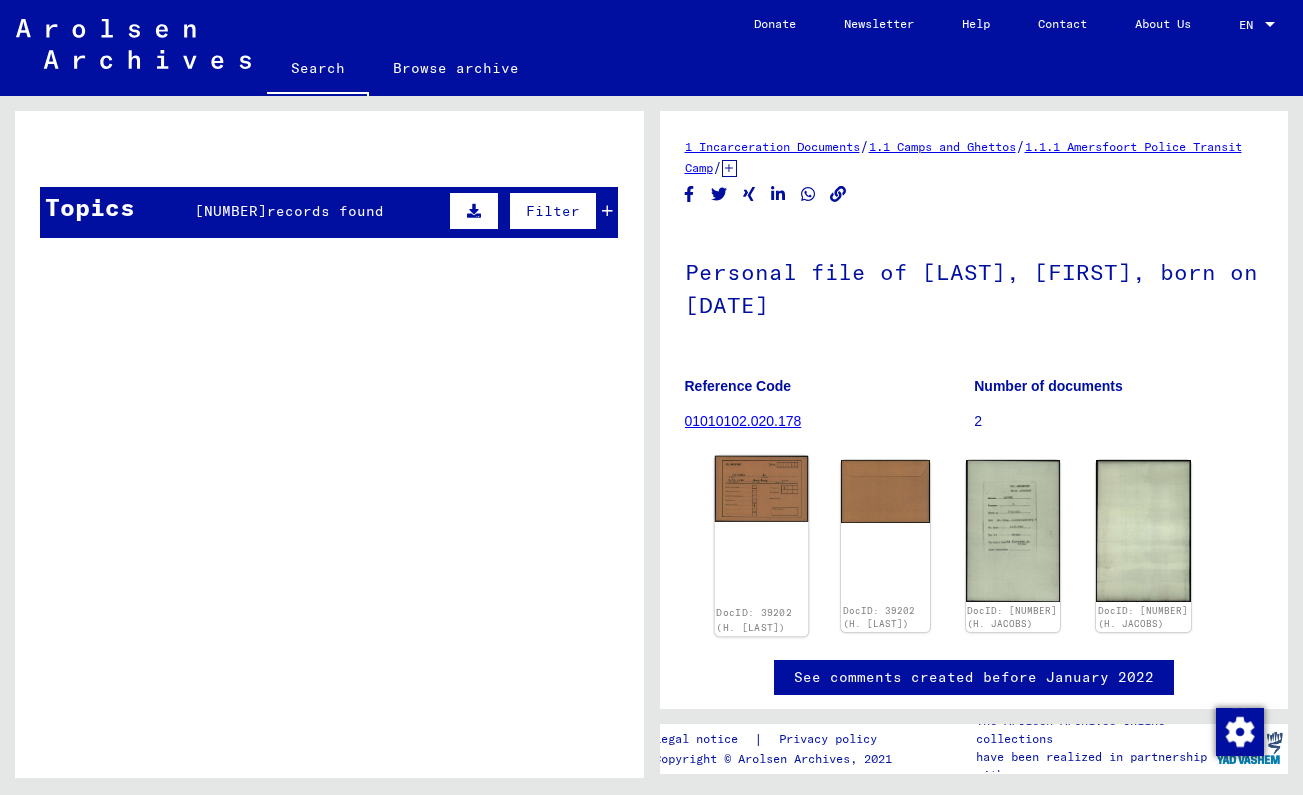 click 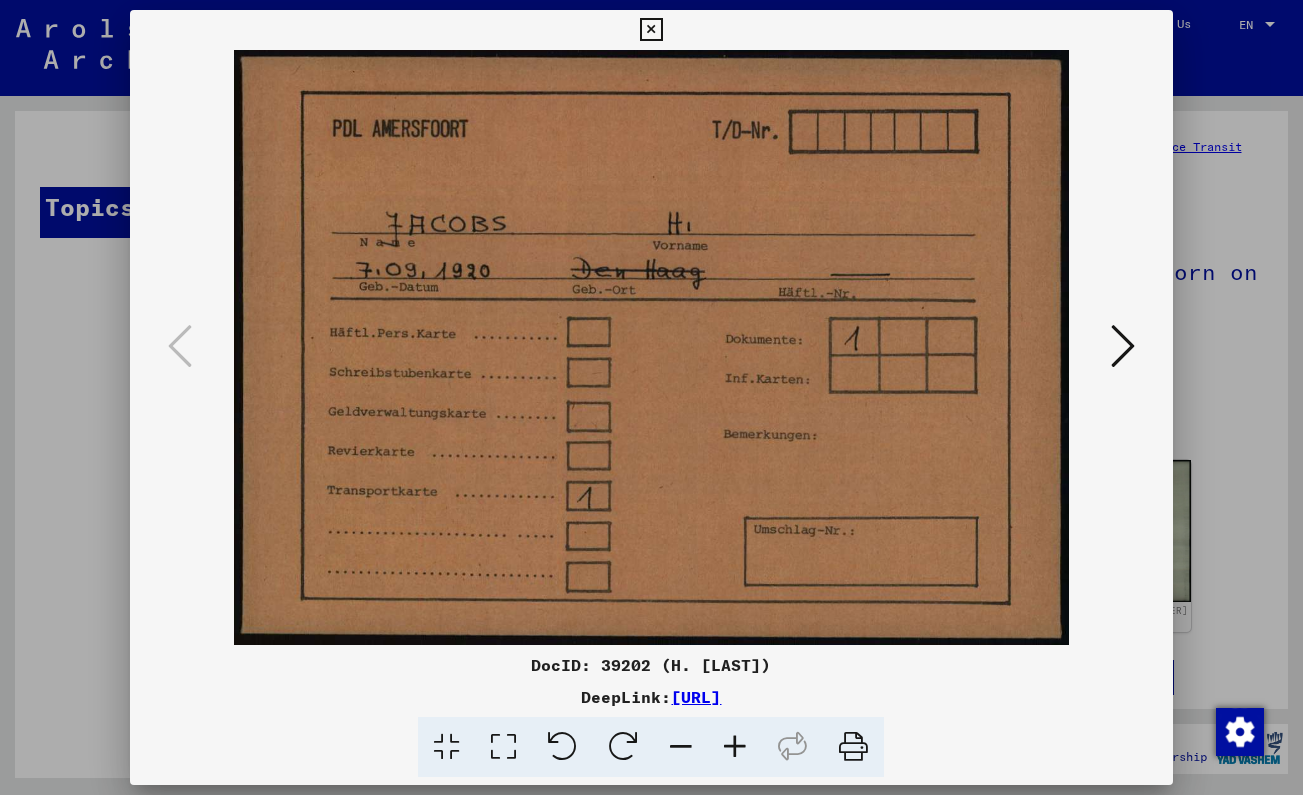 click at bounding box center [651, 30] 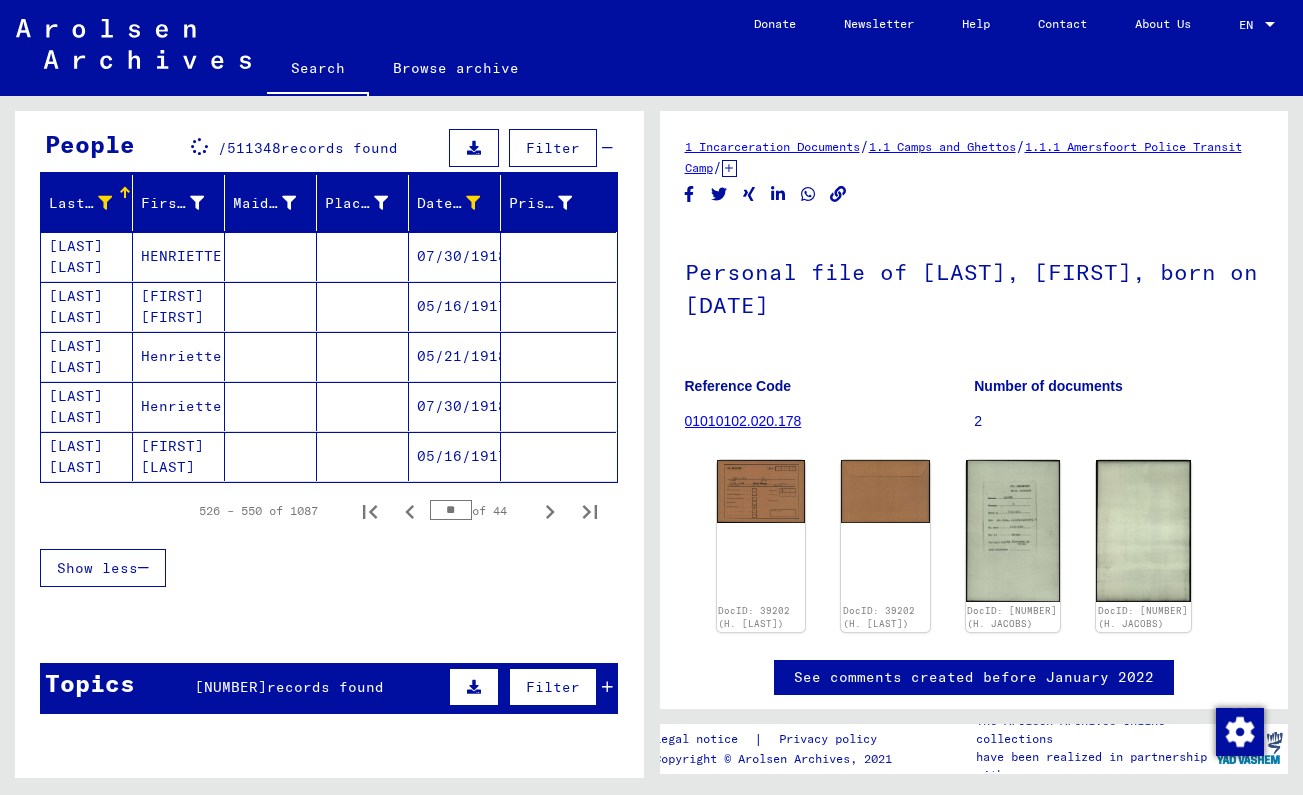 scroll, scrollTop: 175, scrollLeft: 0, axis: vertical 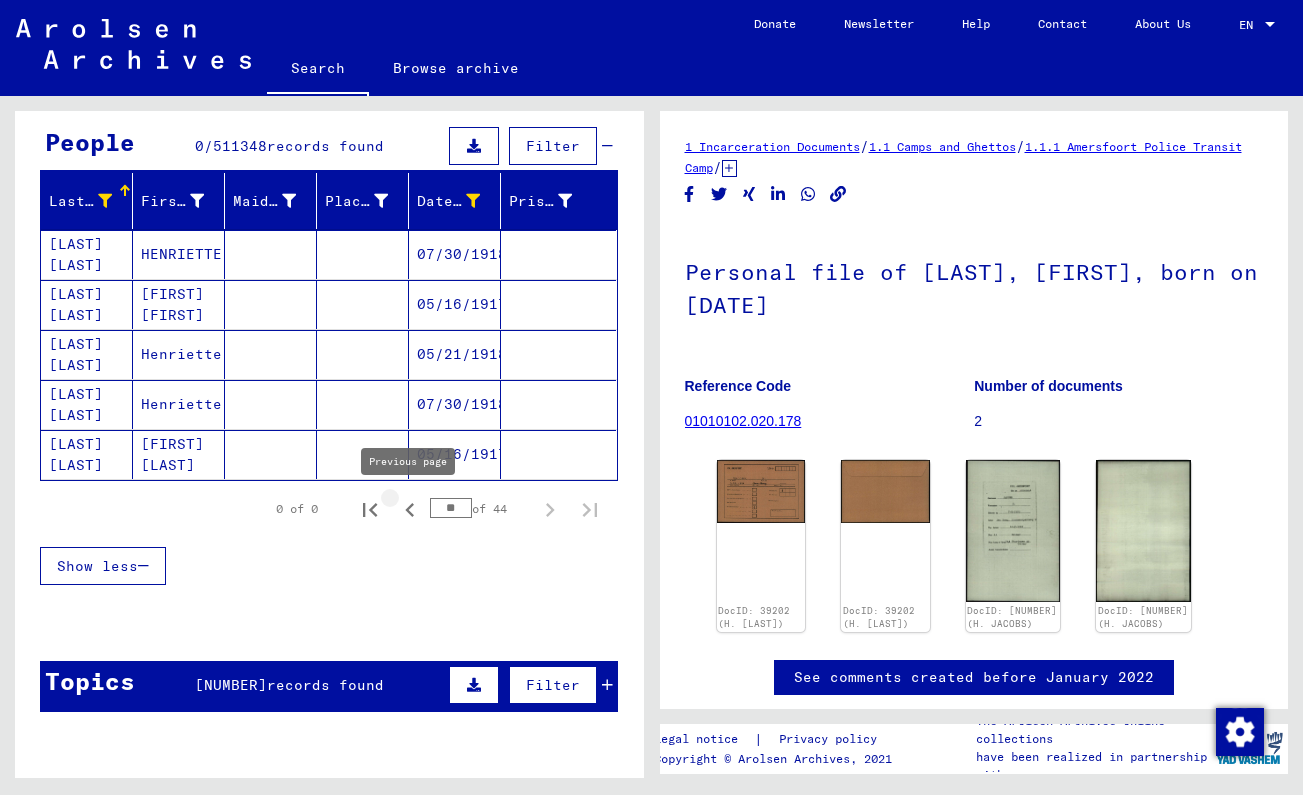 click 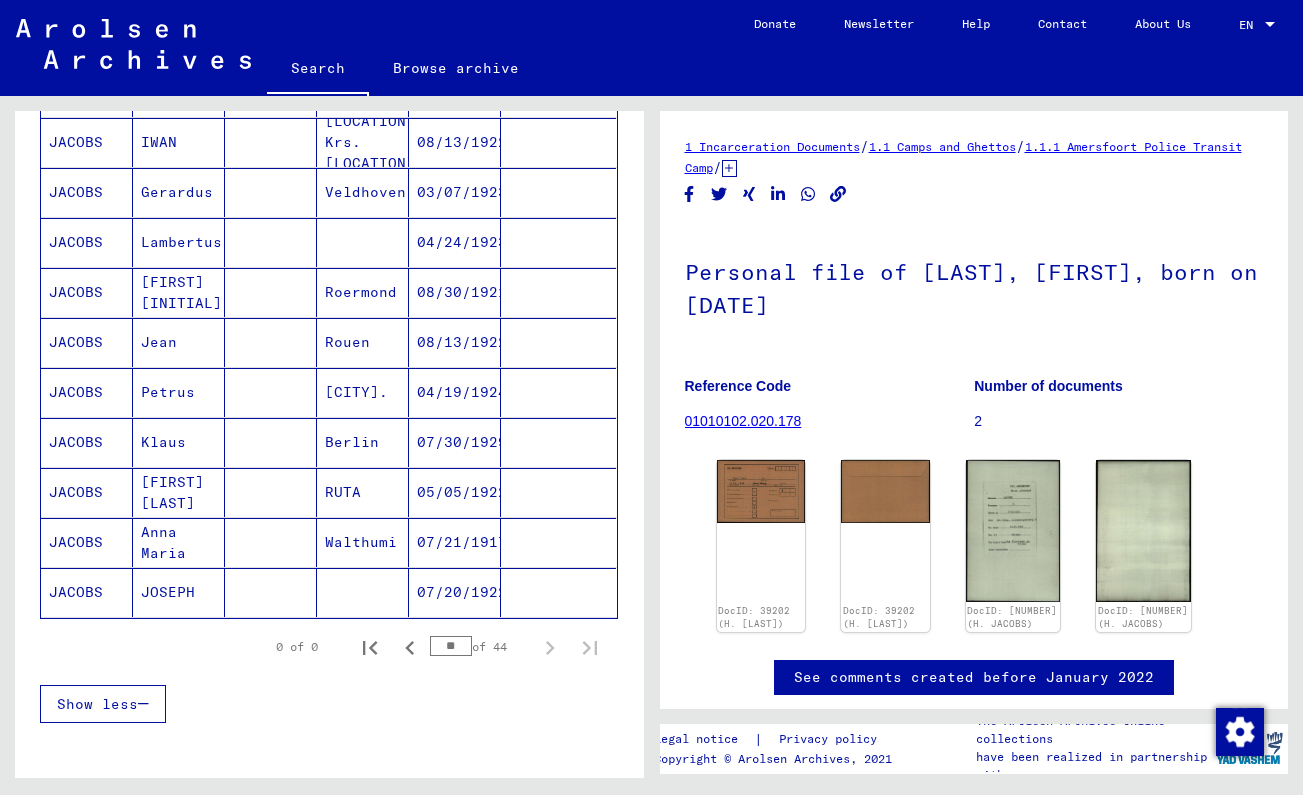scroll, scrollTop: 1062, scrollLeft: 0, axis: vertical 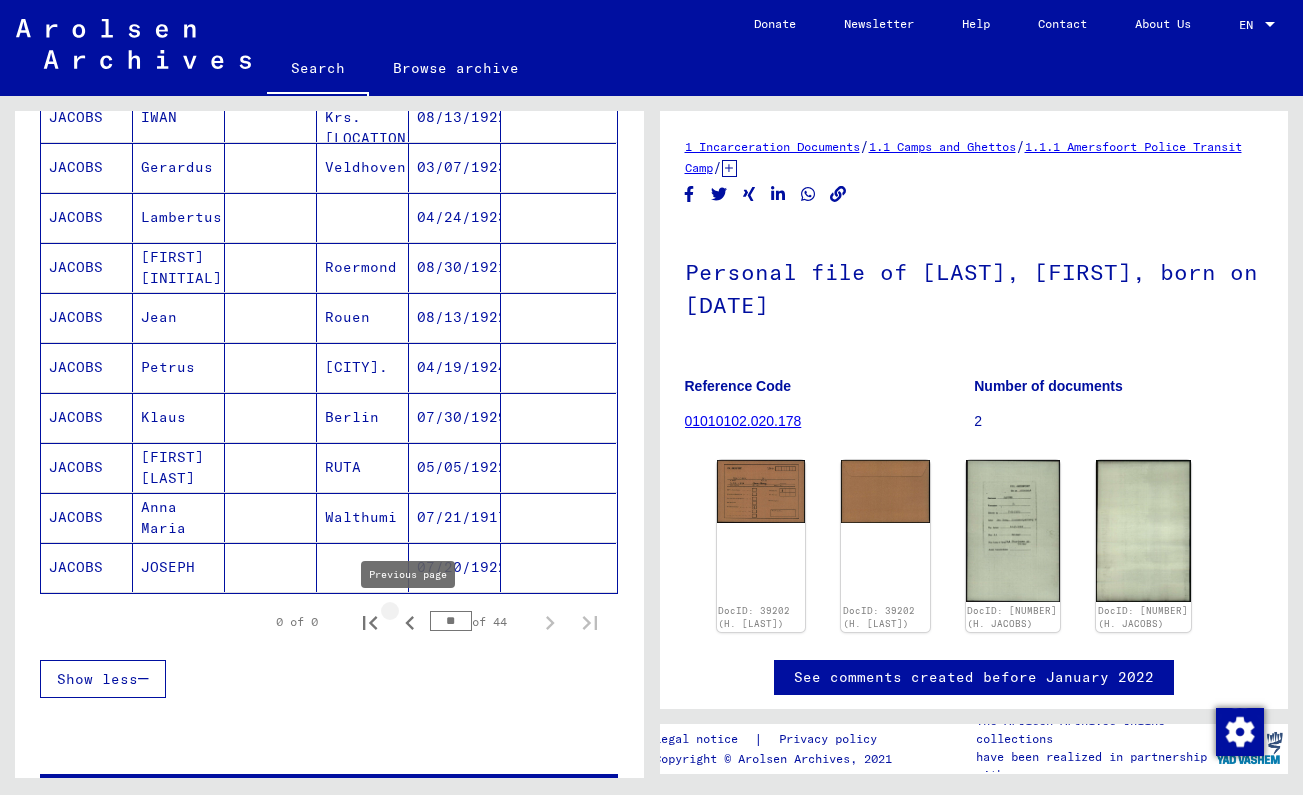 click 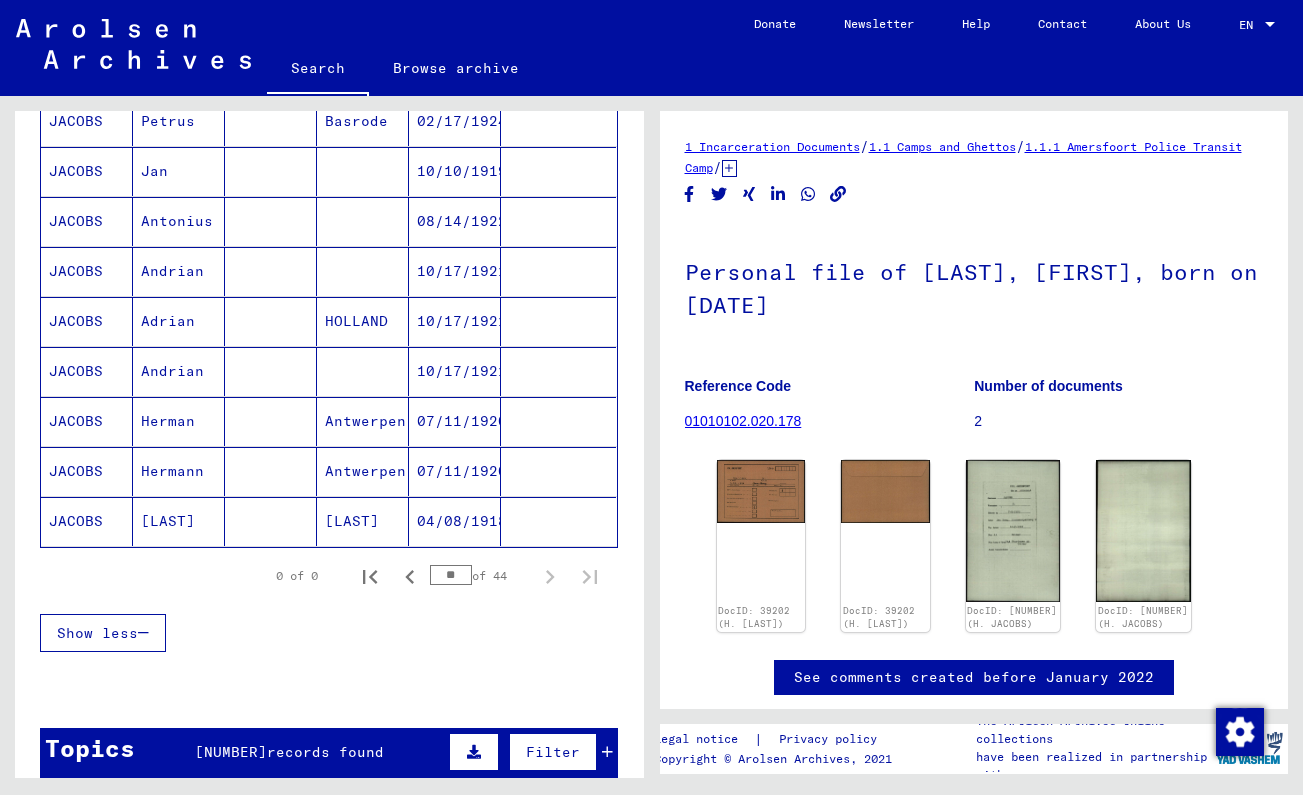 scroll, scrollTop: 1337, scrollLeft: 0, axis: vertical 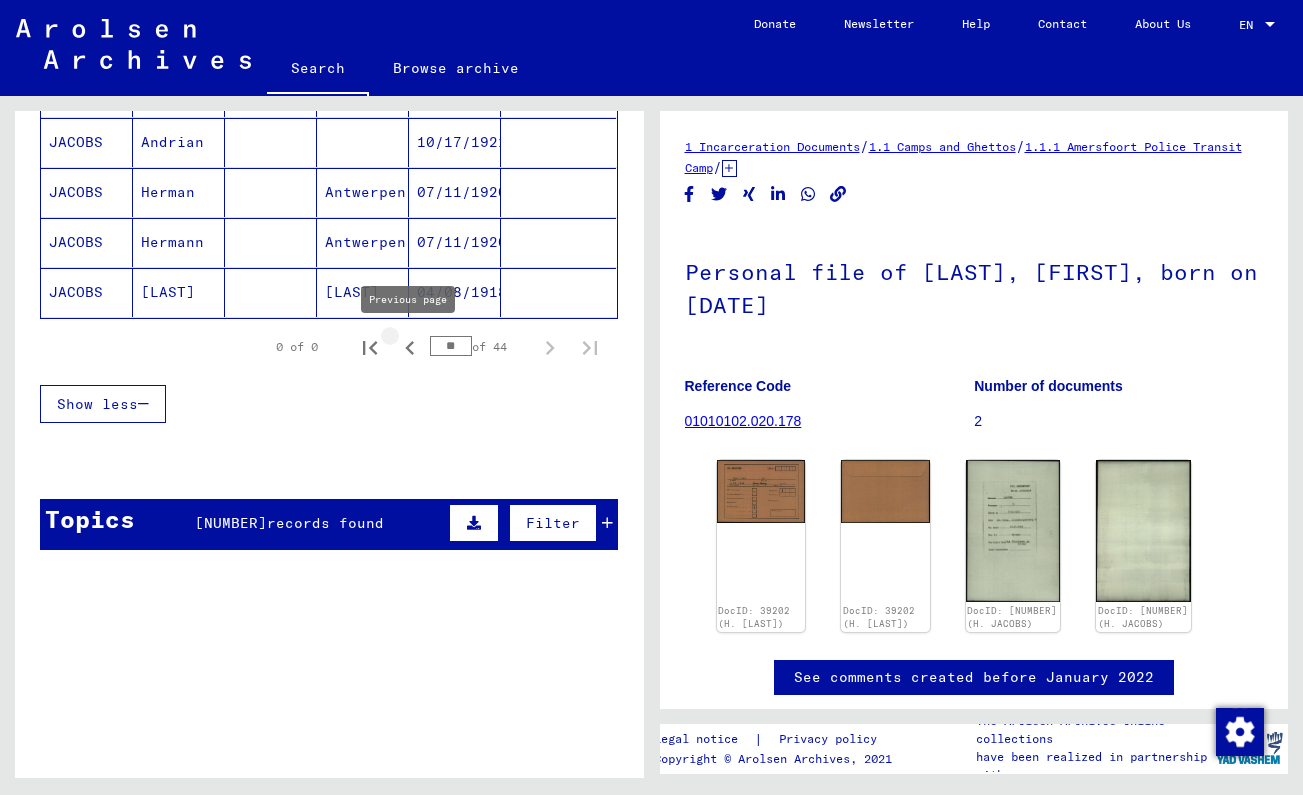 click 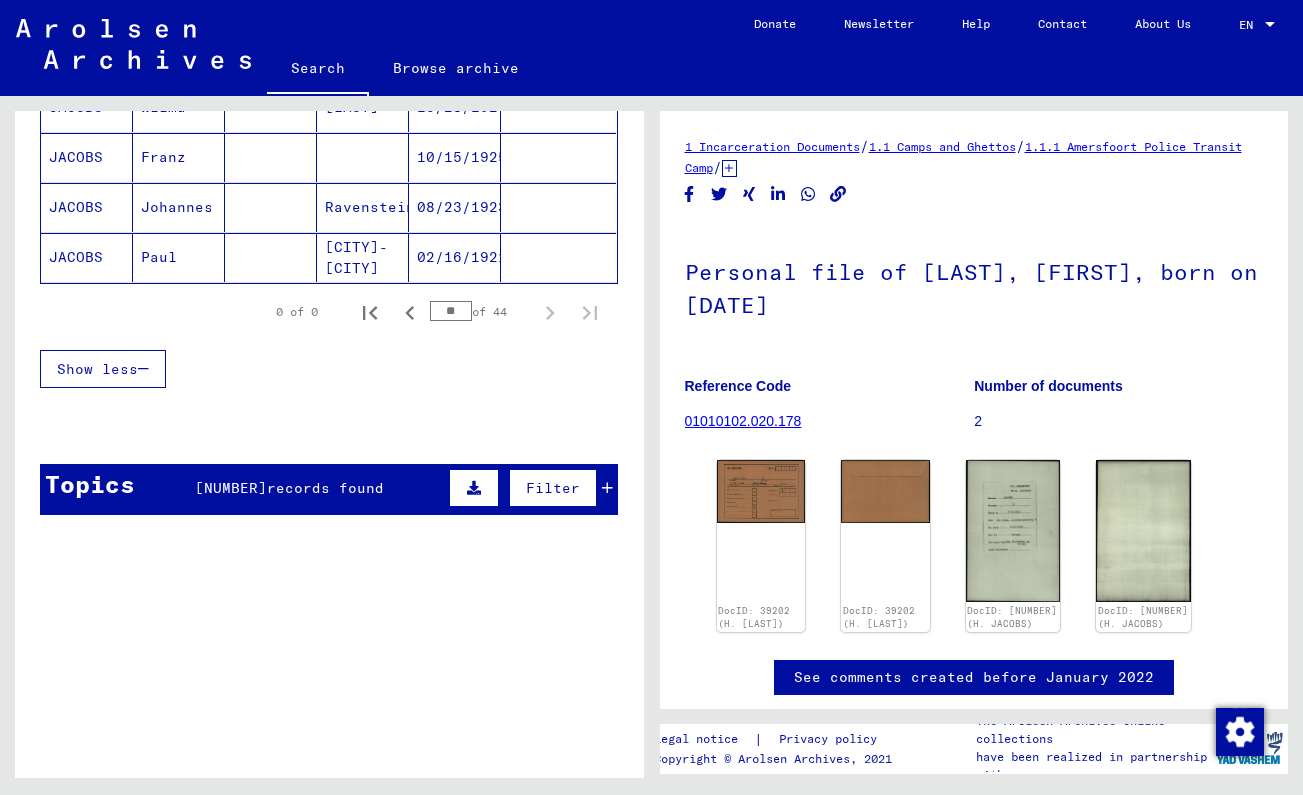 scroll, scrollTop: 1510, scrollLeft: 0, axis: vertical 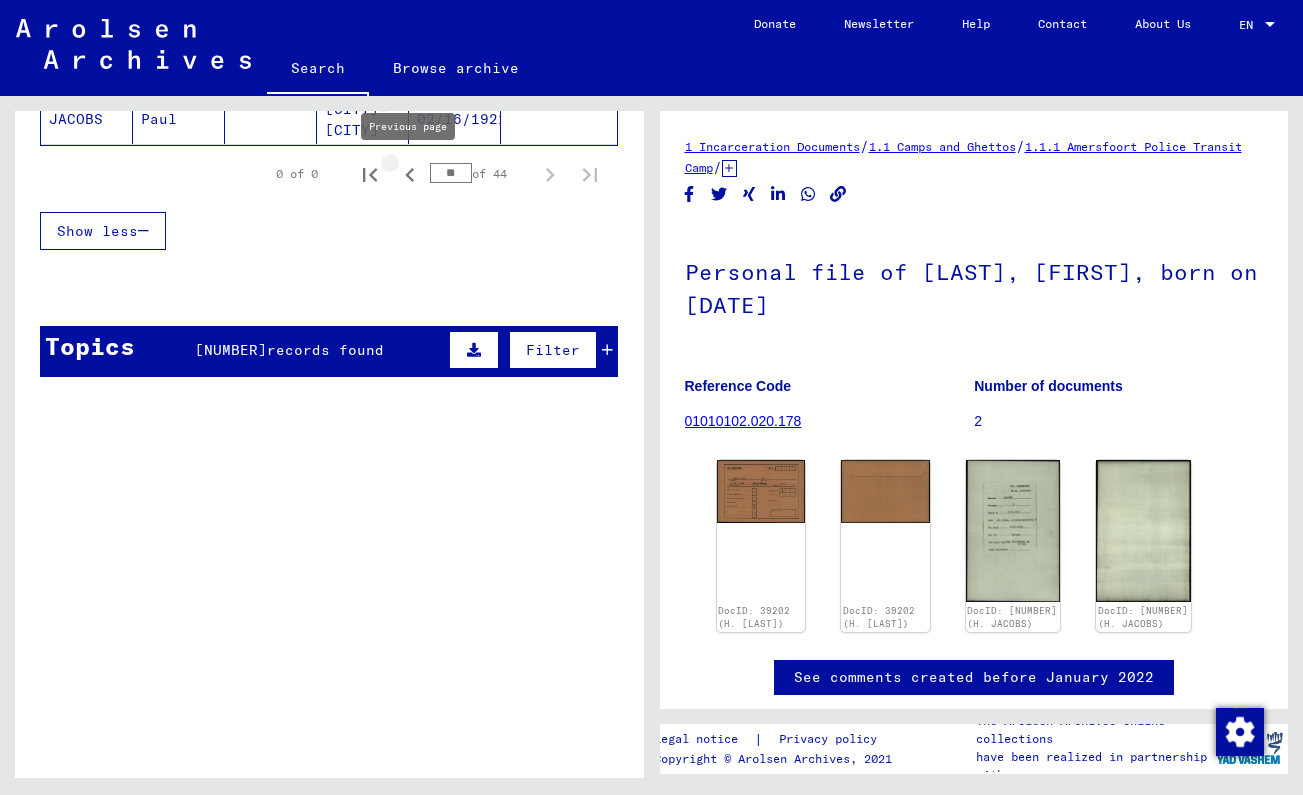 click 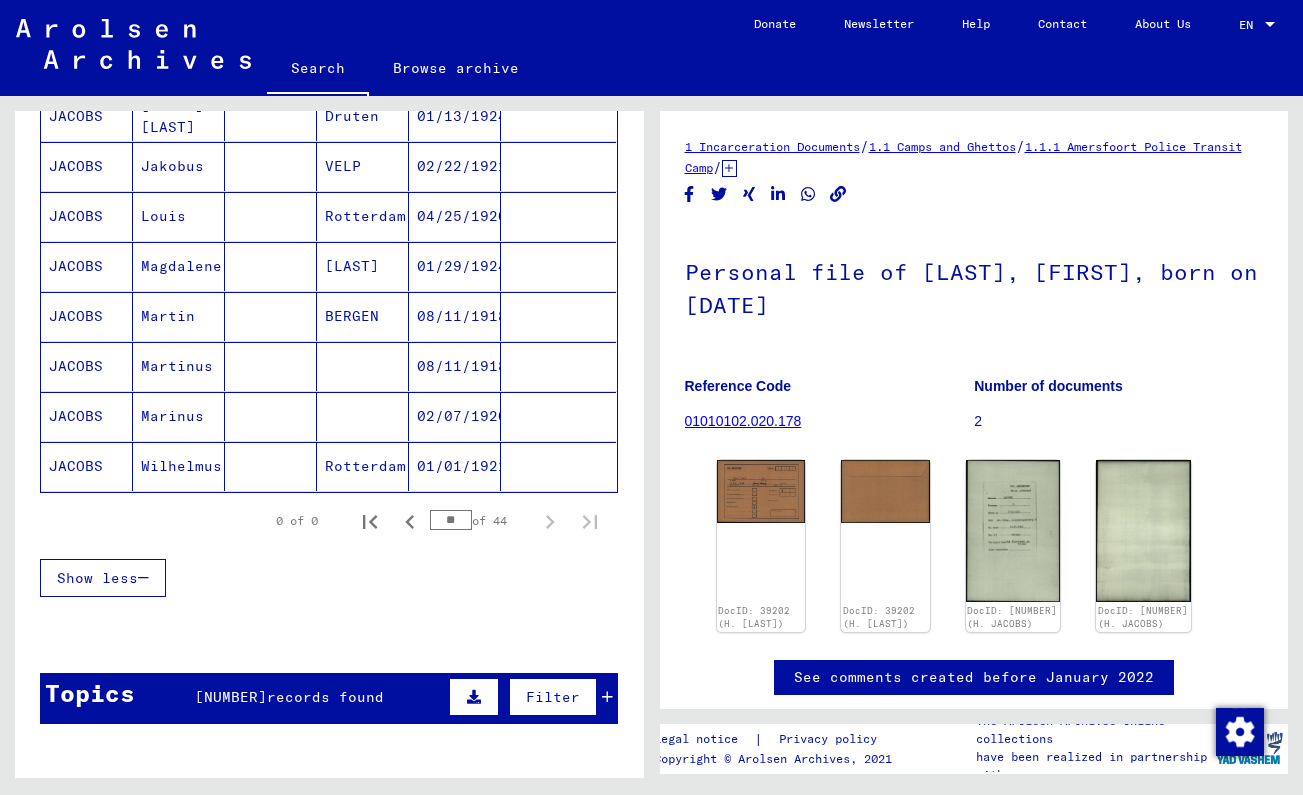 scroll, scrollTop: 1106, scrollLeft: 0, axis: vertical 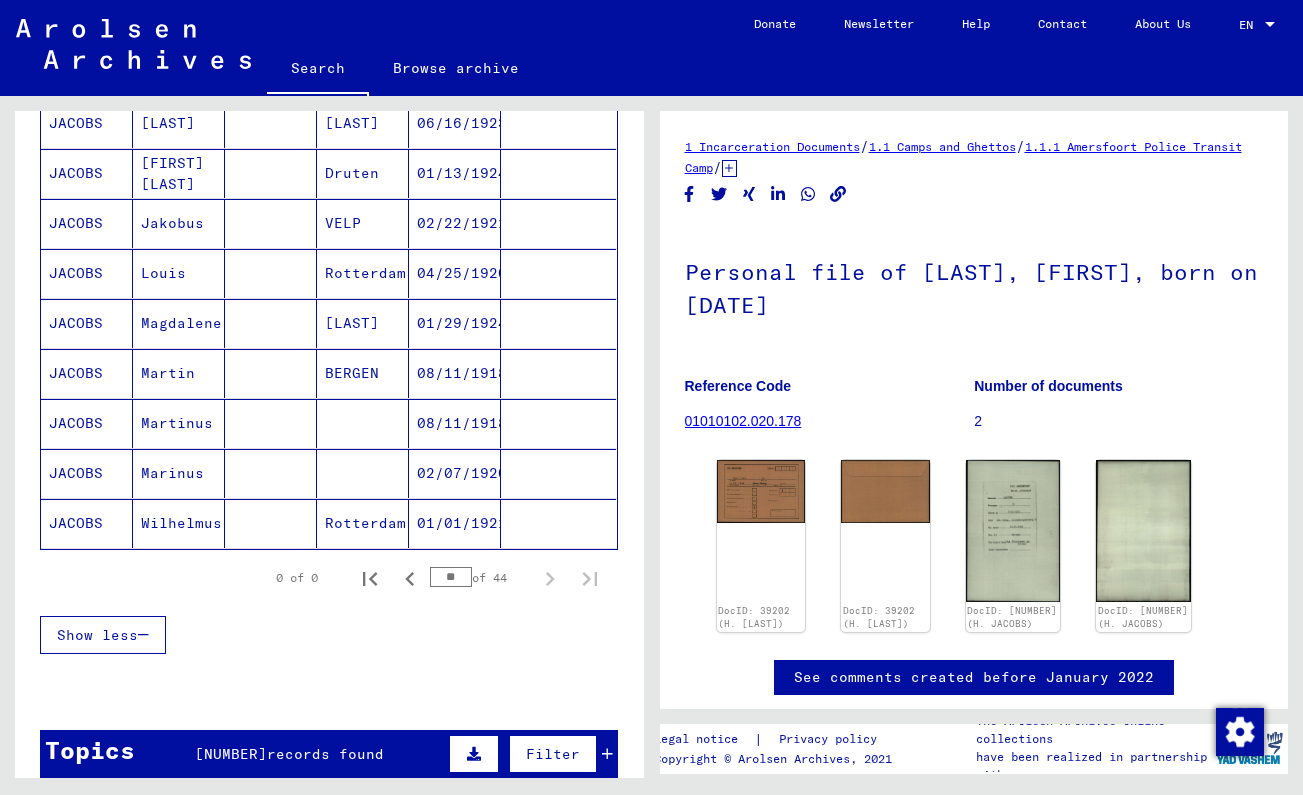 click at bounding box center [271, 523] 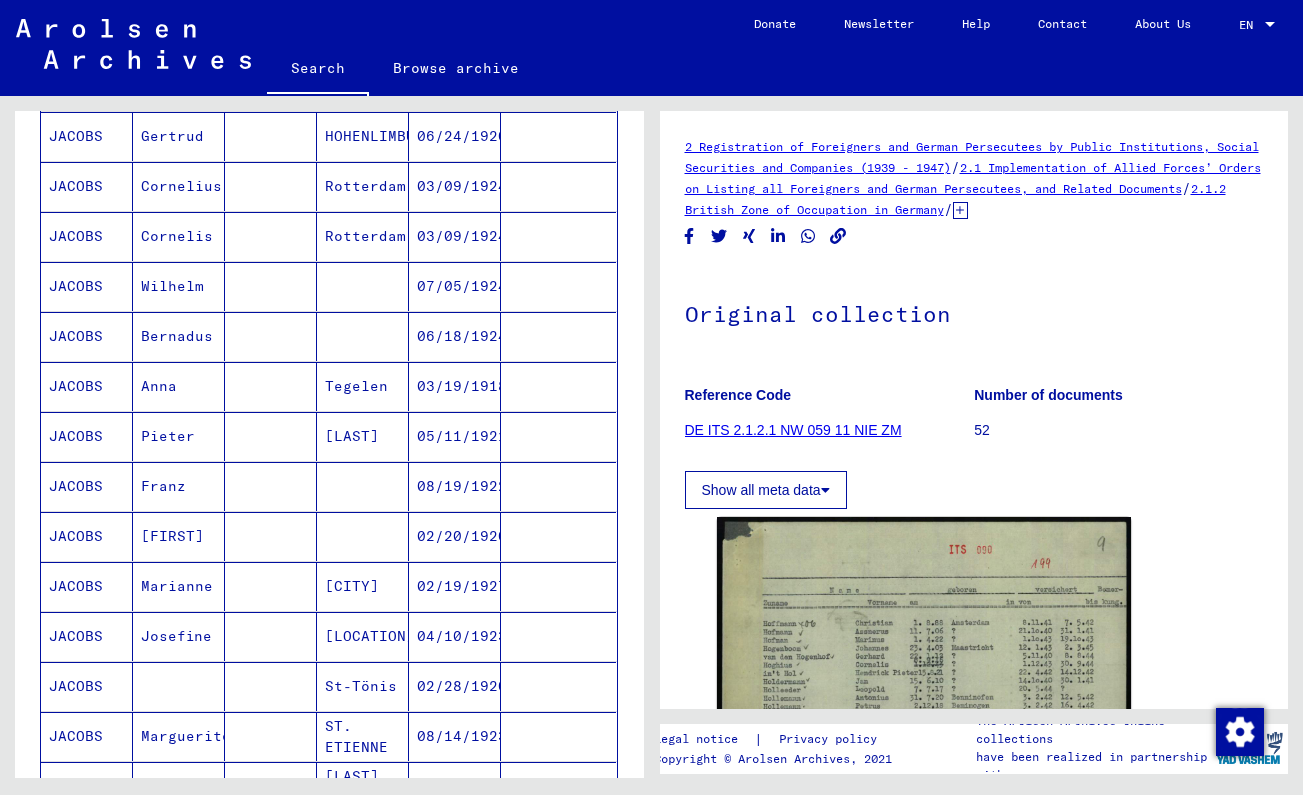 scroll, scrollTop: 409, scrollLeft: 0, axis: vertical 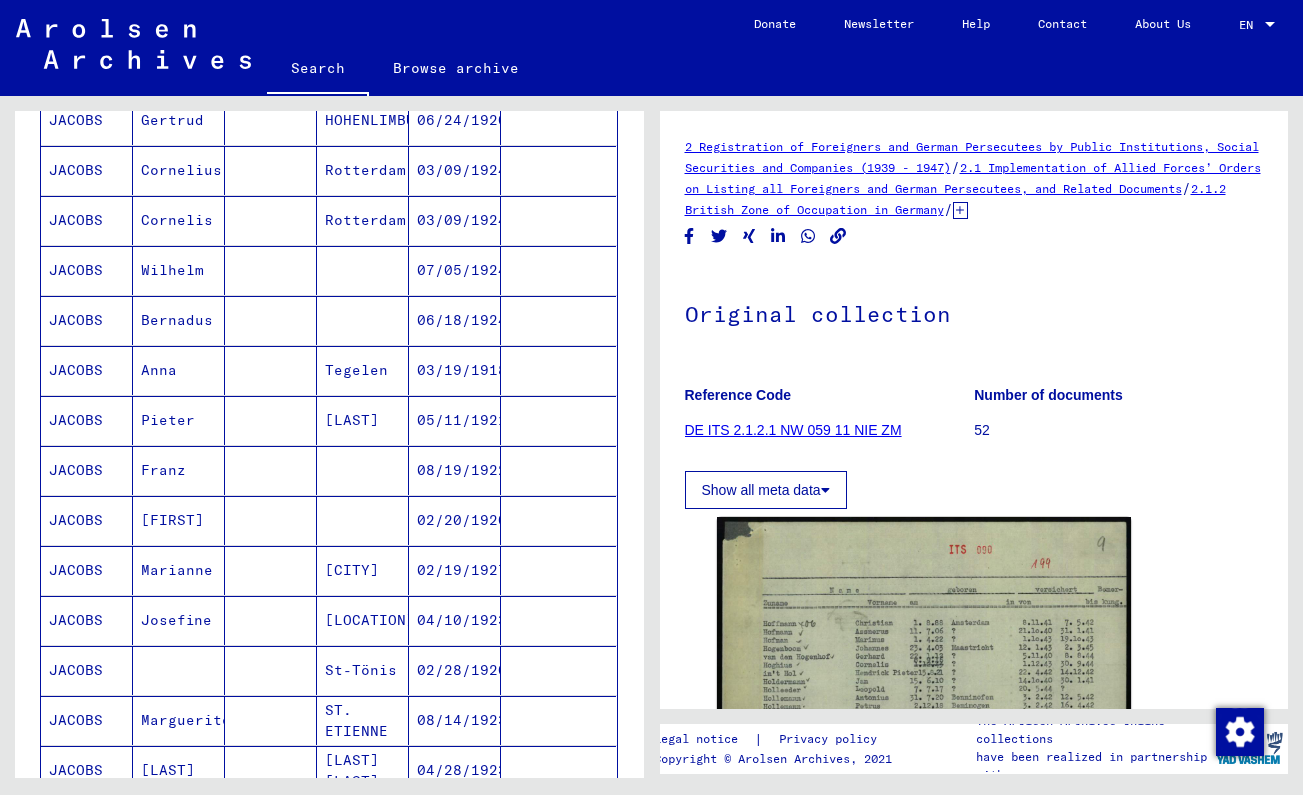 click on "02/20/1920" at bounding box center (455, 570) 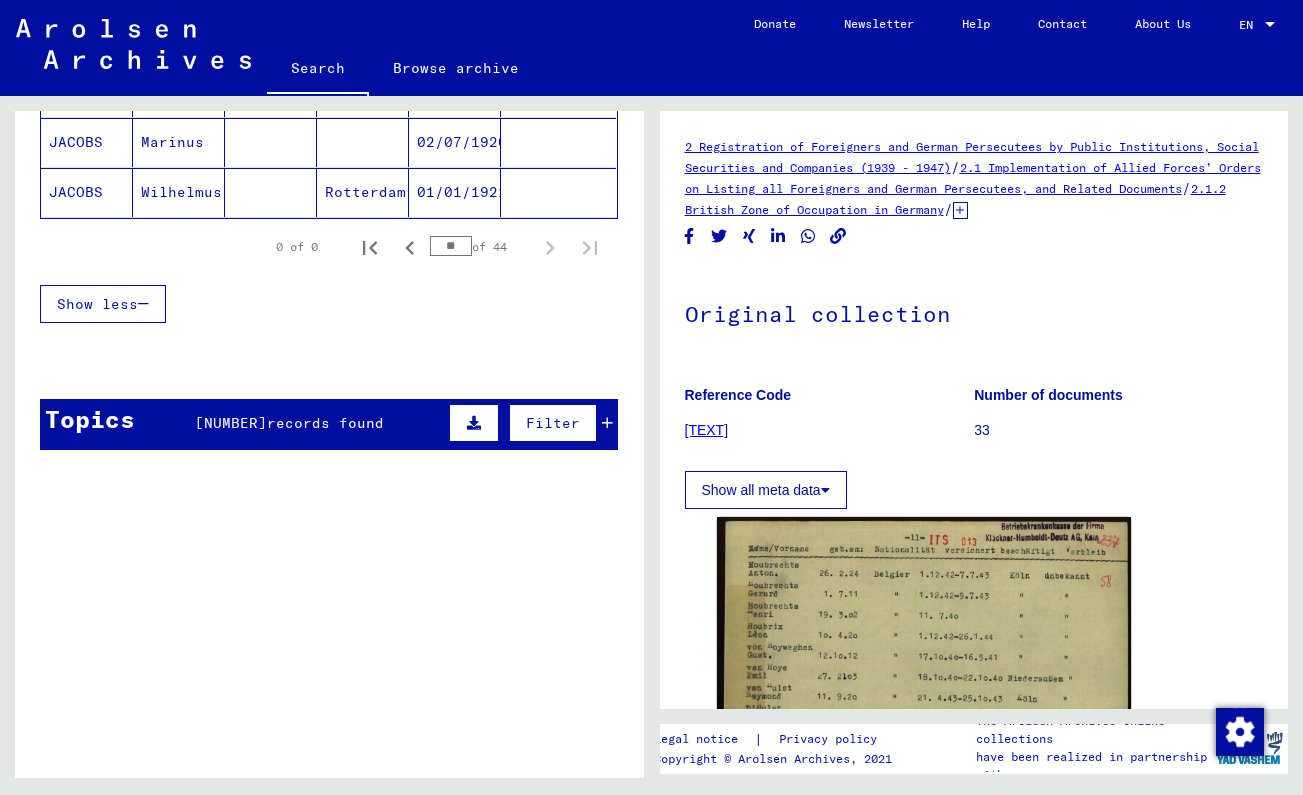 scroll, scrollTop: 1447, scrollLeft: 0, axis: vertical 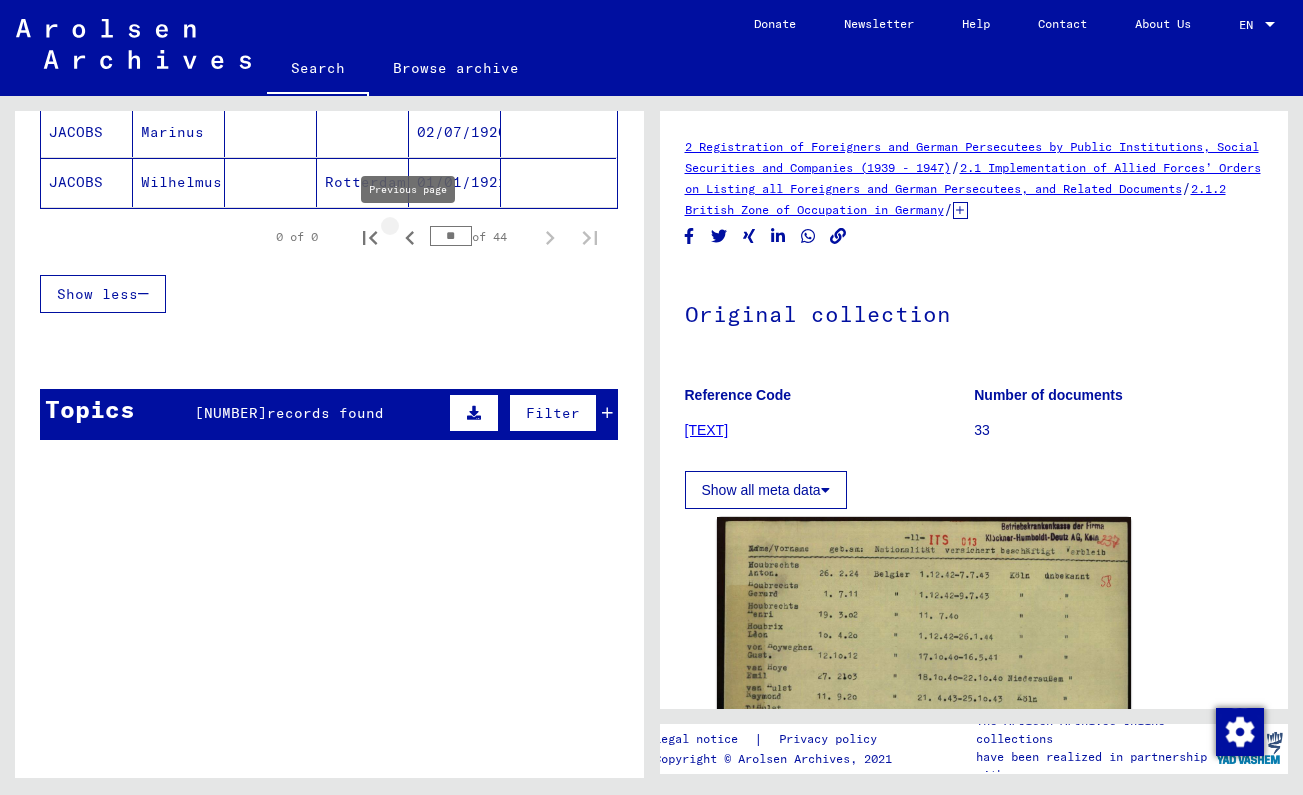 click 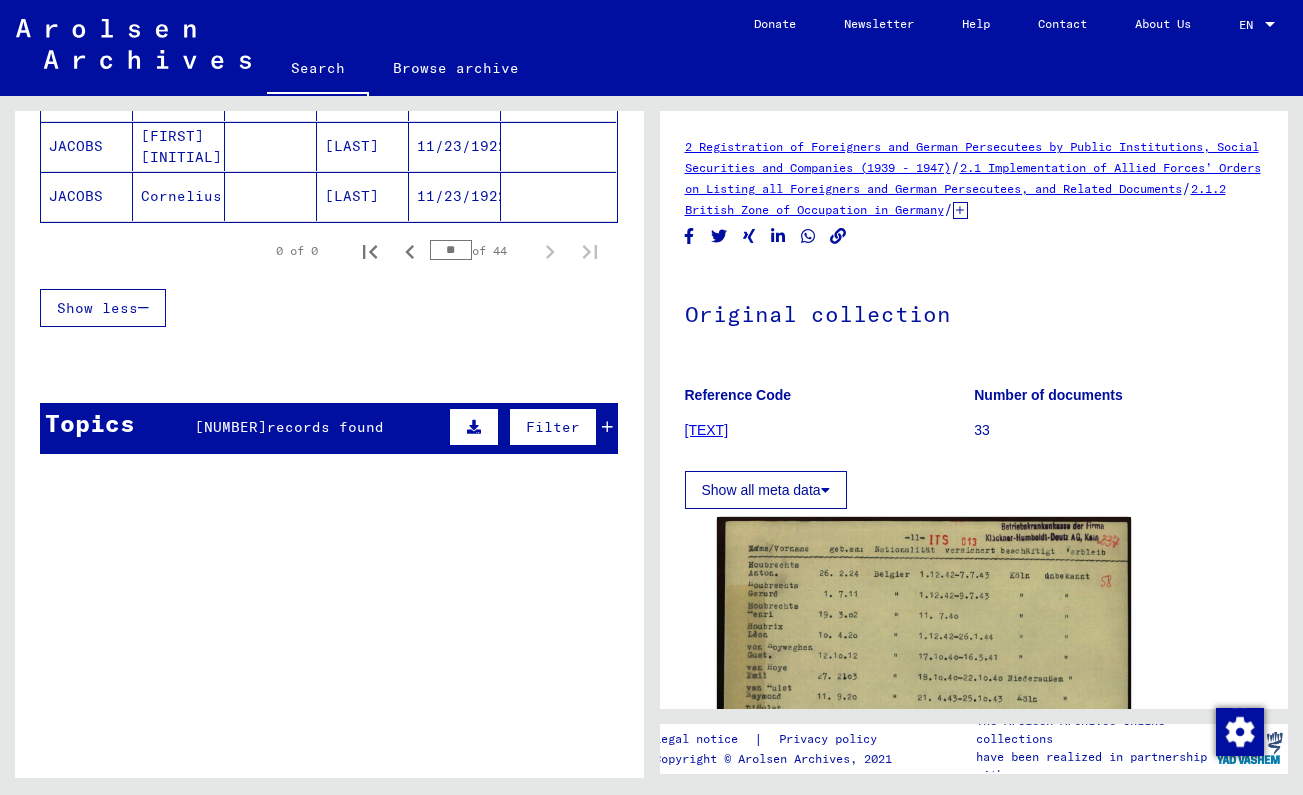 scroll, scrollTop: 1407, scrollLeft: 0, axis: vertical 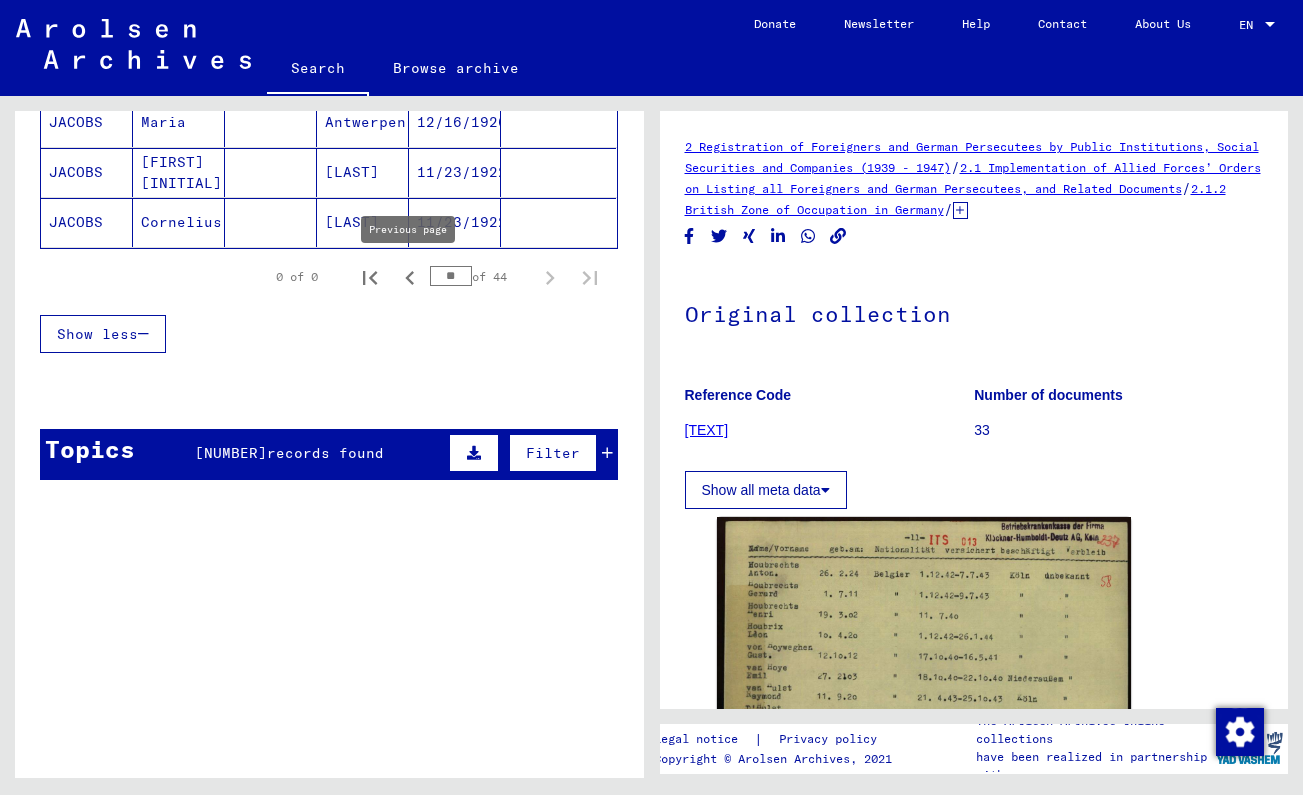 click 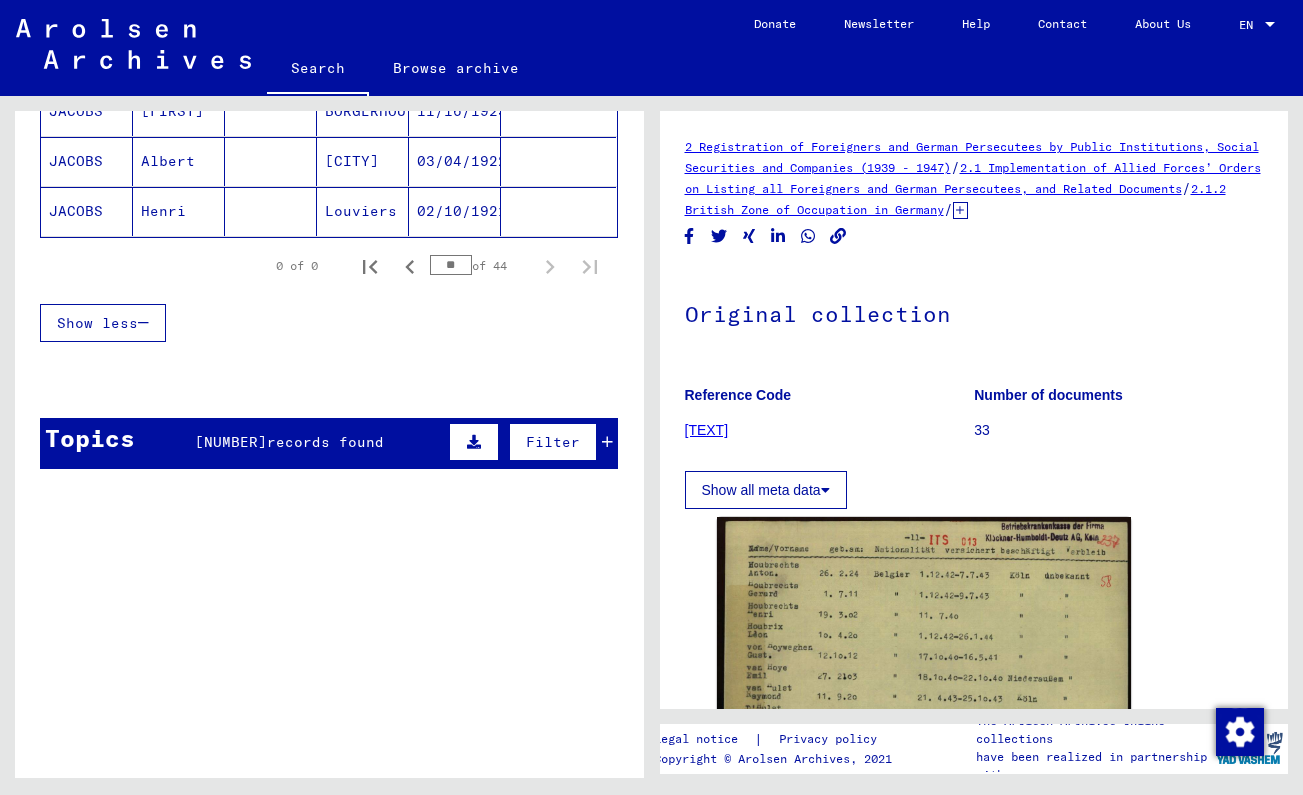 scroll, scrollTop: 1364, scrollLeft: 0, axis: vertical 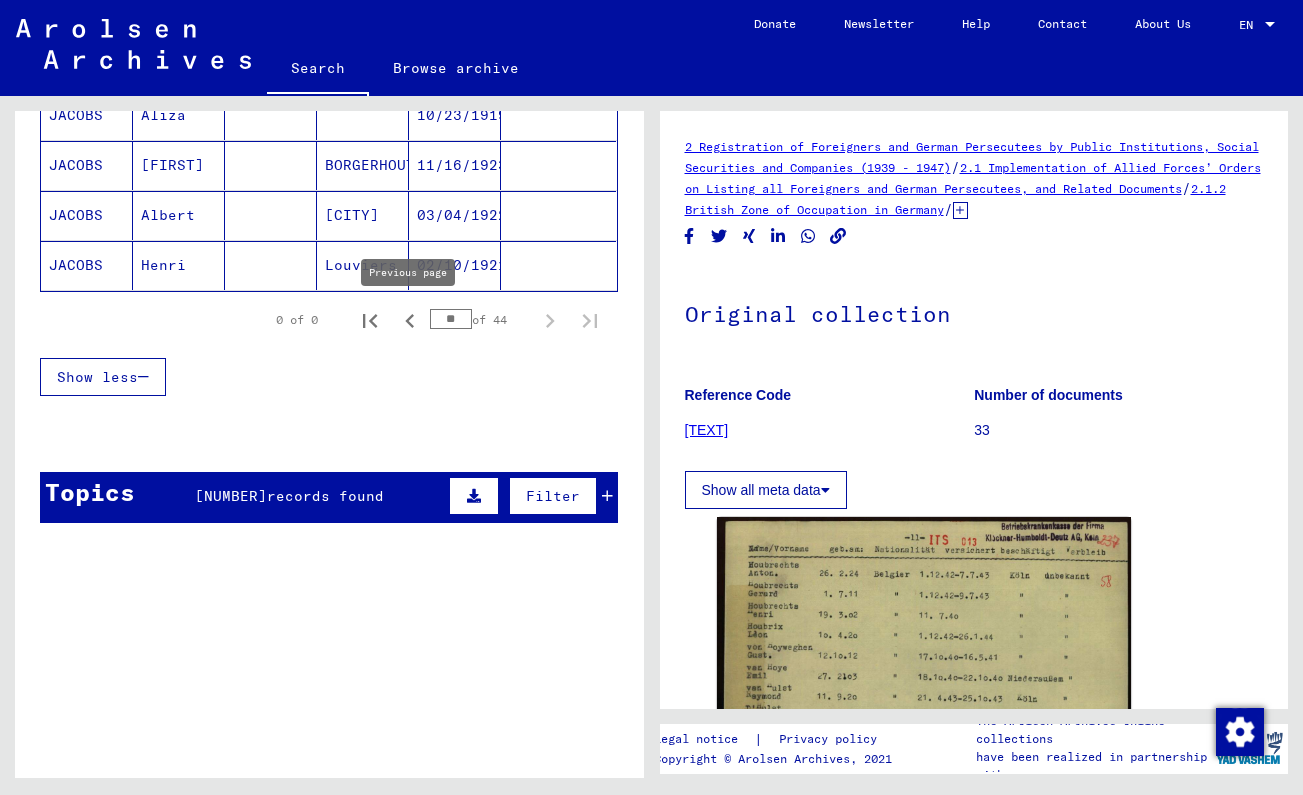 click 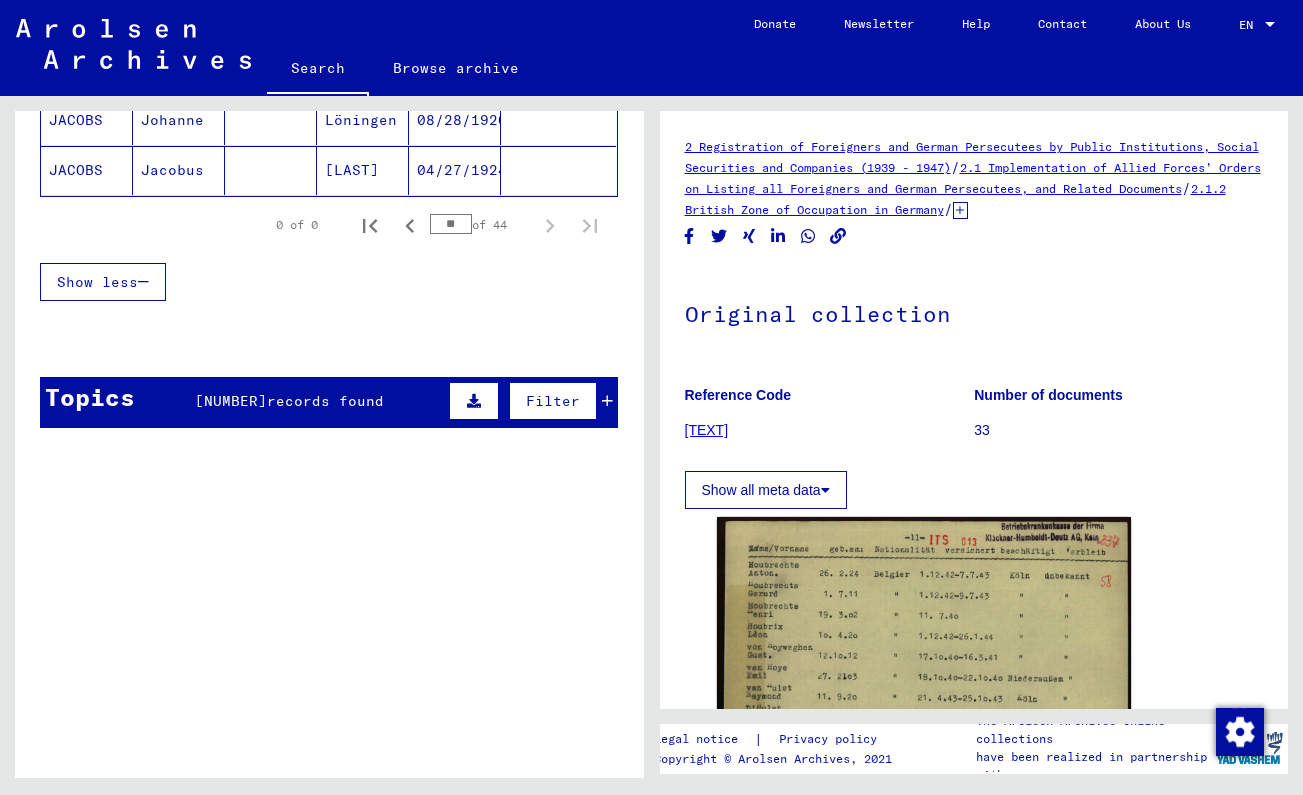 scroll, scrollTop: 1378, scrollLeft: 0, axis: vertical 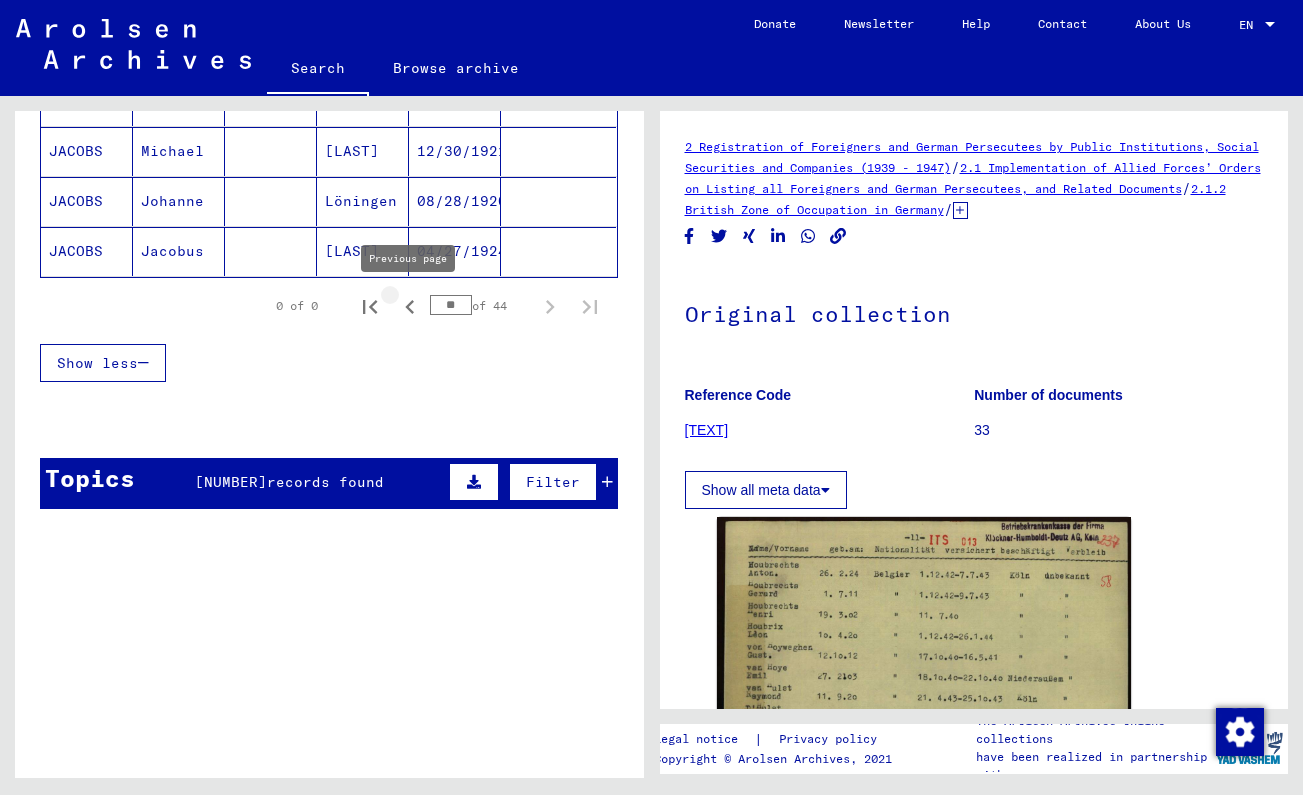 click 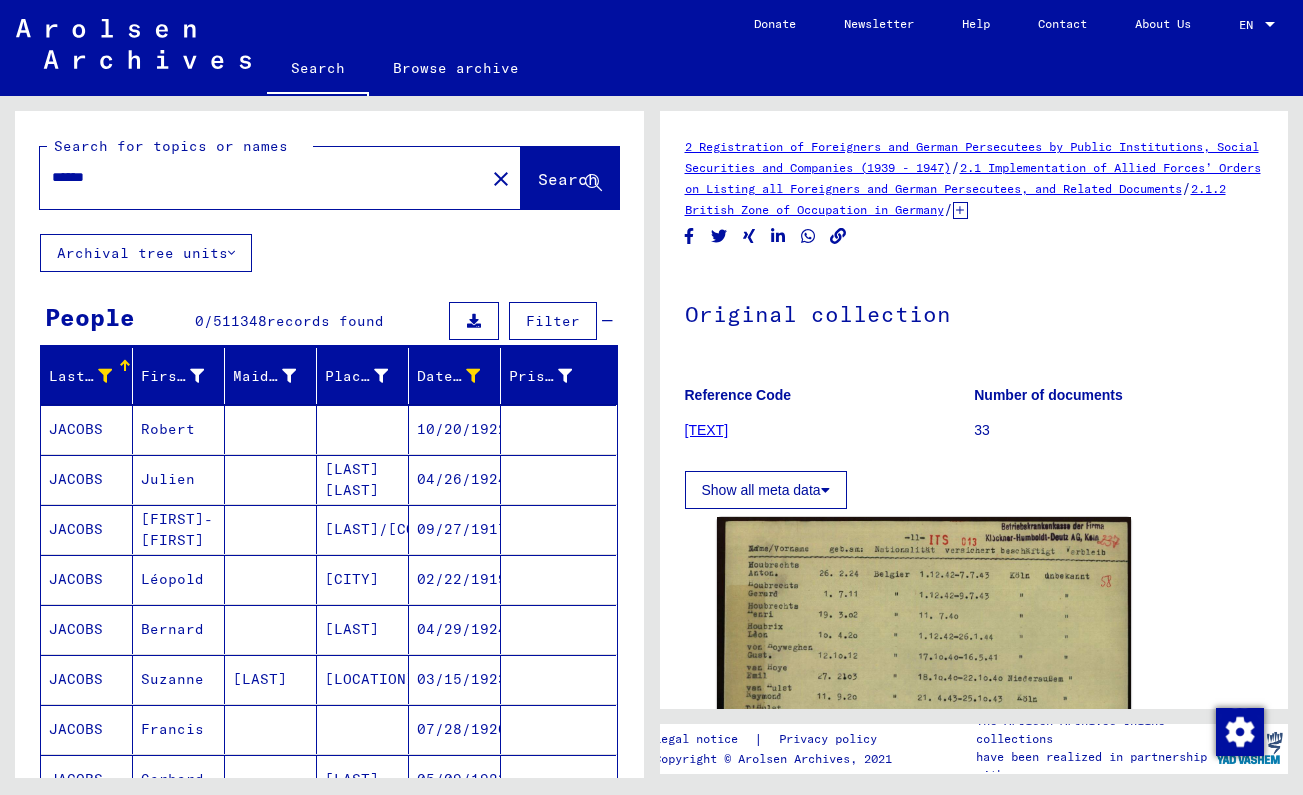 scroll, scrollTop: 0, scrollLeft: 0, axis: both 